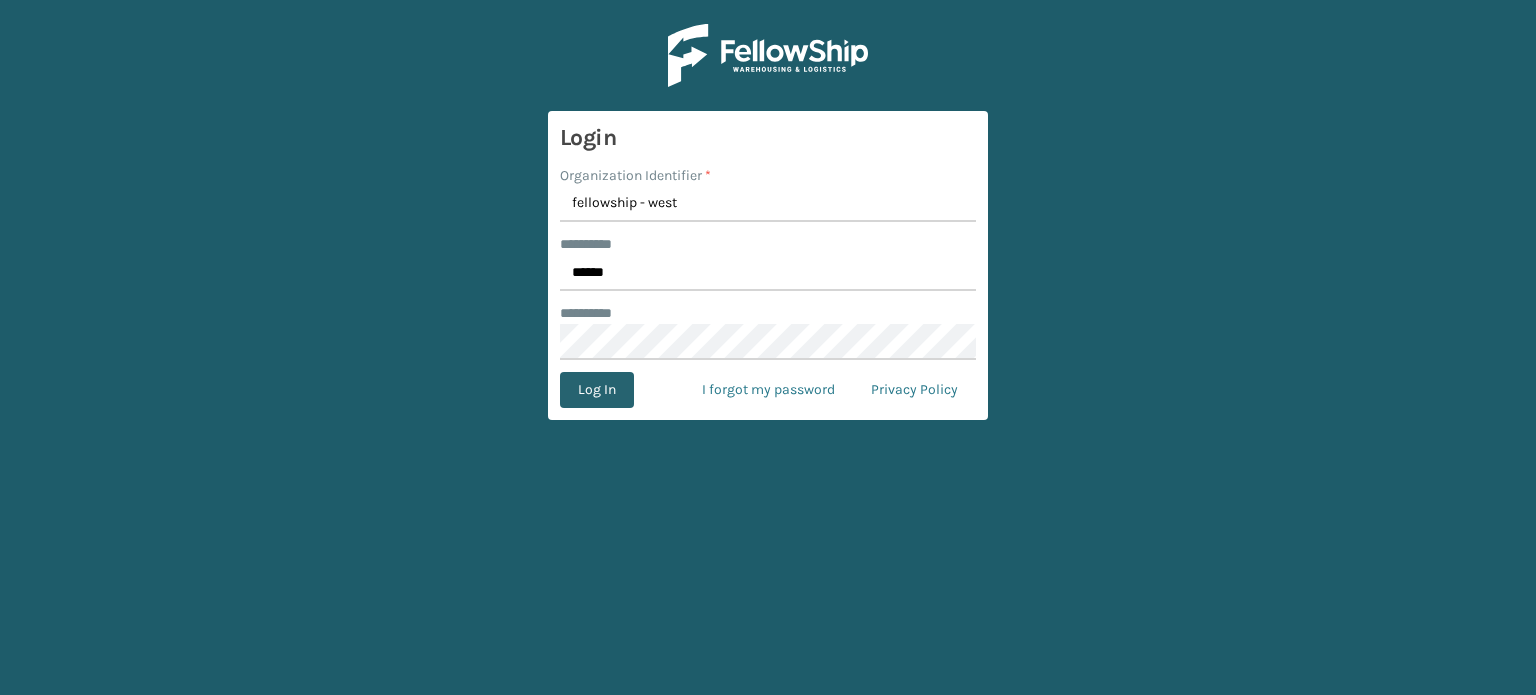 scroll, scrollTop: 0, scrollLeft: 0, axis: both 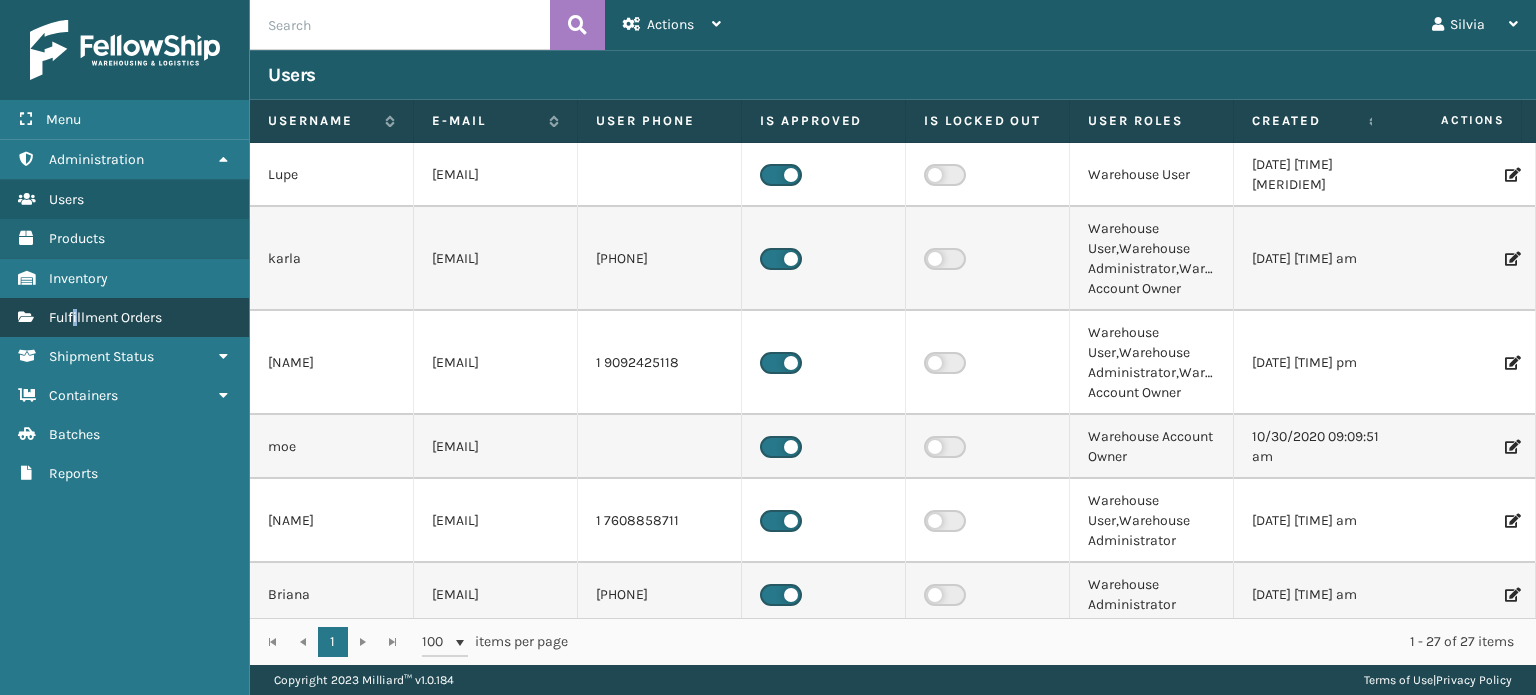 click on "Fulfillment Orders" at bounding box center [105, 317] 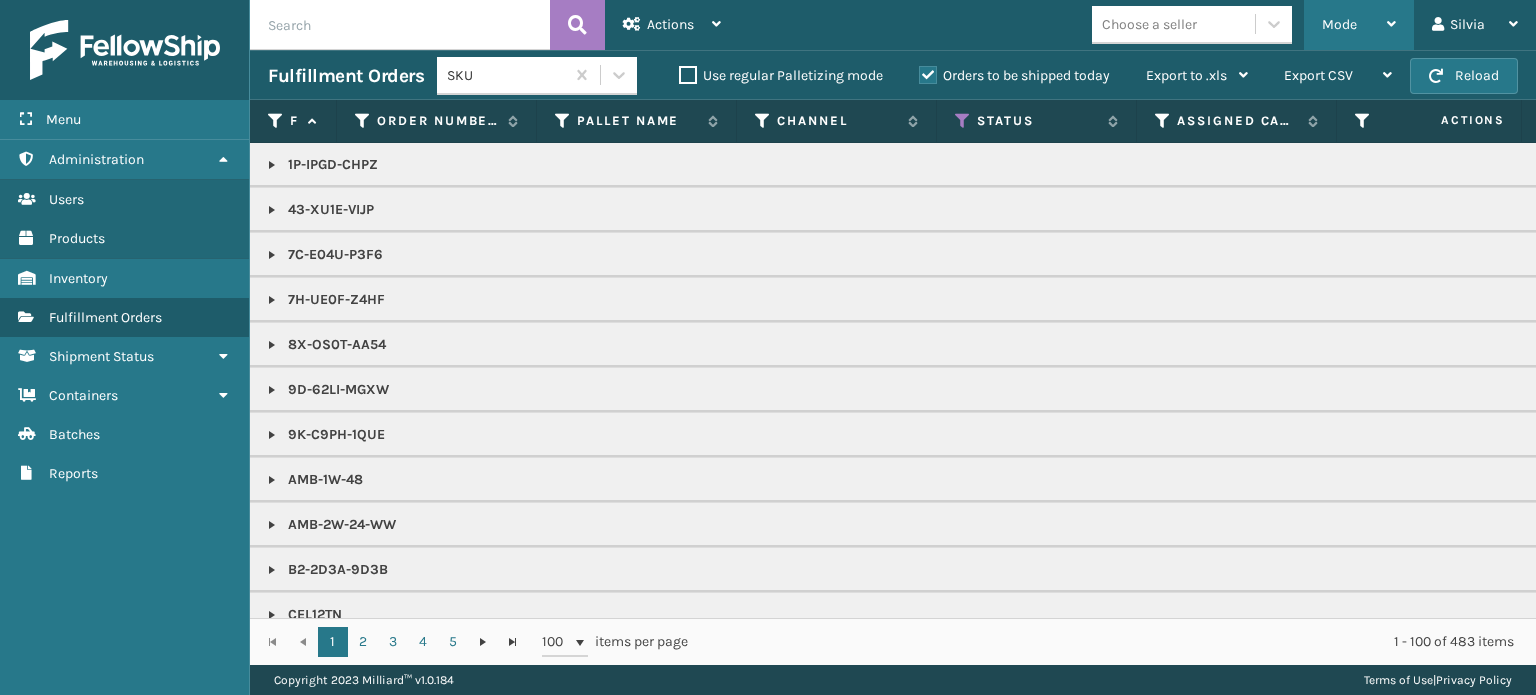 click on "Mode" at bounding box center (1339, 24) 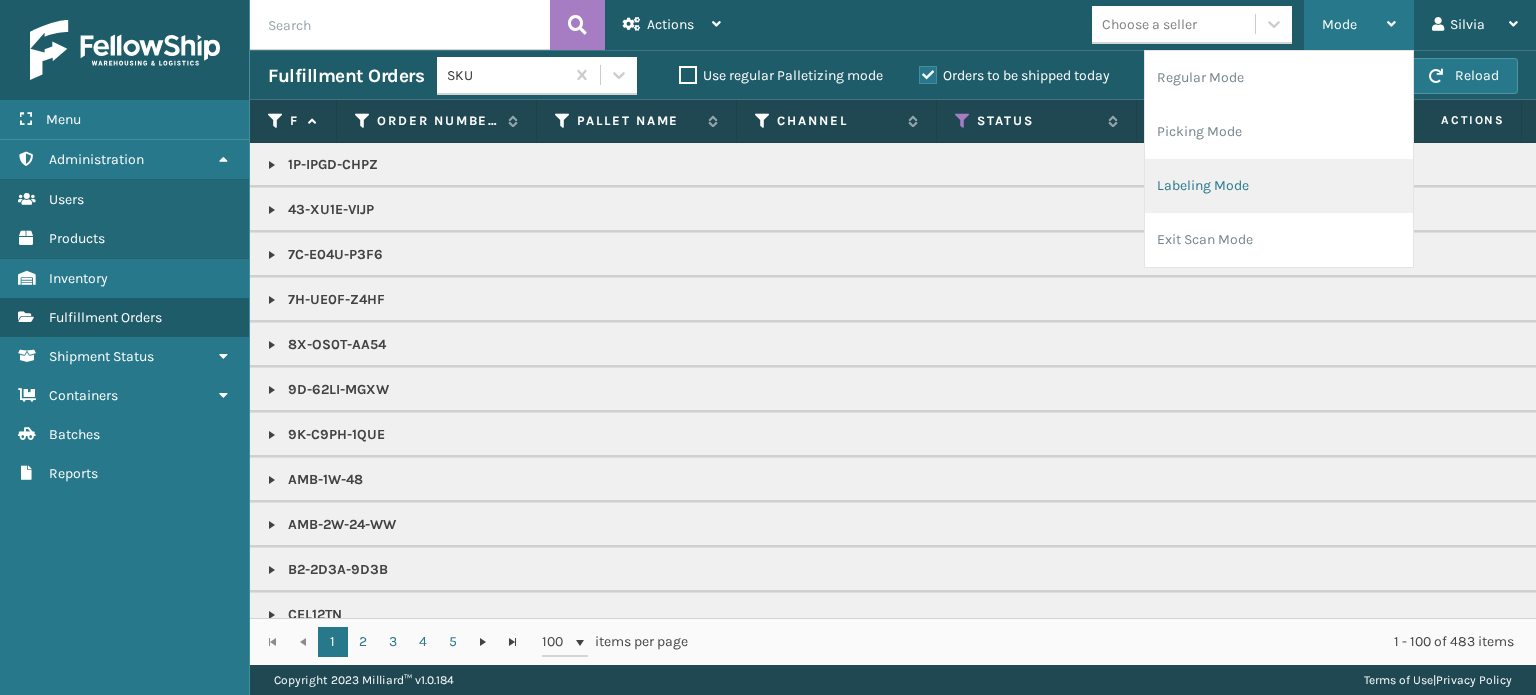 click on "Labeling Mode" at bounding box center [1279, 186] 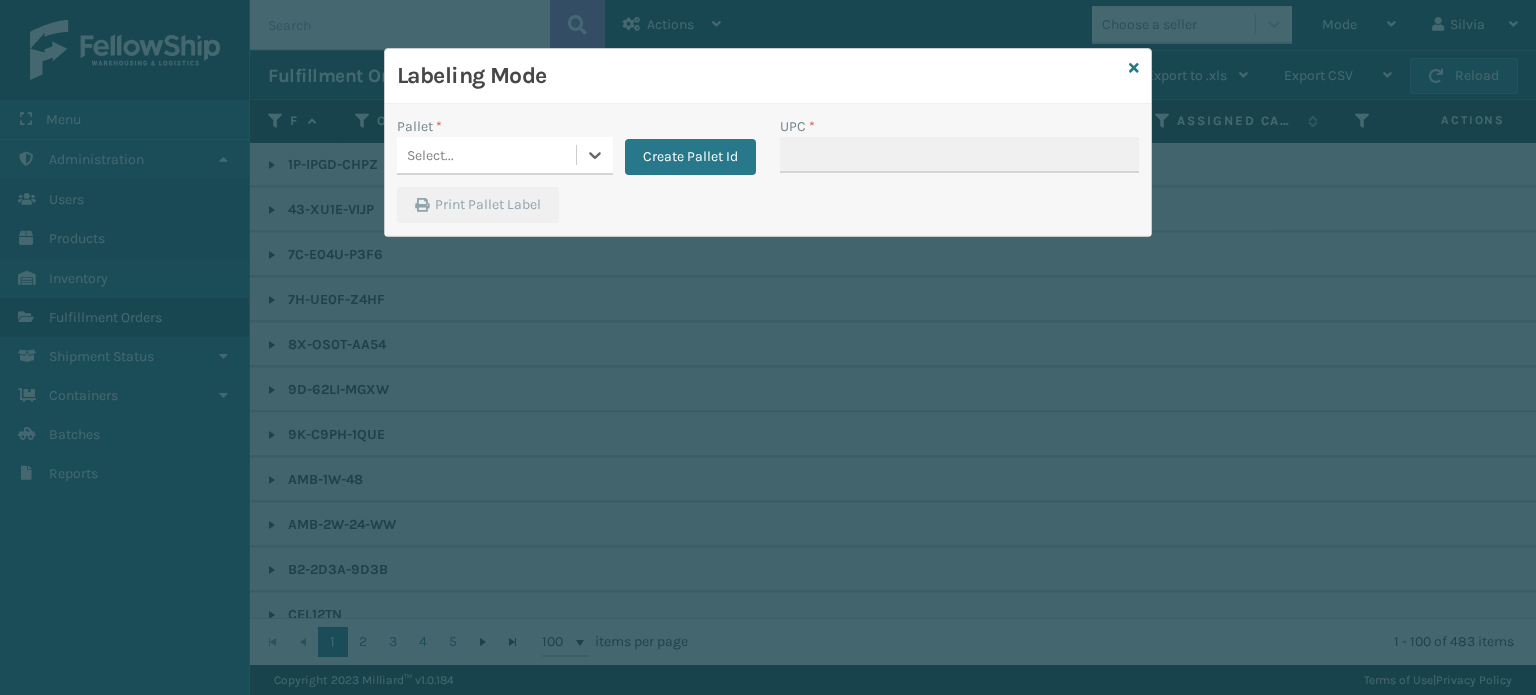click on "Select..." at bounding box center [486, 155] 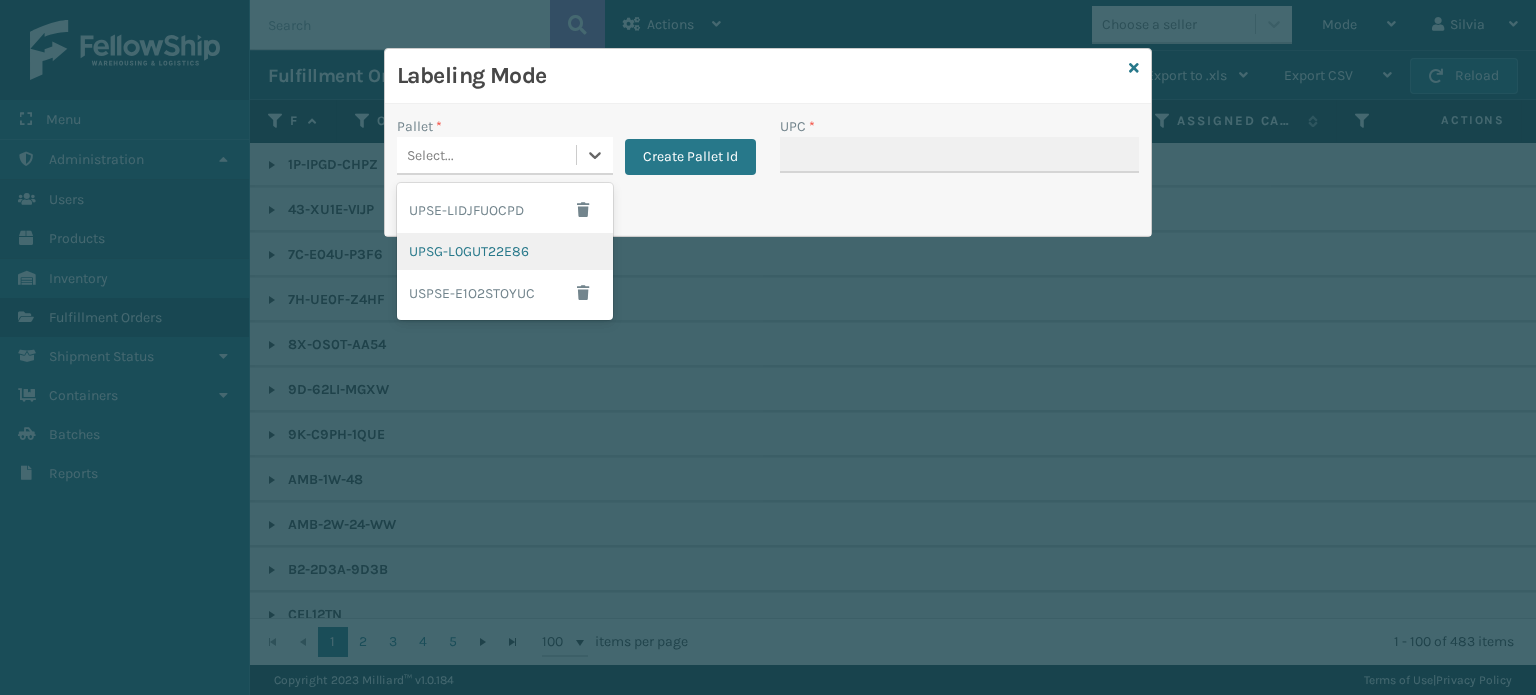 click on "UPSG-L0GUT22E86" at bounding box center (505, 251) 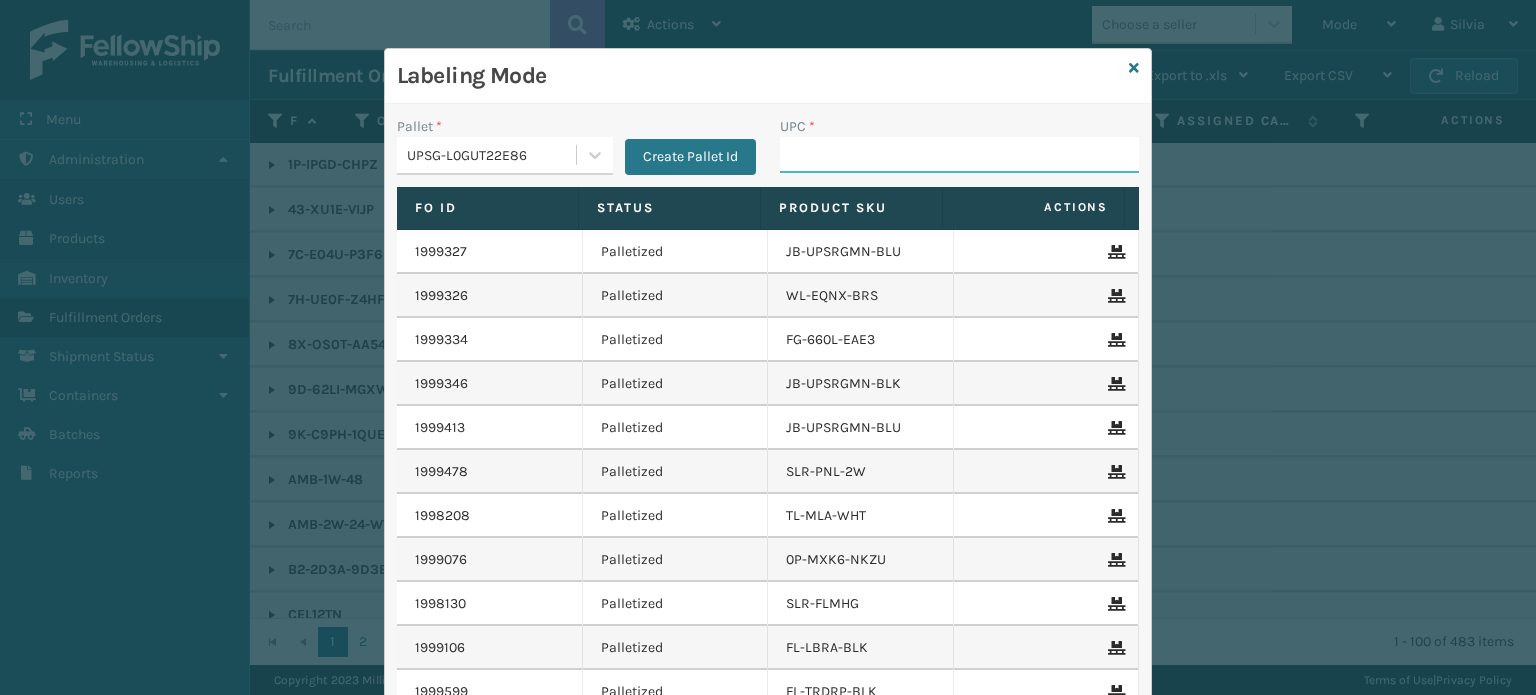click on "UPC   *" at bounding box center (959, 155) 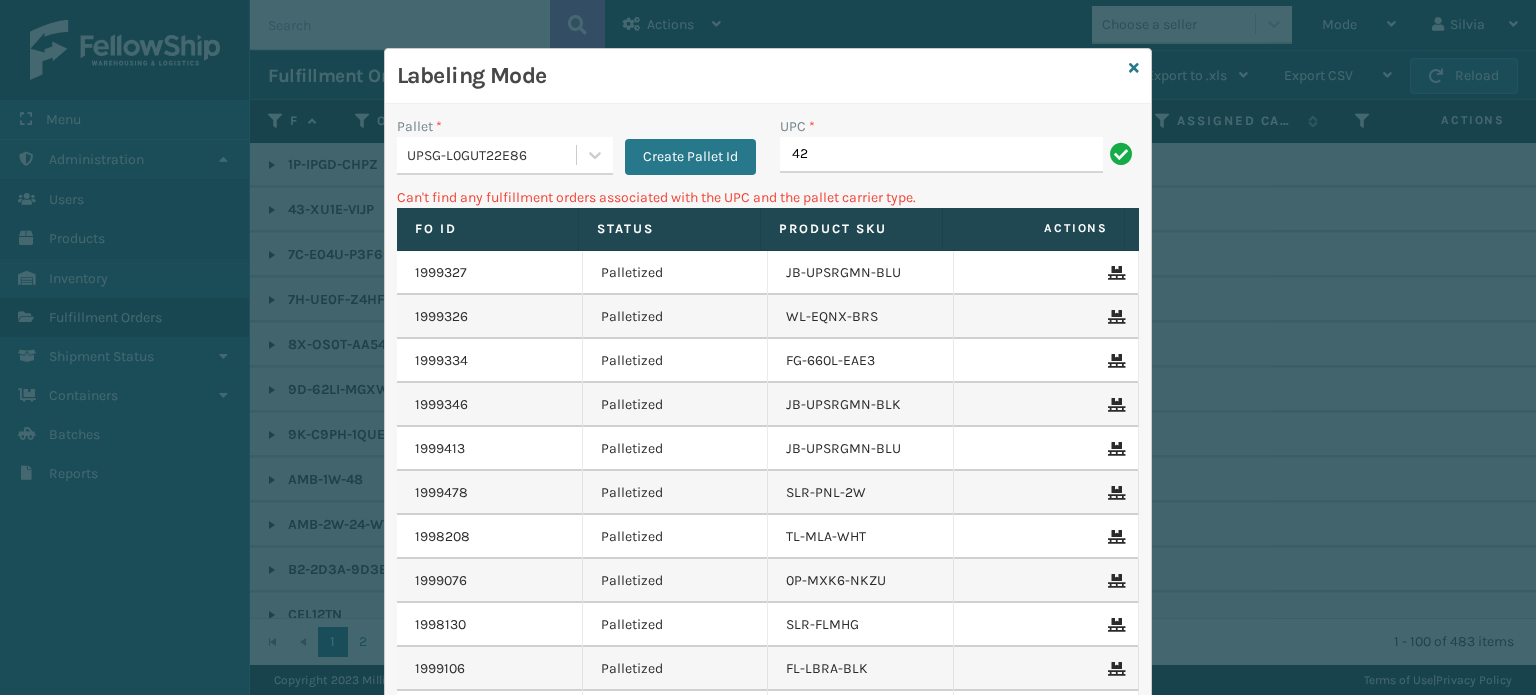 type on "4" 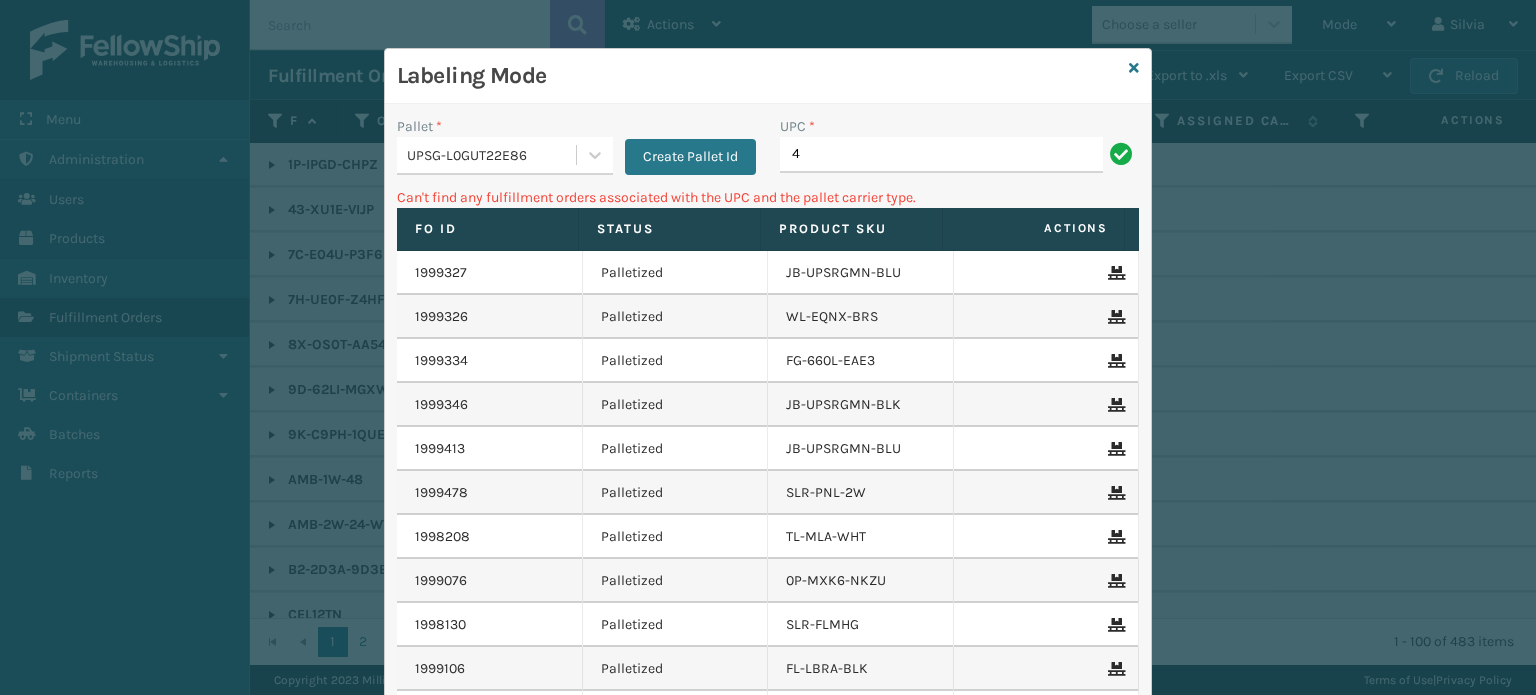 type 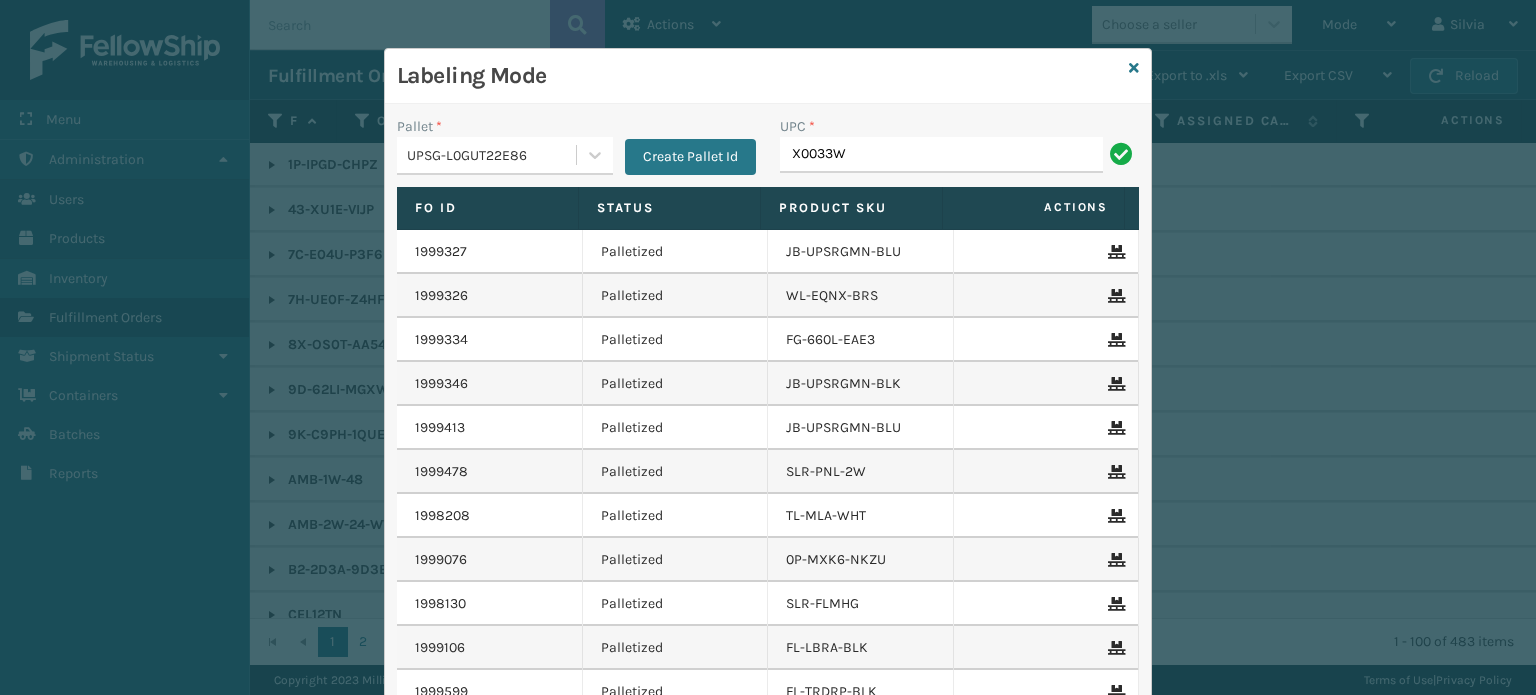 type on "X0033WK" 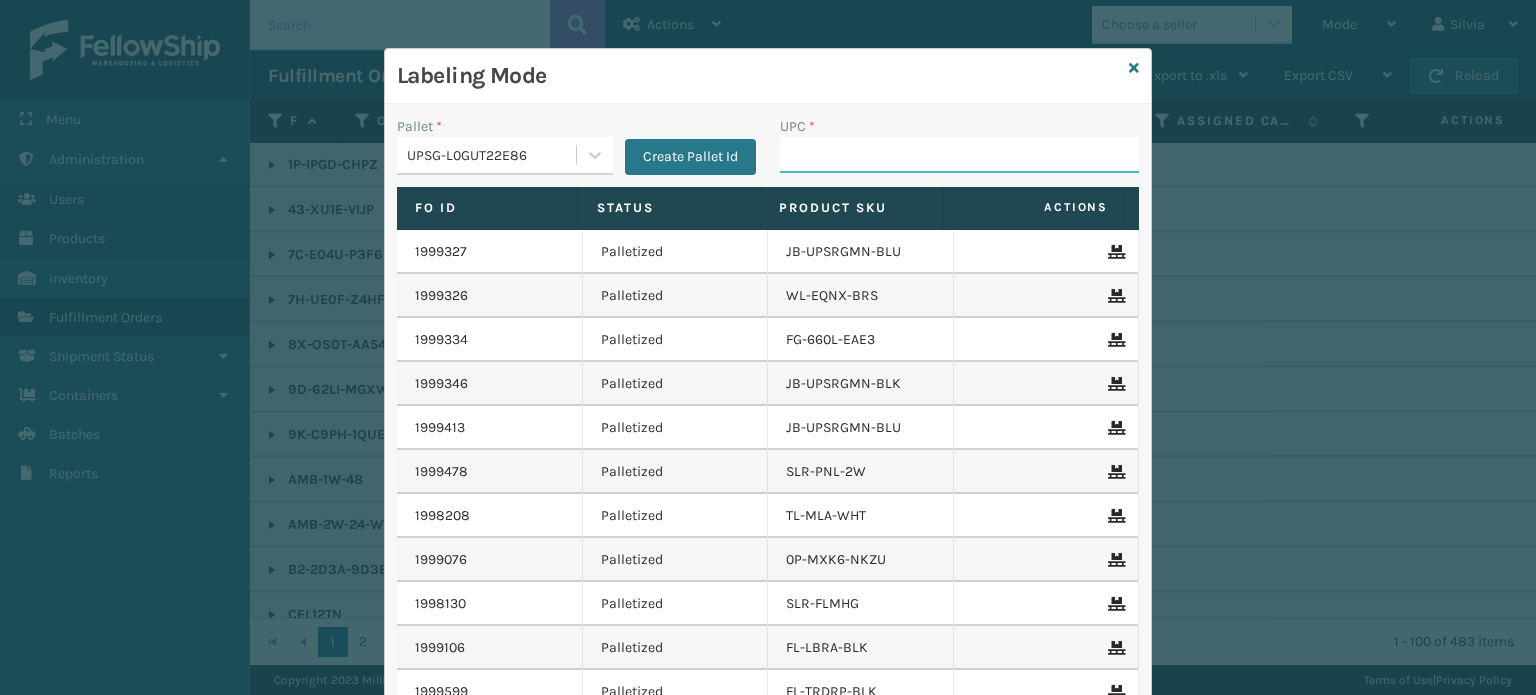 click on "UPC   *" at bounding box center [959, 155] 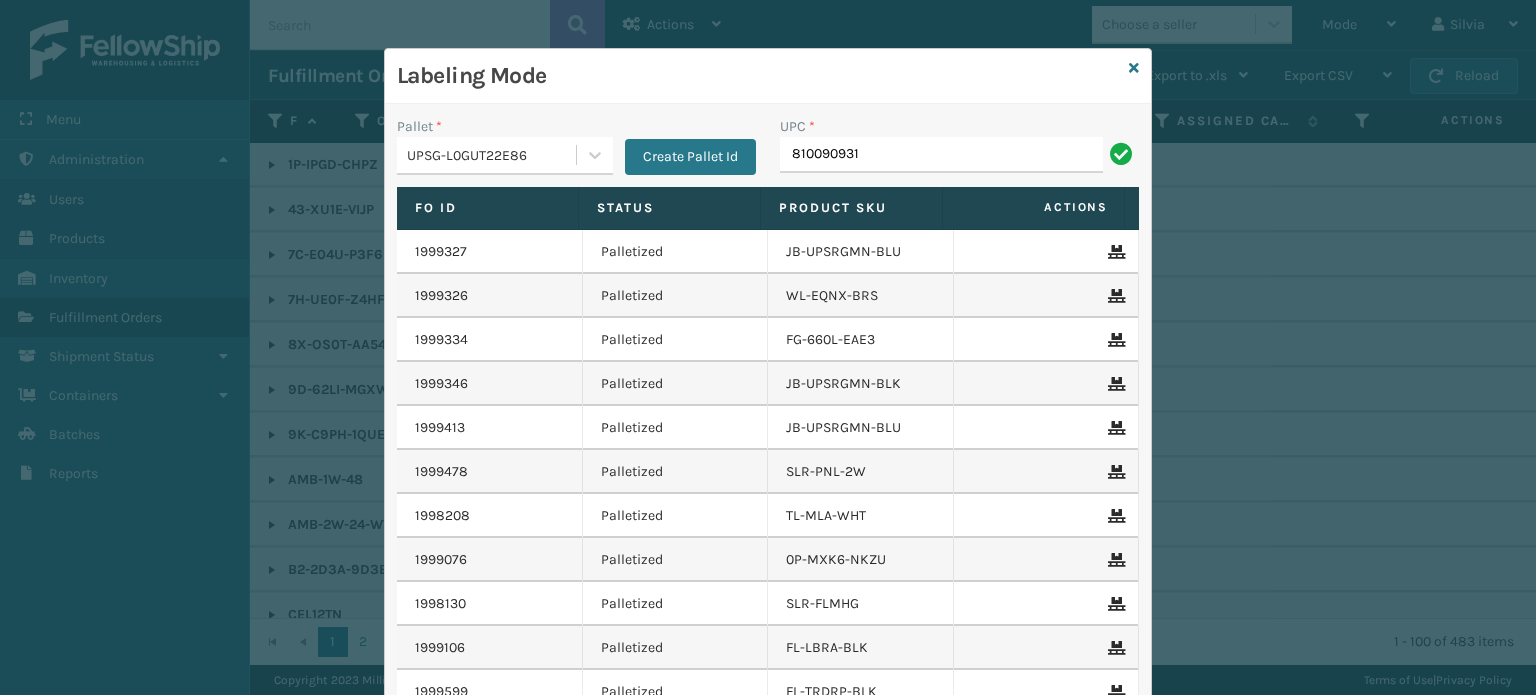 type on "8100909314" 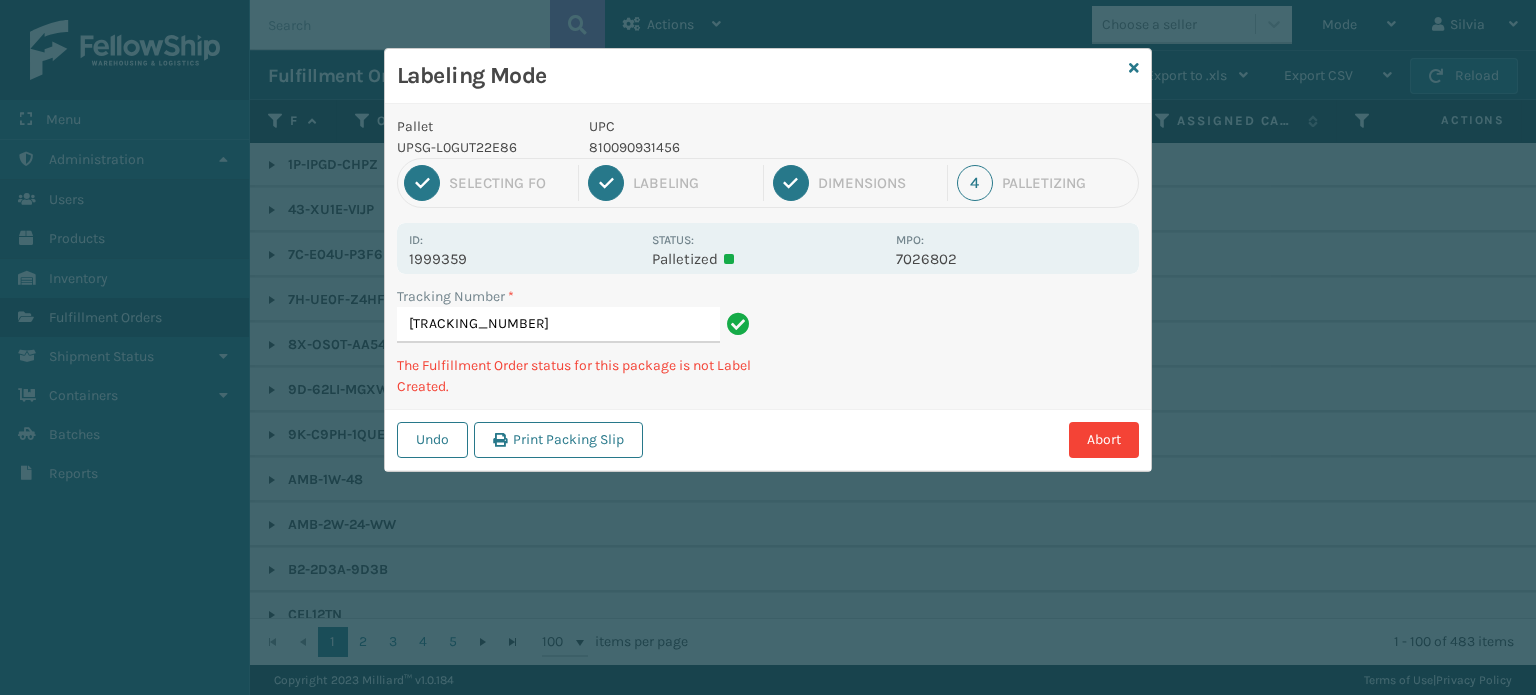 type on "[TRACKING_NUMBER]" 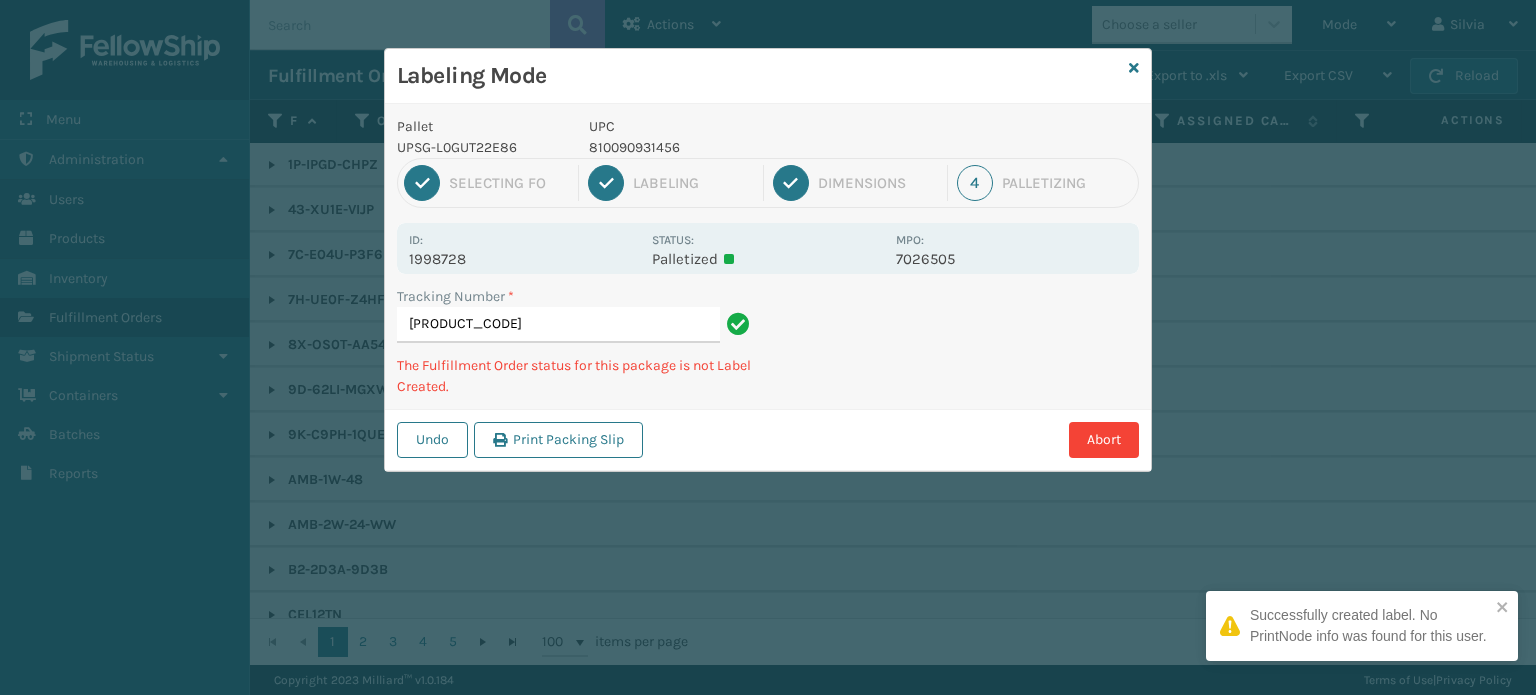 type on "[PRODUCT_CODE]" 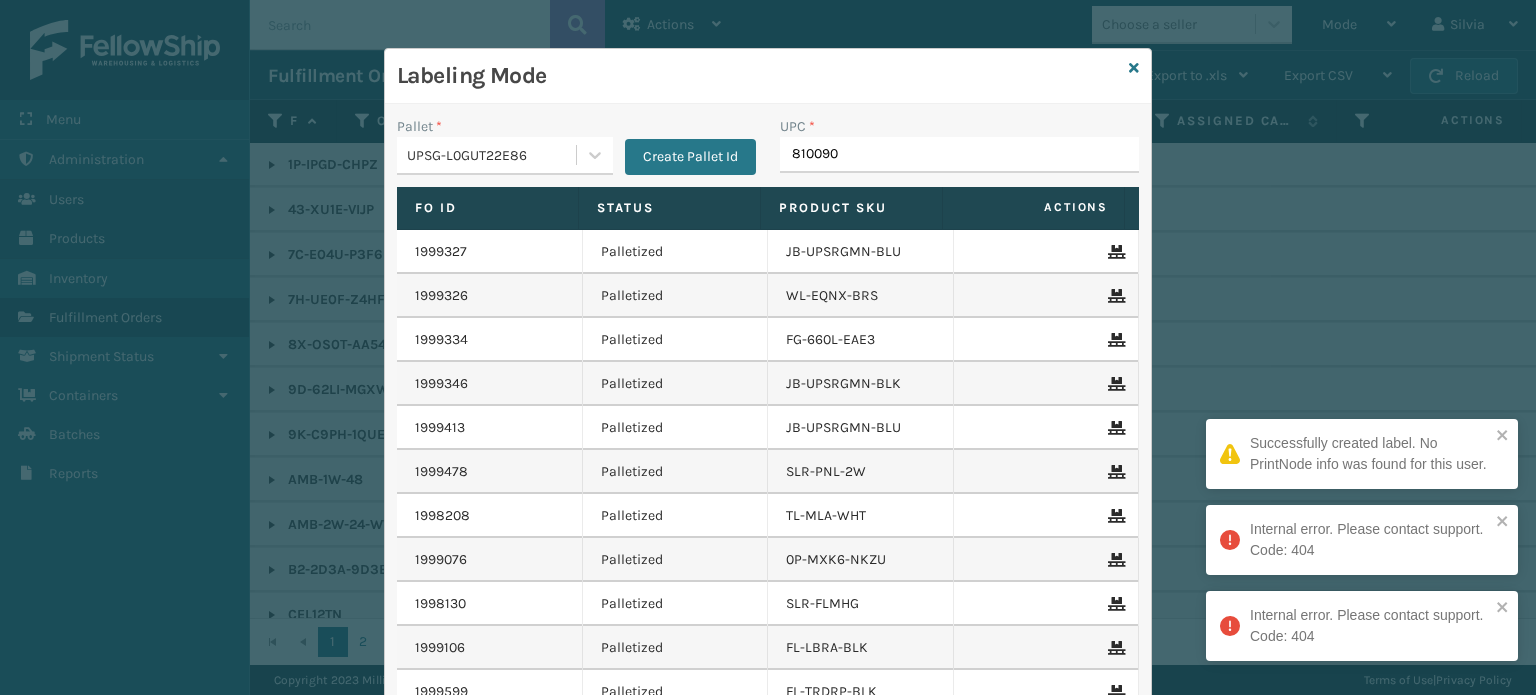 type on "8100909" 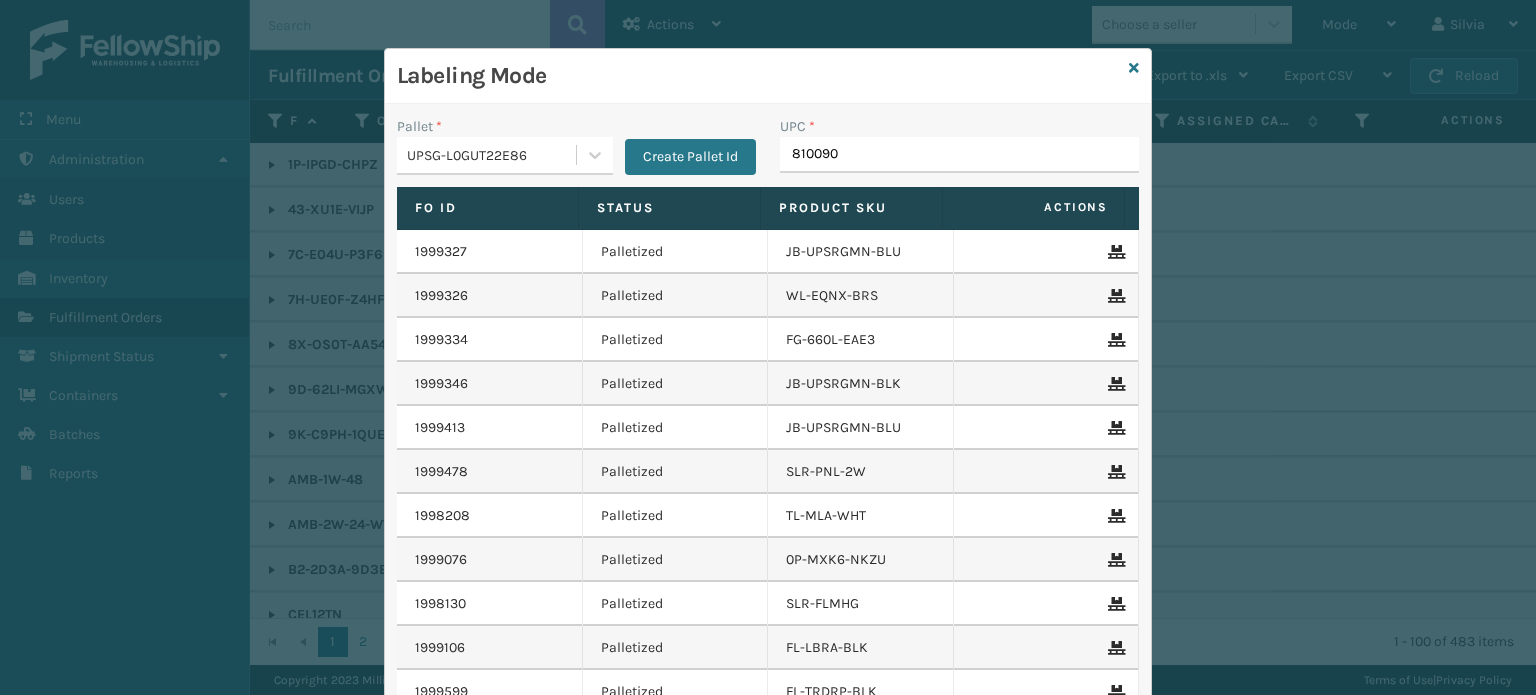 type on "8100909" 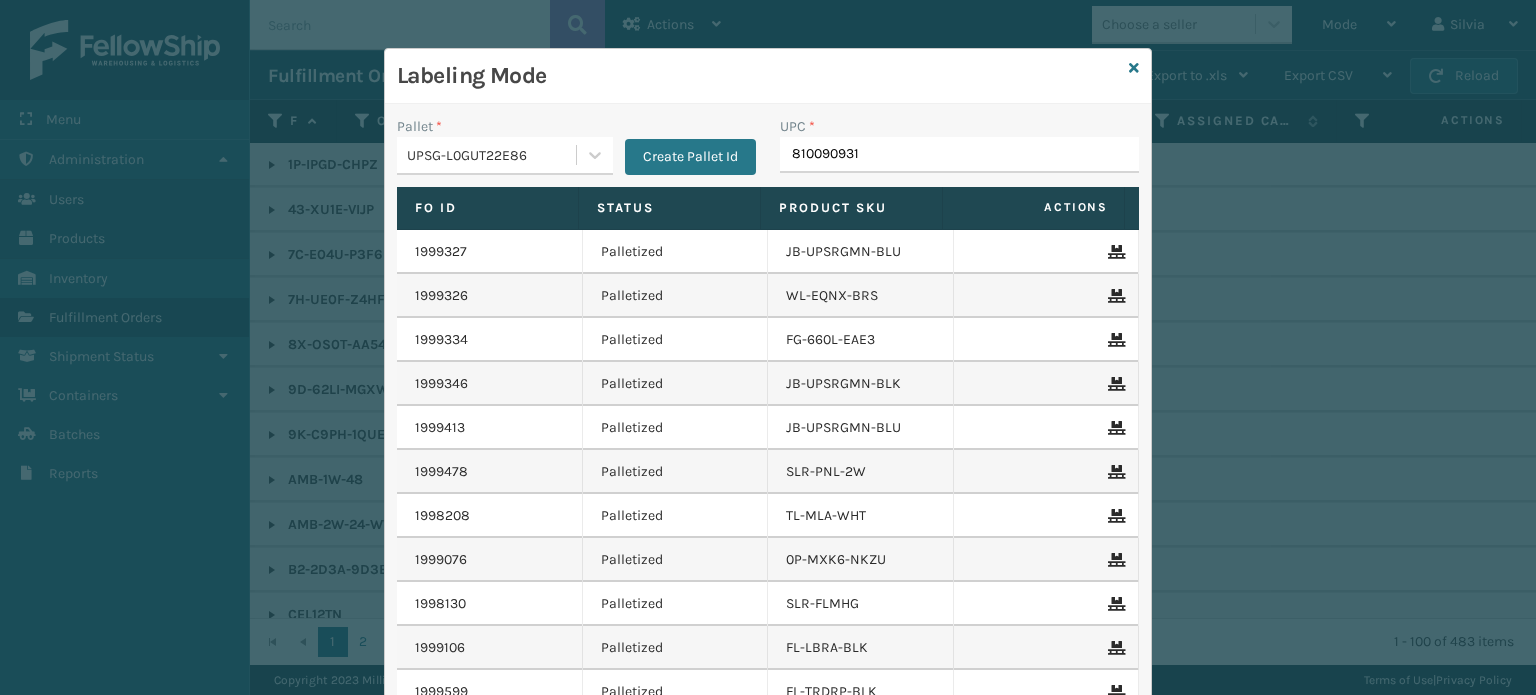 type on "8100909314" 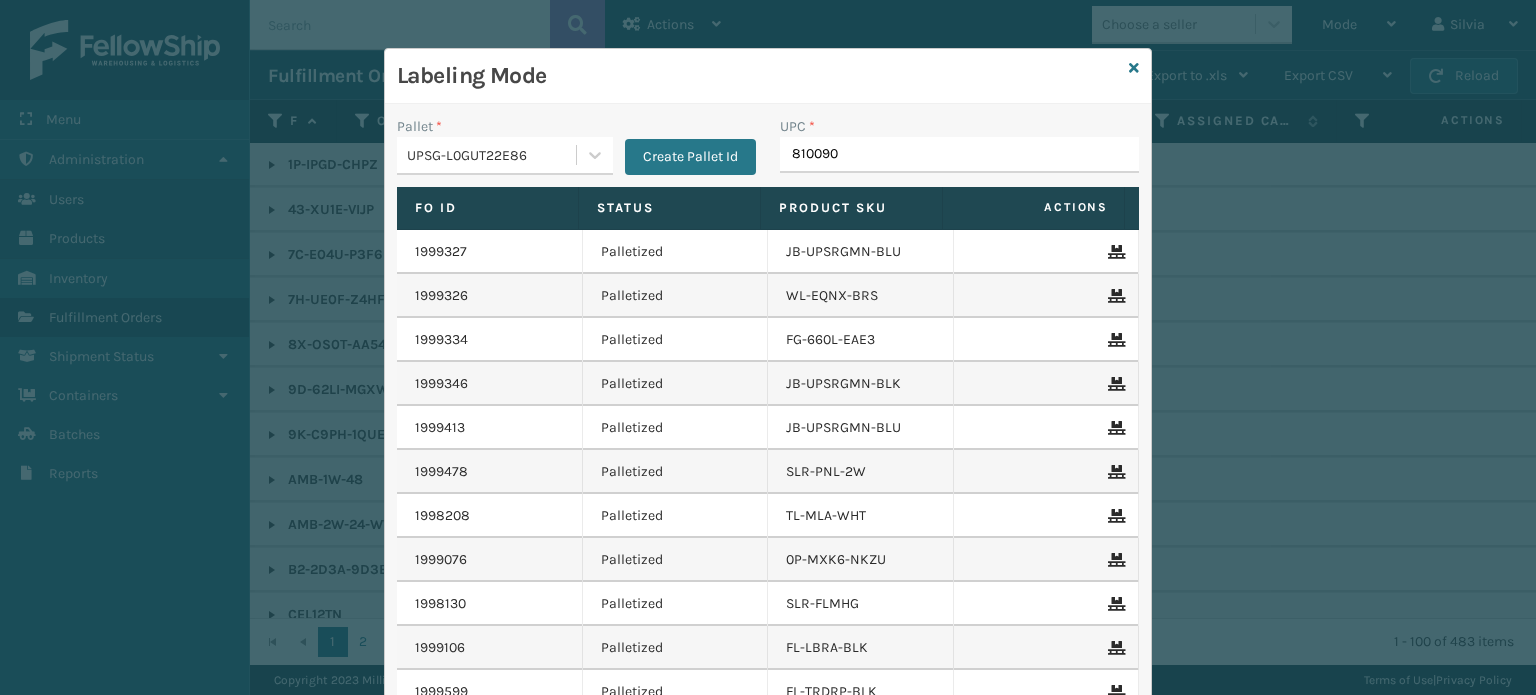 type on "8100909" 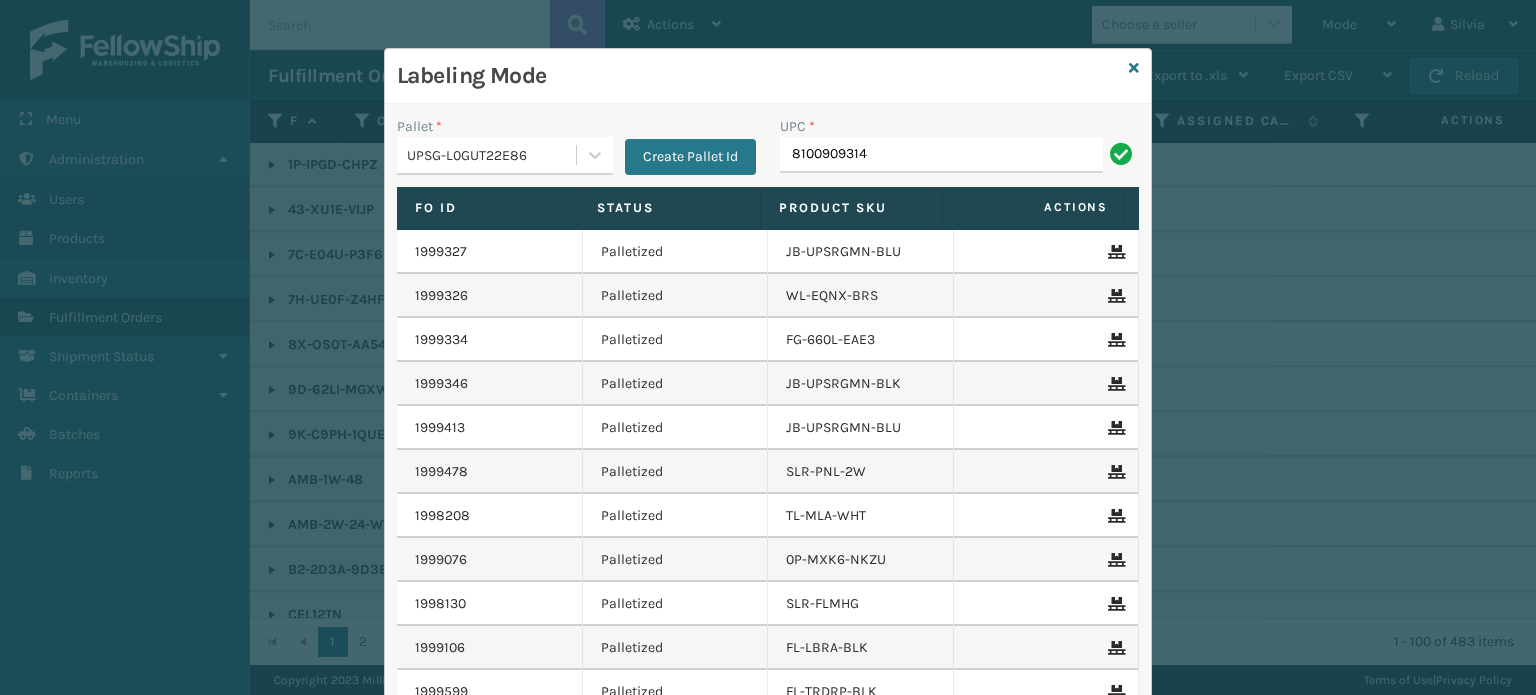 type on "81009093145" 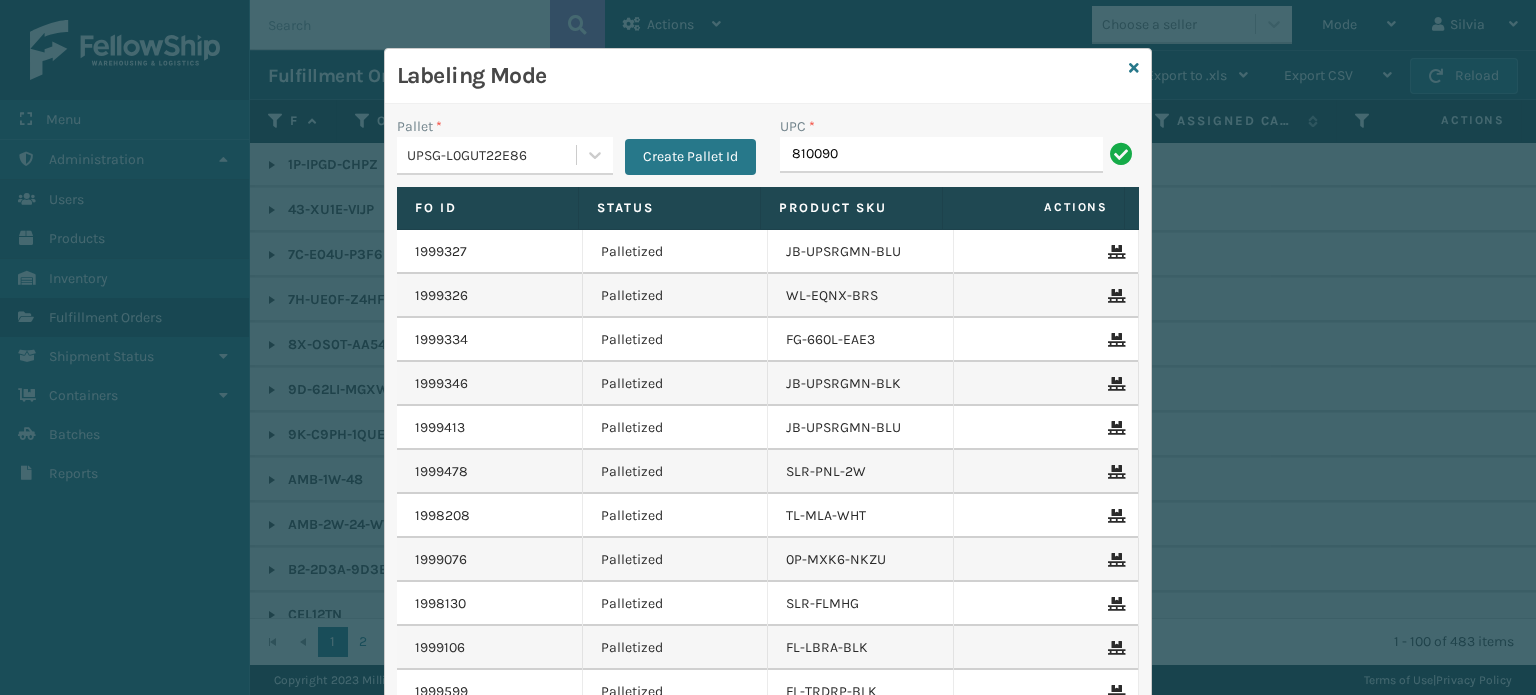 type on "8100909" 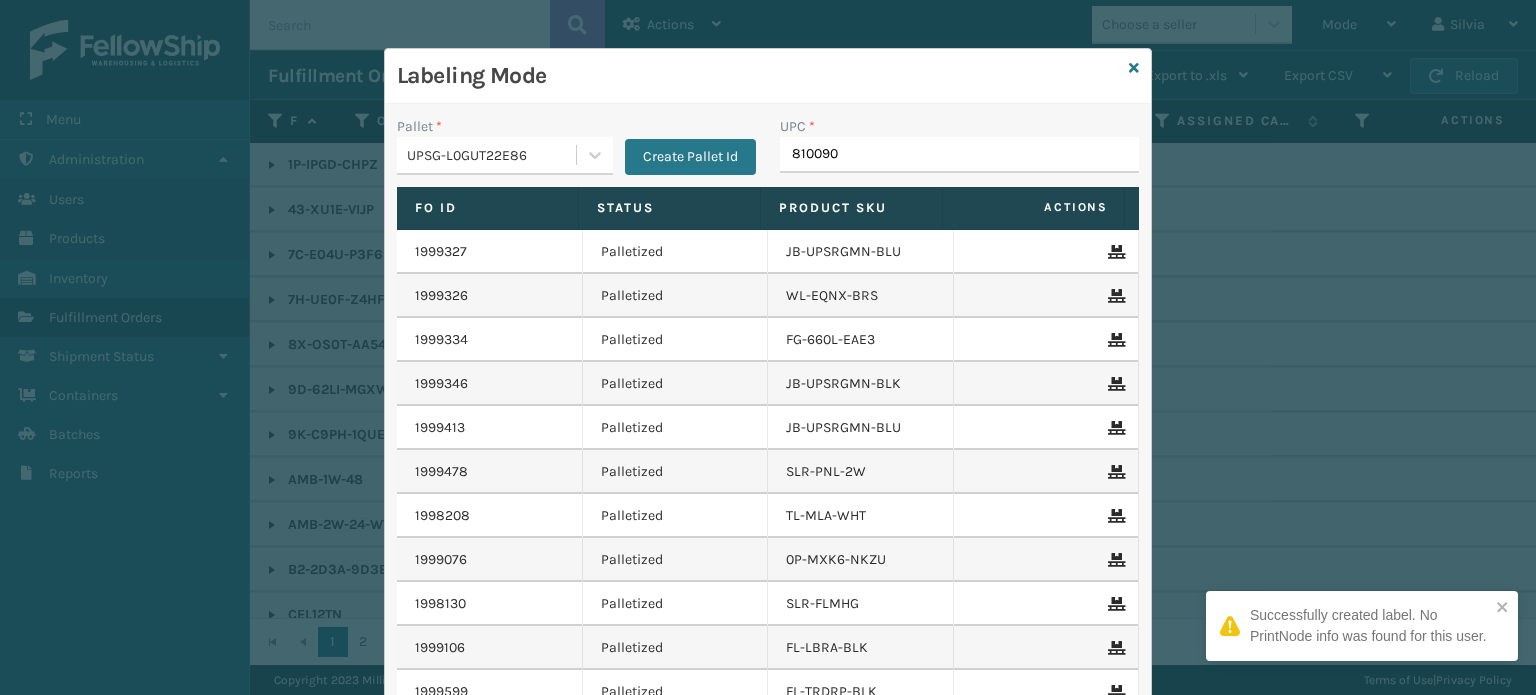 type on "8100909" 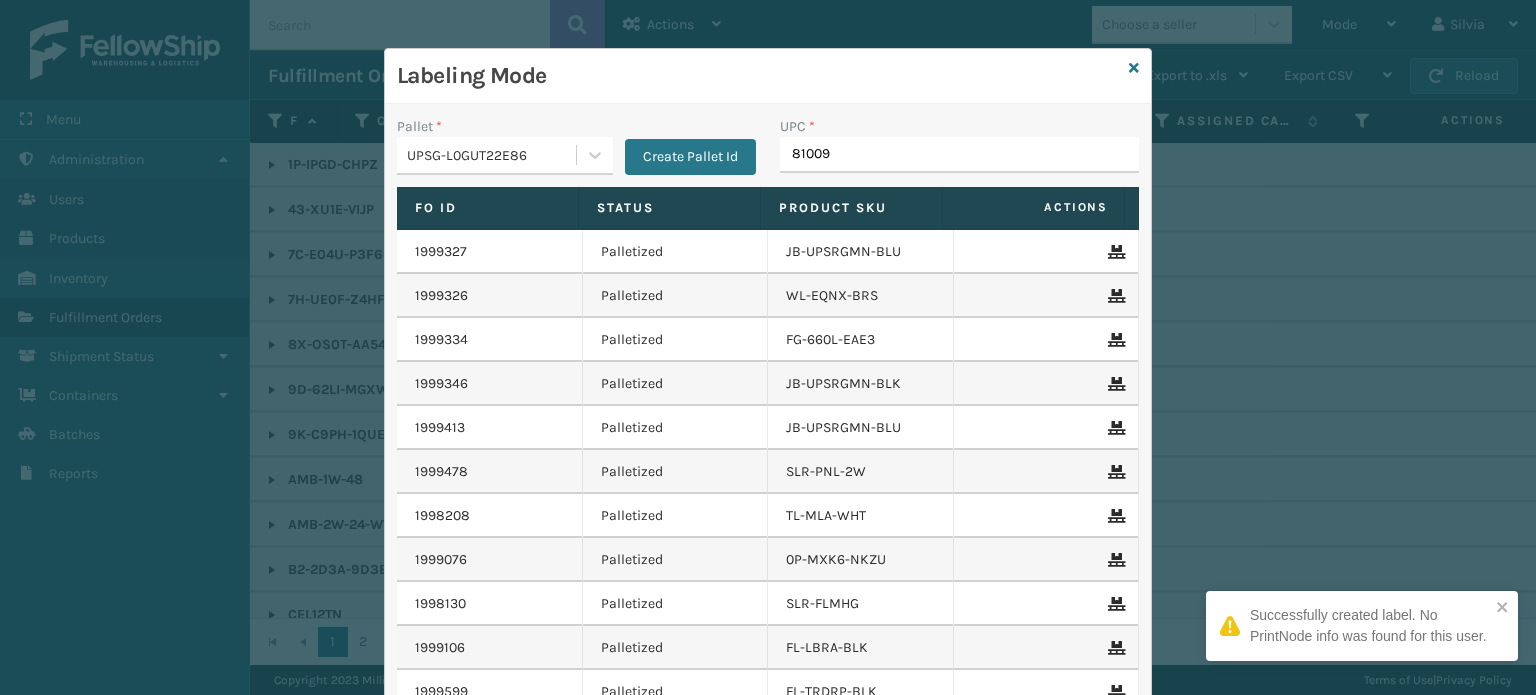 type on "810090" 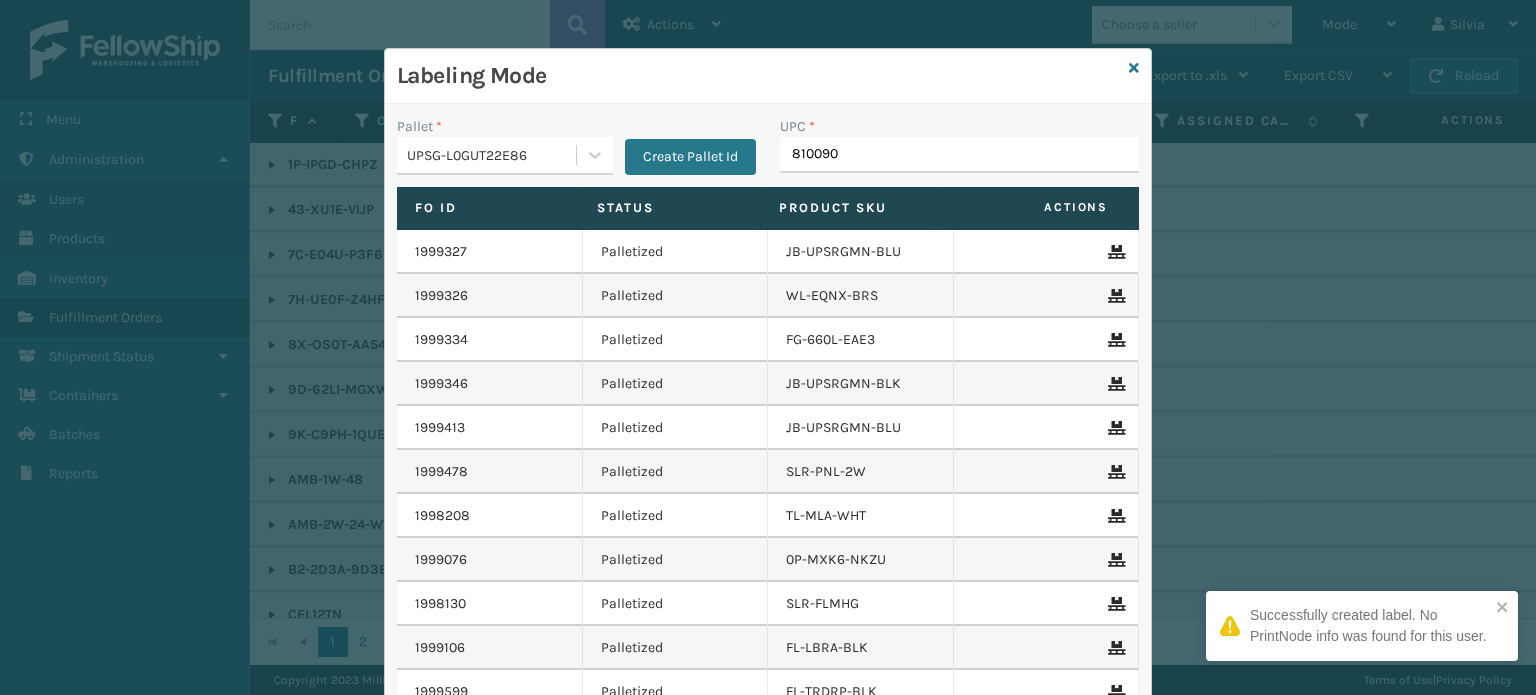 type on "8100909" 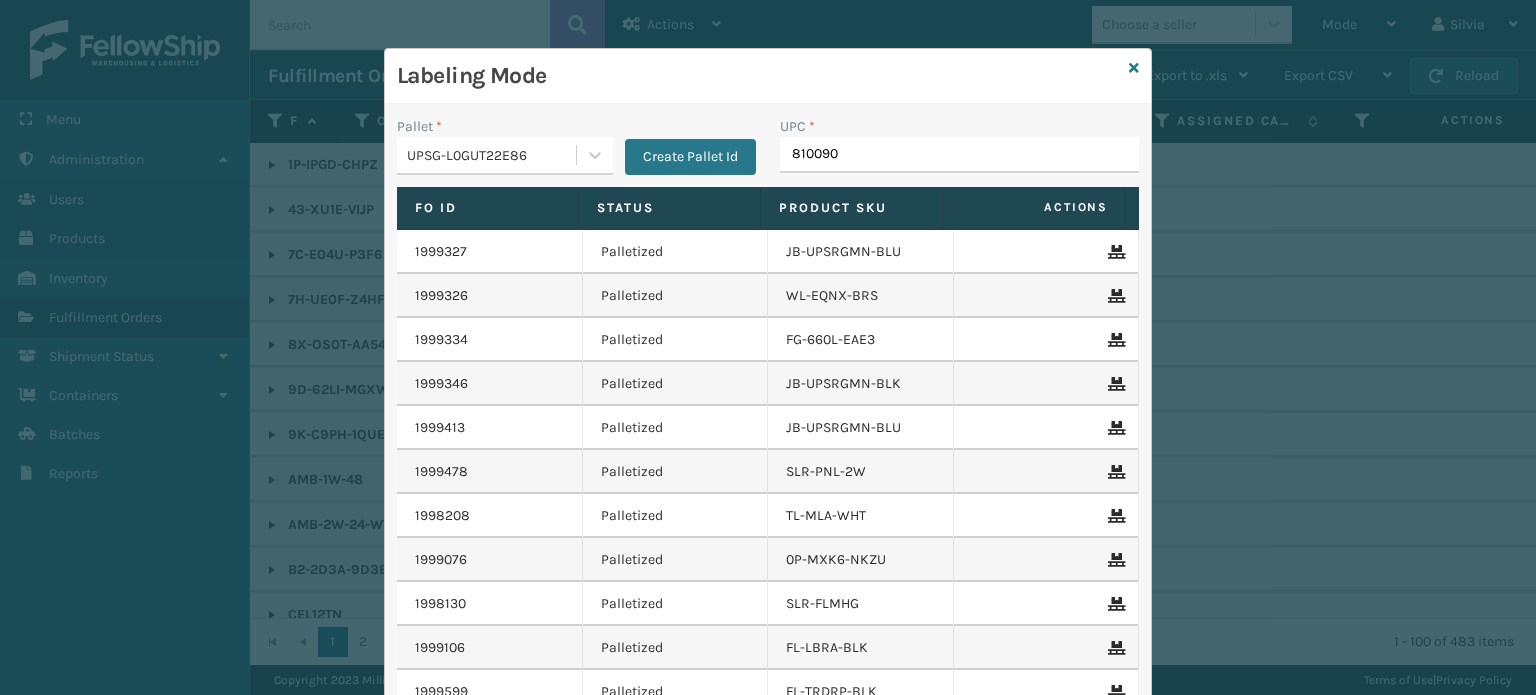 type on "8100909" 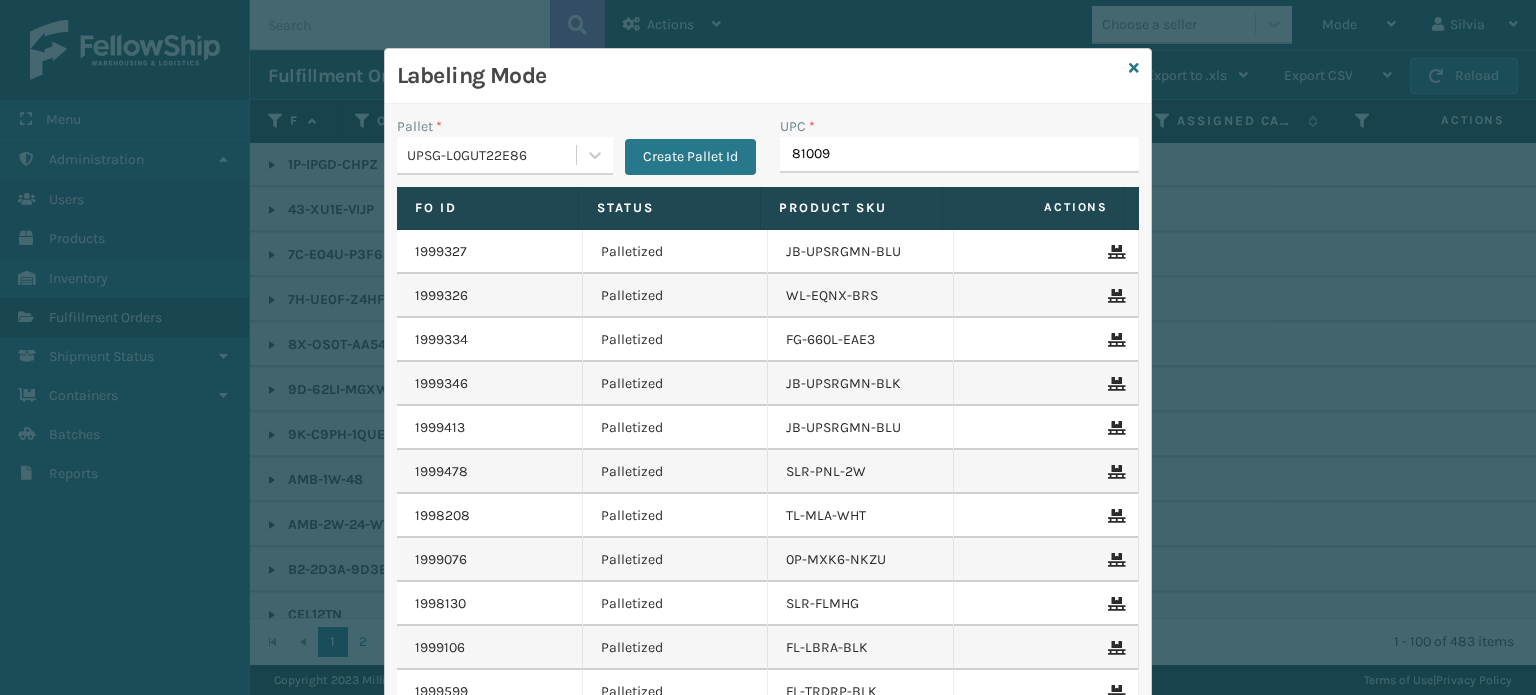 type on "810090" 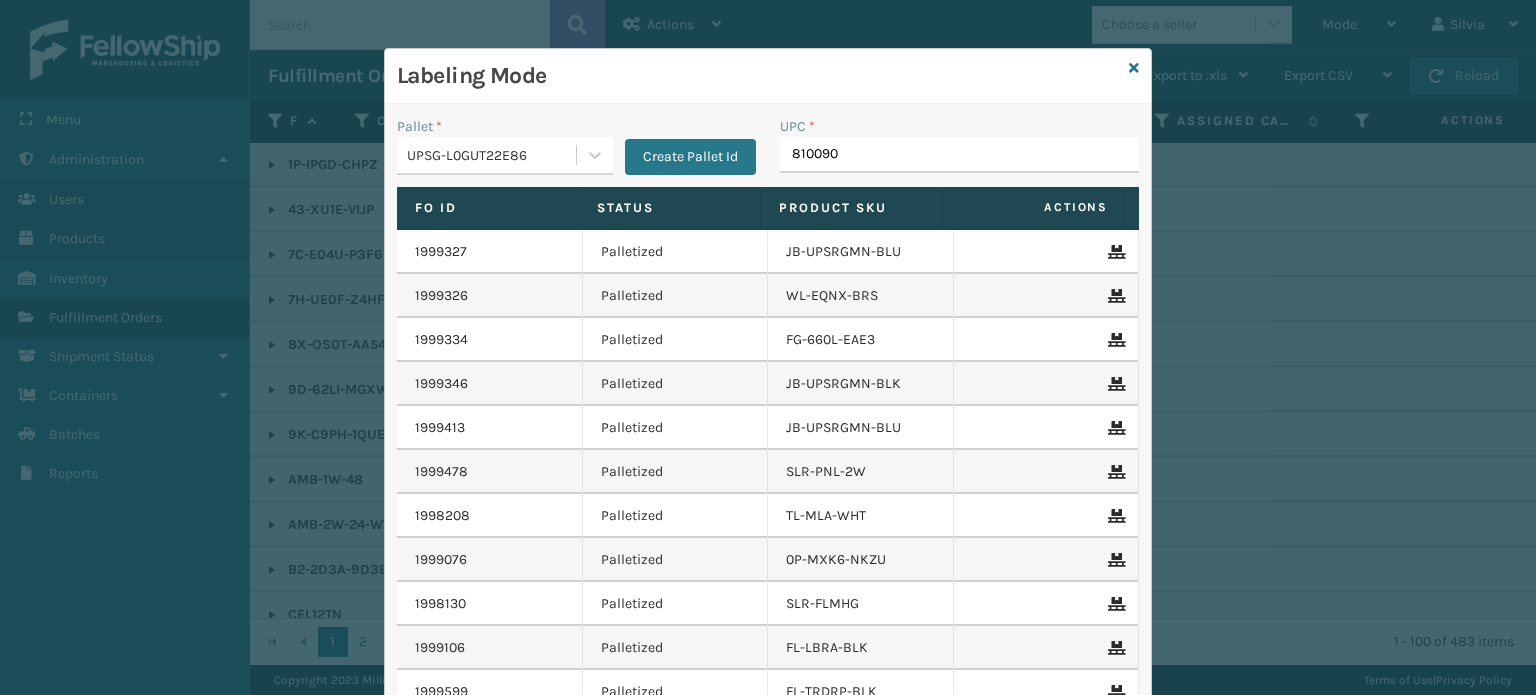 type on "8100909" 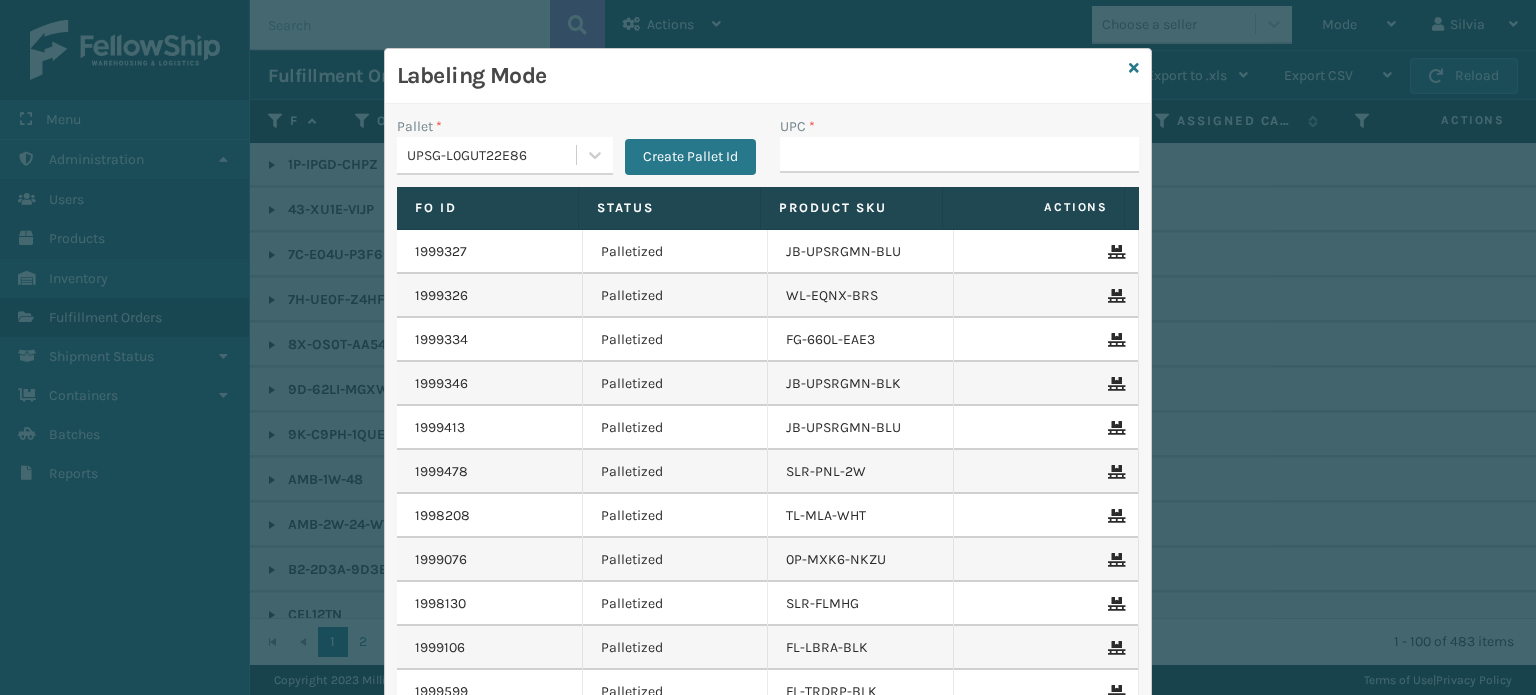 drag, startPoint x: 760, startPoint y: 235, endPoint x: 766, endPoint y: 250, distance: 16.155495 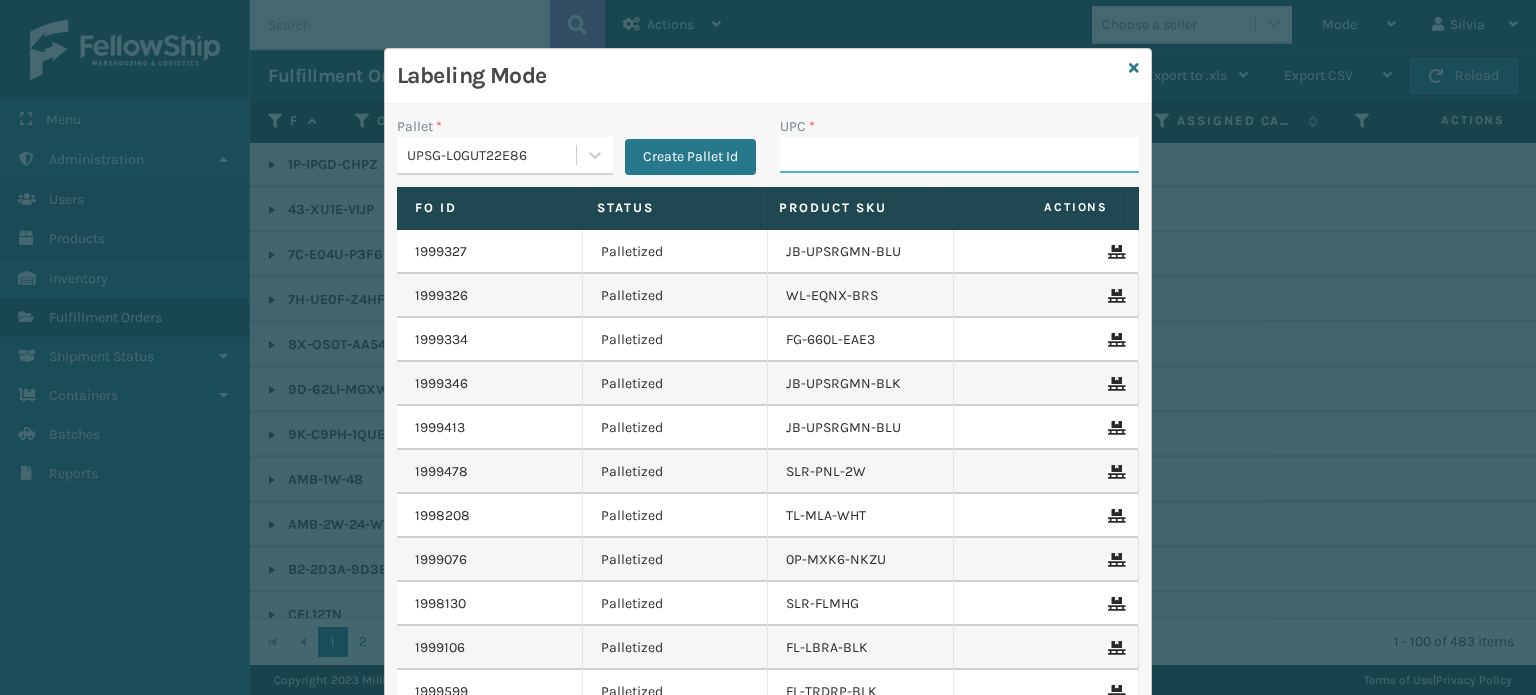 click on "UPC   *" at bounding box center (959, 155) 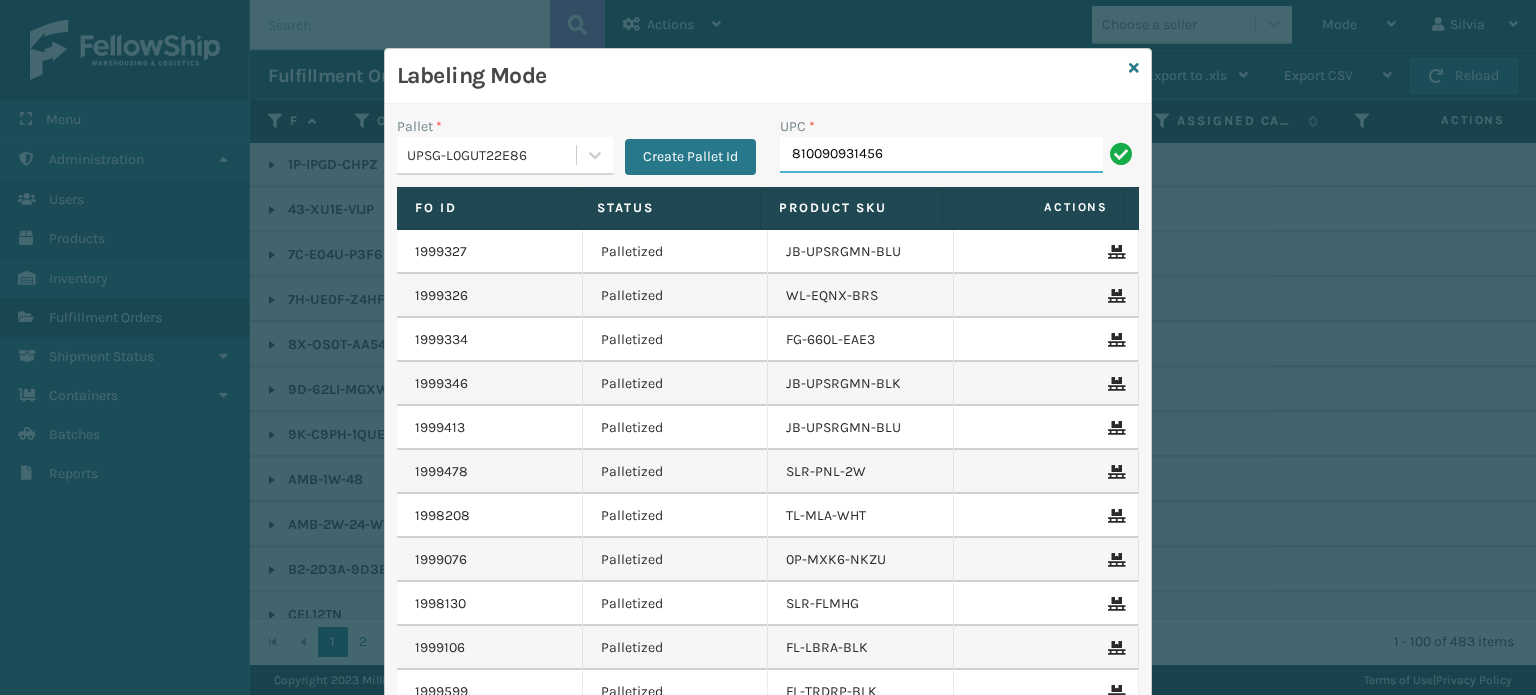type on "810090931456" 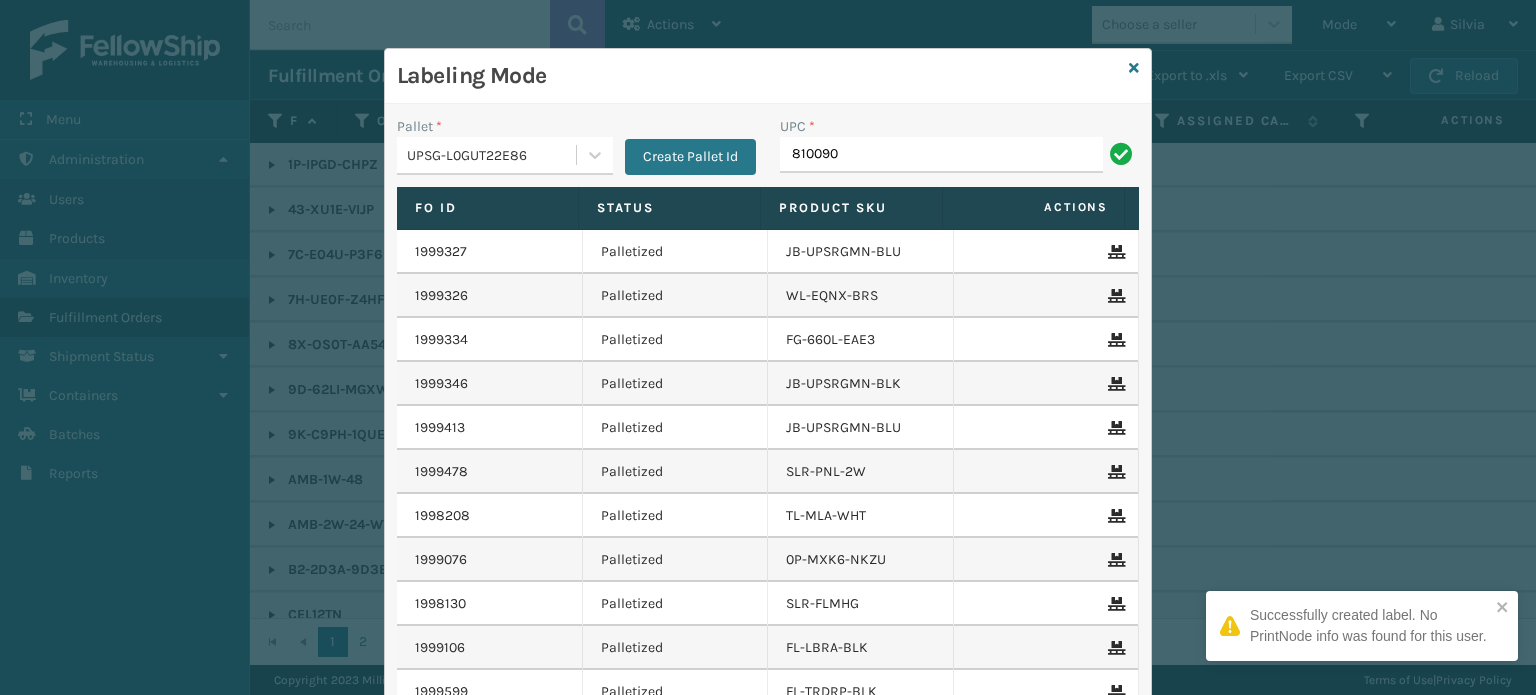type on "8100909" 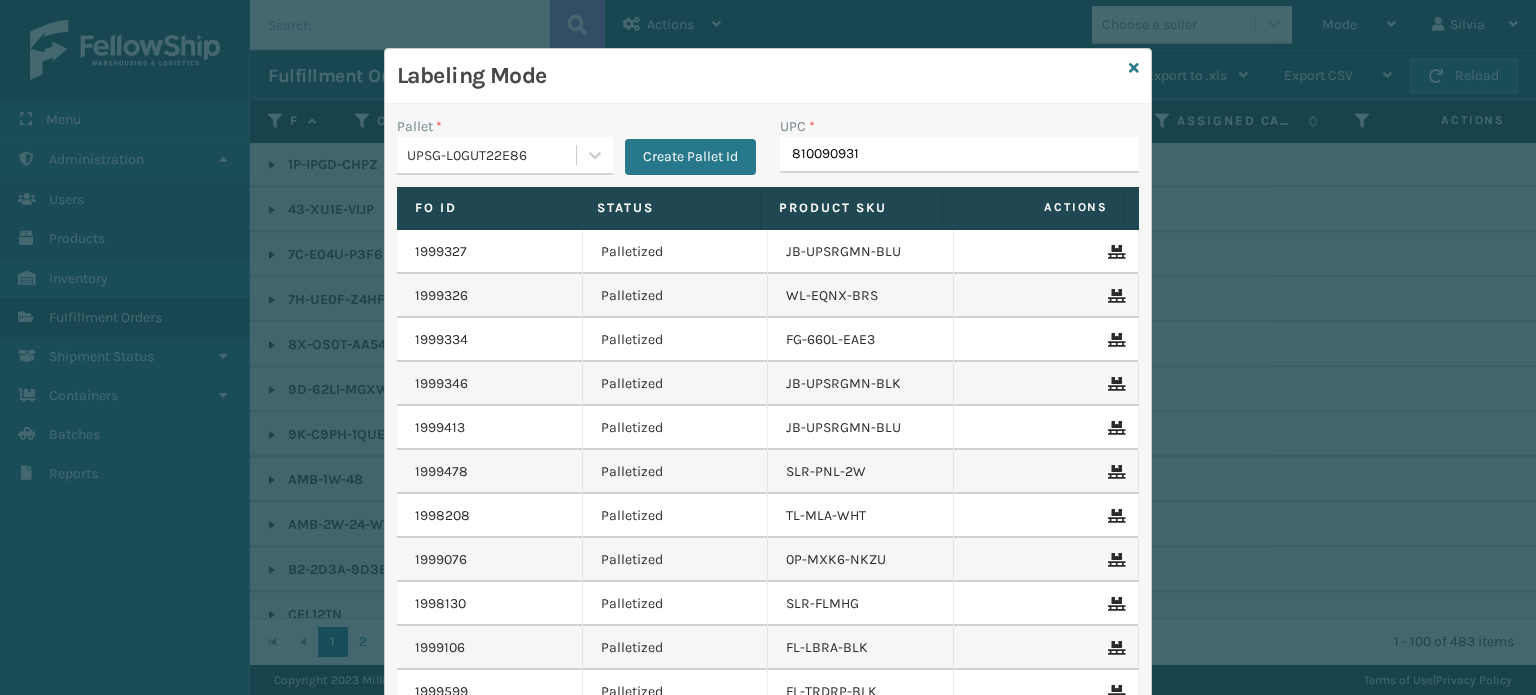 type on "8100909314" 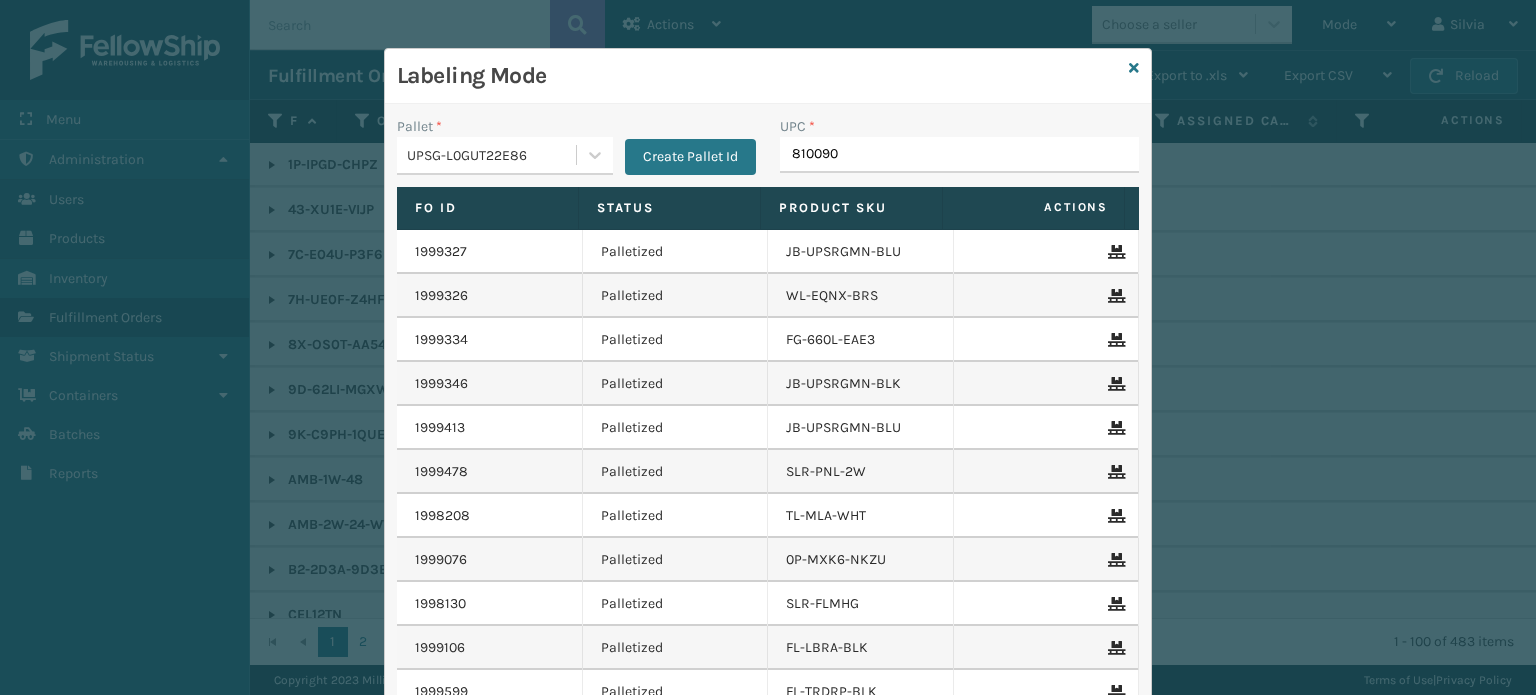 type on "8100909" 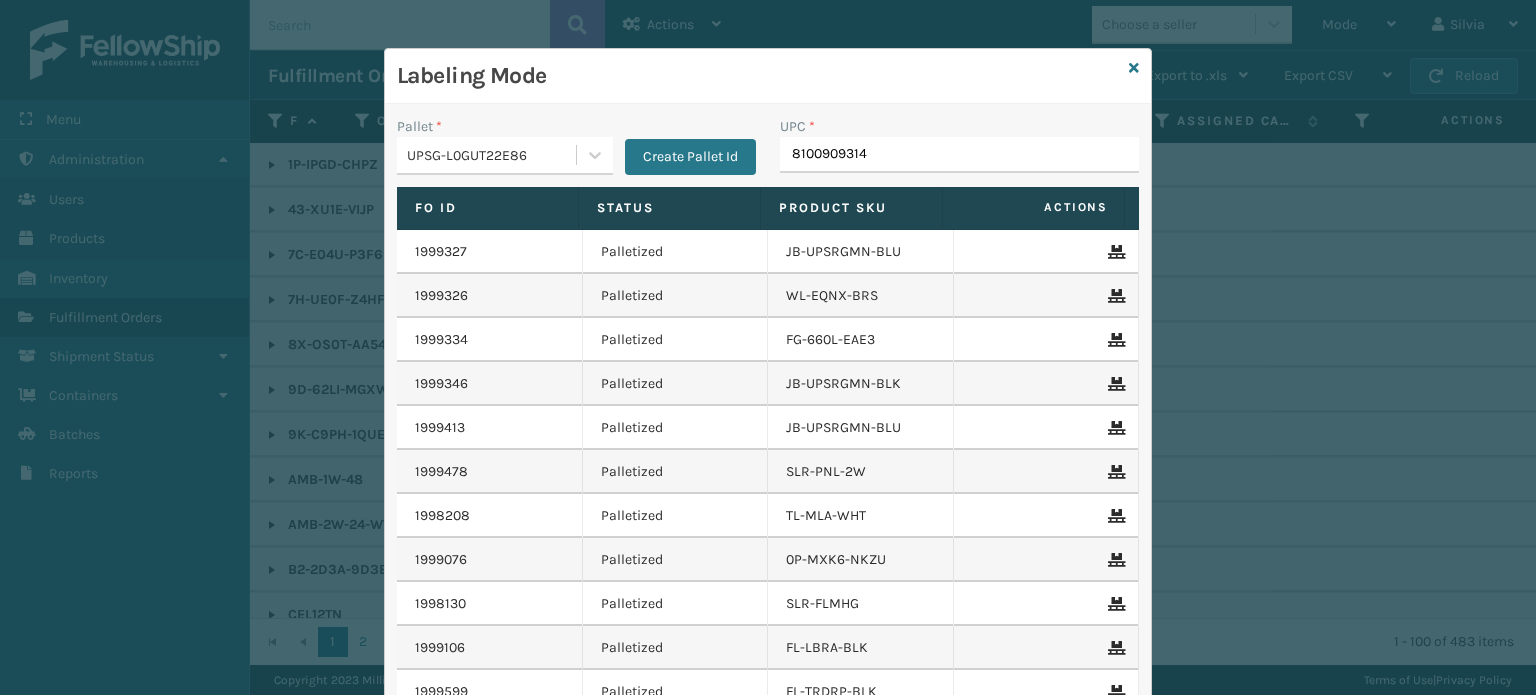 type on "81009093145" 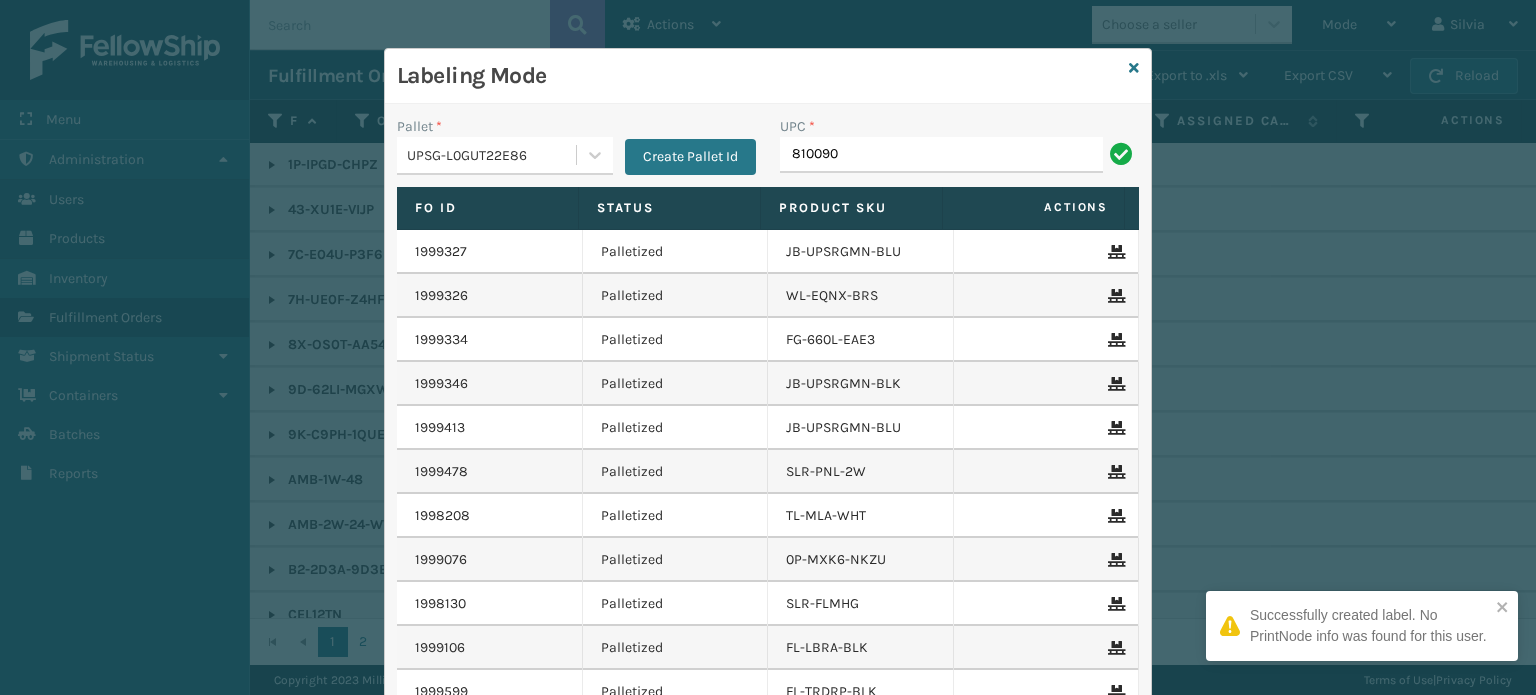 type on "8100909" 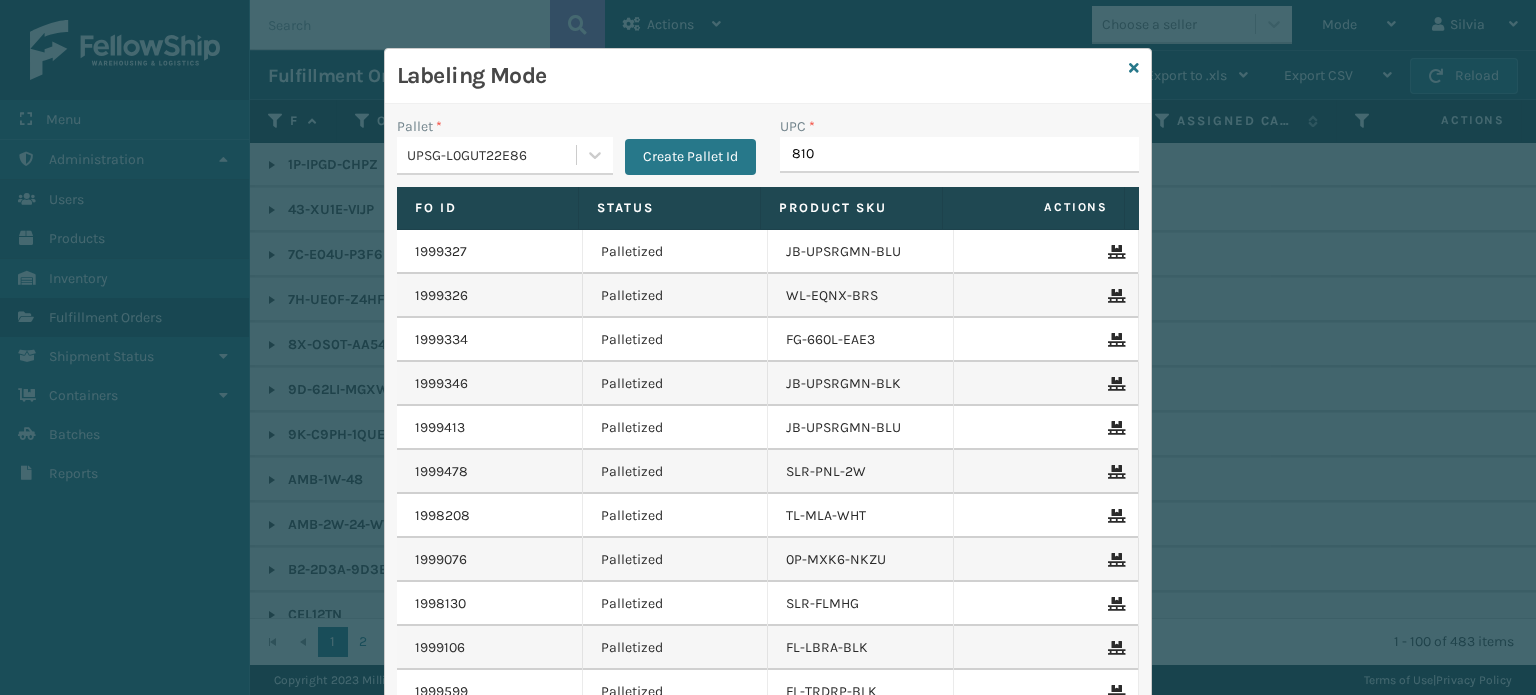 type on "8100" 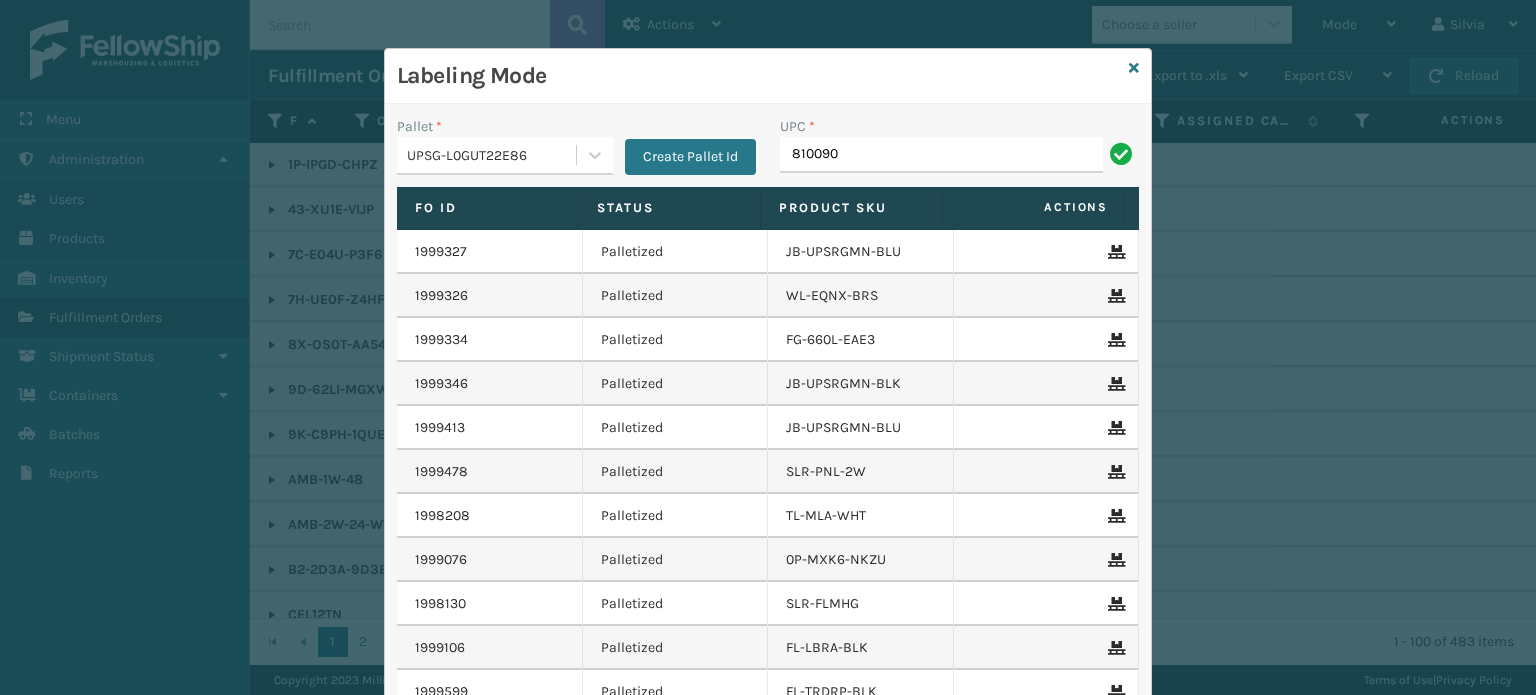 type on "8100909" 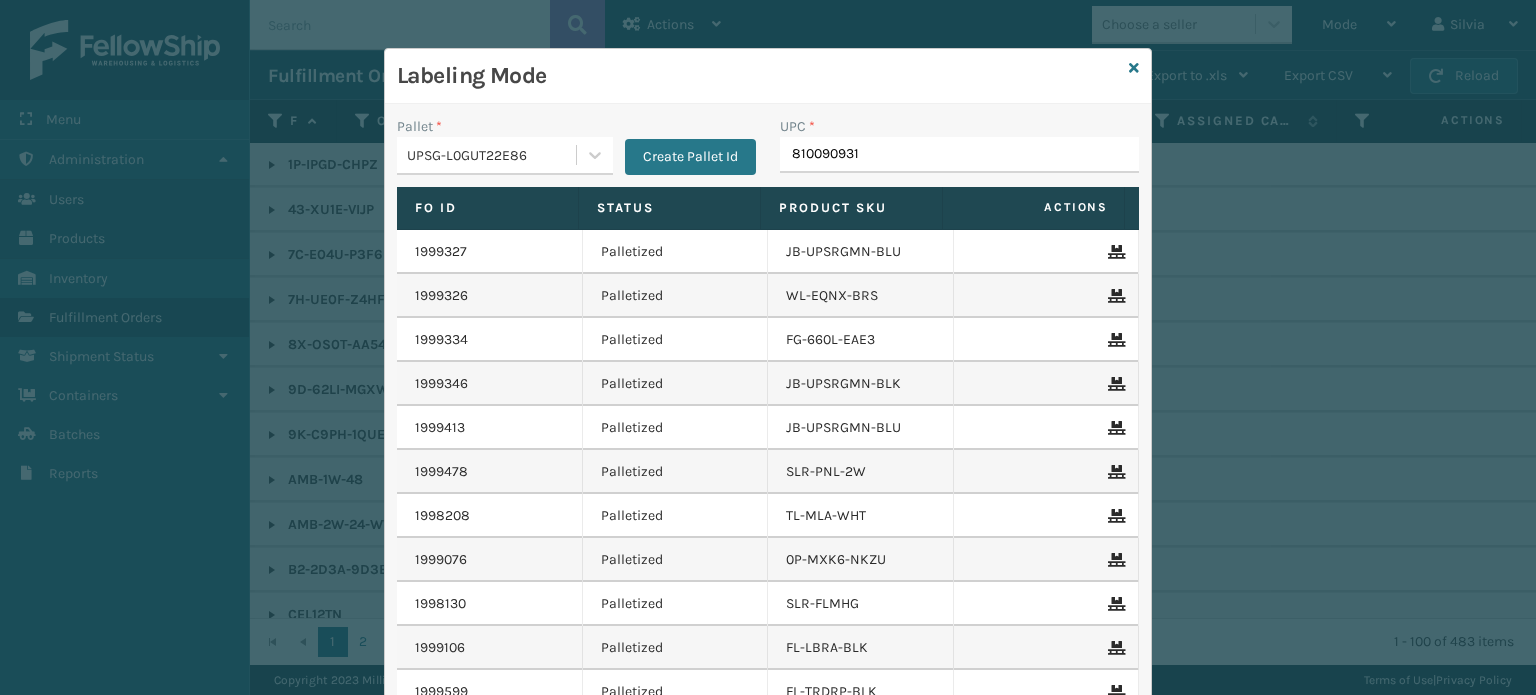 type on "8100909314" 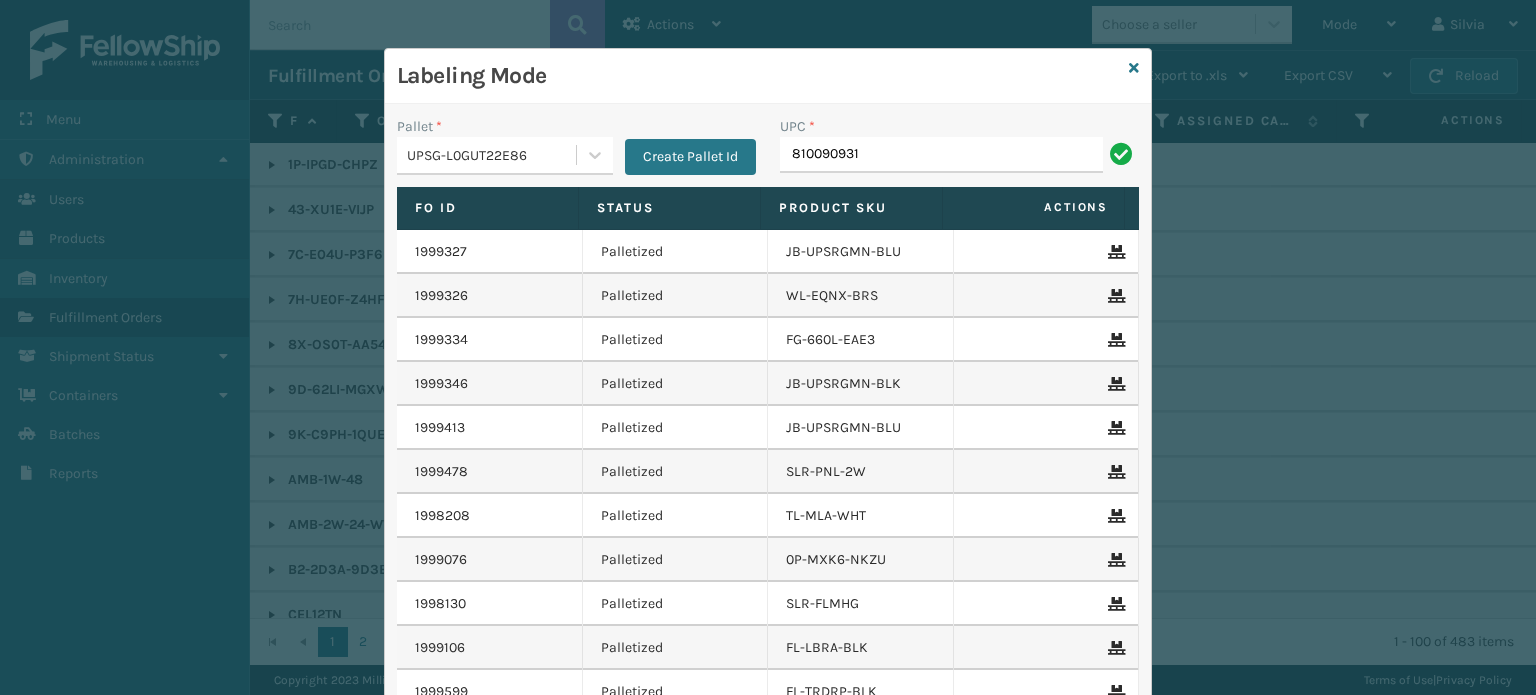 type on "8100909314" 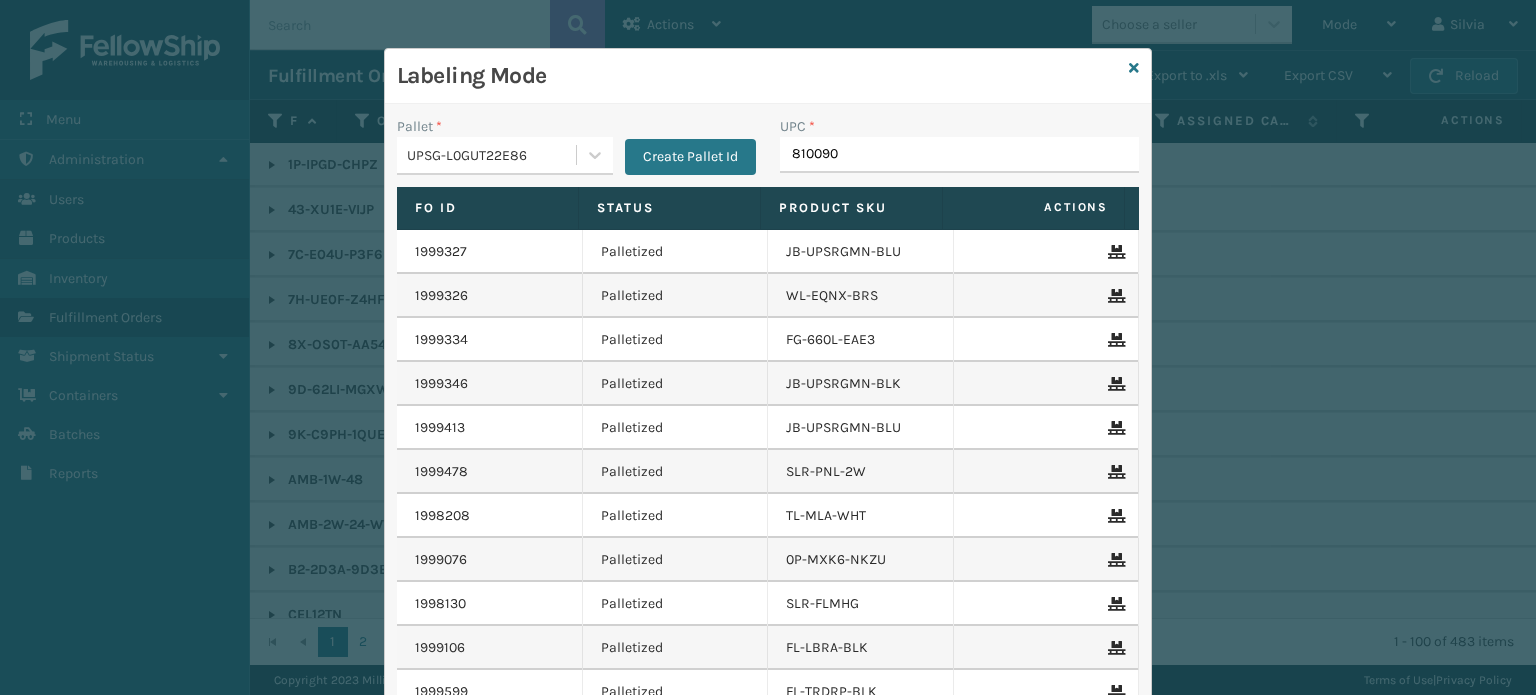type on "8100909" 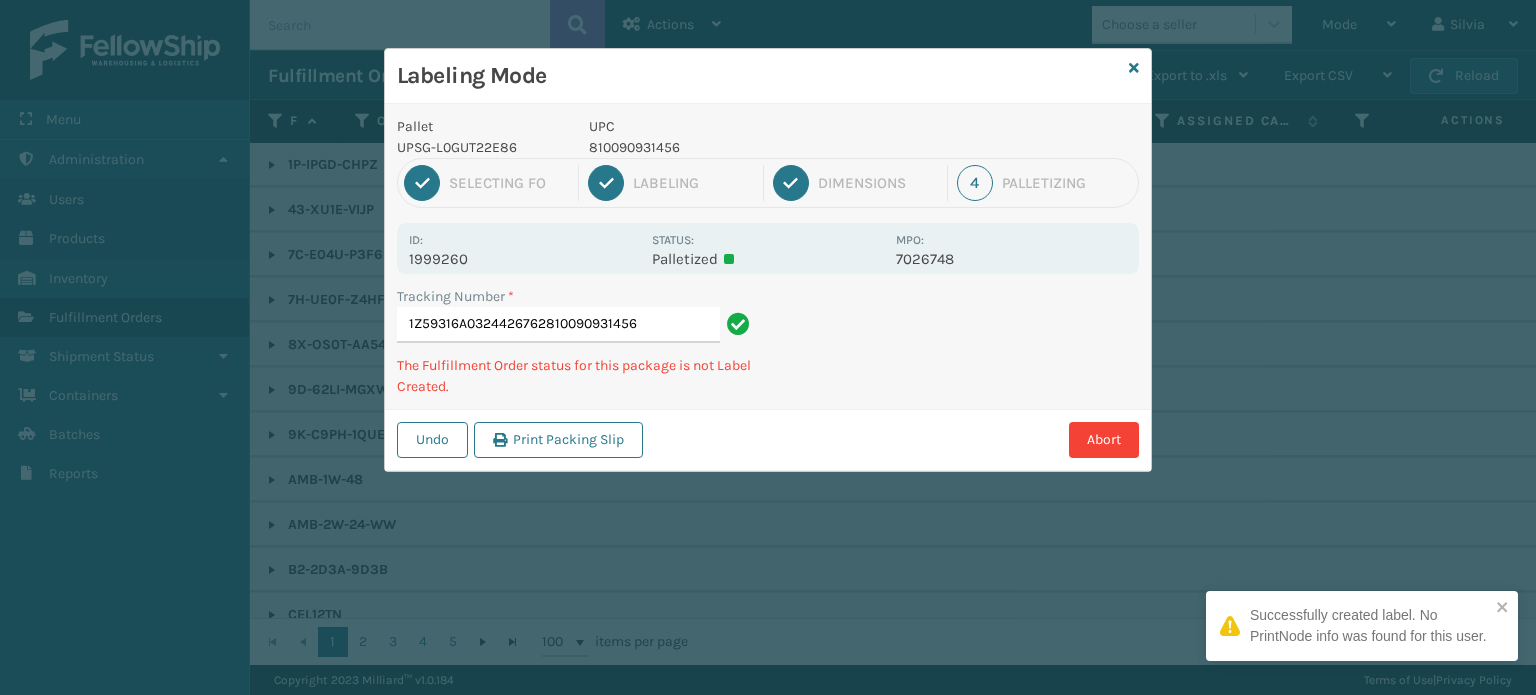 type on "1Z59316A0324426762810090931456" 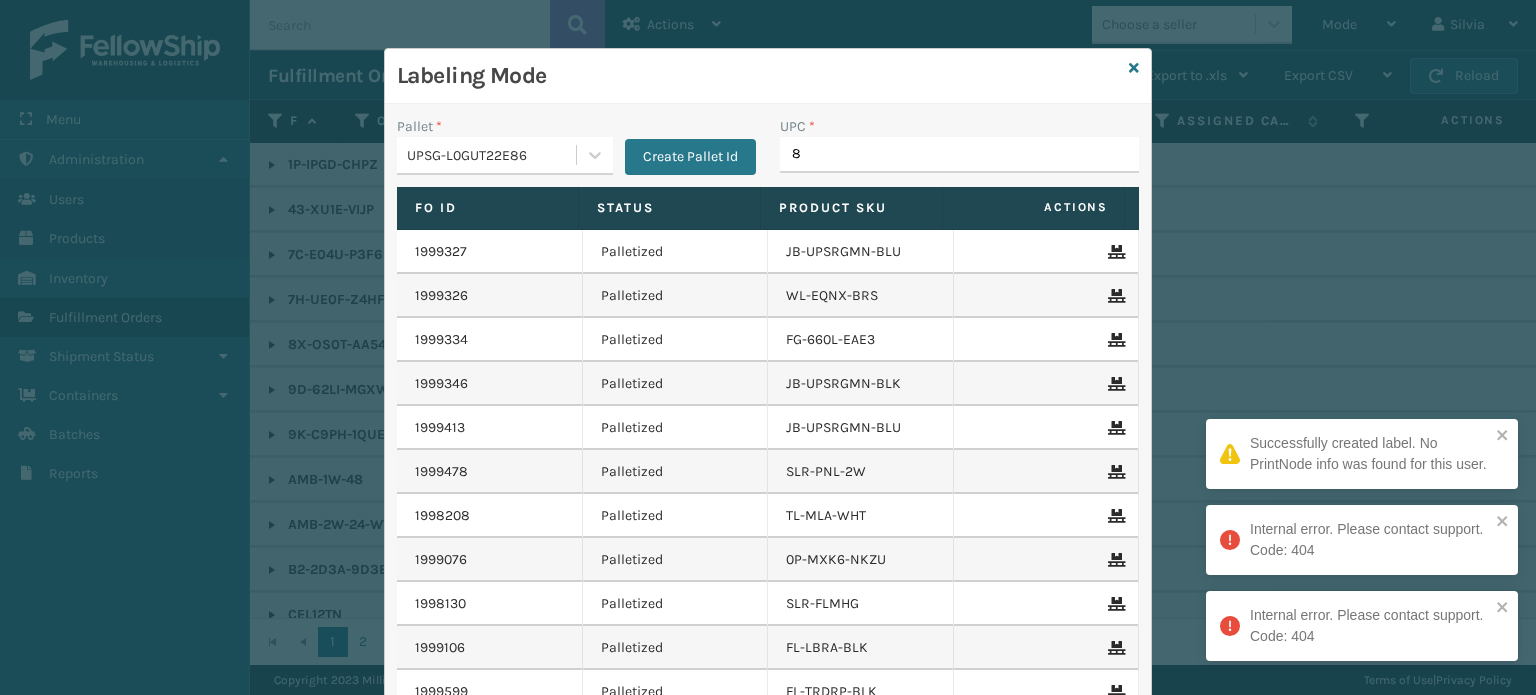 type on "81" 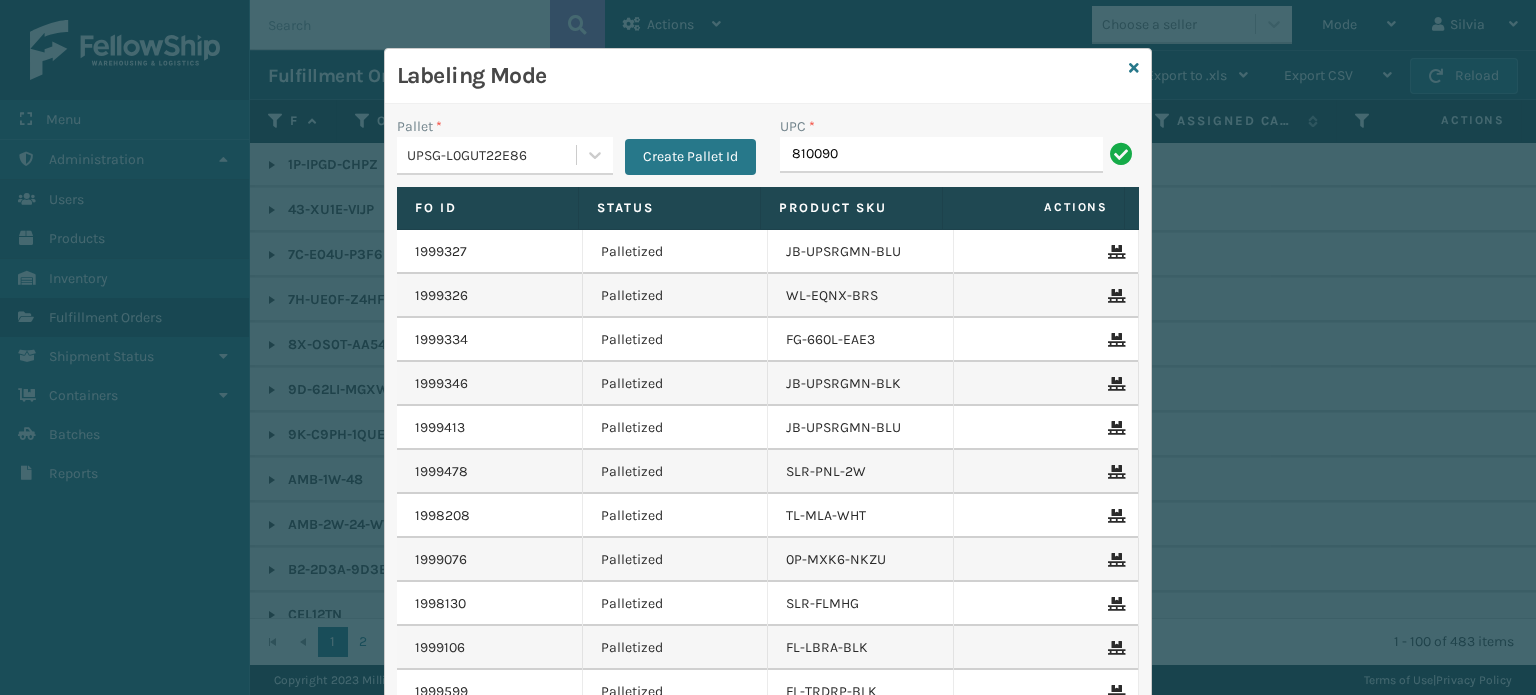 type on "8100909" 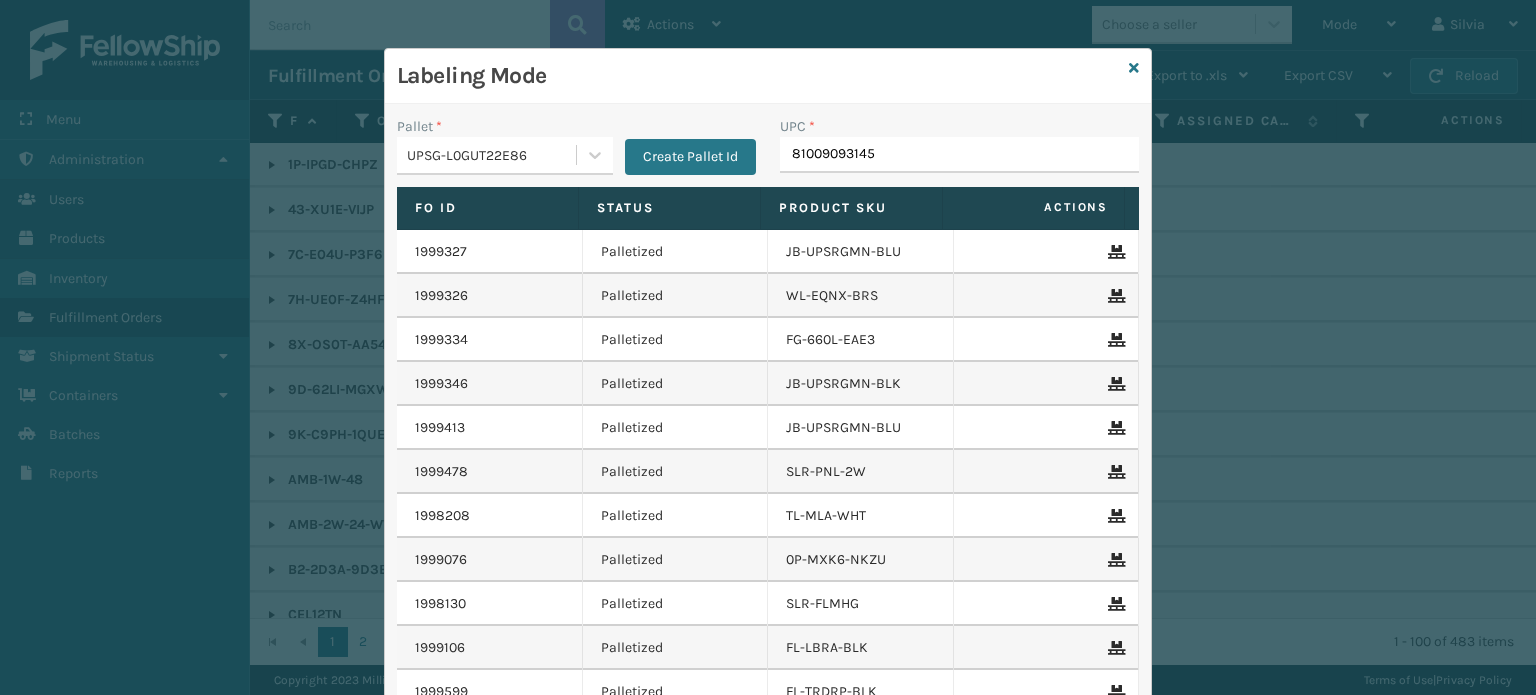 type on "810090931456" 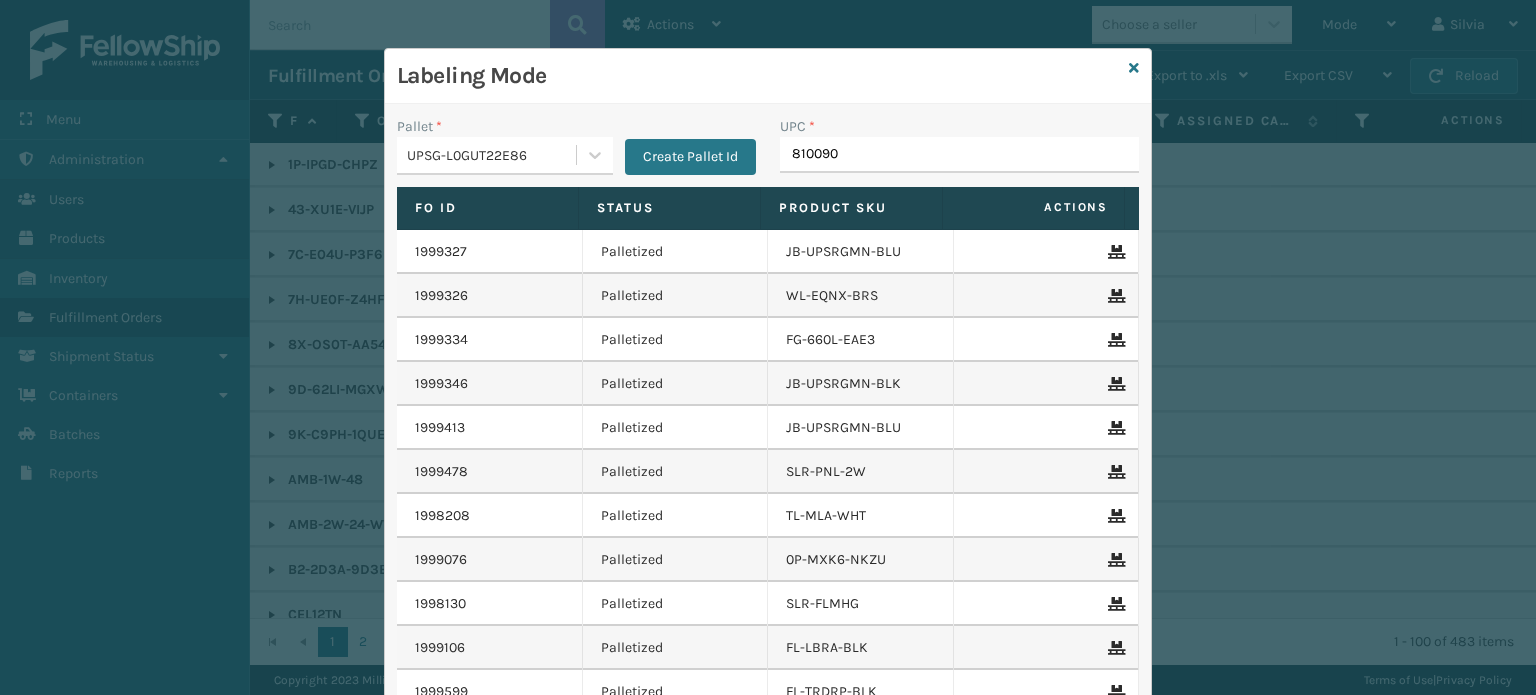 type on "8100909" 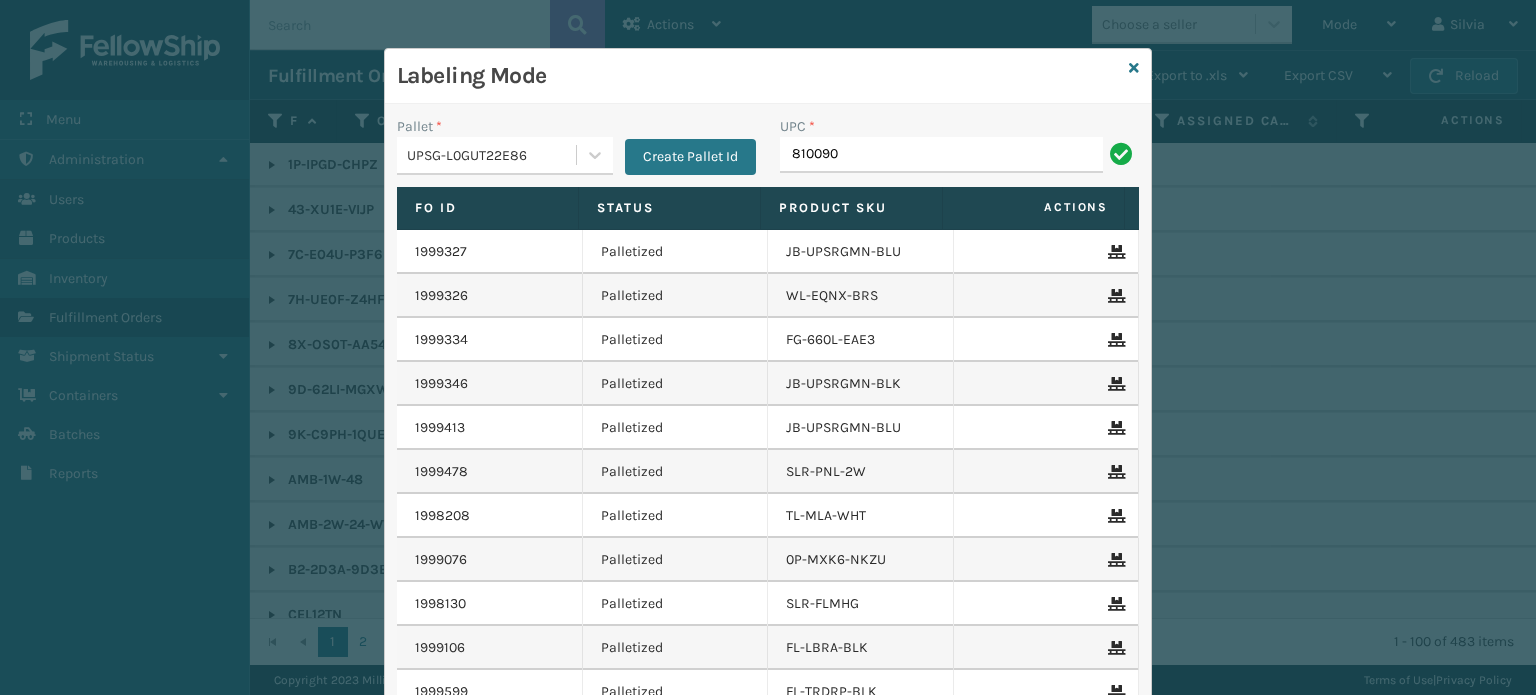 type on "8100909" 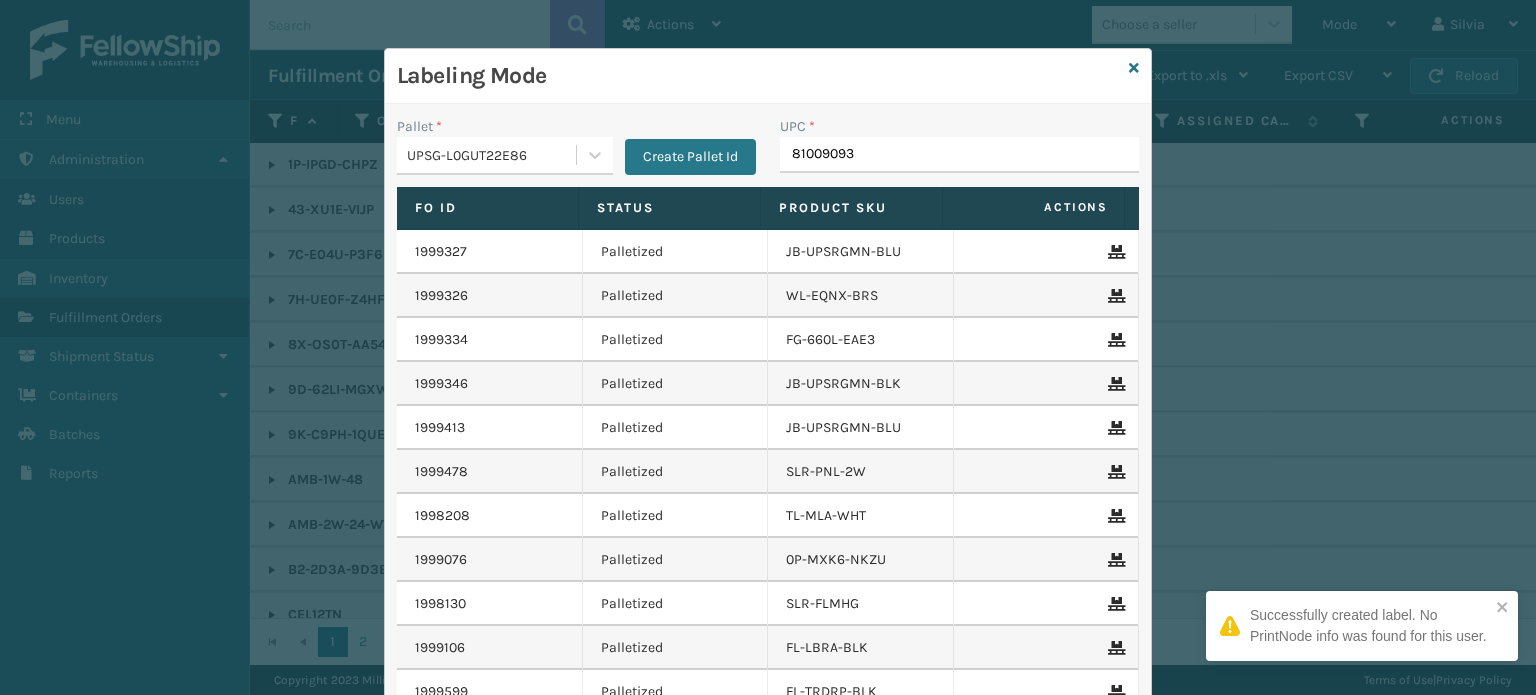 type on "810090931" 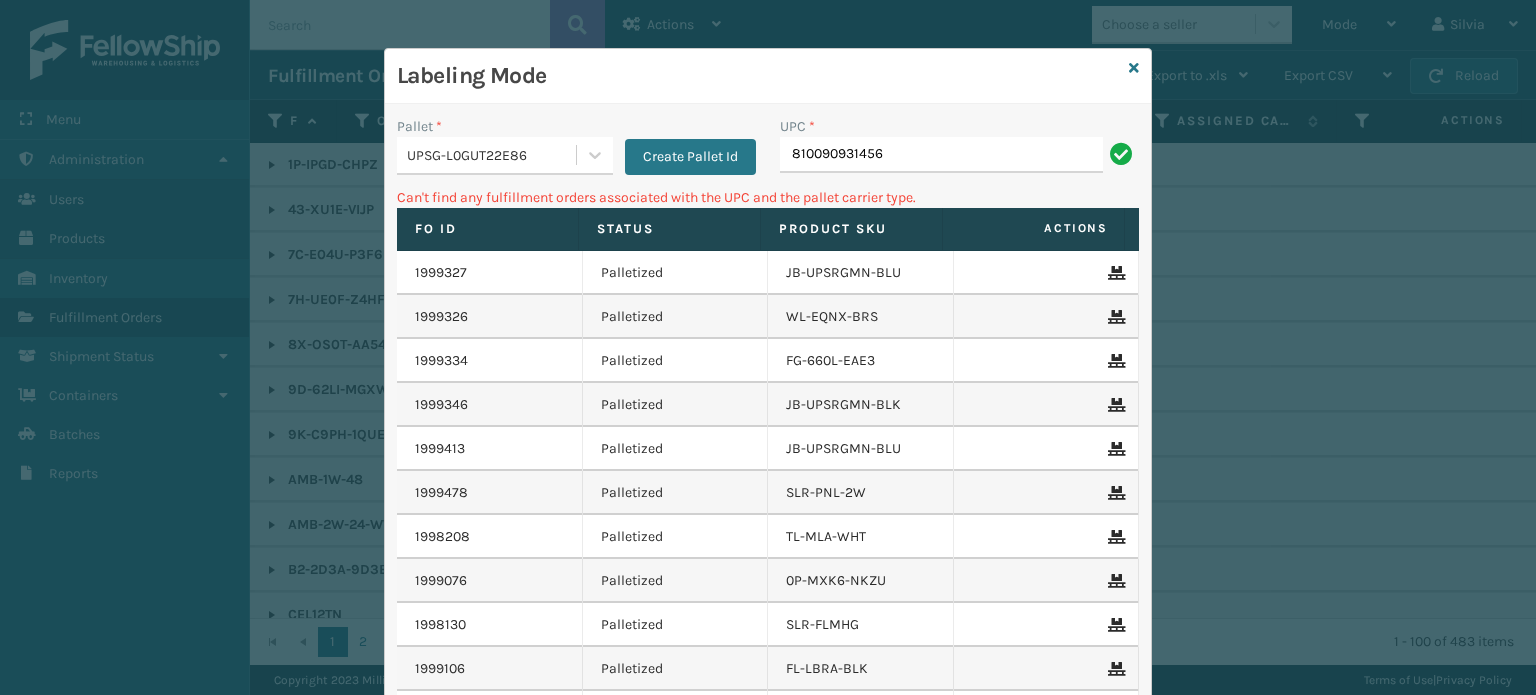 click on "UPSG-L0GUT22E86" at bounding box center [492, 155] 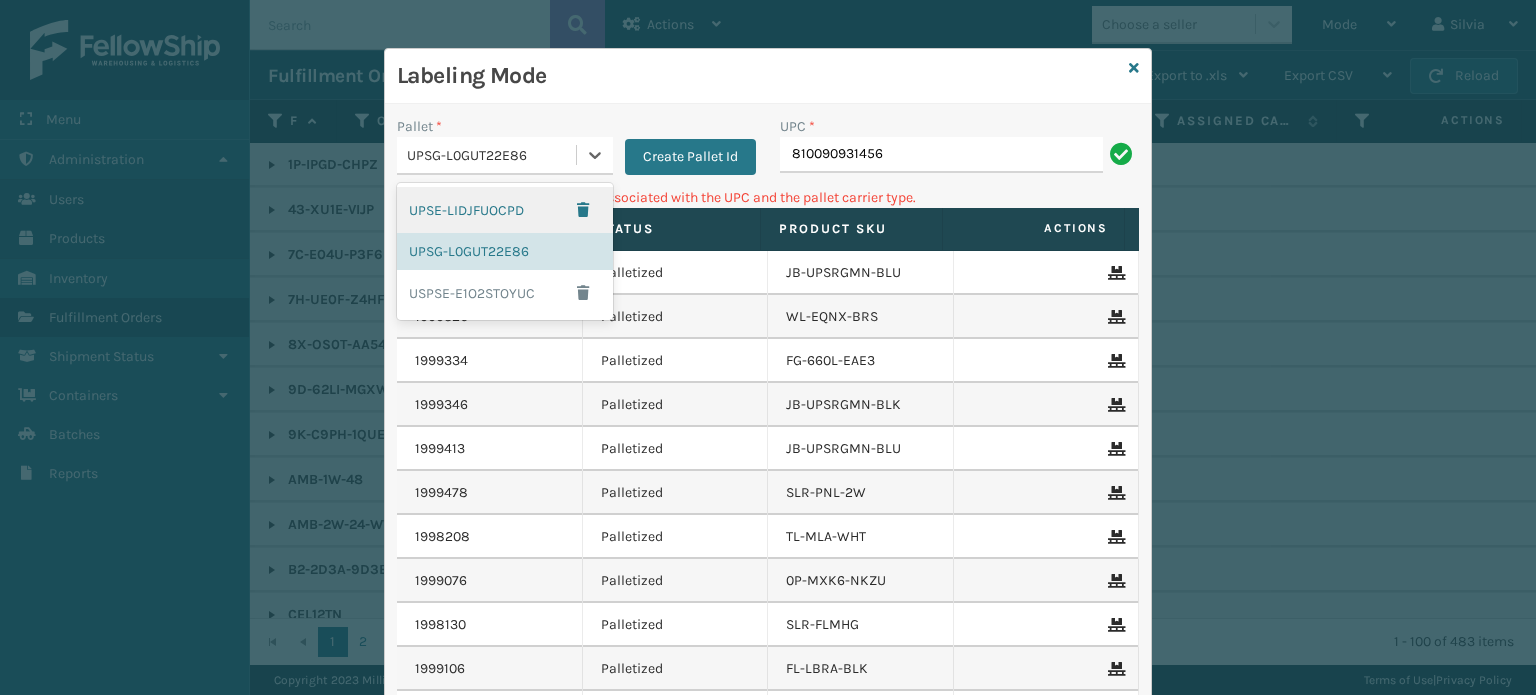click on "UPSE-LIDJFUOCPD" at bounding box center (505, 210) 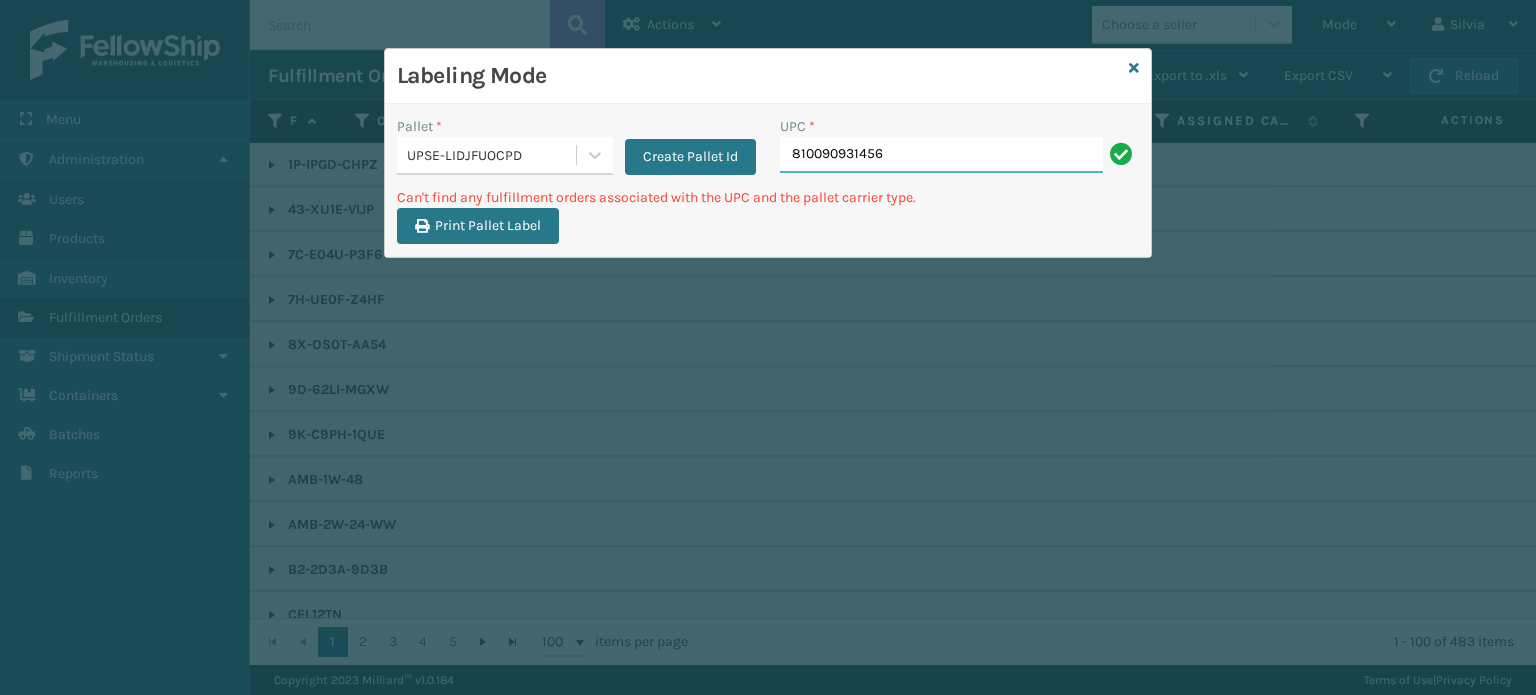 click on "810090931456" at bounding box center [941, 155] 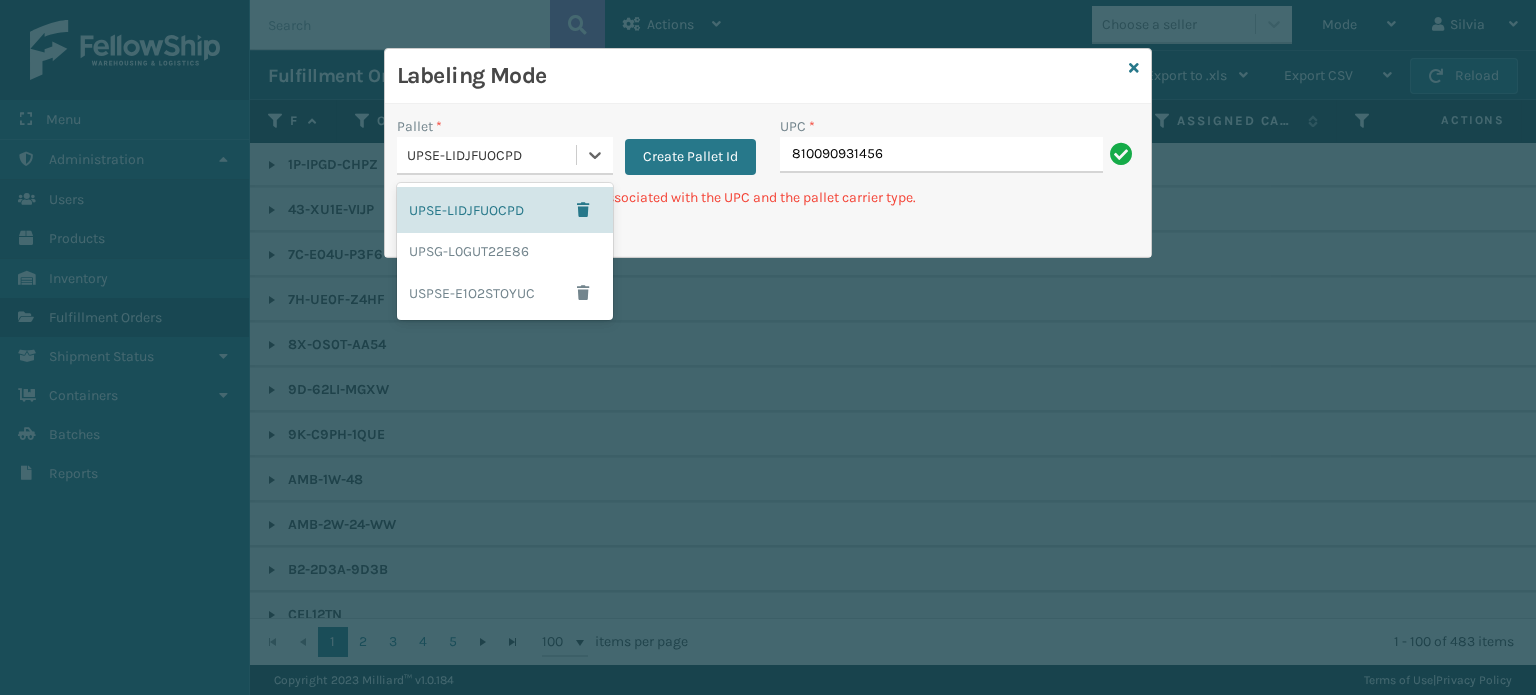 click on "UPSE-LIDJFUOCPD" at bounding box center (492, 155) 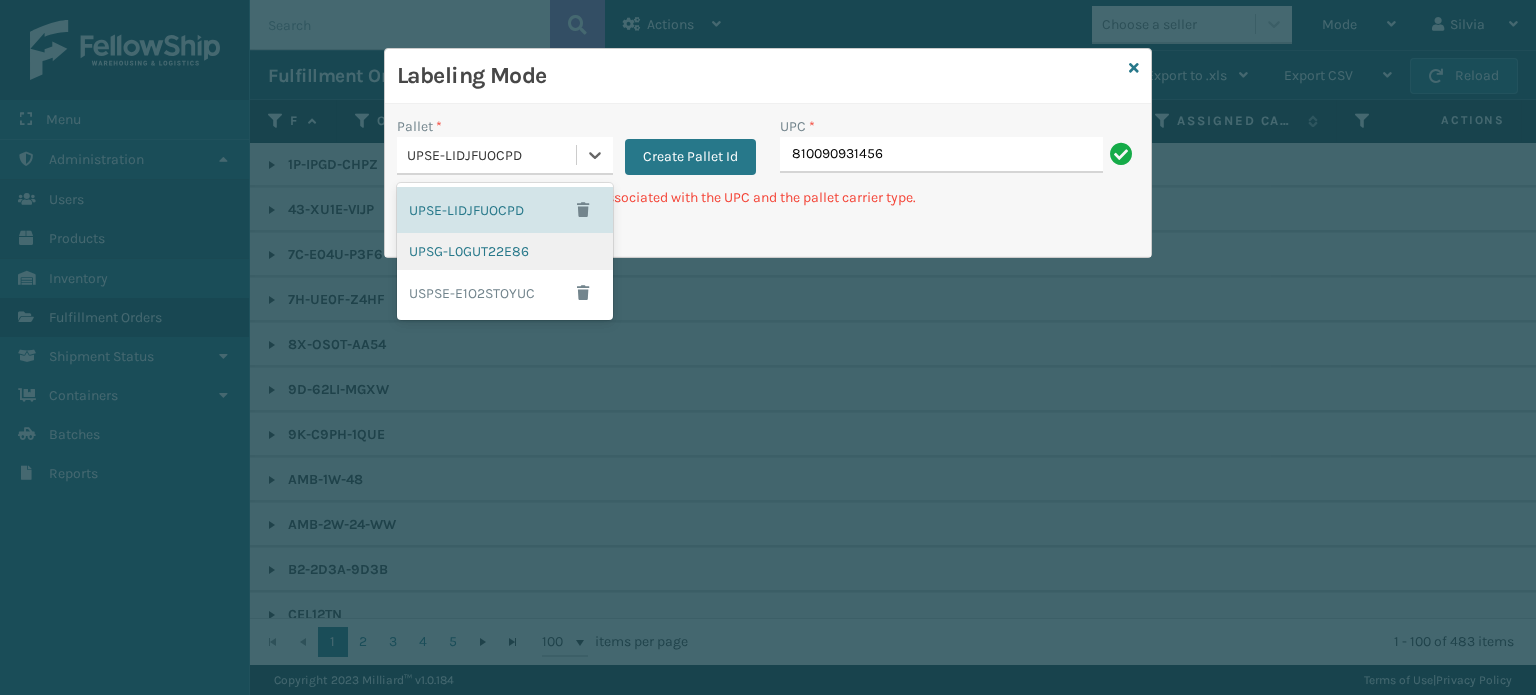 click on "UPSG-L0GUT22E86" at bounding box center [505, 251] 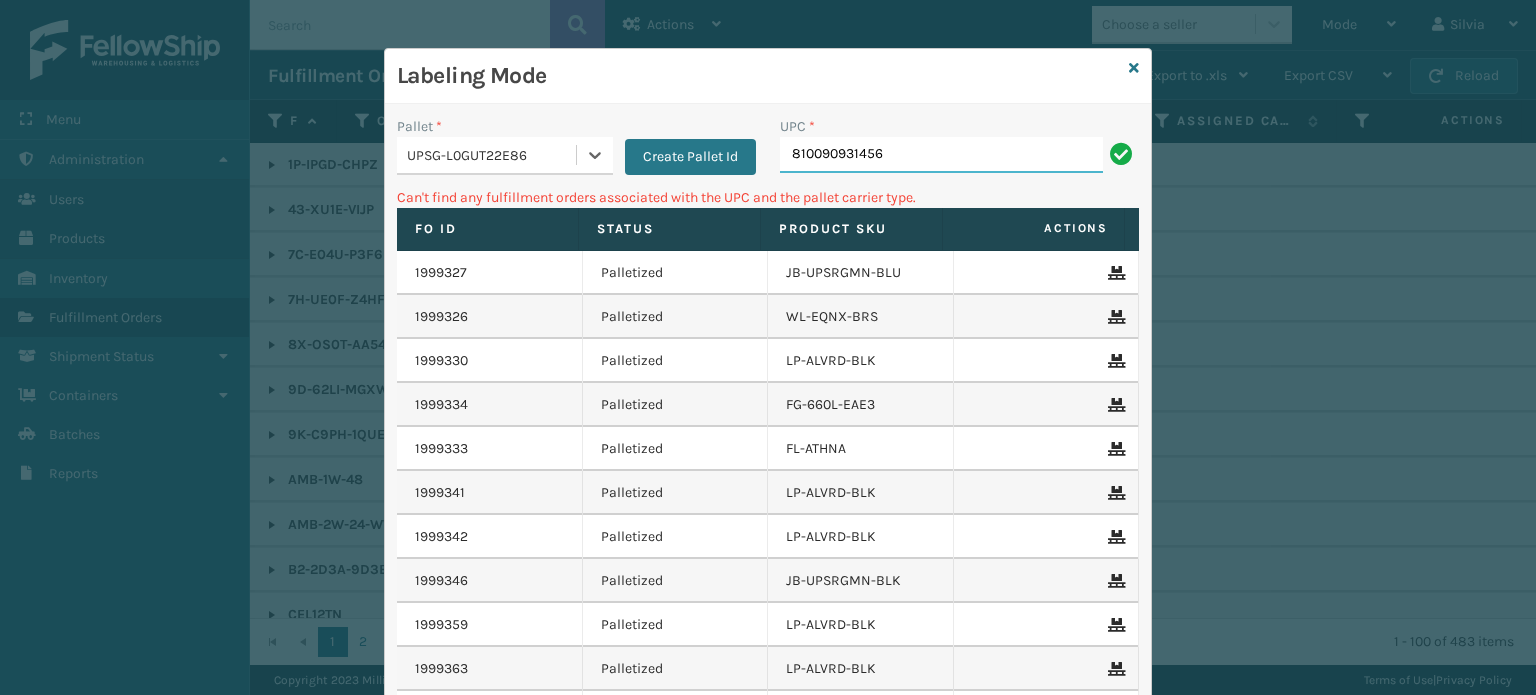 click on "810090931456" at bounding box center (941, 155) 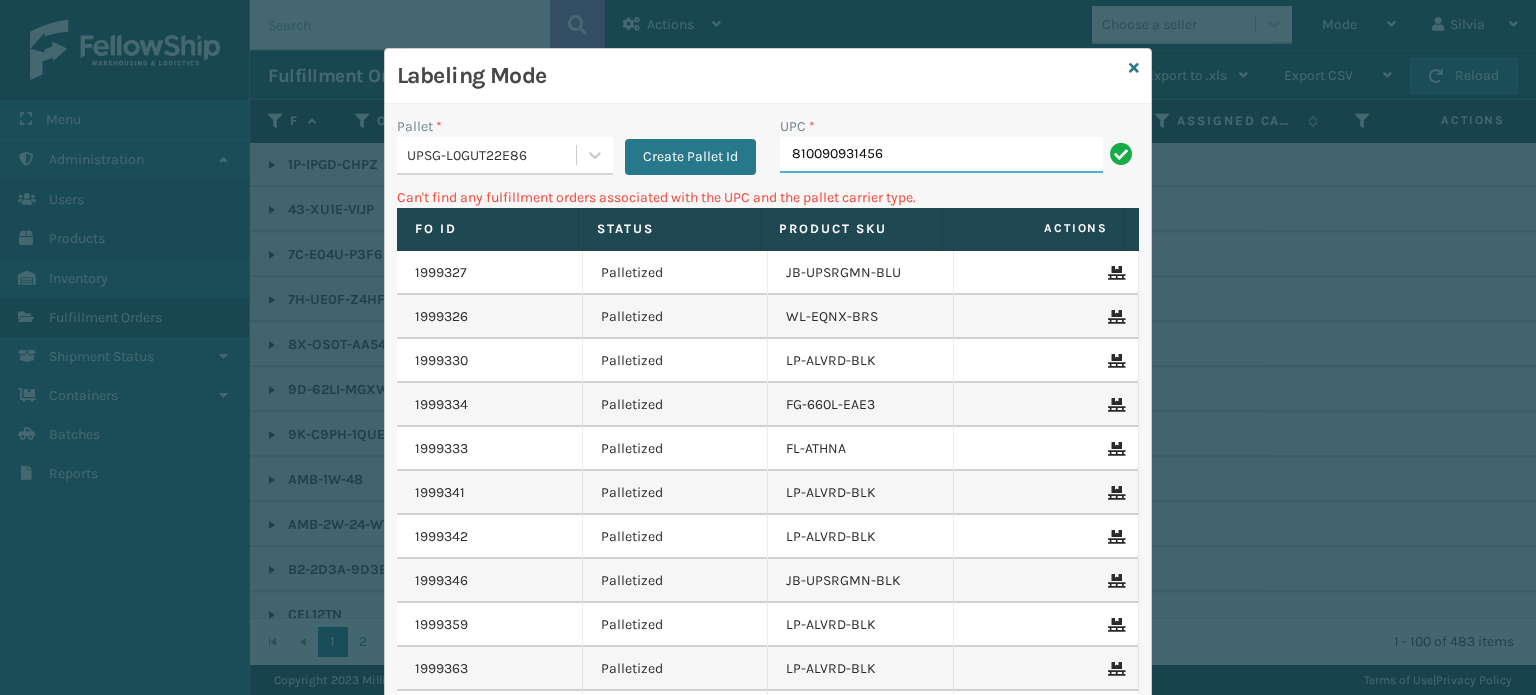 click on "810090931456" at bounding box center [941, 155] 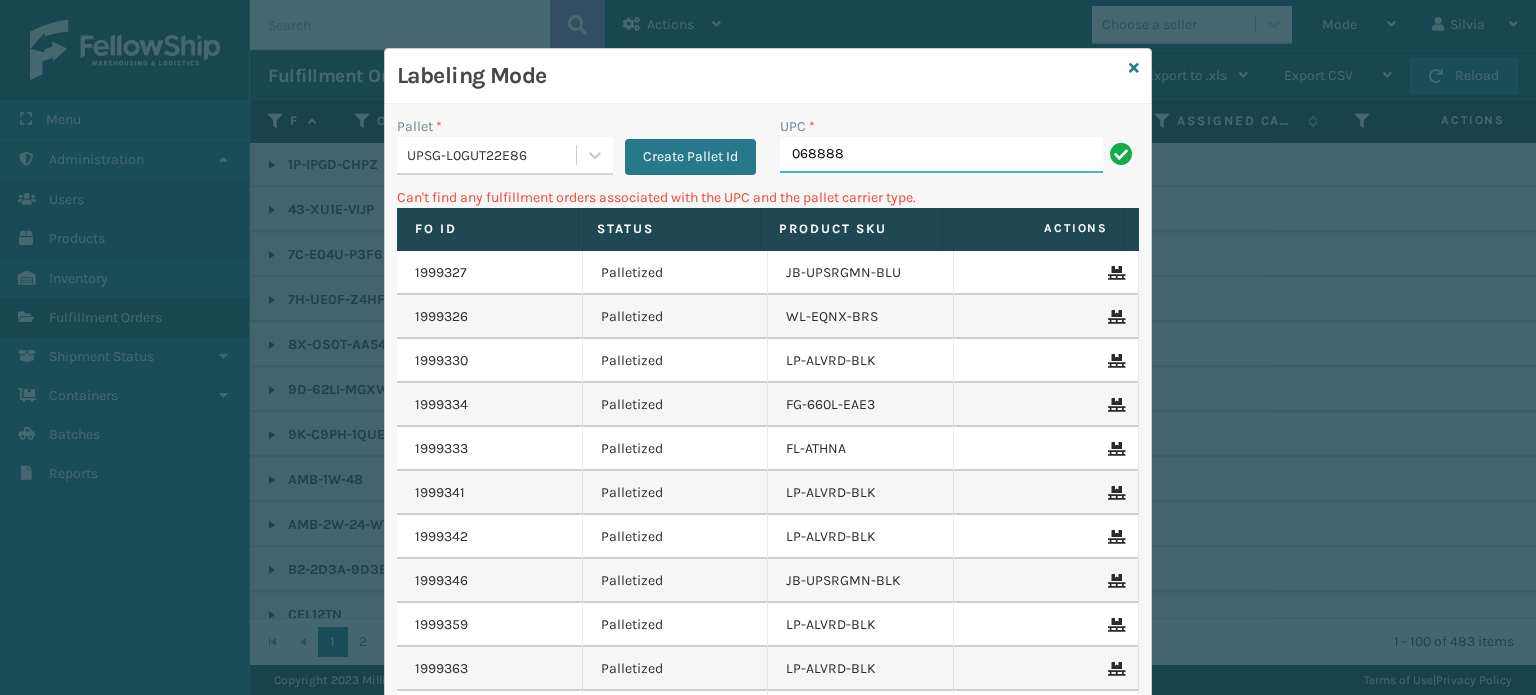 type on "0688880" 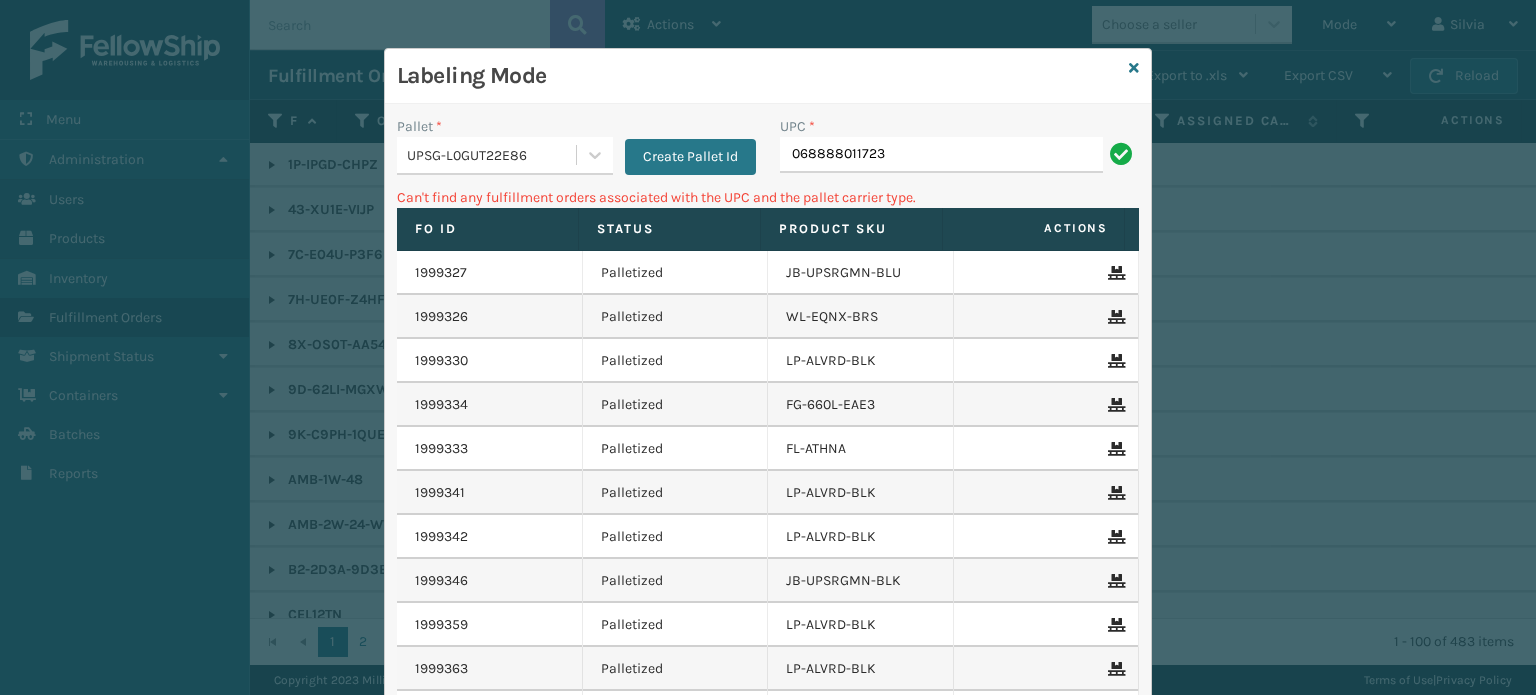 click on "068888011723" at bounding box center (941, 155) 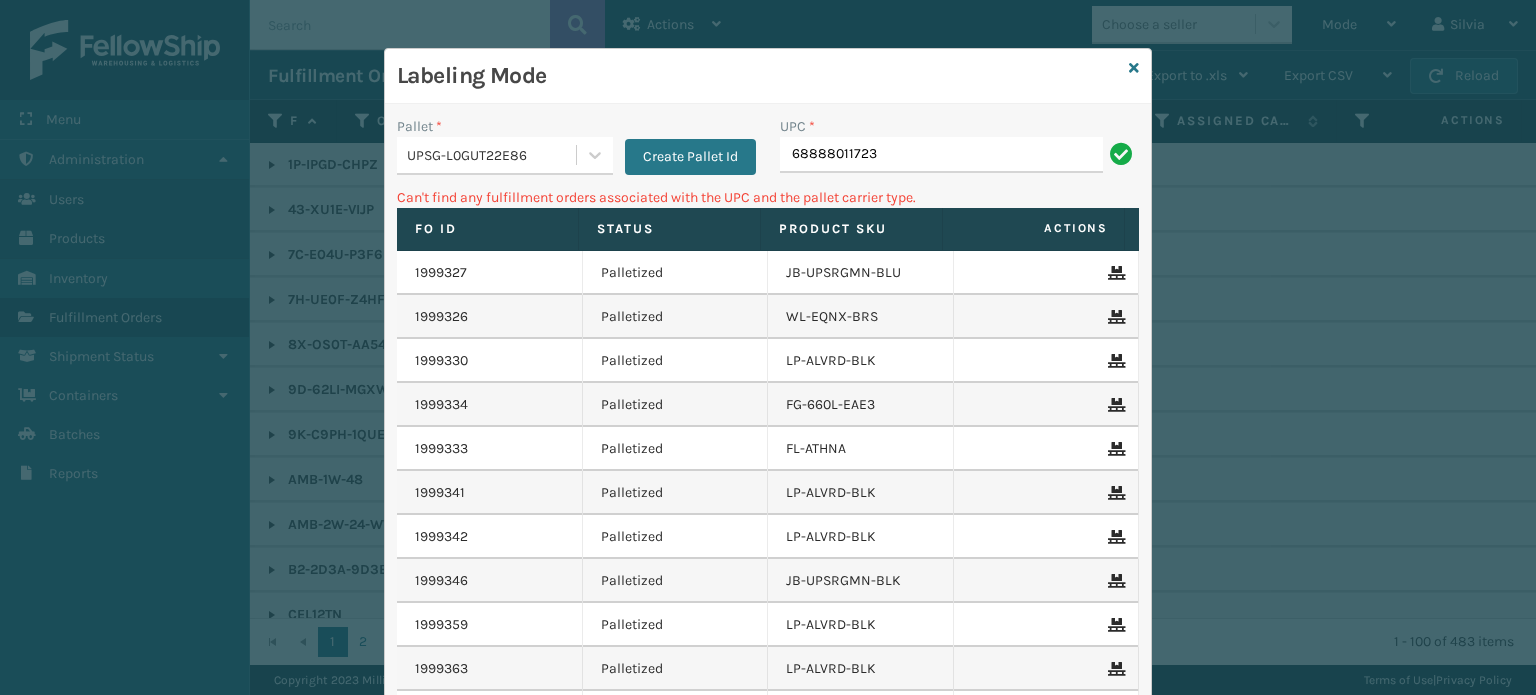 type on "68888011723" 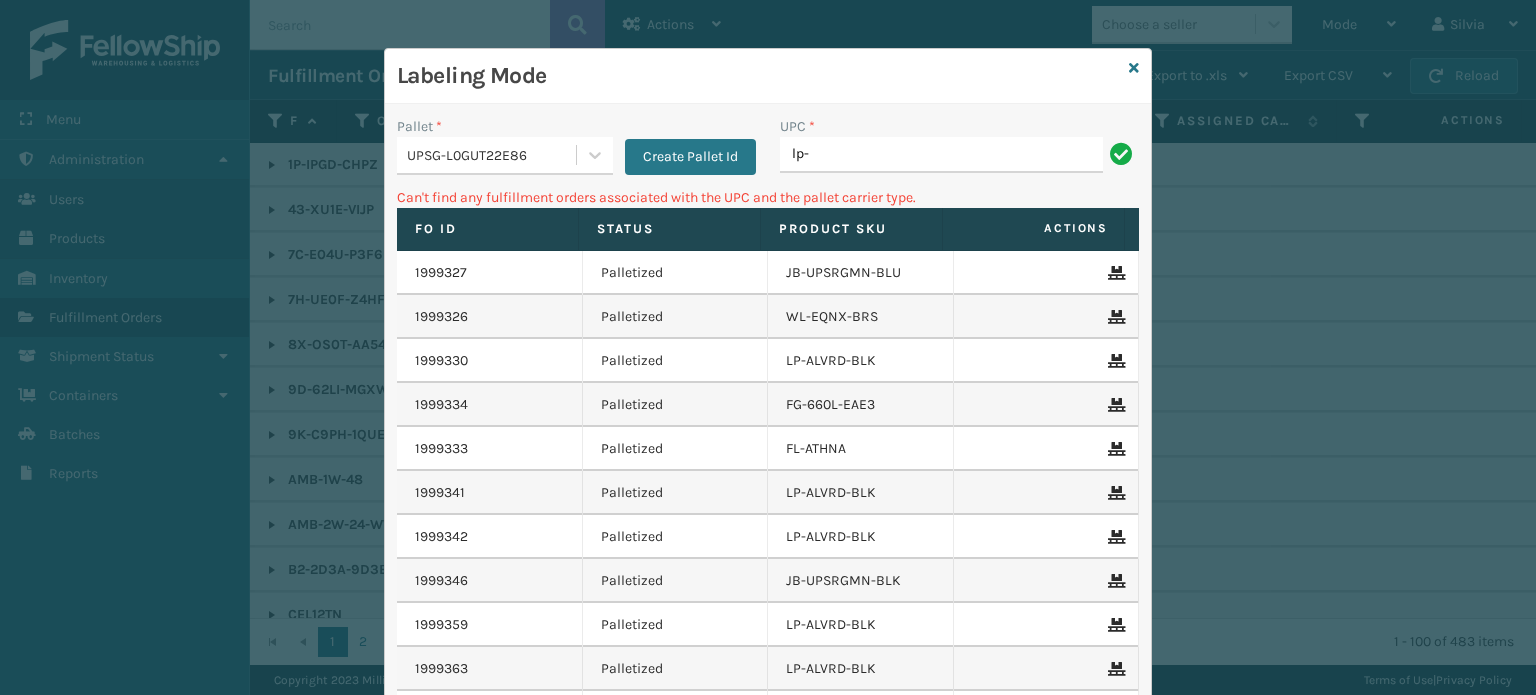 type on "LP-RMXPLS-BLk" 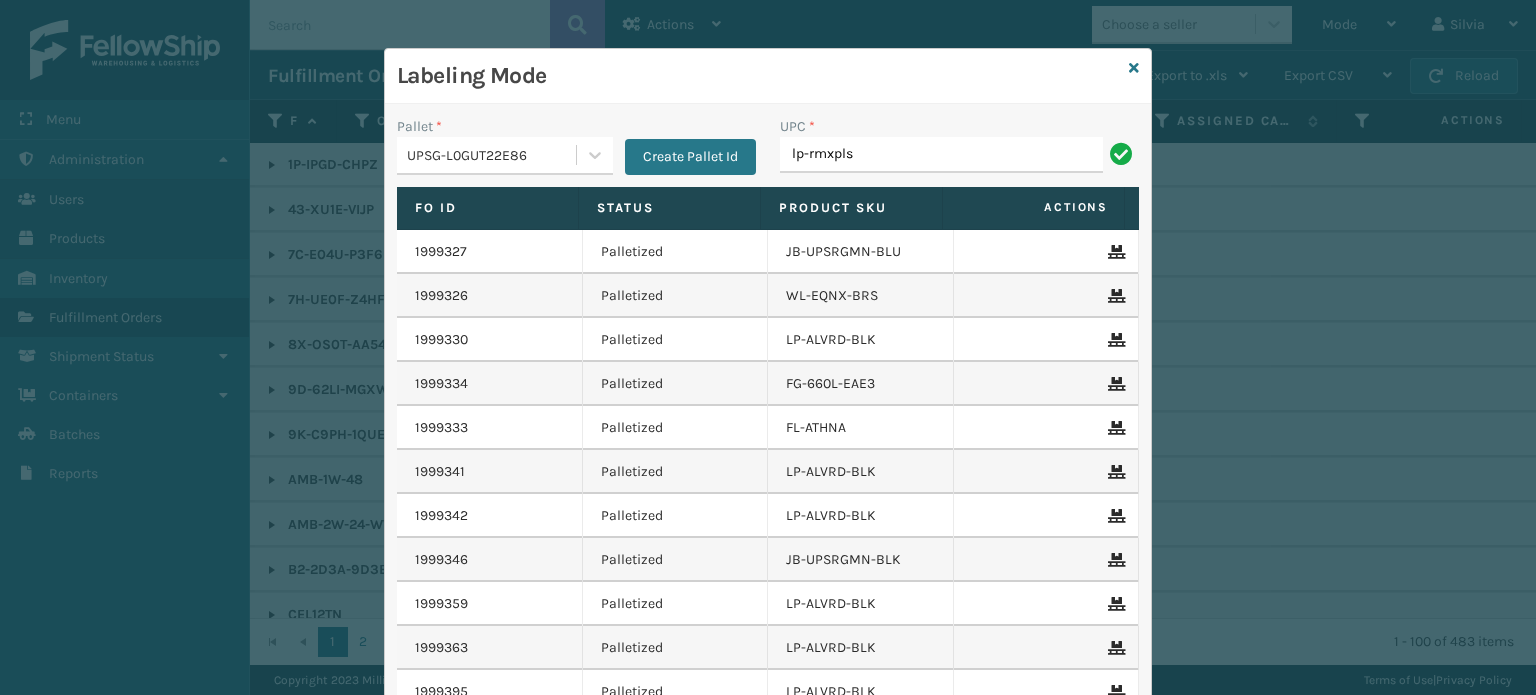 type on "LP-RMXPLS-BLk" 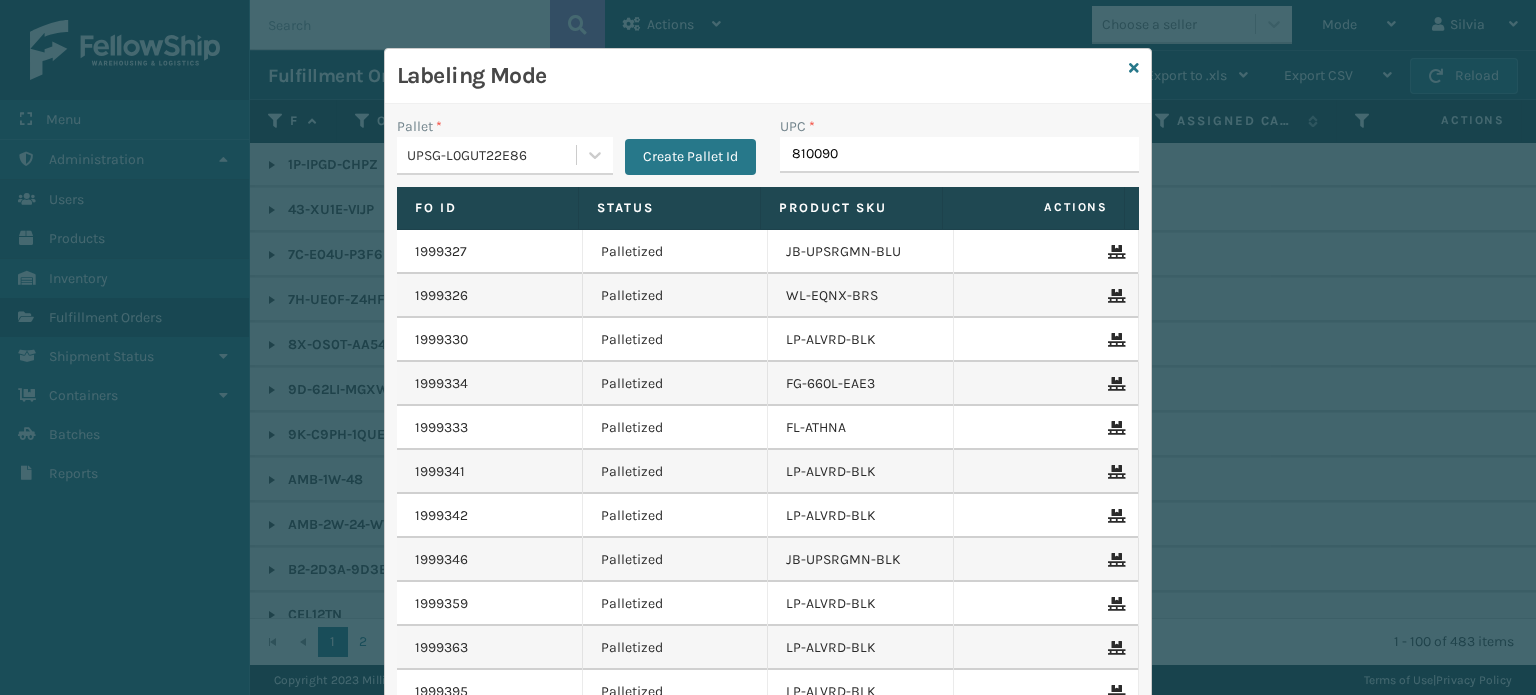 type on "8100909" 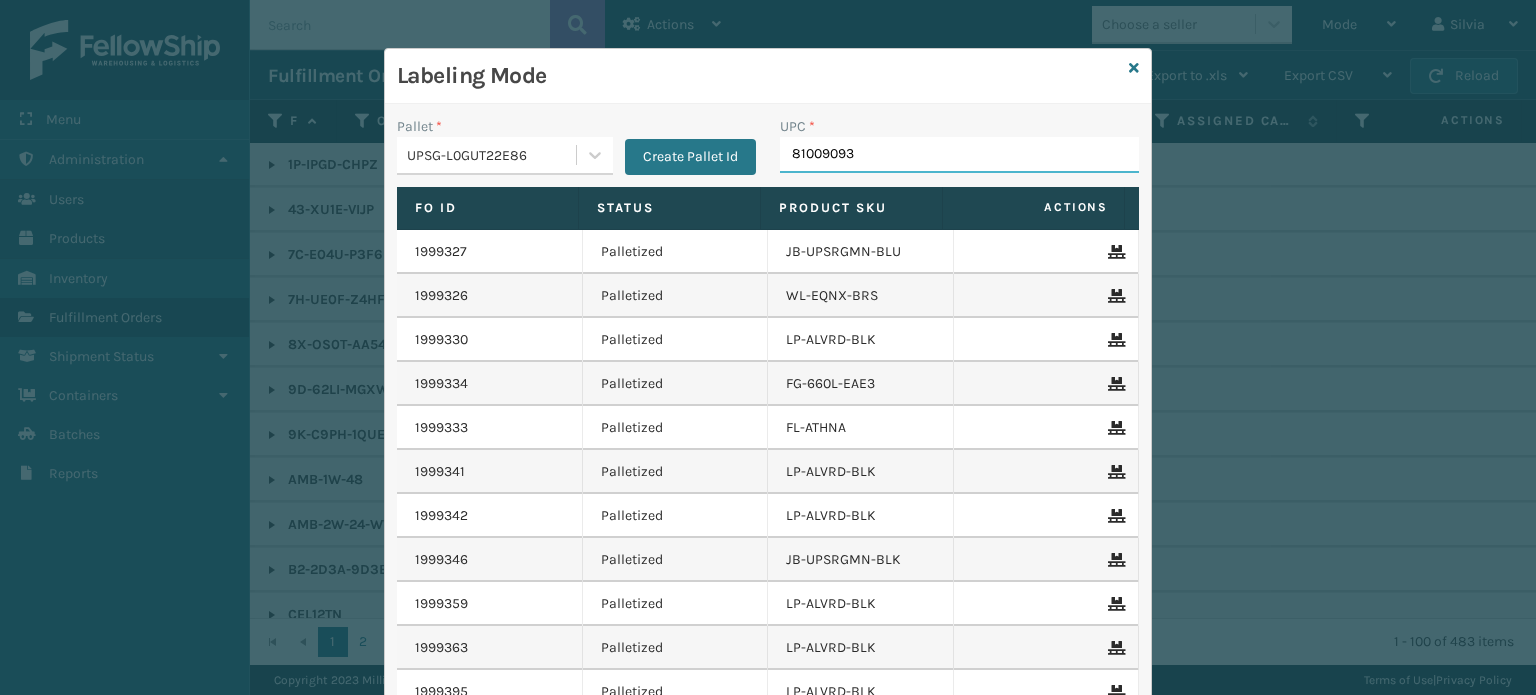 type on "810090930" 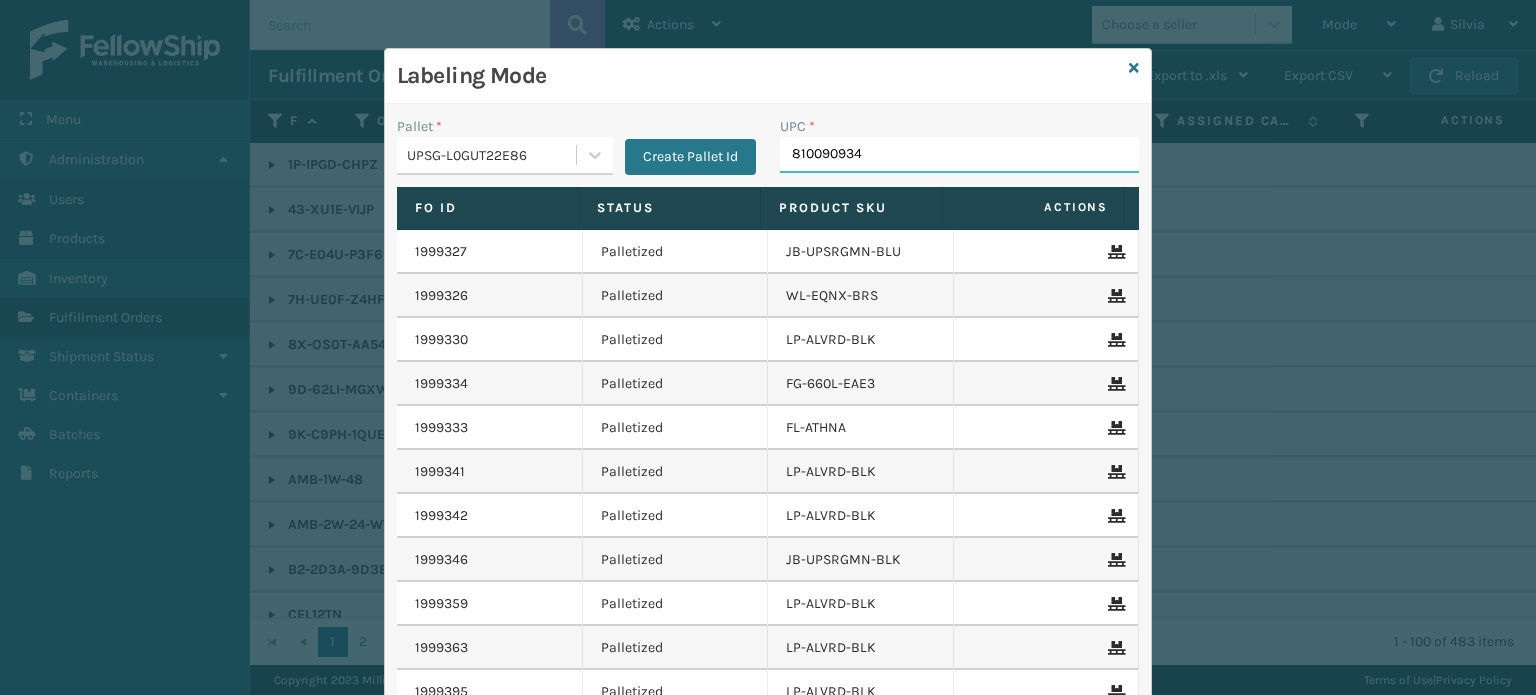 type on "8100909343" 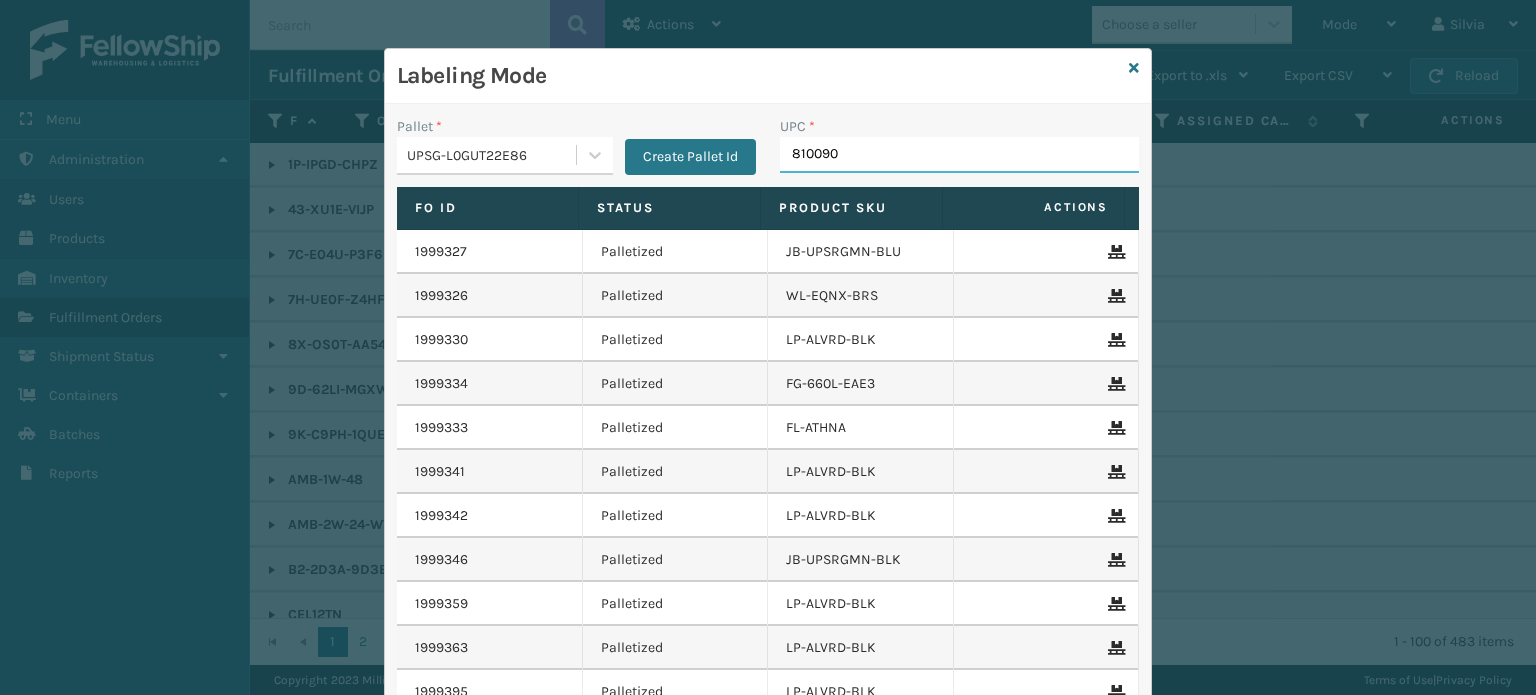 type on "8100909" 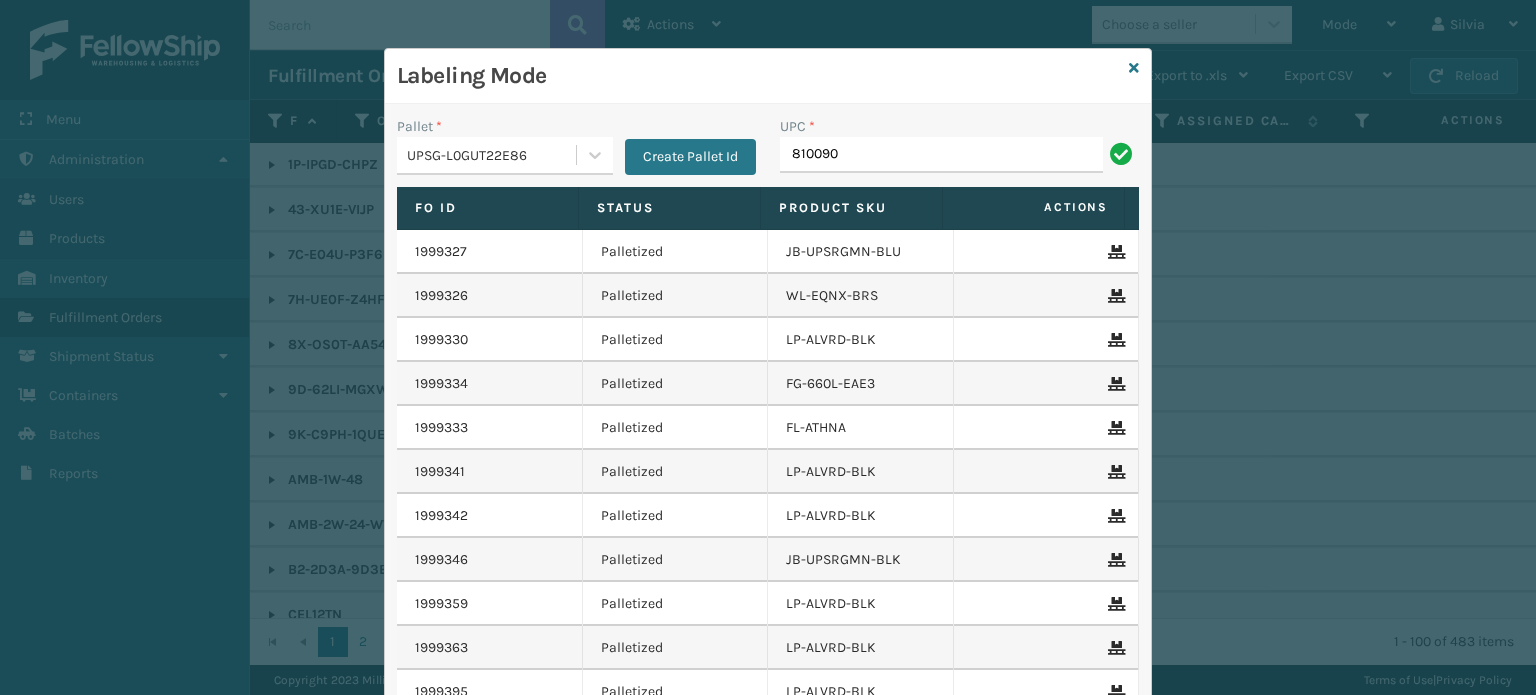 type on "8100909" 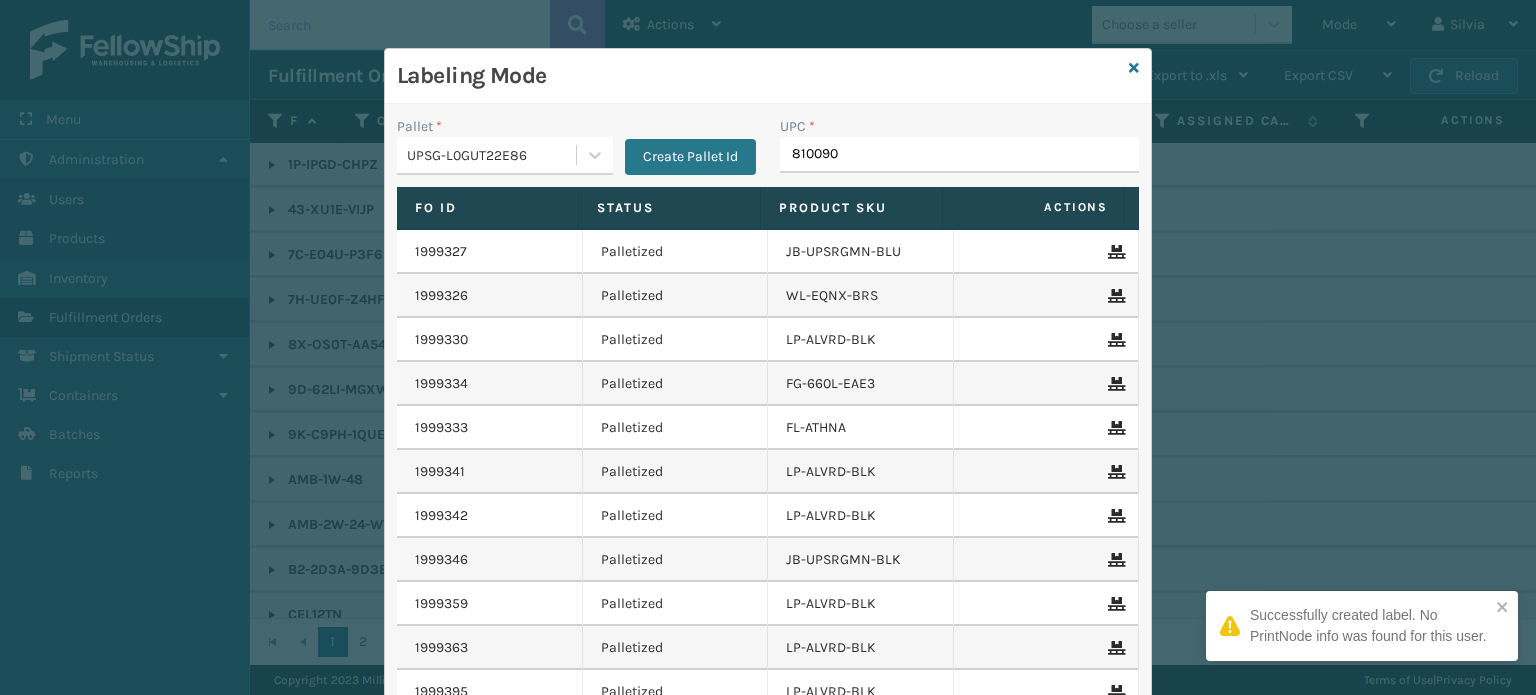 type on "8100909" 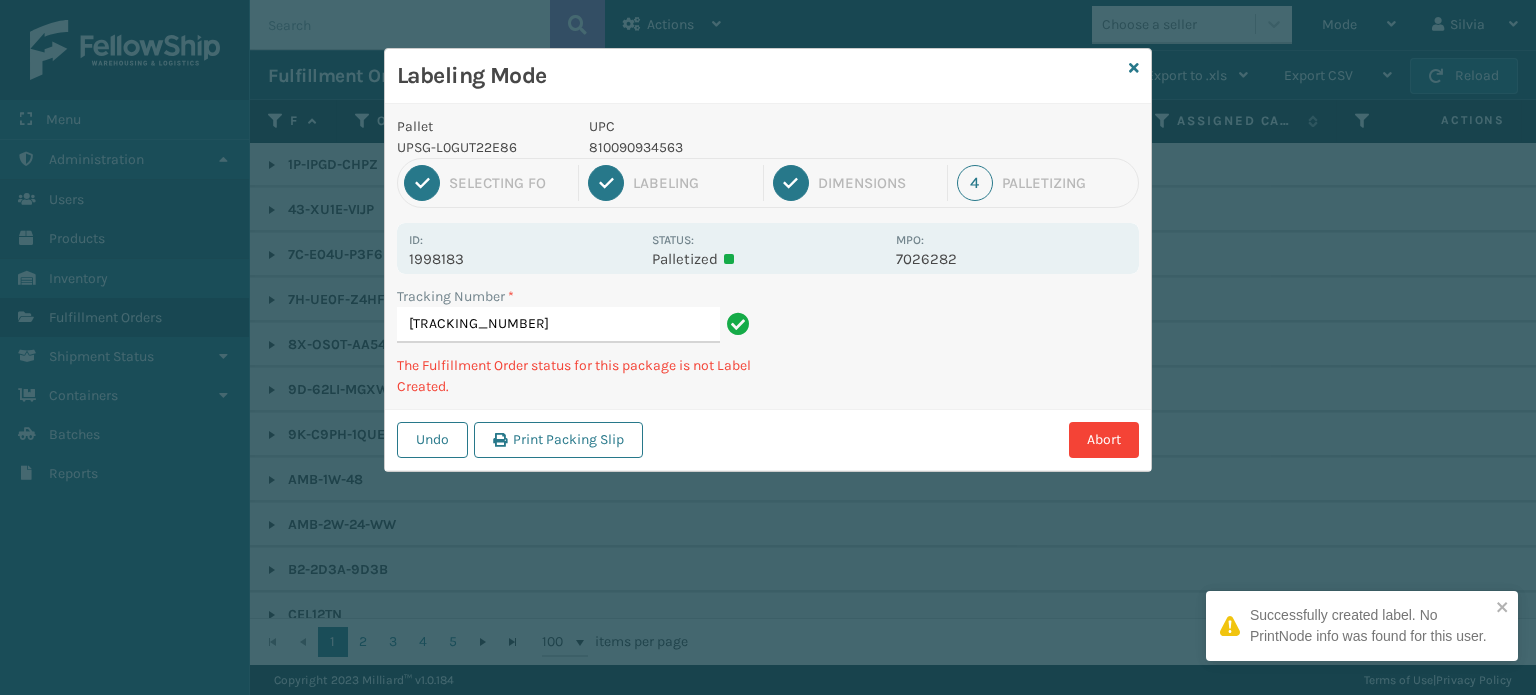 type on "[TRACKING_NUMBER]" 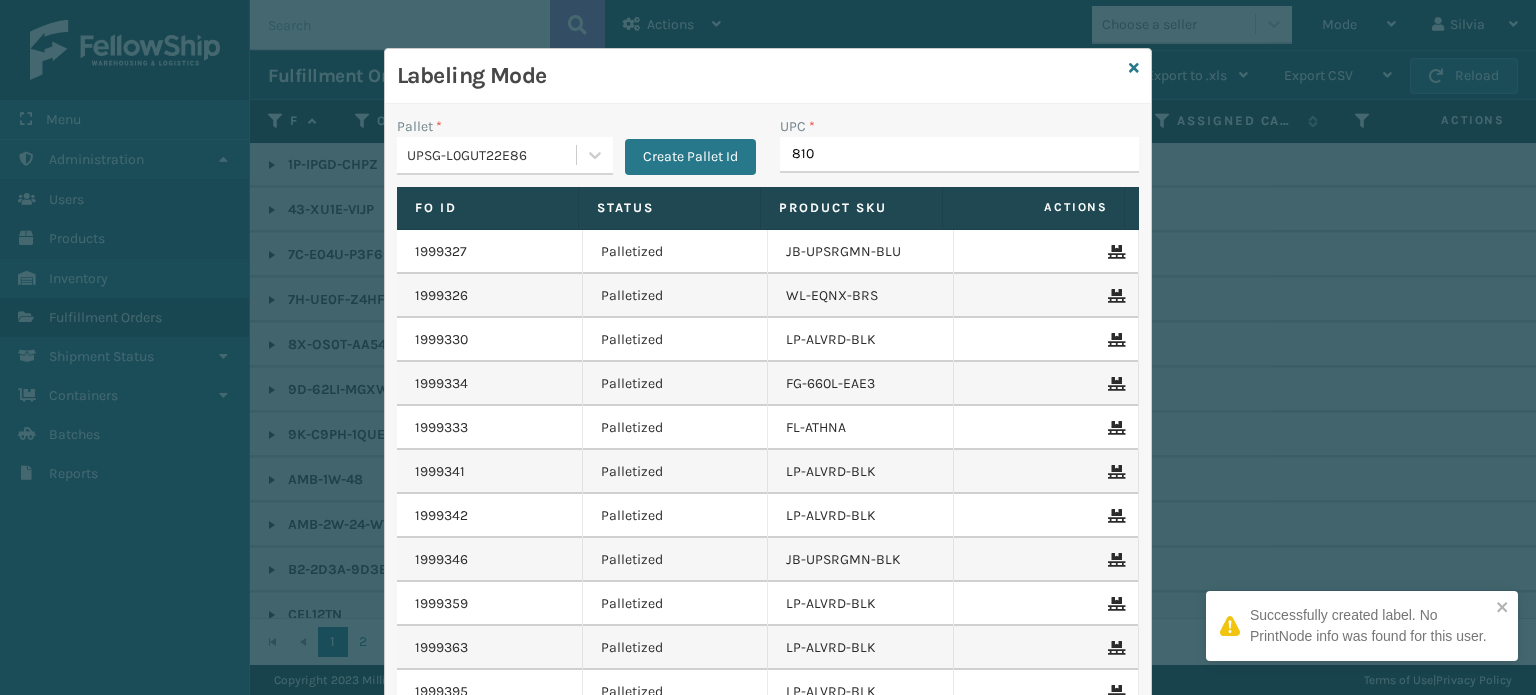 type on "8100" 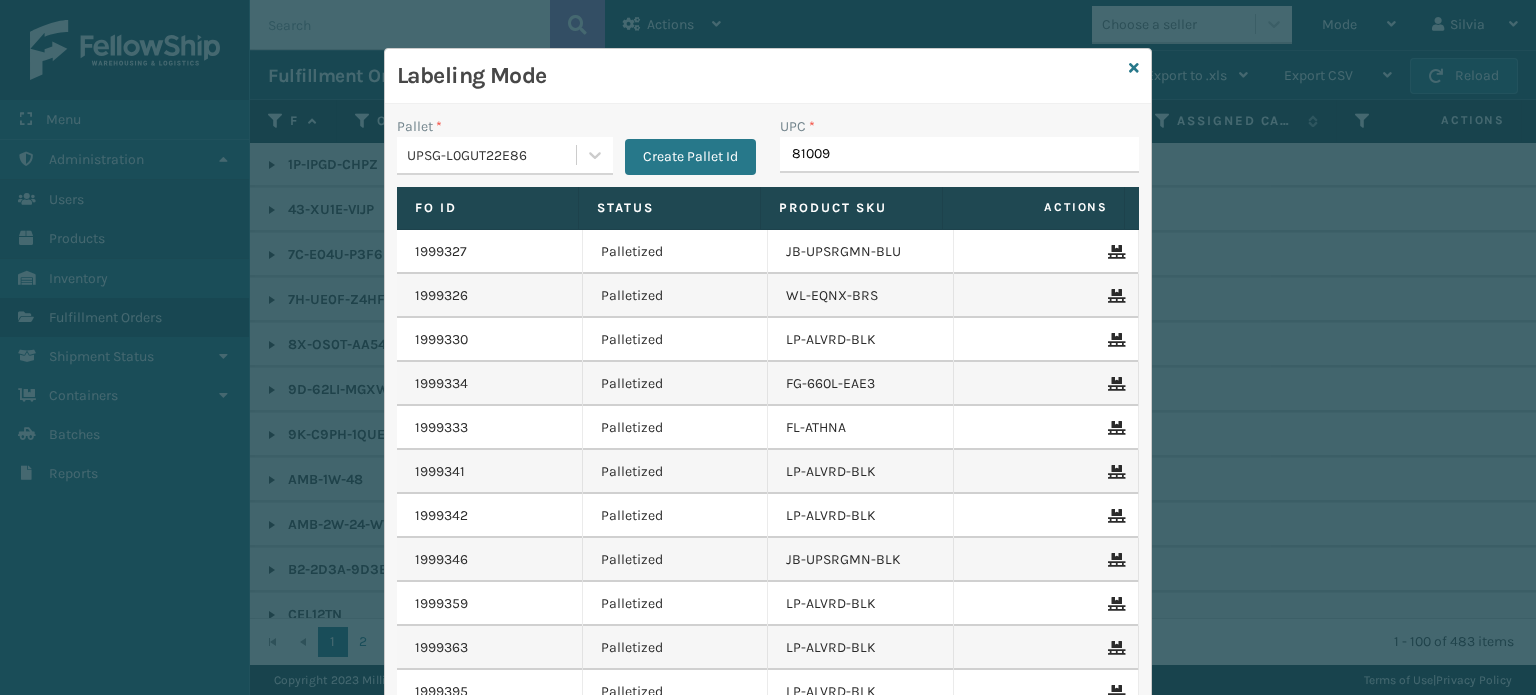 type on "810090" 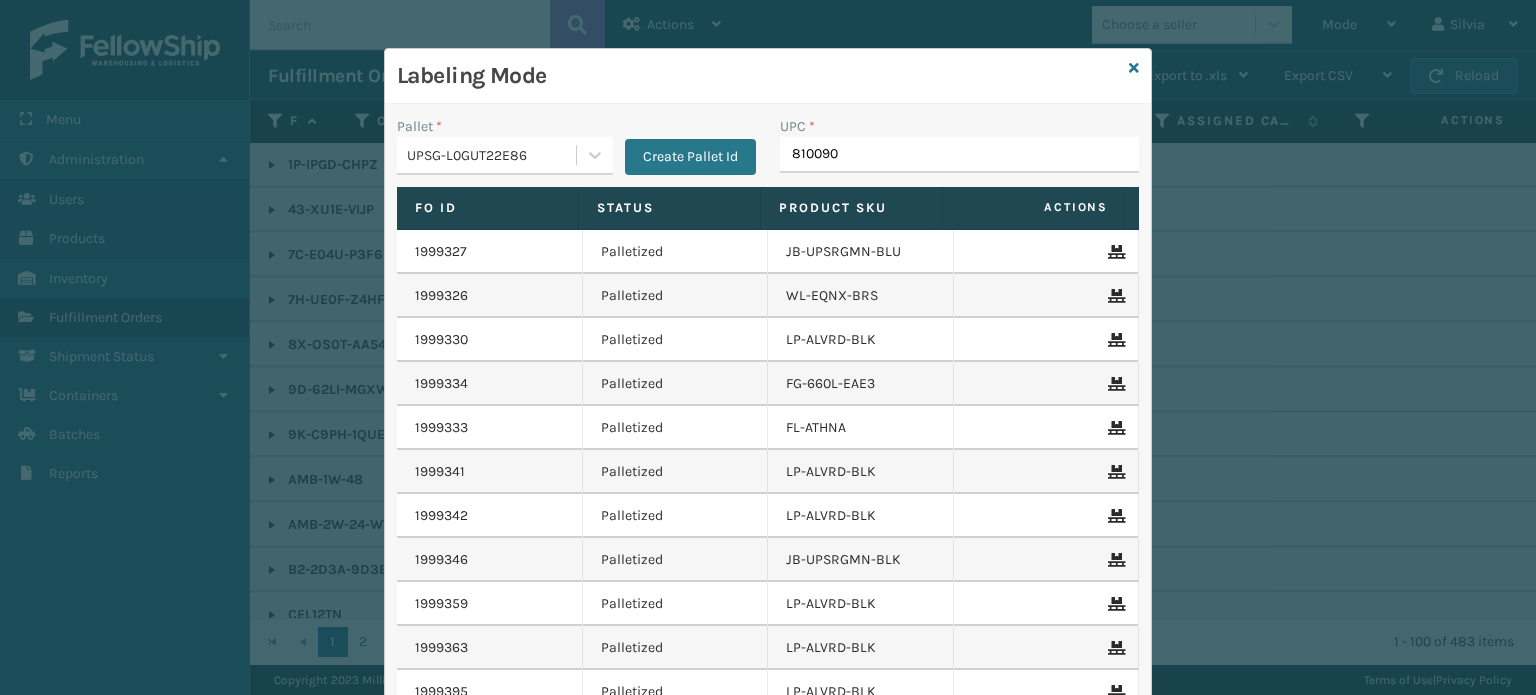 type on "8100909" 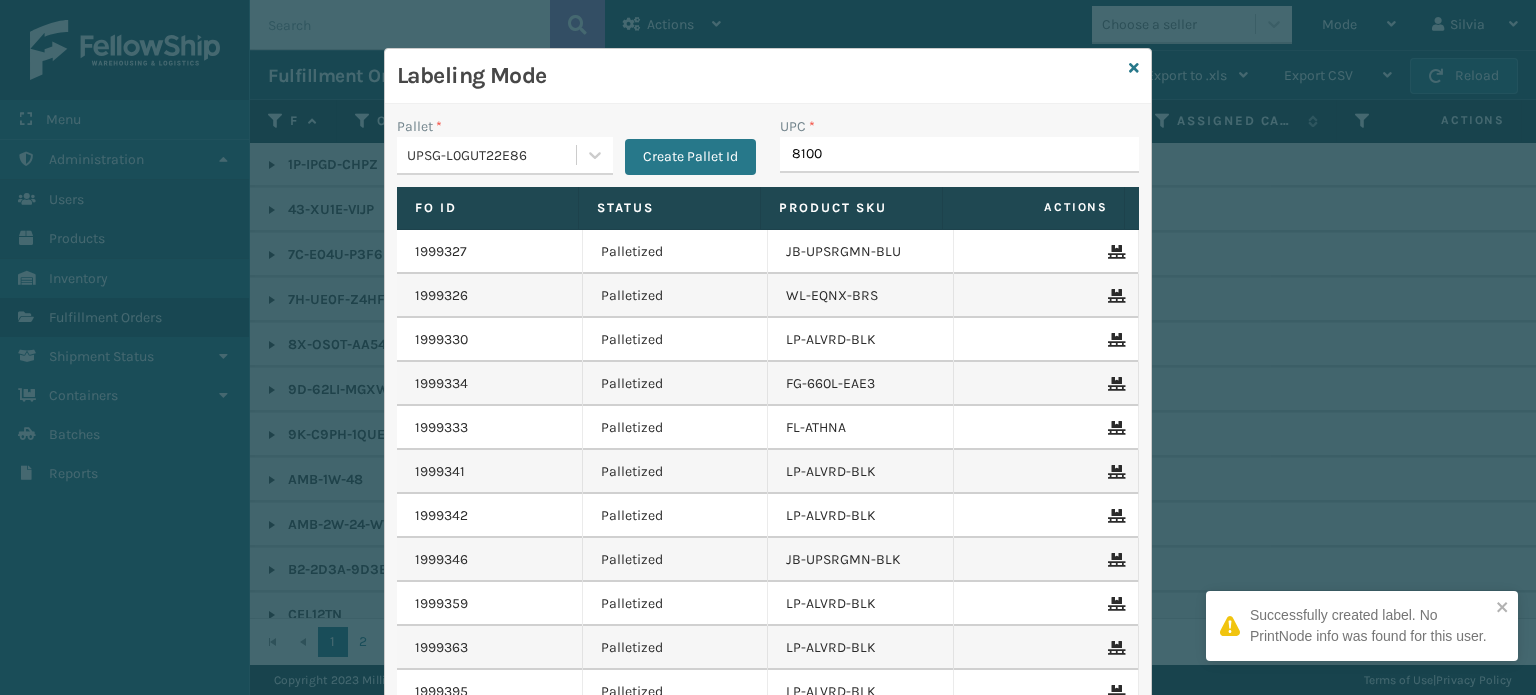 type on "81009" 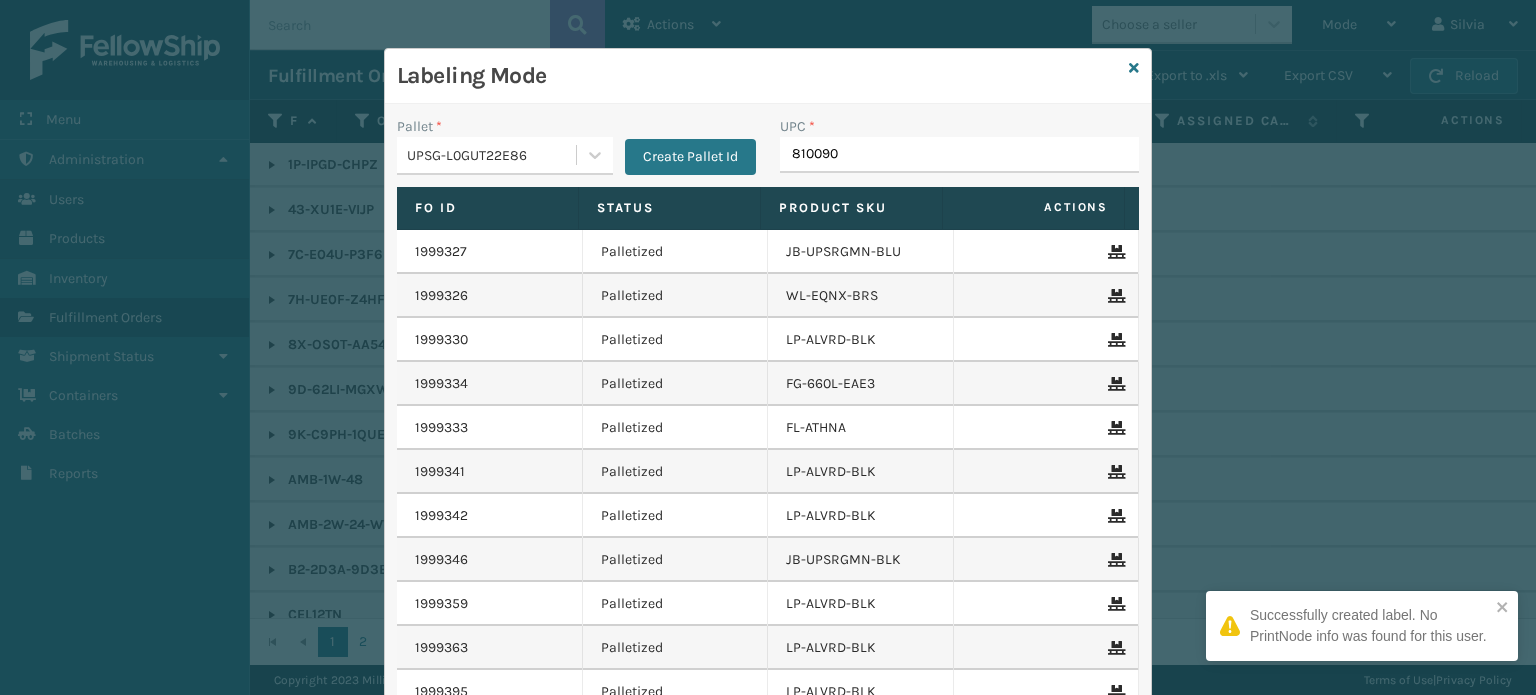 type on "8100909" 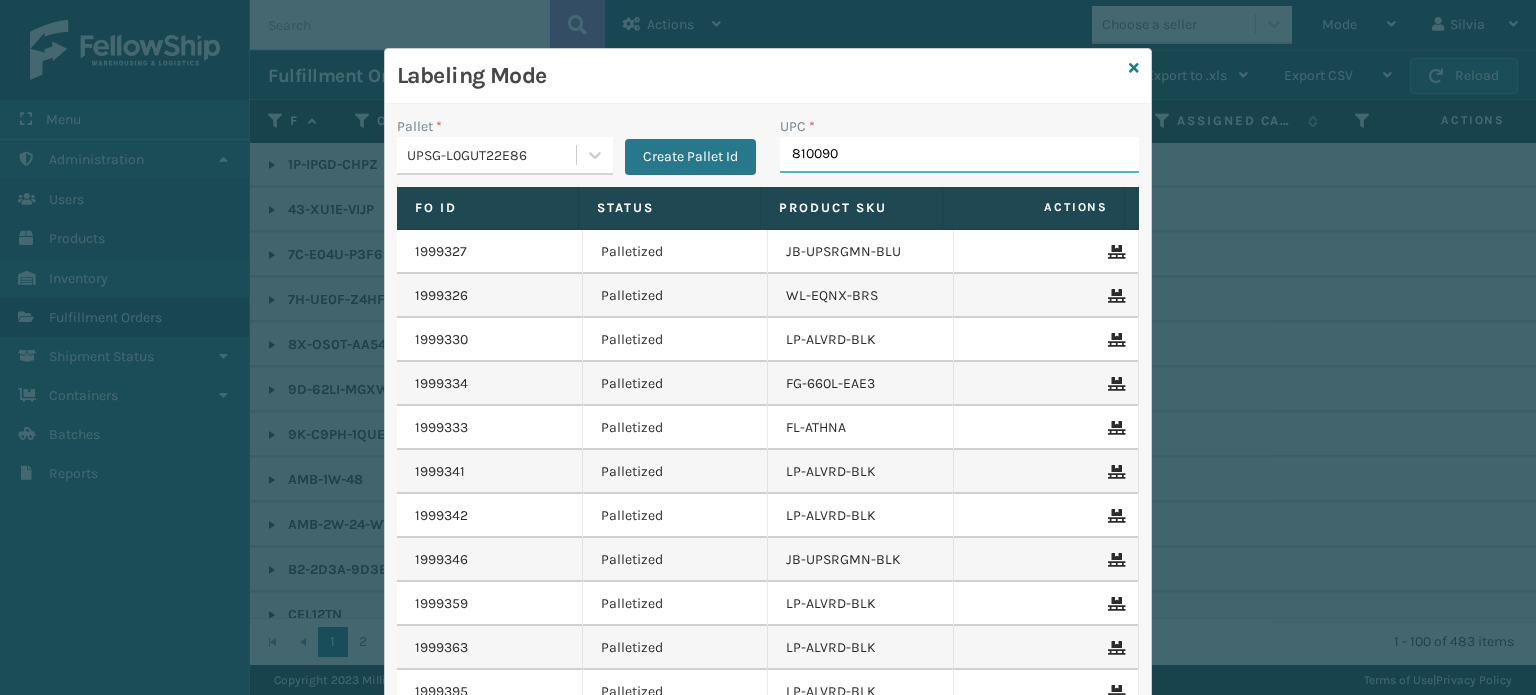 type on "8100909" 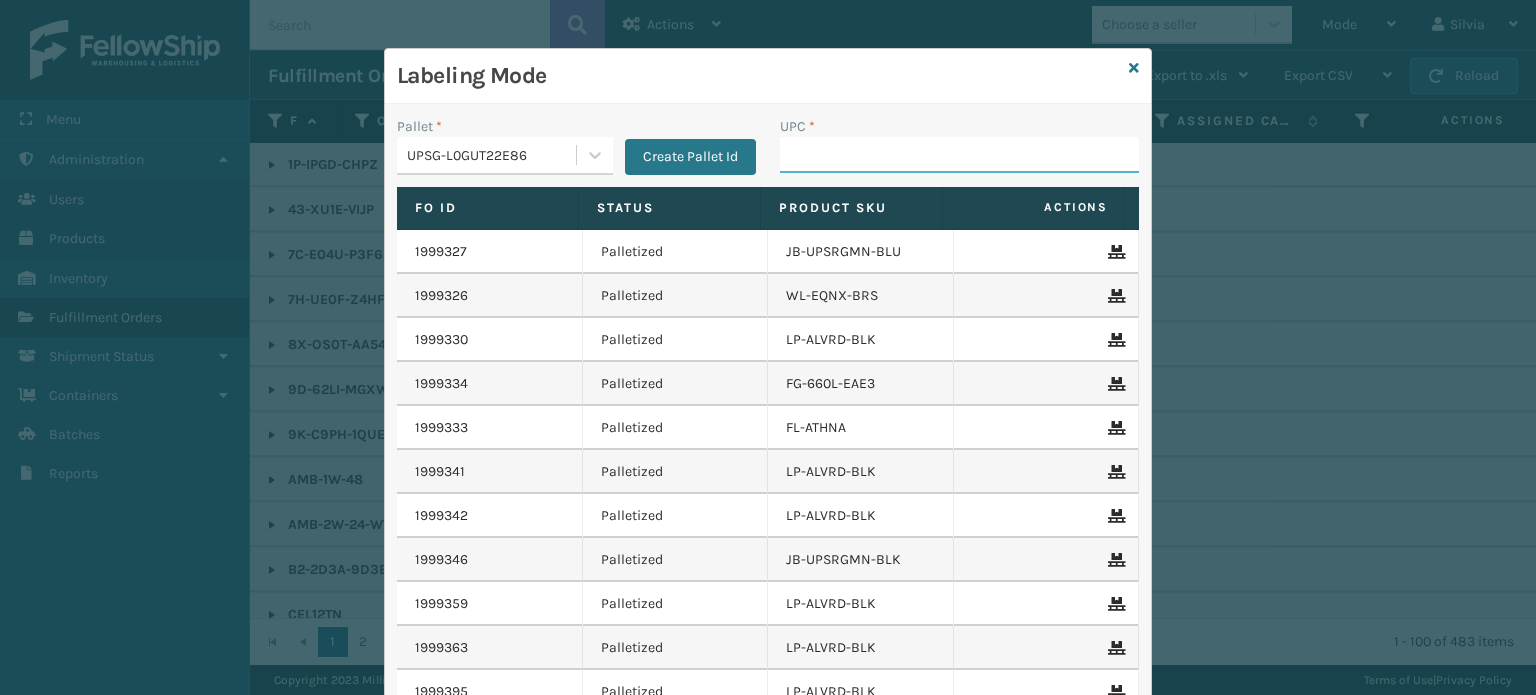 click on "UPC   *" at bounding box center (959, 155) 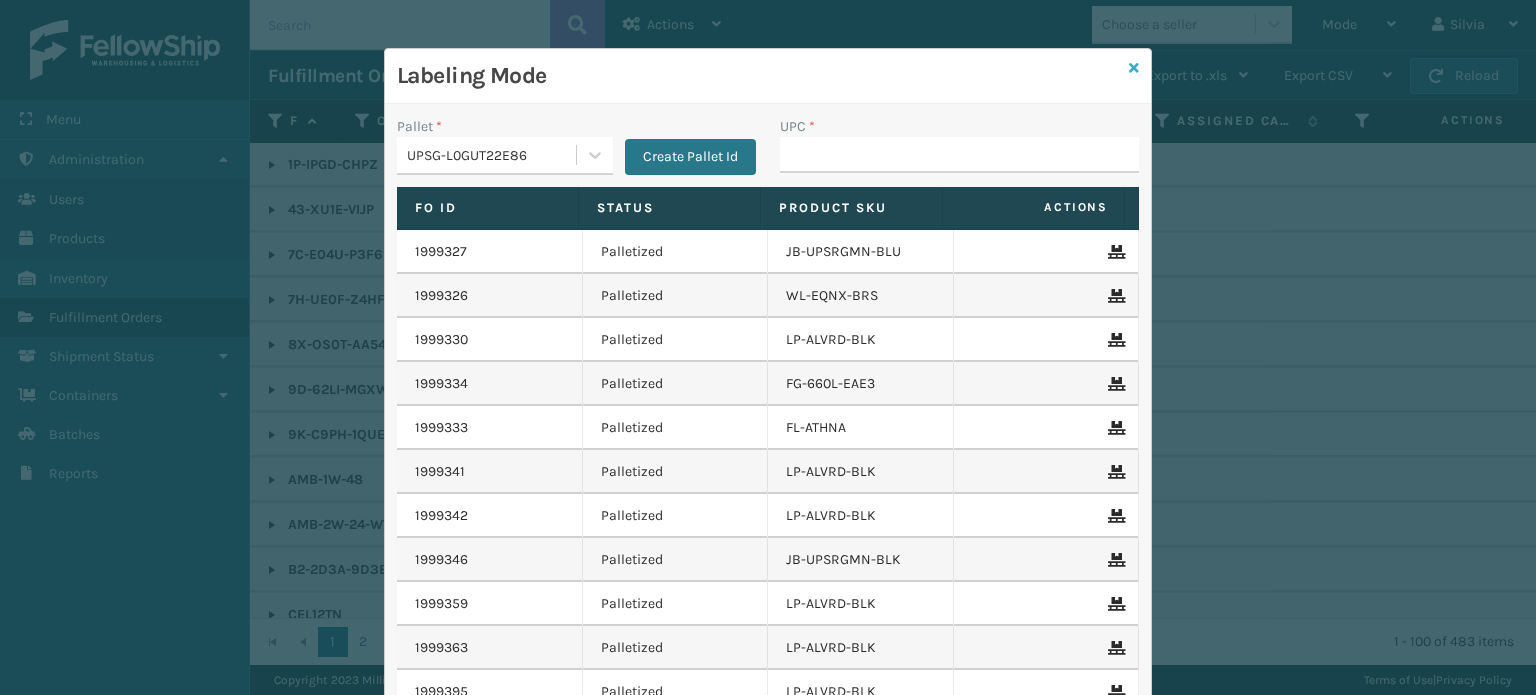 click on "Labeling Mode Pallet   * UPSG-L0GUT22E86 Create Pallet Id UPC   * Fo Id Status Product SKU Actions 1999327 Palletized JB-UPSRGMN-BLU 1999326 Palletized WL-EQNX-BRS 1999330 Palletized LP-ALVRD-BLK 1999334 Palletized FG-660L-EAE3 1999333 Palletized FL-ATHNA 1999341 Palletized LP-ALVRD-BLK 1999342 Palletized LP-ALVRD-BLK 1999346 Palletized JB-UPSRGMN-BLK 1999359 Palletized LP-ALVRD-BLK 1999363 Palletized LP-ALVRD-BLK 1999395 Palletized LP-ALVRD-BLK 1999413 Palletized JB-UPSRGMN-BLU 1999431 Palletized GV-C4-101. 1999454 Palletized LP-ALVRD-BLK 1999458 Palletized LP-ALVRD-BLK 1999461 Palletized LP-ALVRD-BLK 1999478 Palletized SLR-PNL-2W 1998928 Palletized Multiple 1998208 Palletized TL-MLA-WHT 1999076 Palletized 0P-MXK6-NKZU 1998130 Palletized SLR-FLMHG 1999106 Palletized FL-LBRA-BLK 1999599 Palletized FL-TRDRP-BLK 1998981 Palletized FL-ATHNA 1997875 Palletized SLR-48HG-WW 1998700 Palletized SLR-48HG-WW 1998602 Palletized JB-PZLSTN-GRN 1998752 Palletized SLR-27HG-SW-FL 1999025 Palletized AMB-2W-24-SW 1998341" at bounding box center [768, 437] 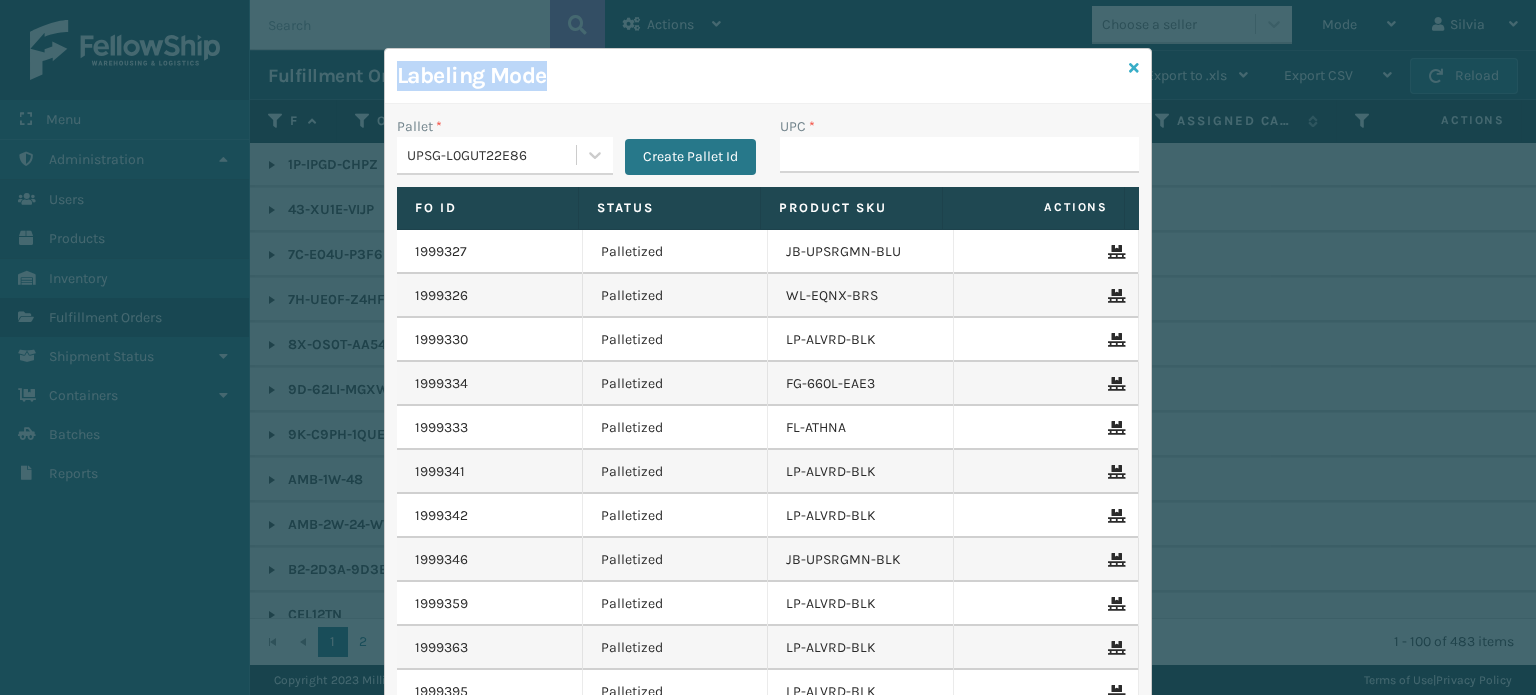 click at bounding box center [1134, 68] 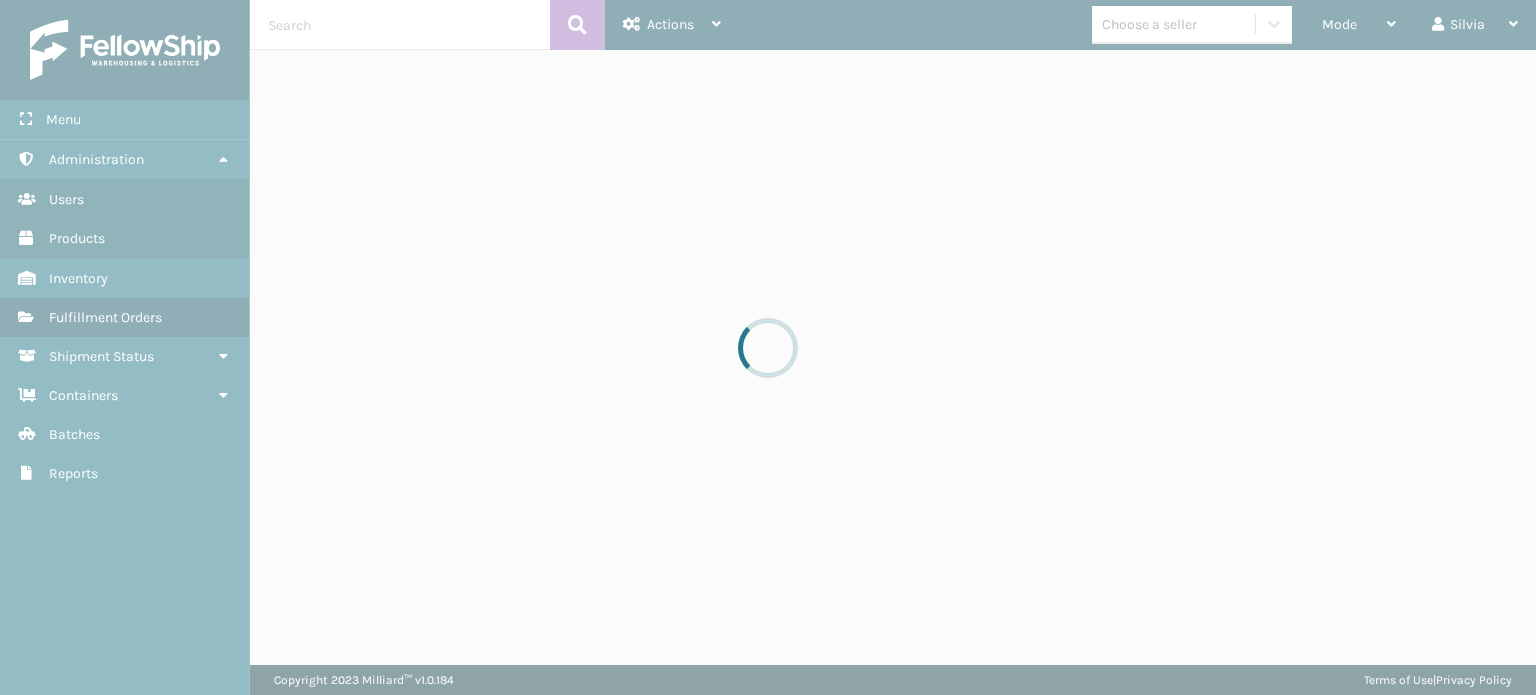 click at bounding box center (768, 347) 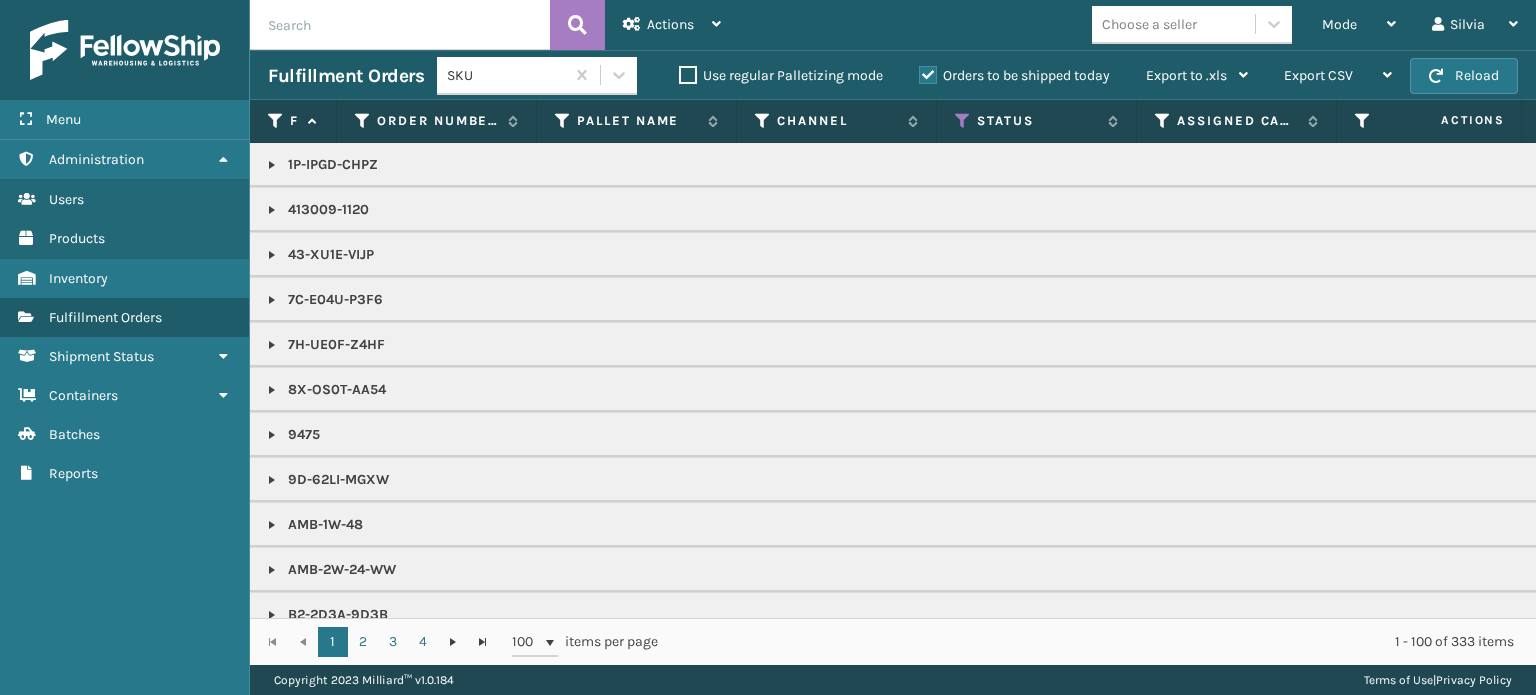 click on "Mode Regular Mode Picking Mode Labeling Mode Exit Scan Mode   Choose a seller Silvia Log Out" at bounding box center [1137, 25] 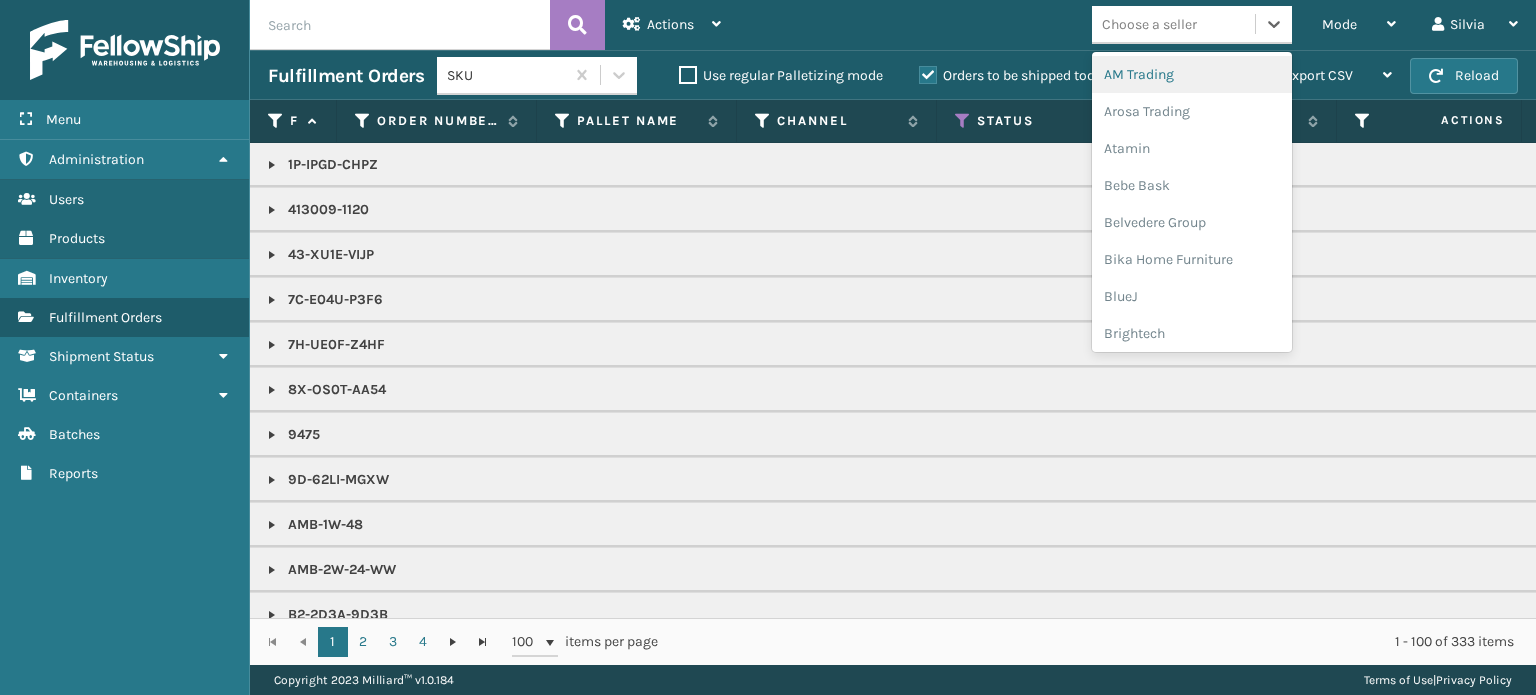 click on "Choose a seller" at bounding box center (1149, 24) 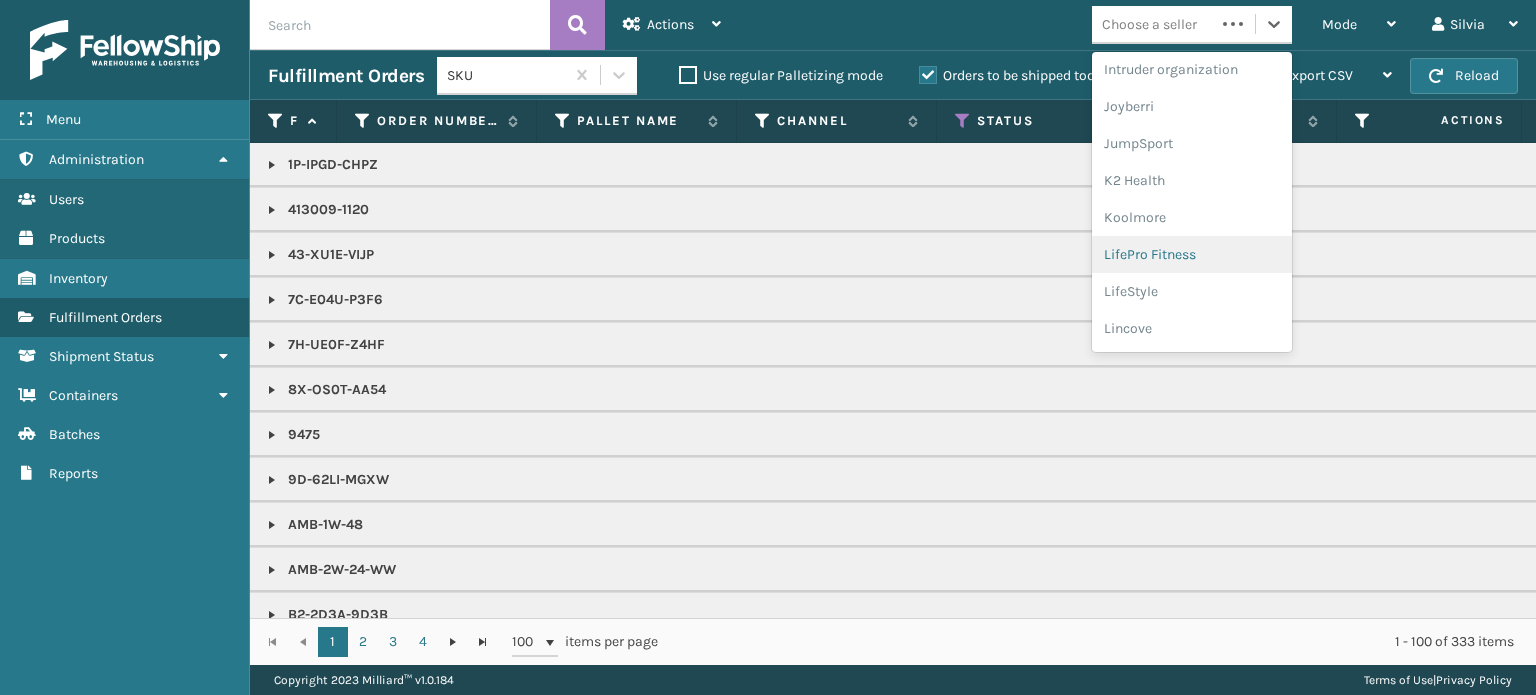 scroll, scrollTop: 632, scrollLeft: 0, axis: vertical 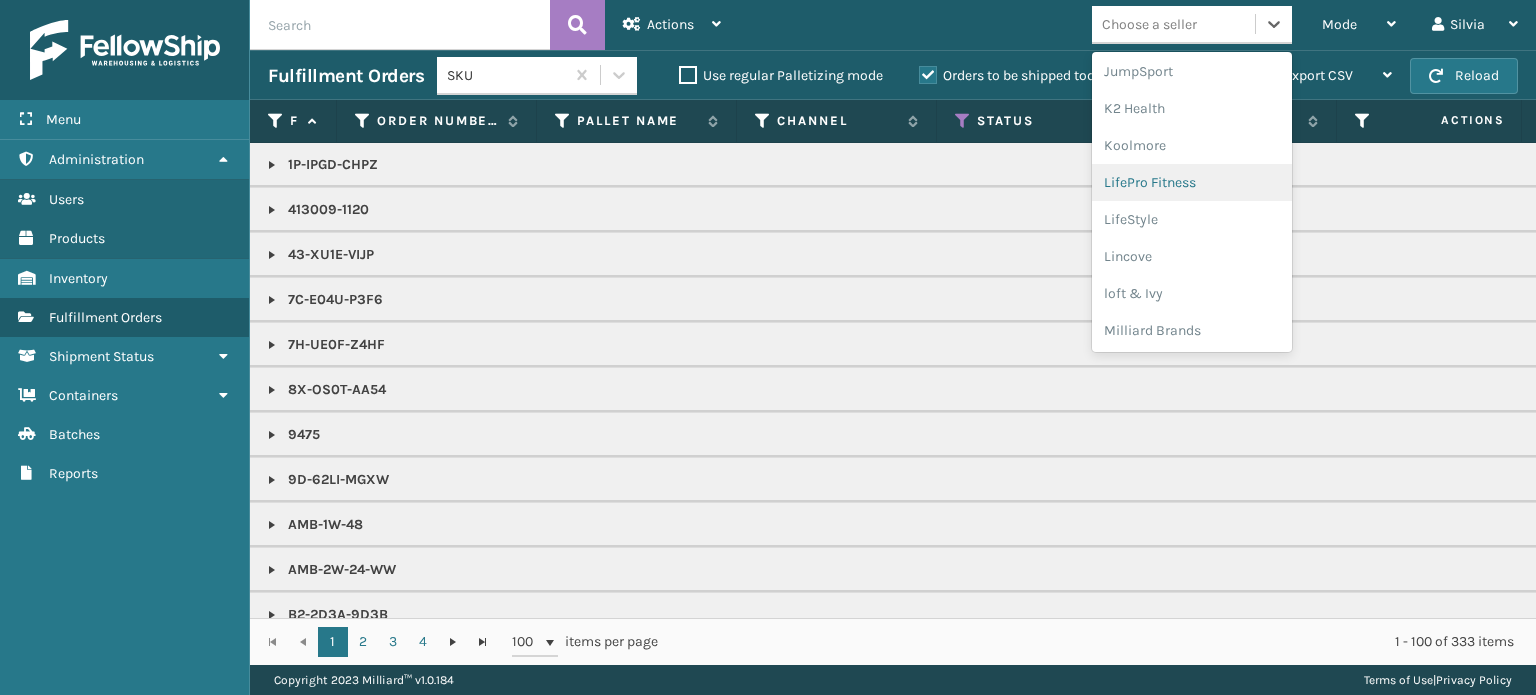 click on "LifePro Fitness" at bounding box center [1192, 182] 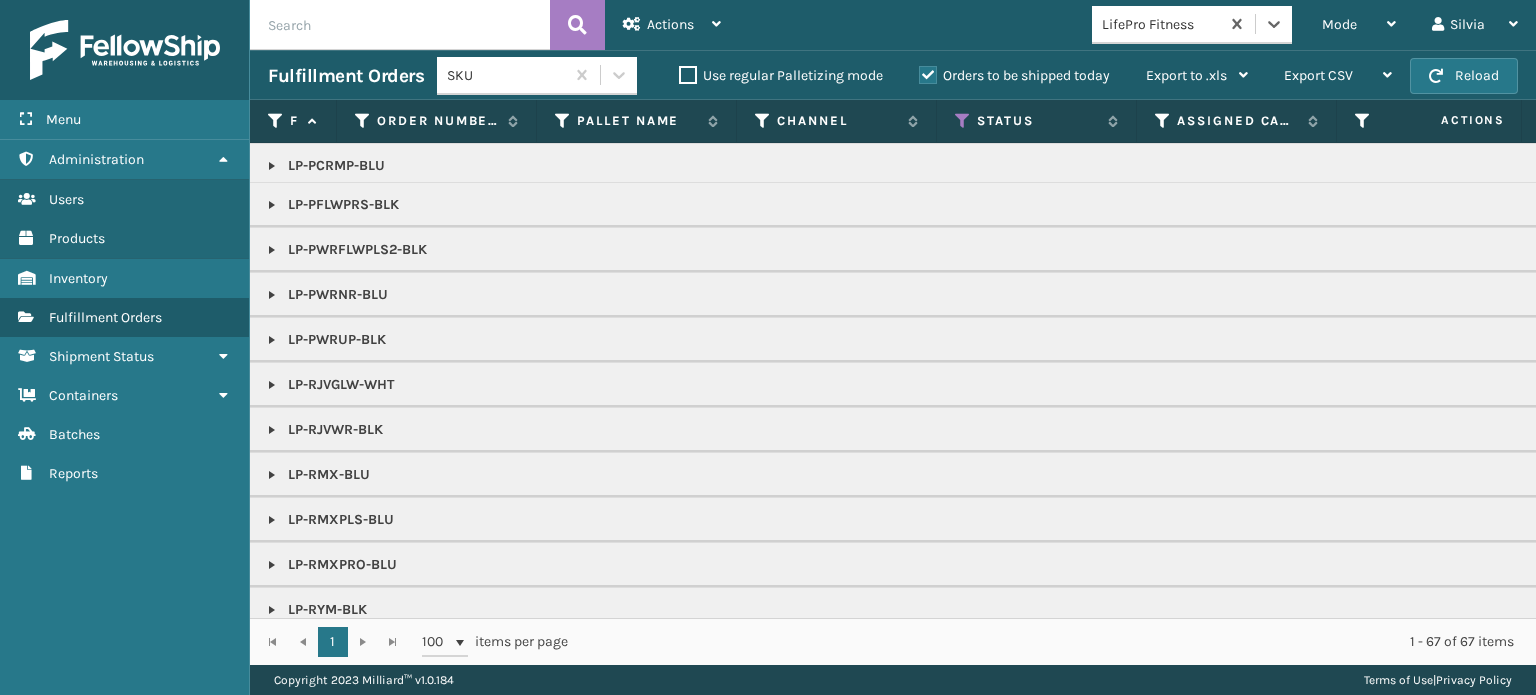 scroll, scrollTop: 600, scrollLeft: 0, axis: vertical 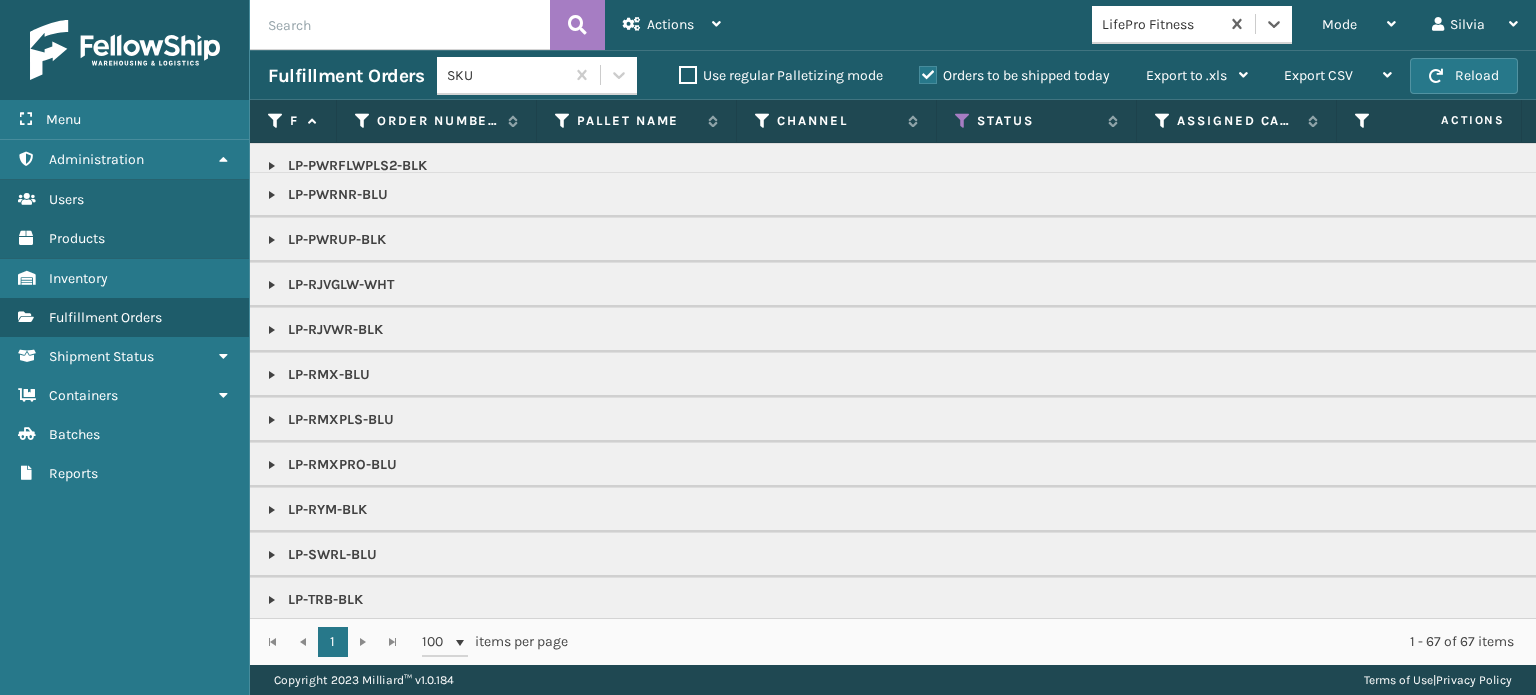 click at bounding box center (272, 330) 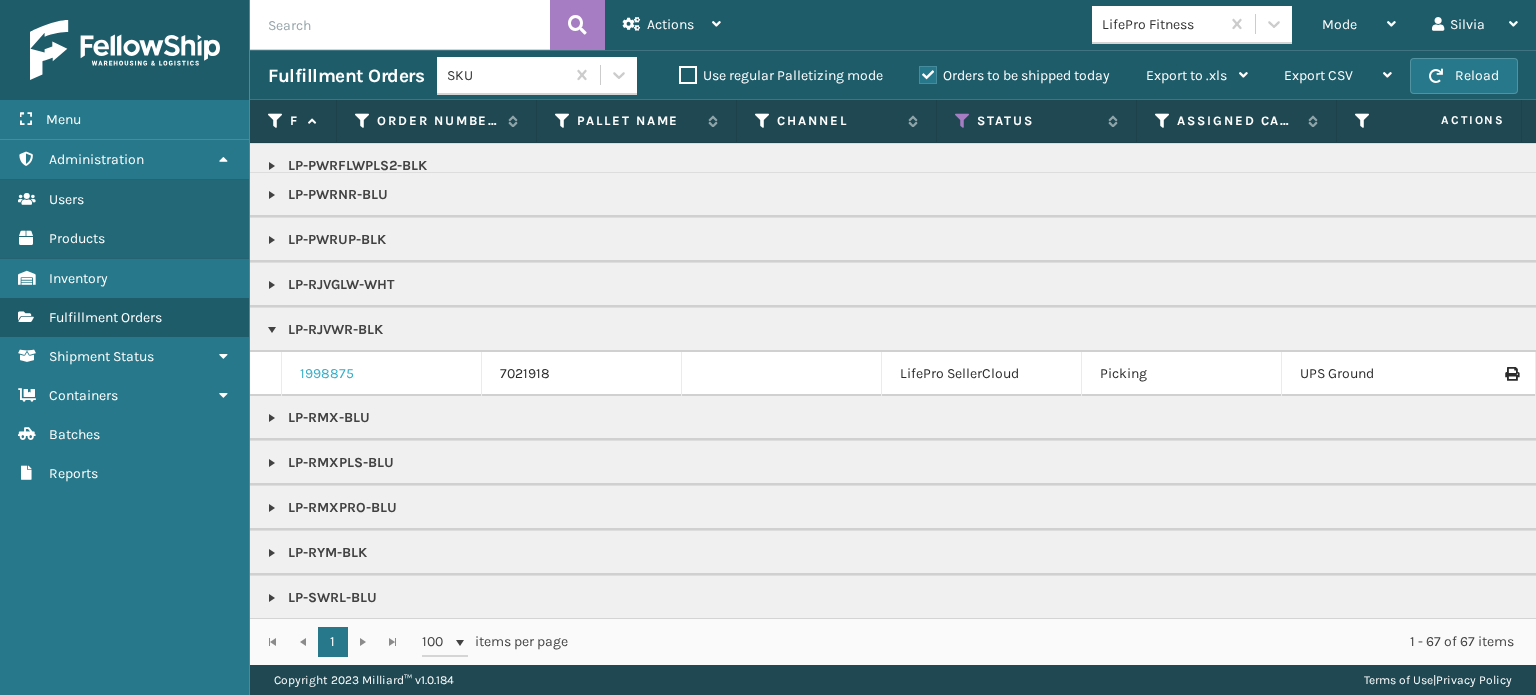 click on "1998875" at bounding box center [327, 374] 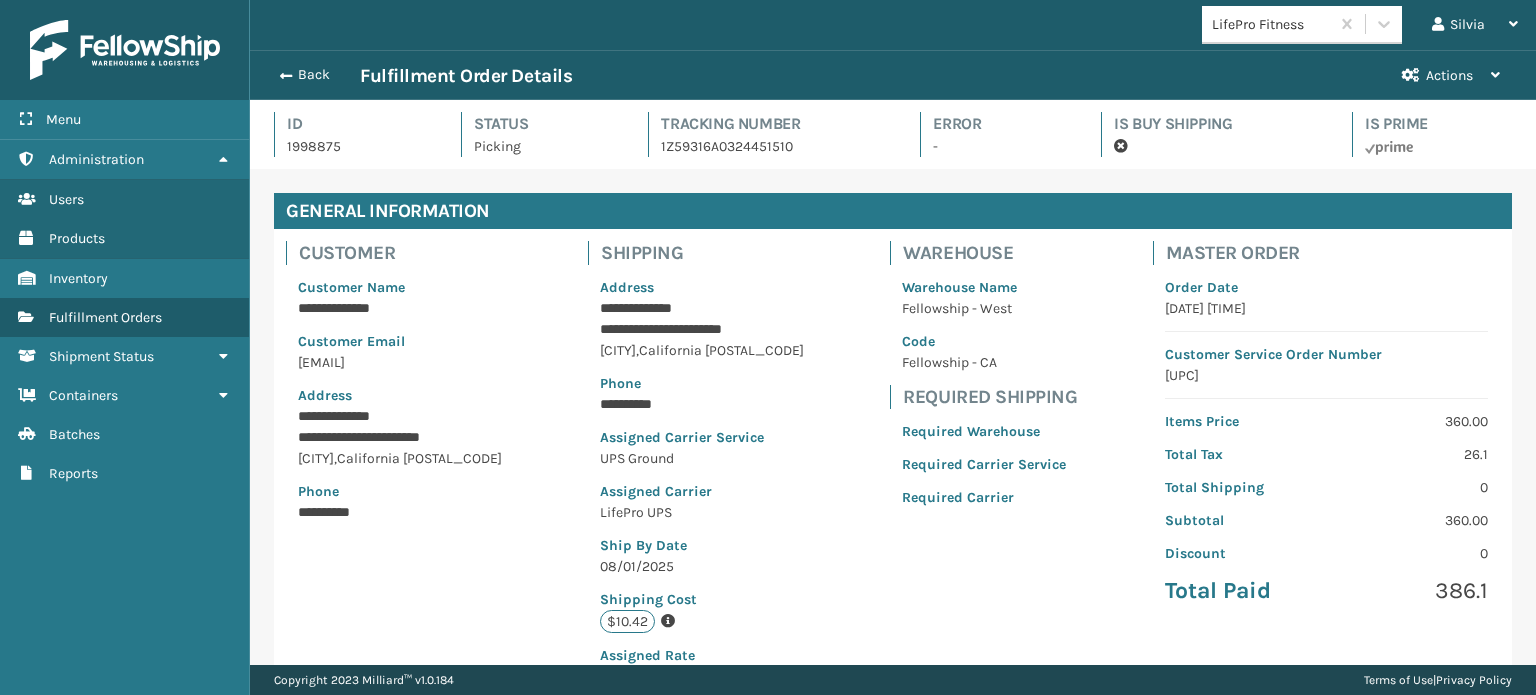 scroll, scrollTop: 99951, scrollLeft: 98713, axis: both 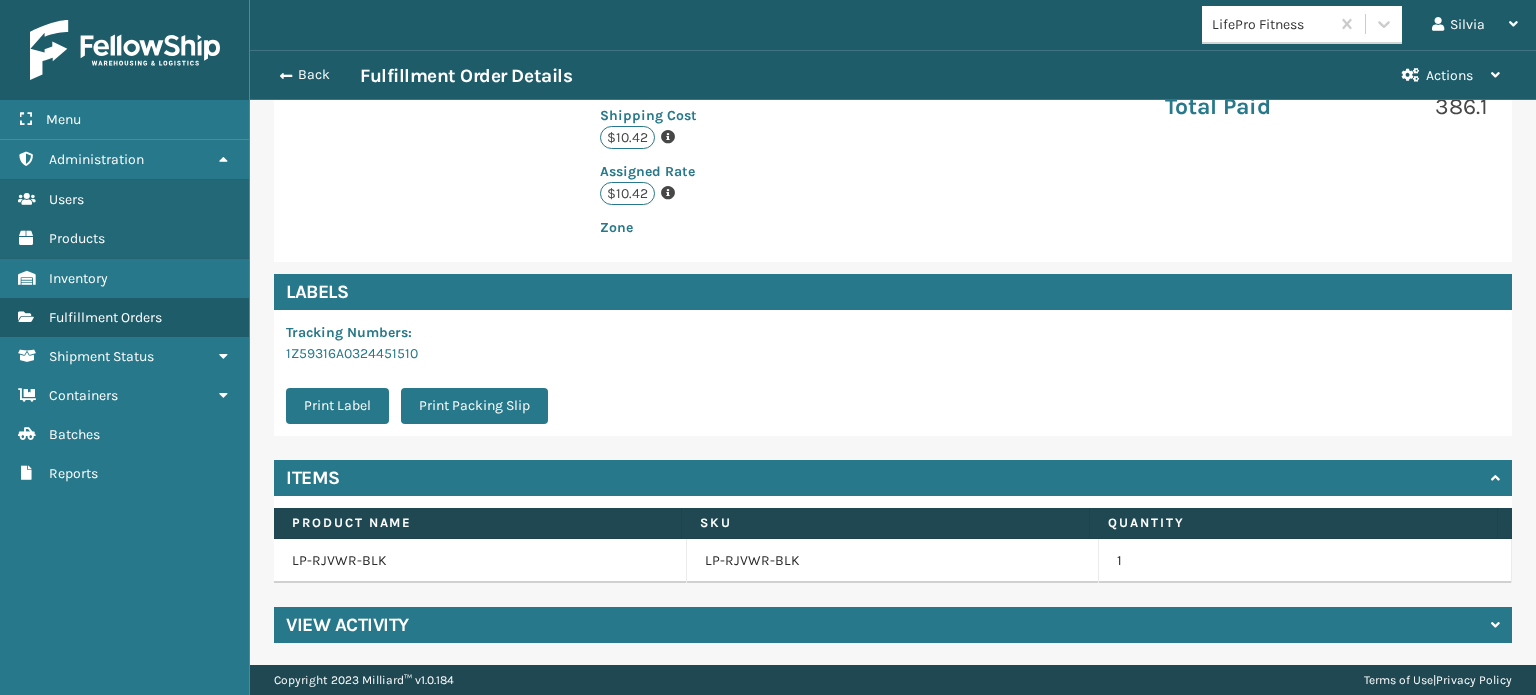 click on "LP-RJVWR-BLK" at bounding box center (893, 561) 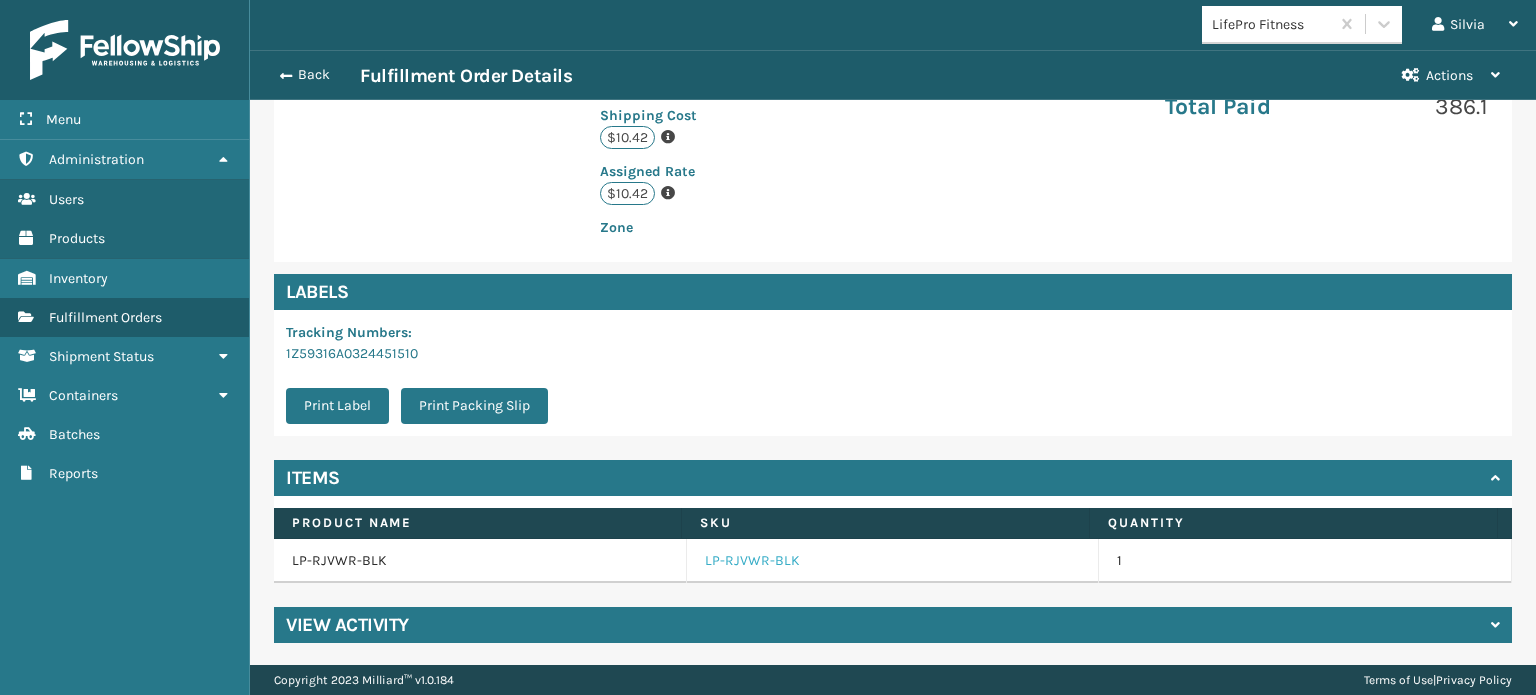 click on "LP-RJVWR-BLK" at bounding box center [752, 561] 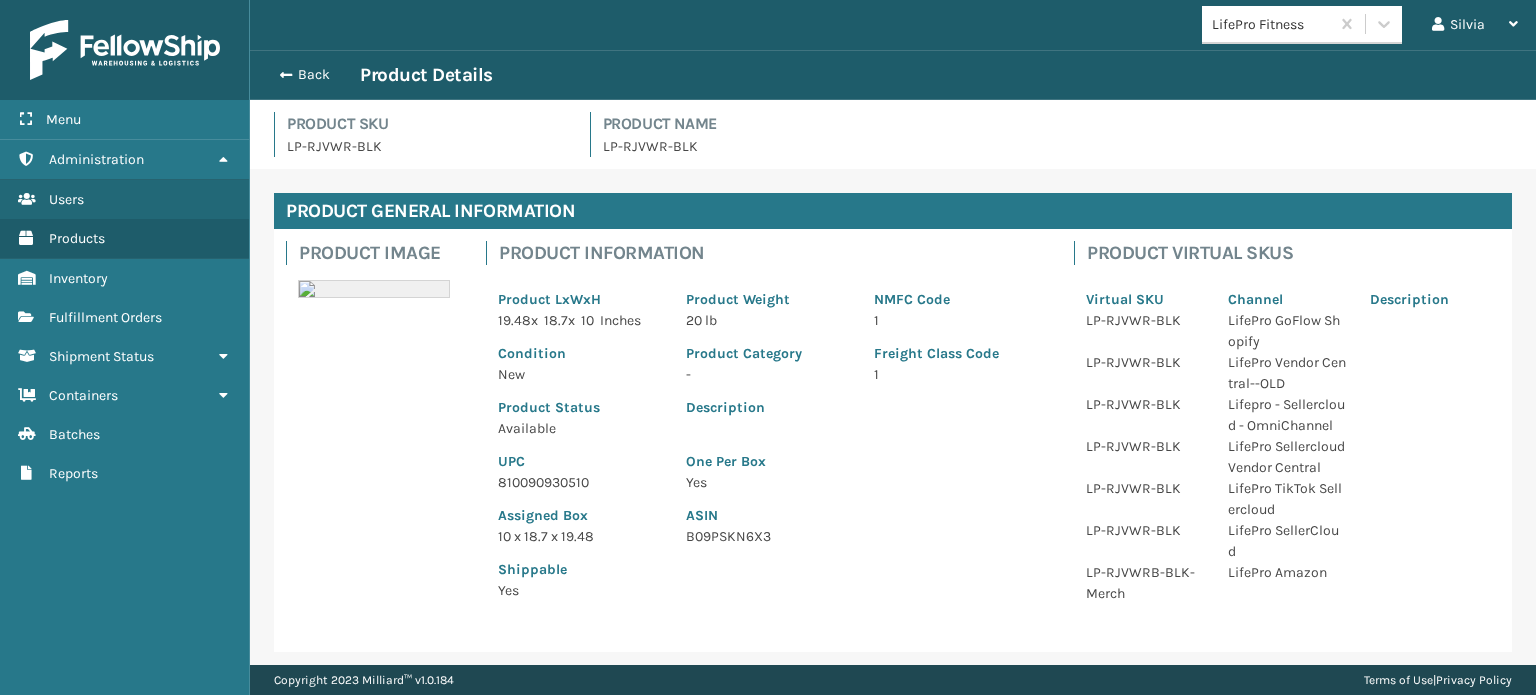 click on "810090930510" at bounding box center (580, 482) 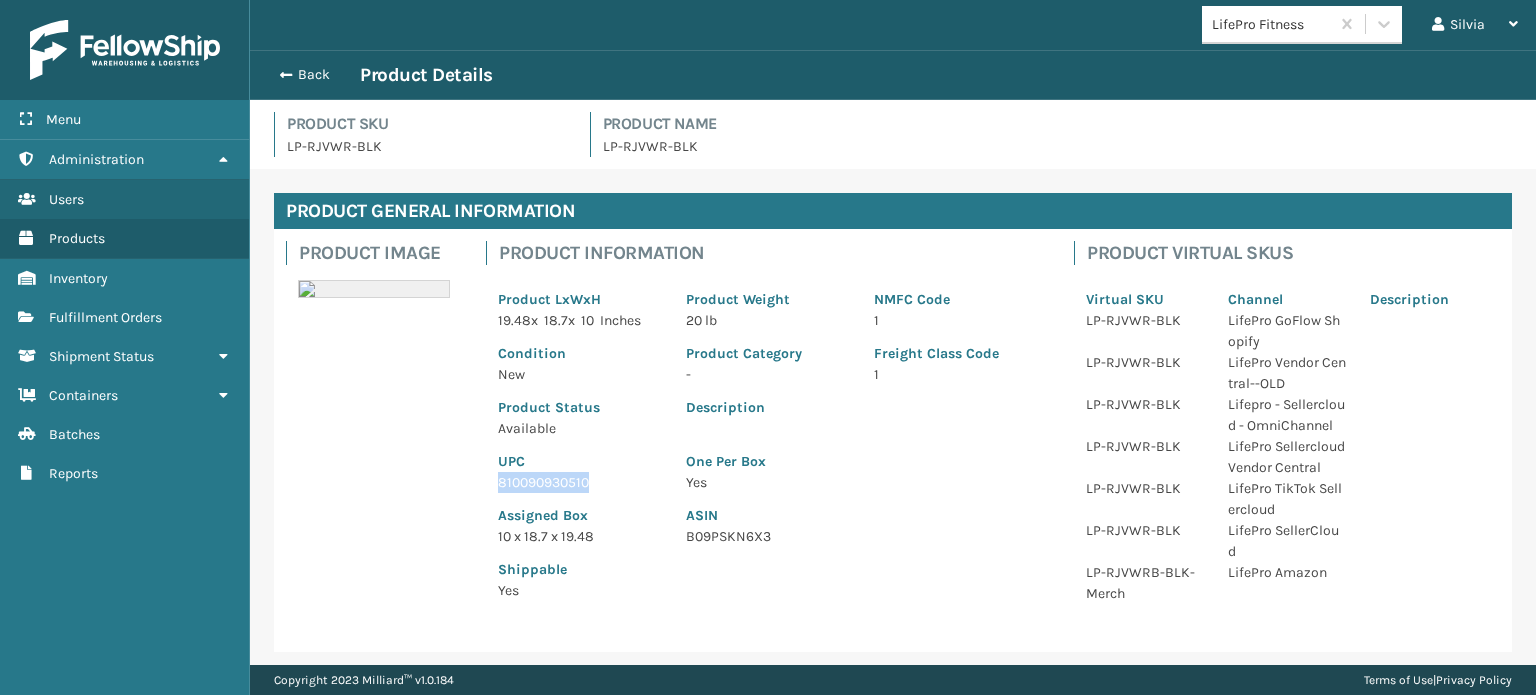 click on "810090930510" at bounding box center (580, 482) 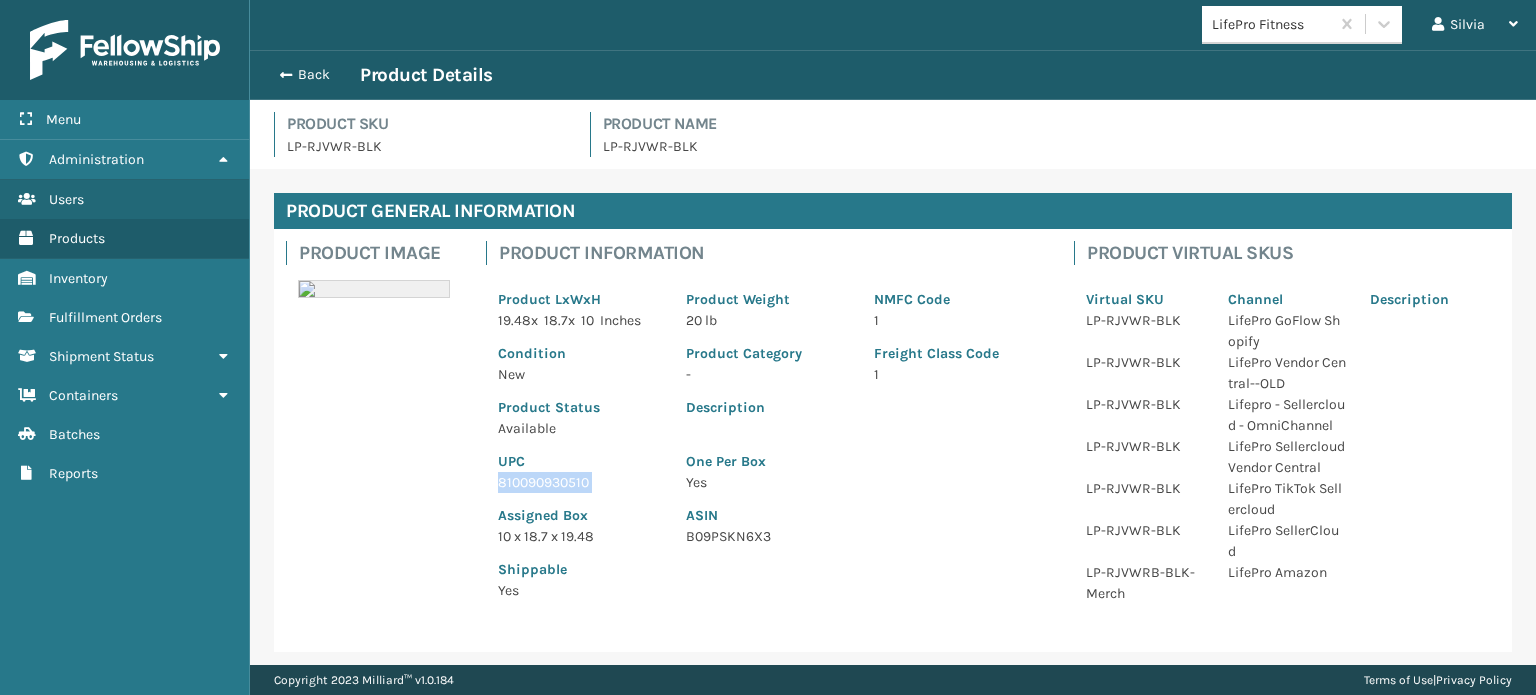 click on "810090930510" at bounding box center (580, 482) 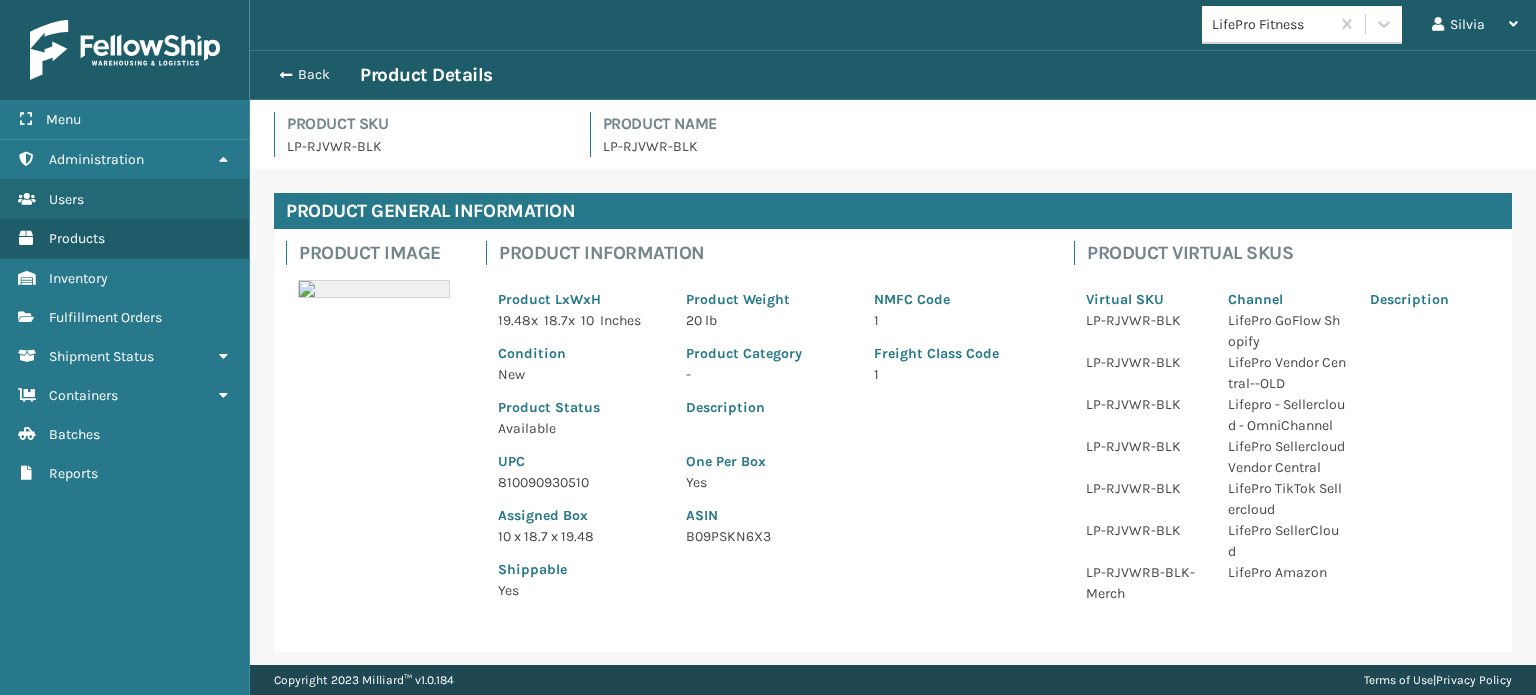 click on "Back Product Details" at bounding box center [893, 75] 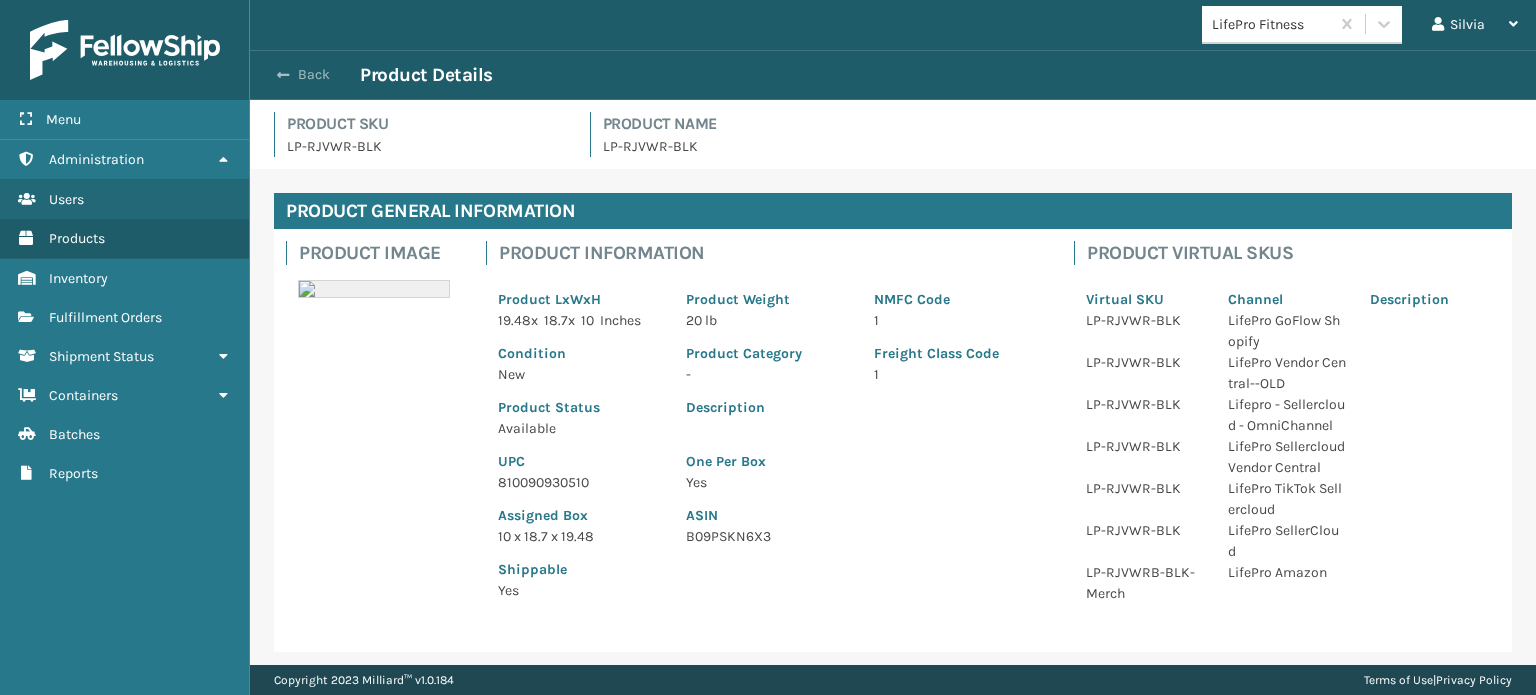 click on "Back" at bounding box center [314, 75] 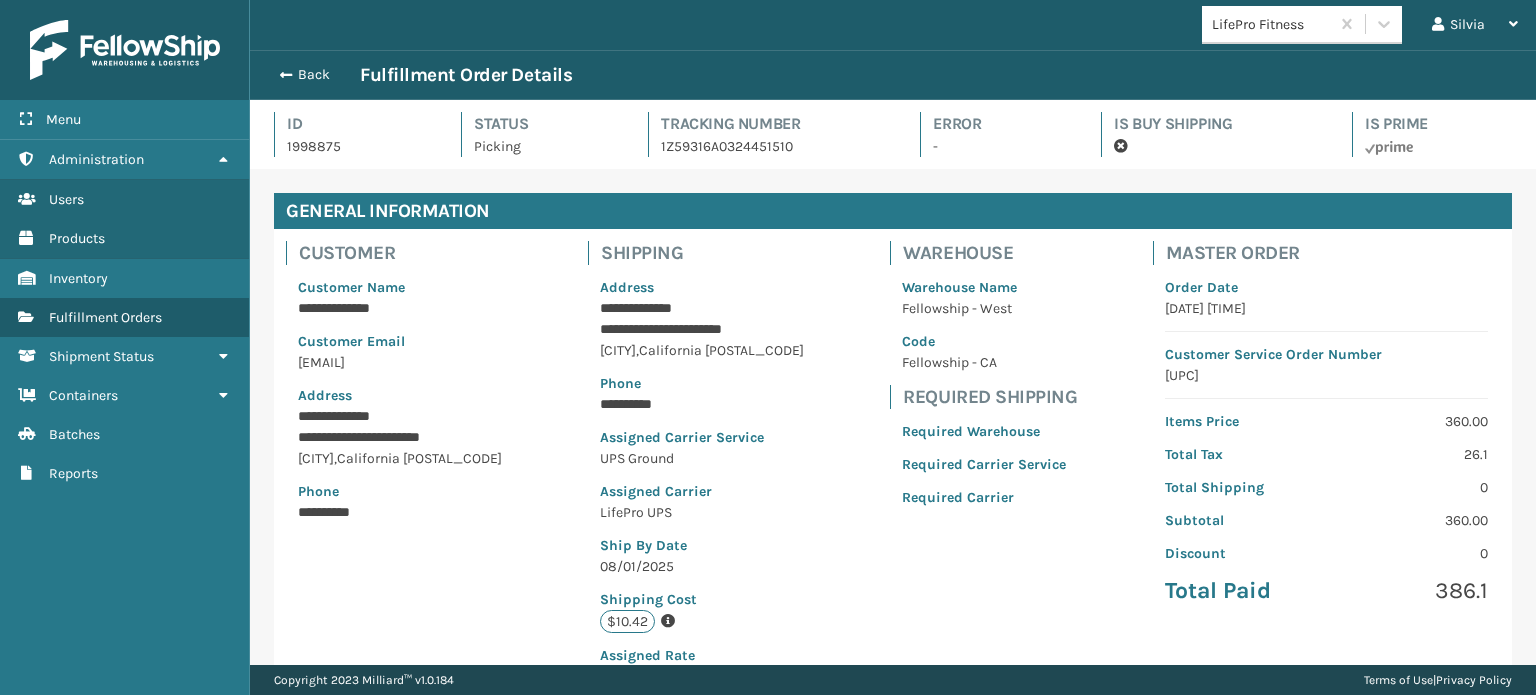 scroll, scrollTop: 99951, scrollLeft: 98713, axis: both 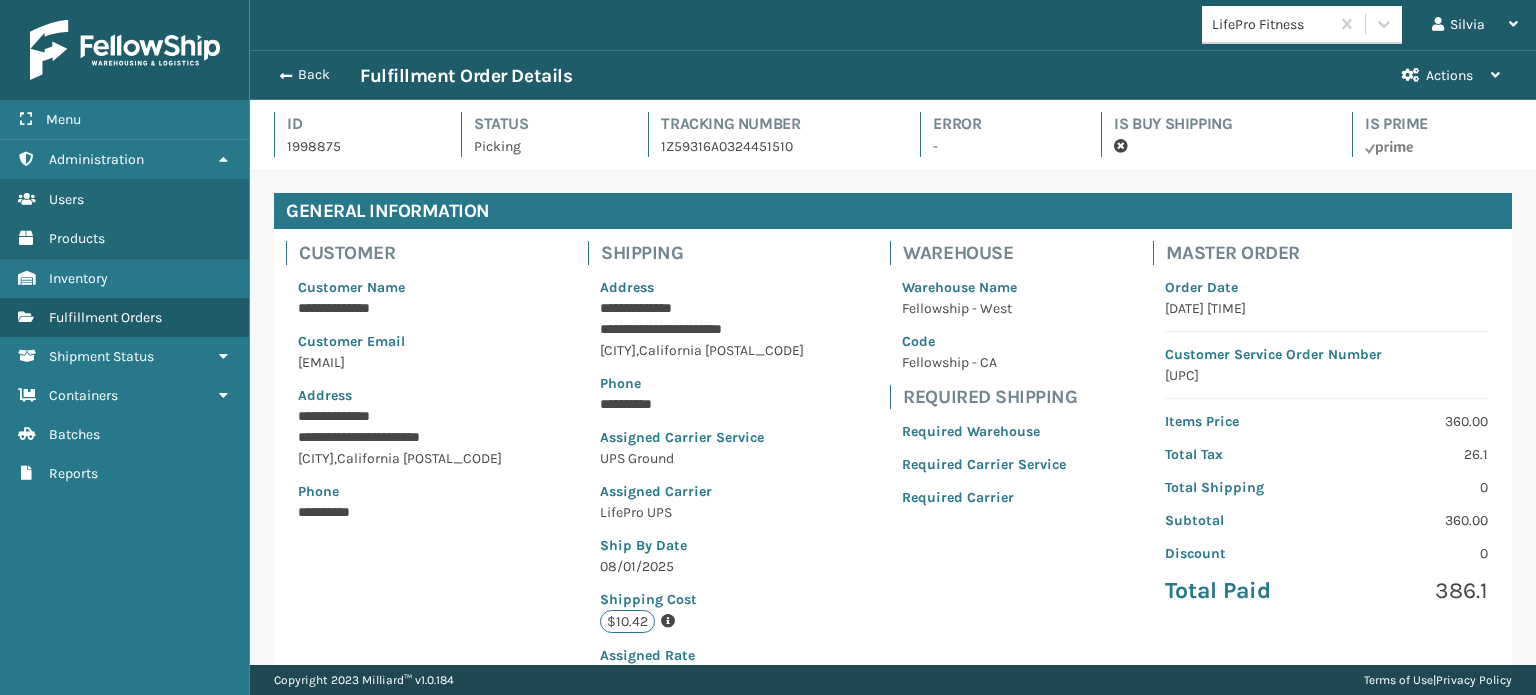 click on "Back" at bounding box center [314, 75] 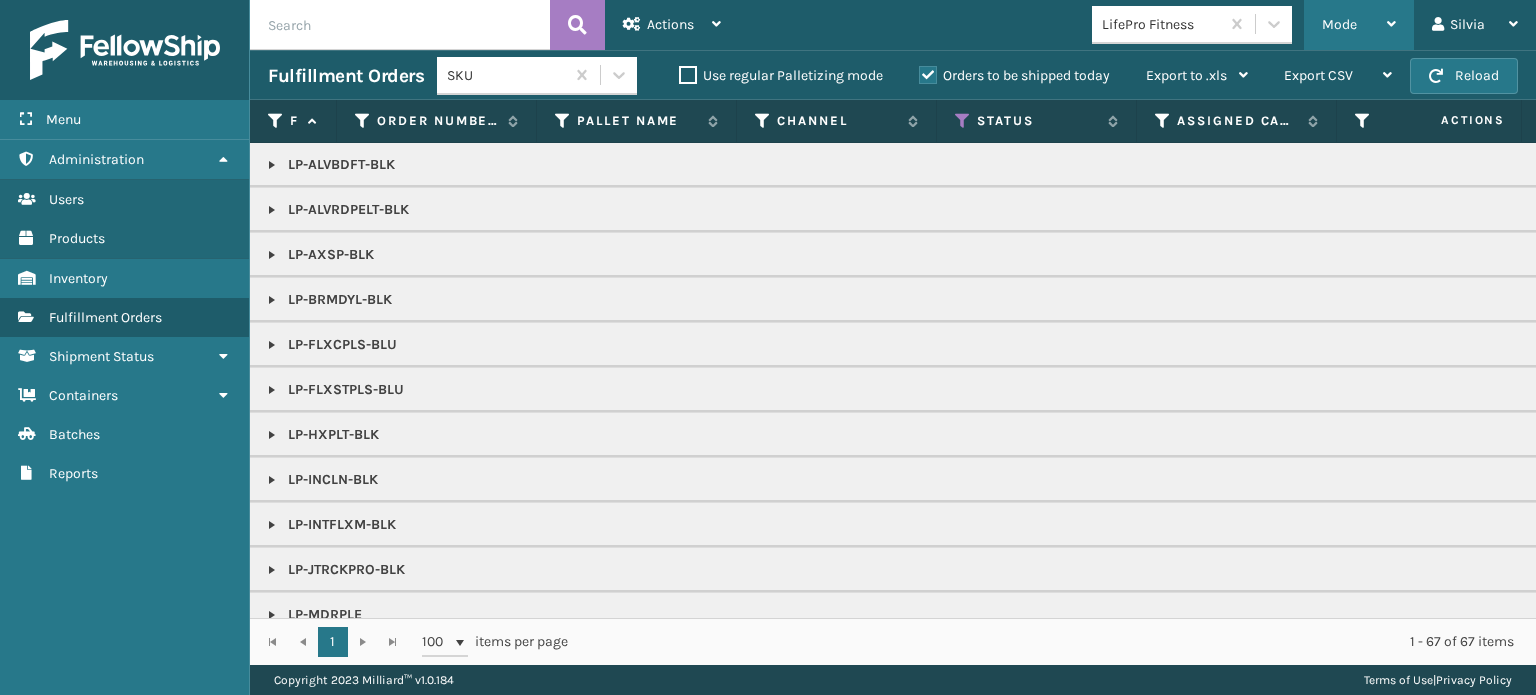 click on "Mode" at bounding box center [1359, 25] 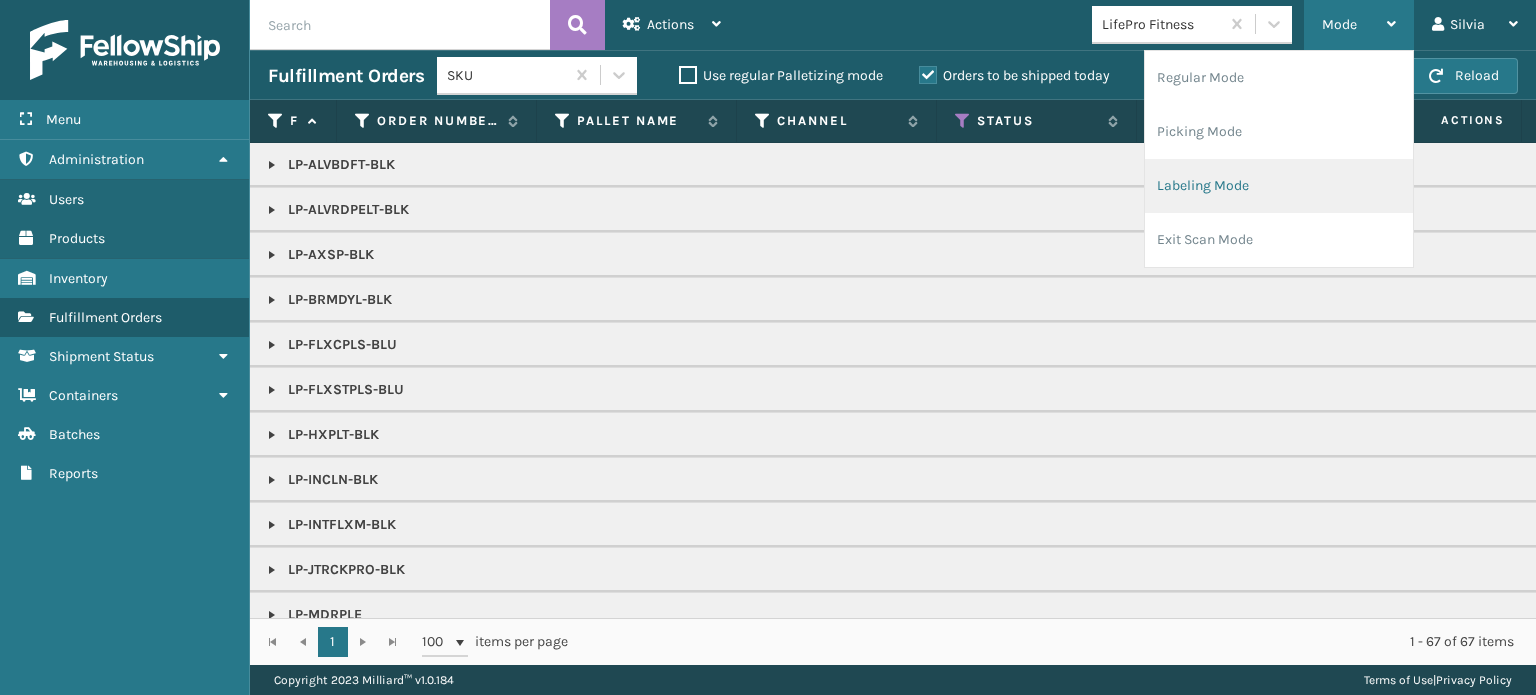 click on "Labeling Mode" at bounding box center [1279, 186] 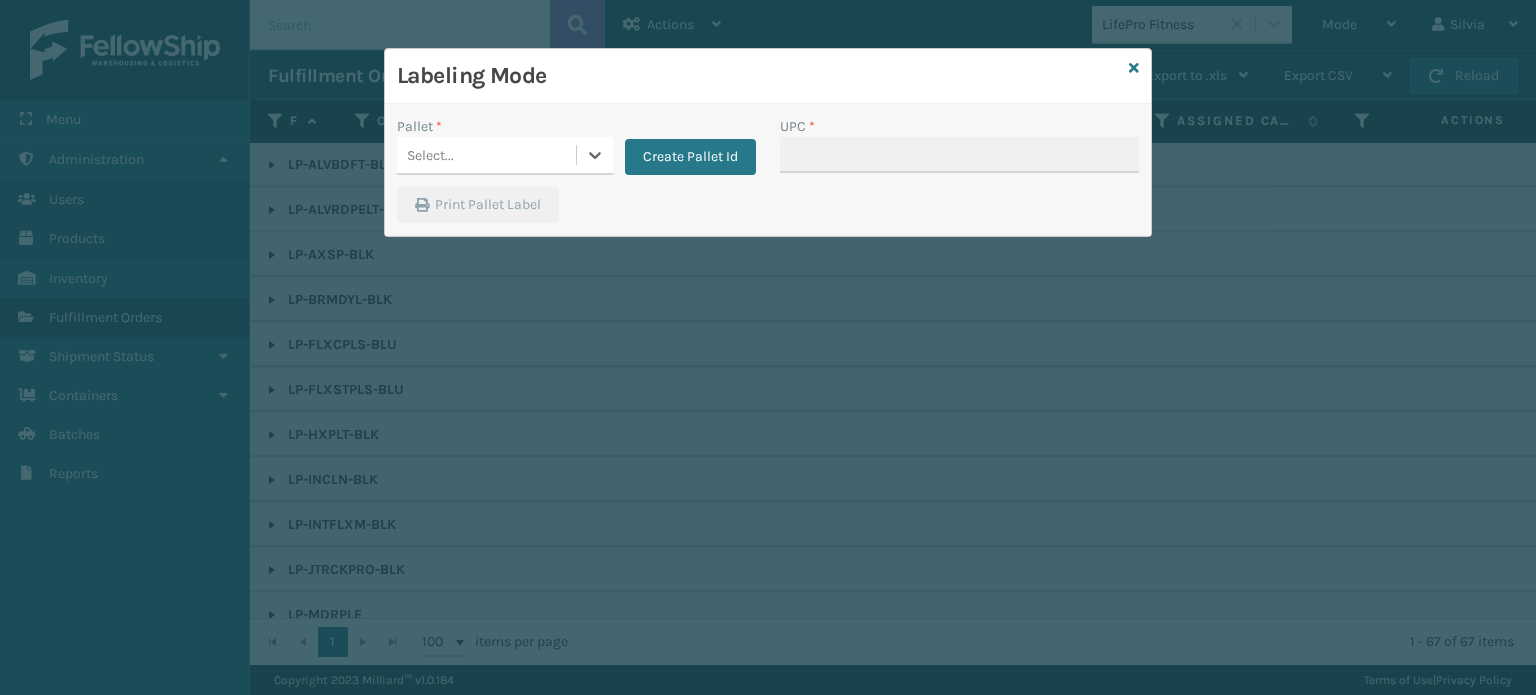 click on "Select..." at bounding box center (430, 155) 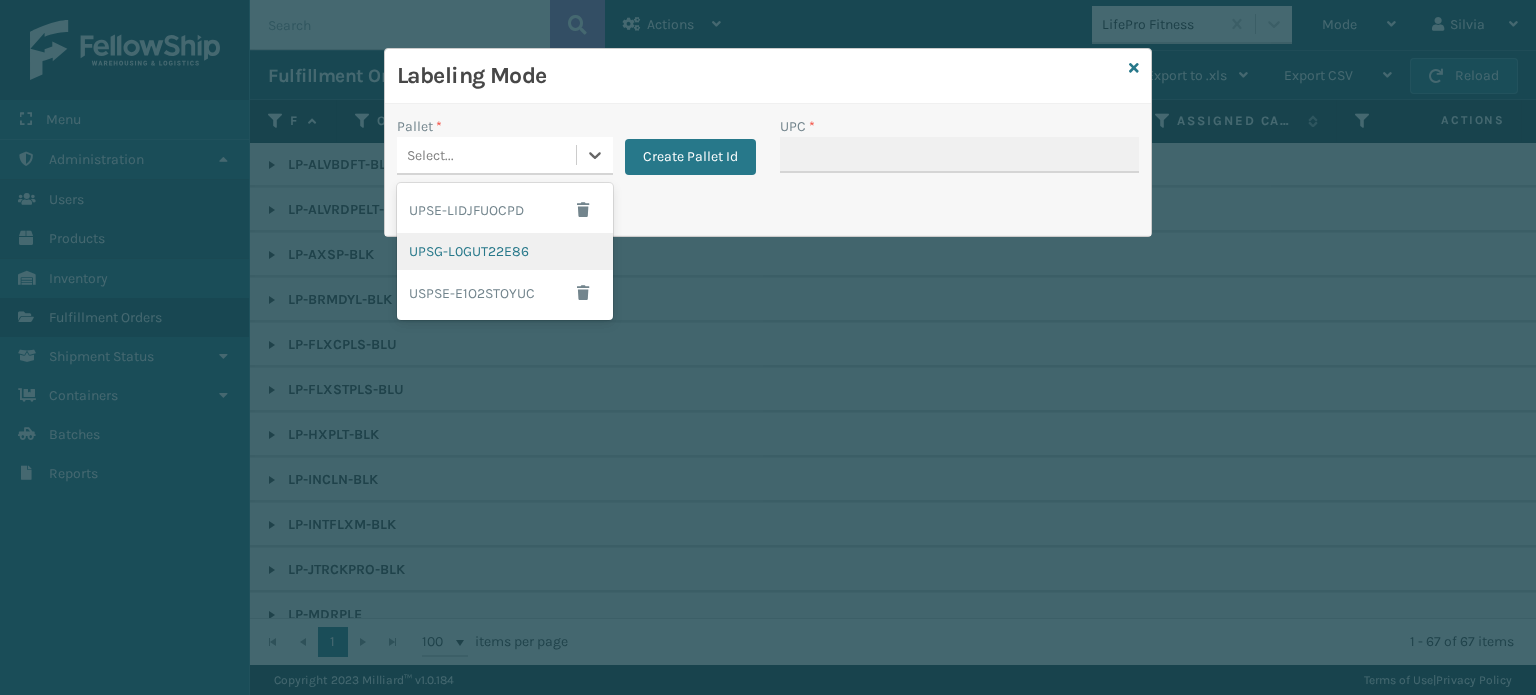 click on "UPSG-L0GUT22E86" at bounding box center [505, 251] 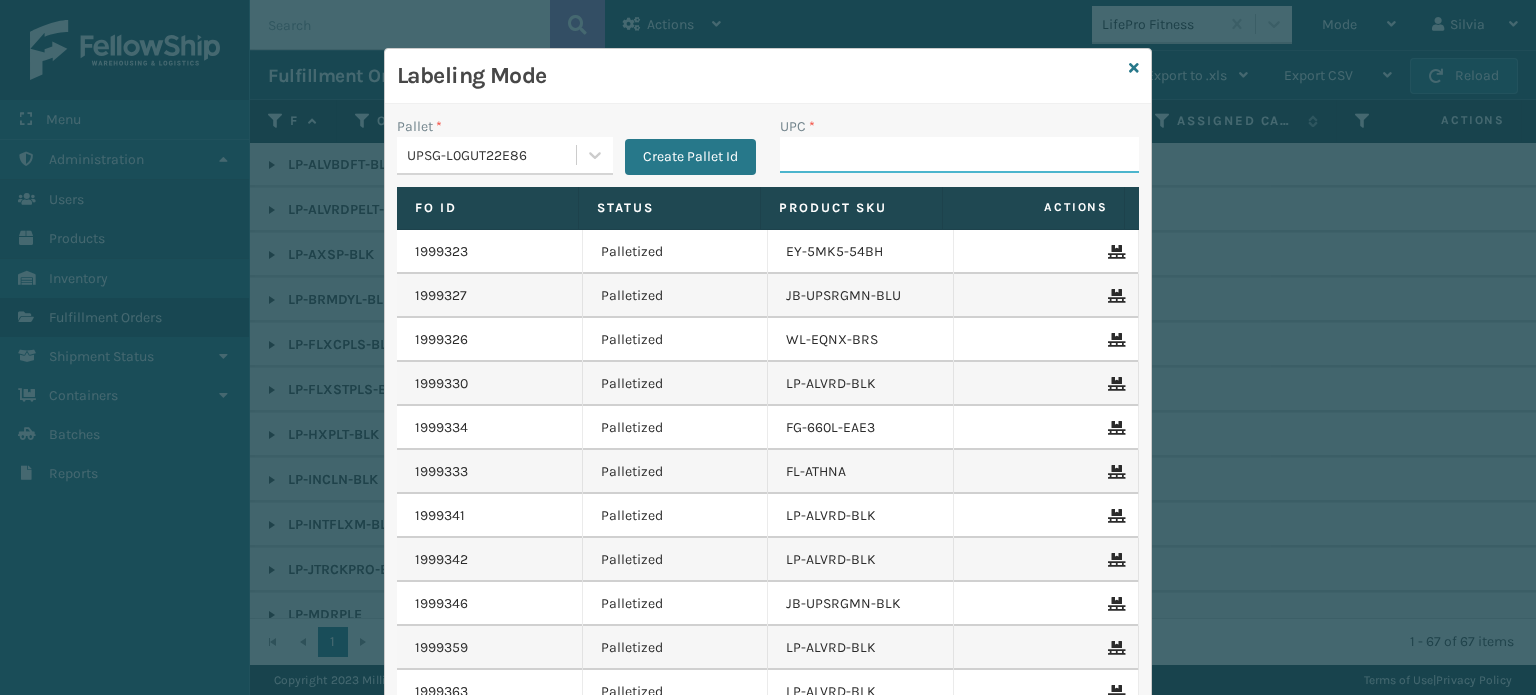 click on "UPC   *" at bounding box center (959, 155) 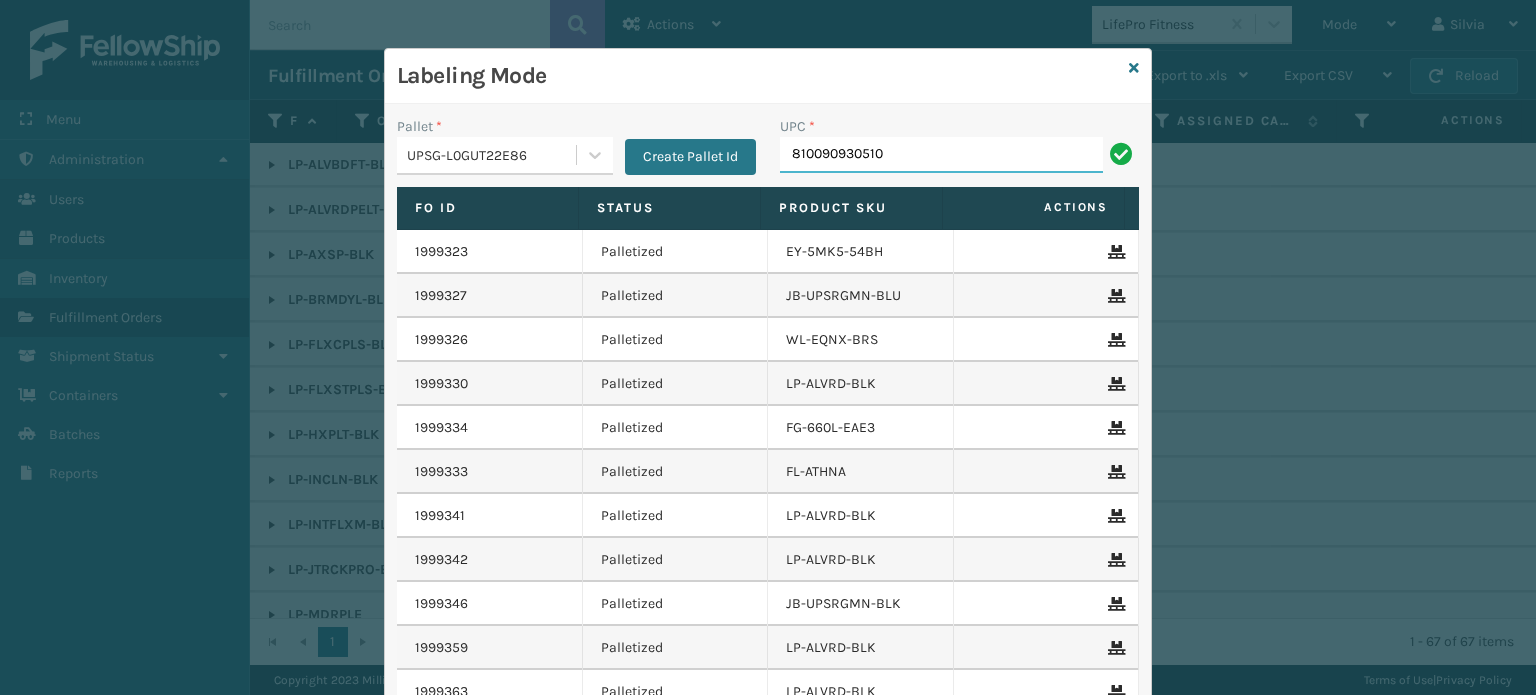 type on "810090930510" 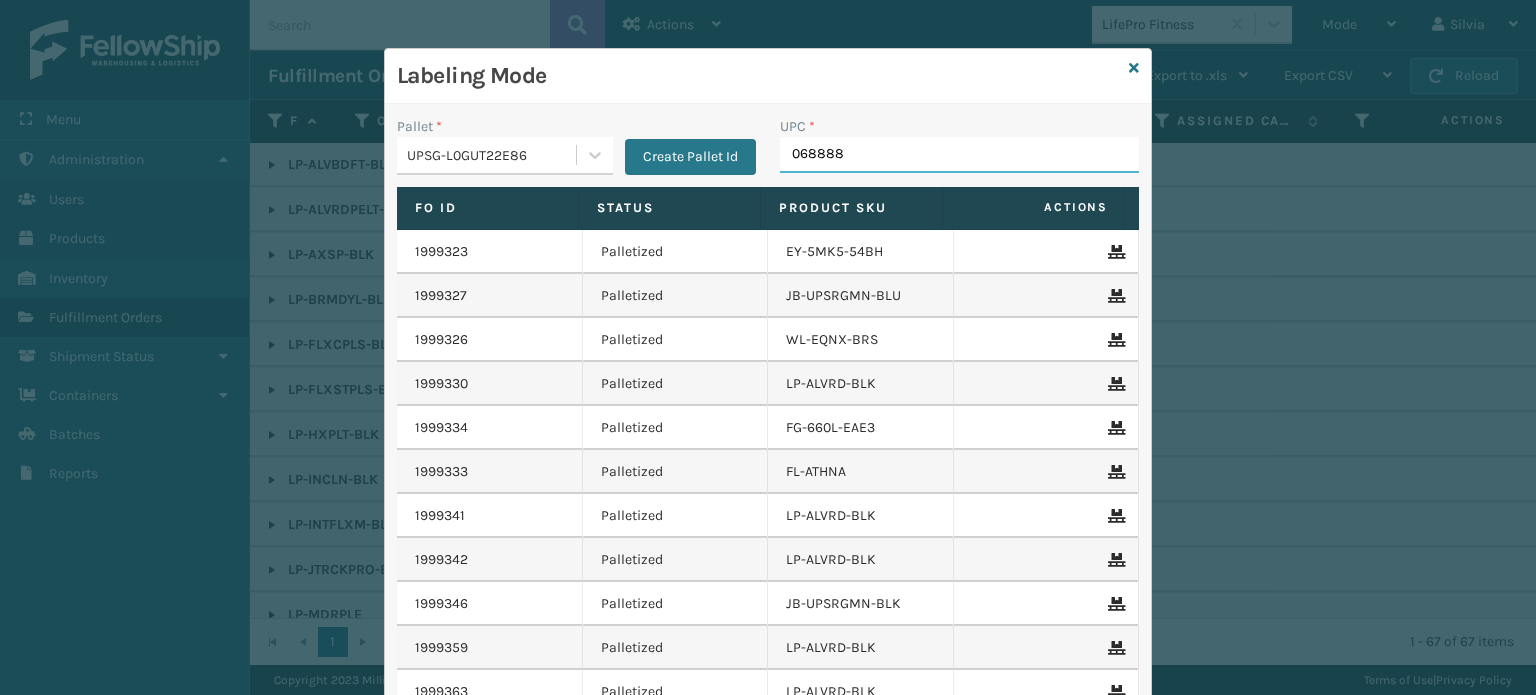 type on "0688880" 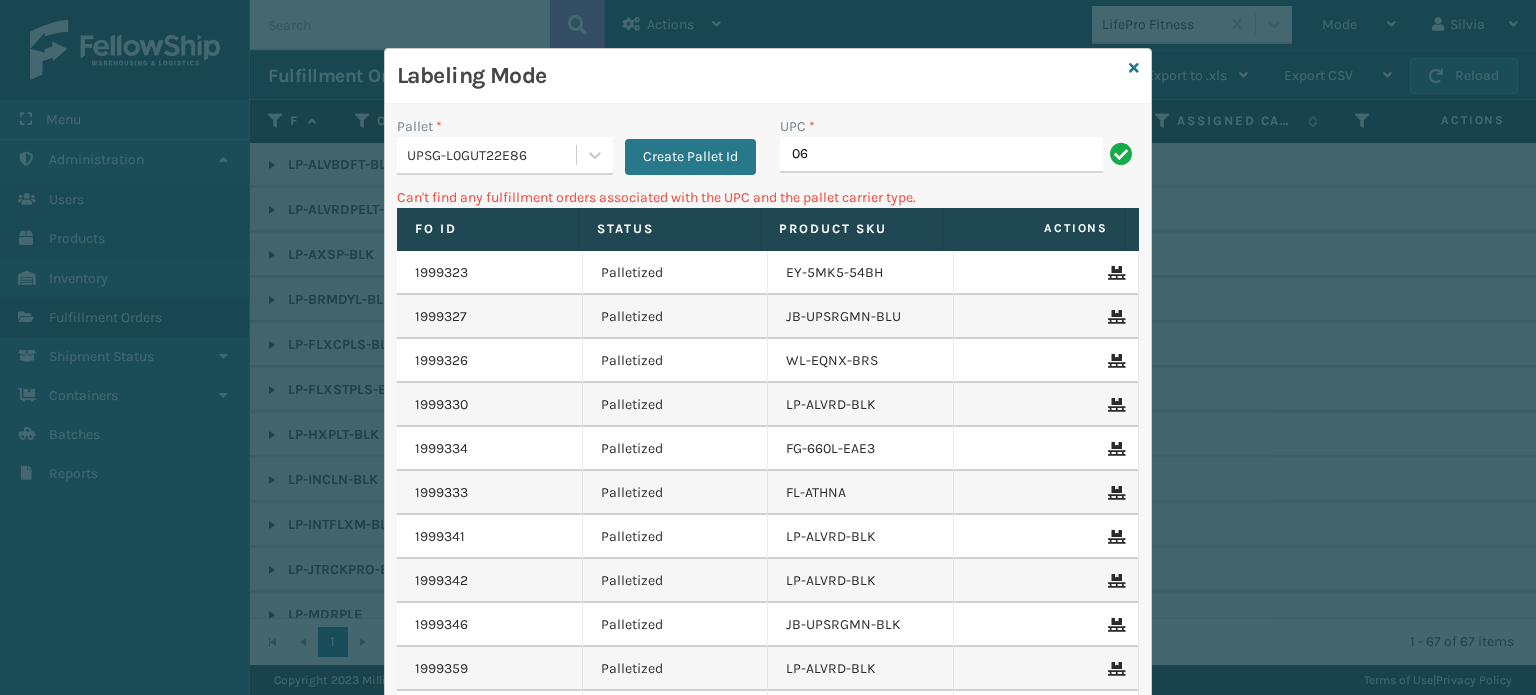 type on "0" 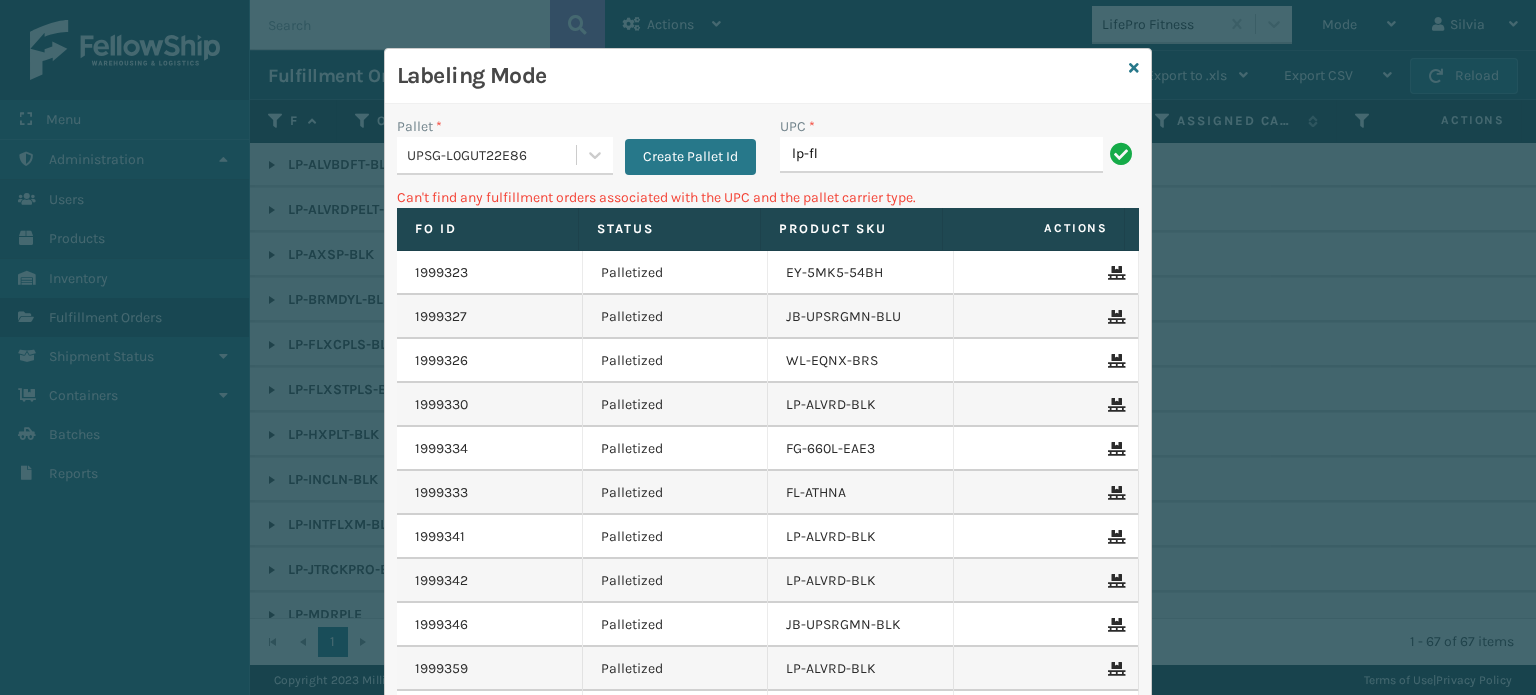 type on "LP-FLXSTPLS-BLU" 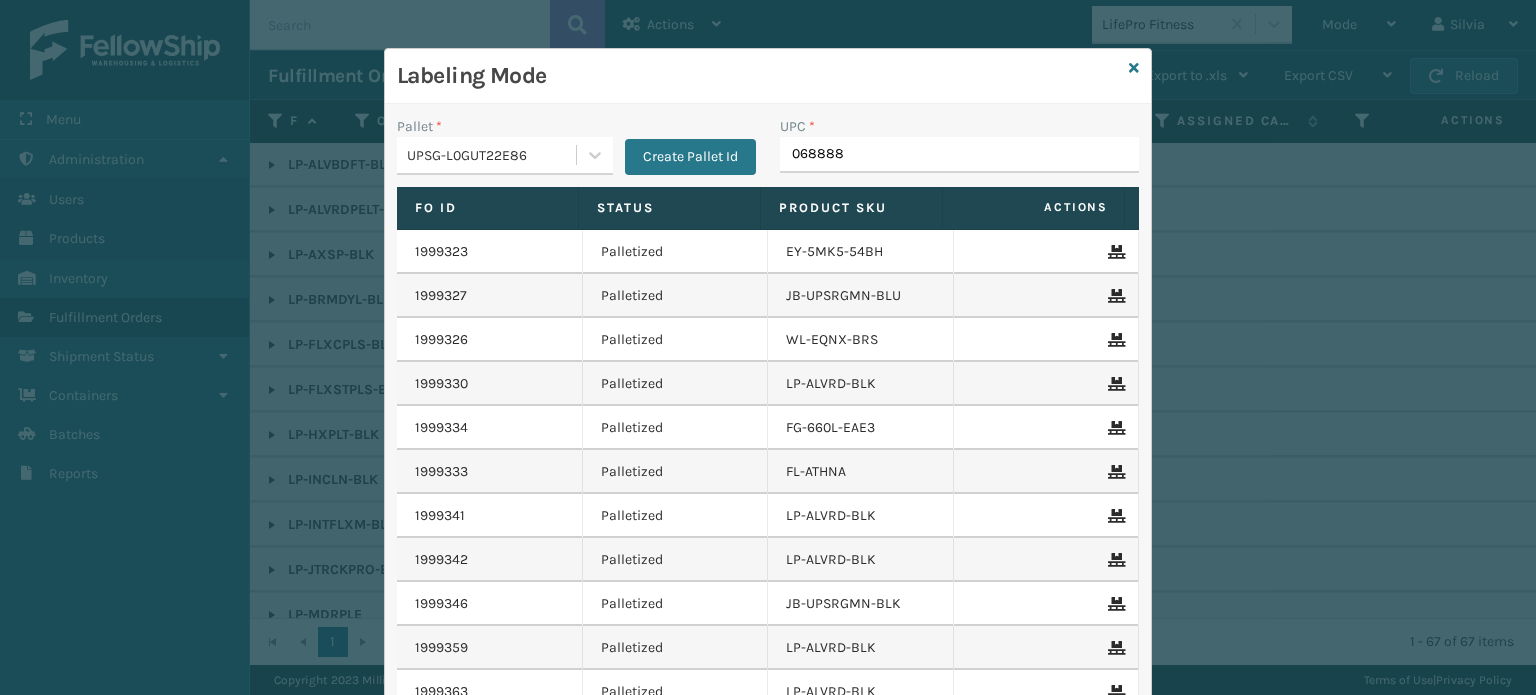 type on "0688880" 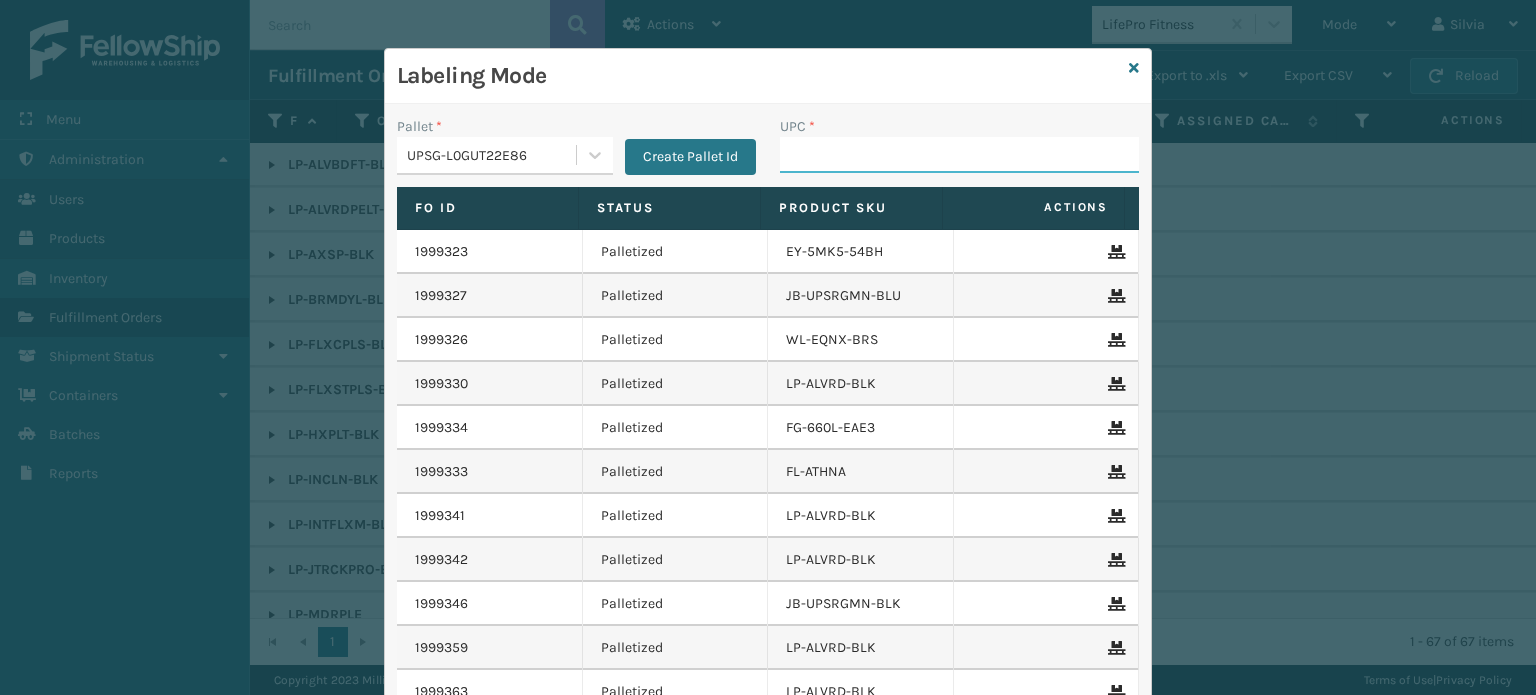click on "UPC   *" at bounding box center [959, 155] 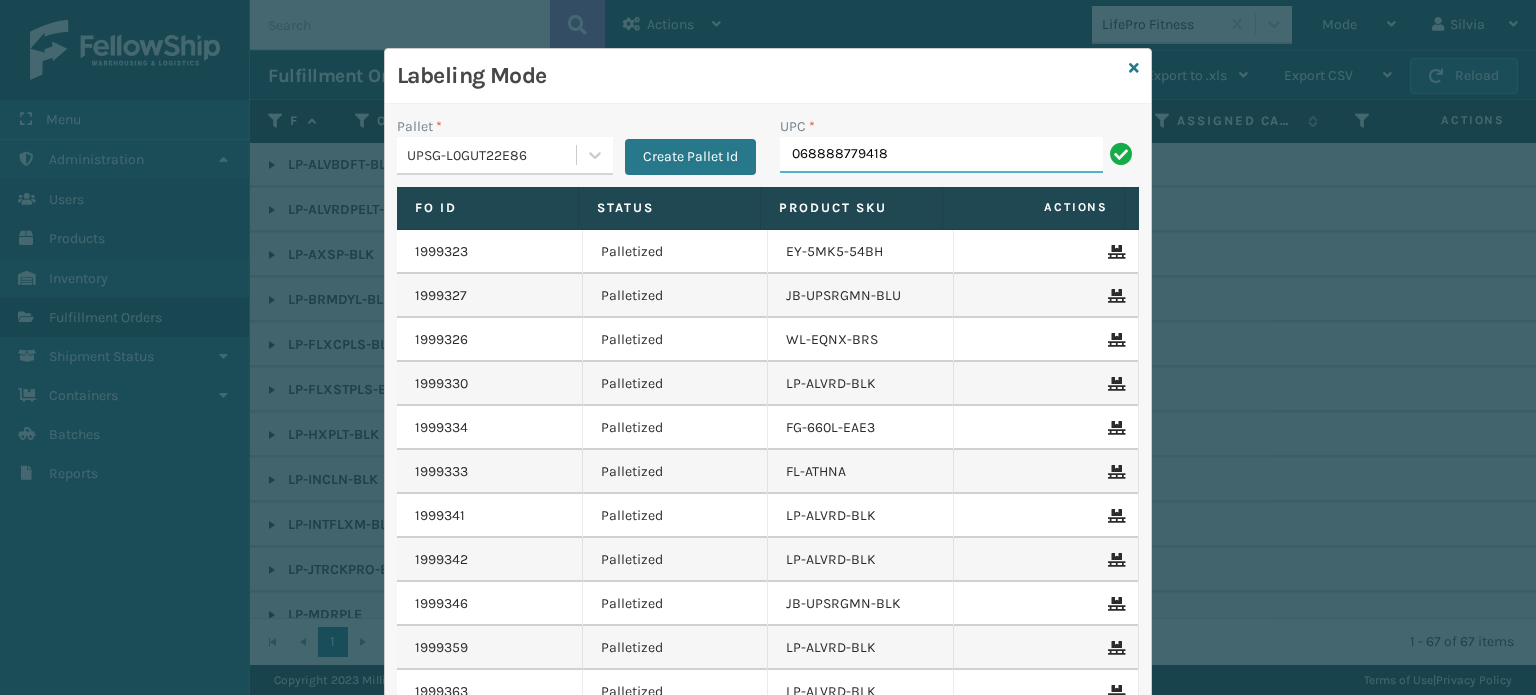 type on "068888779418" 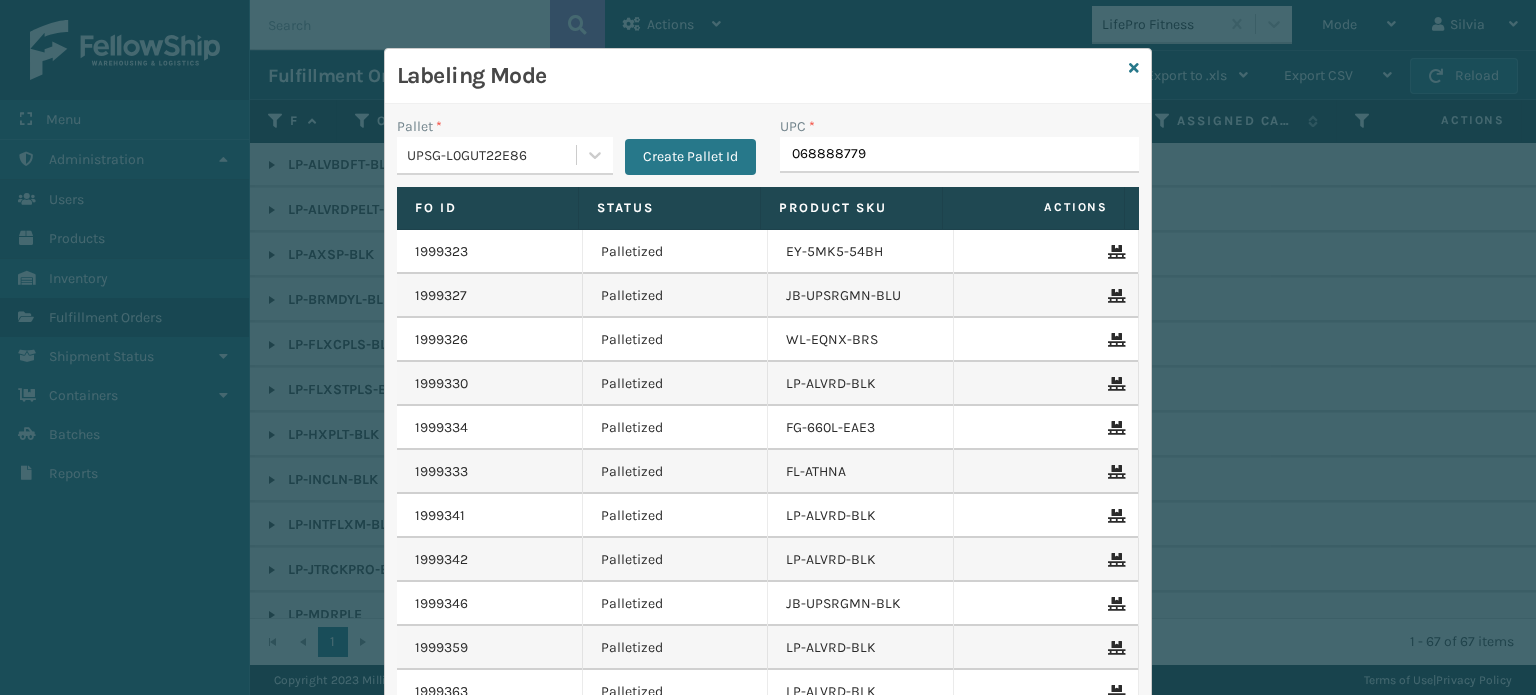 type on "0688887794" 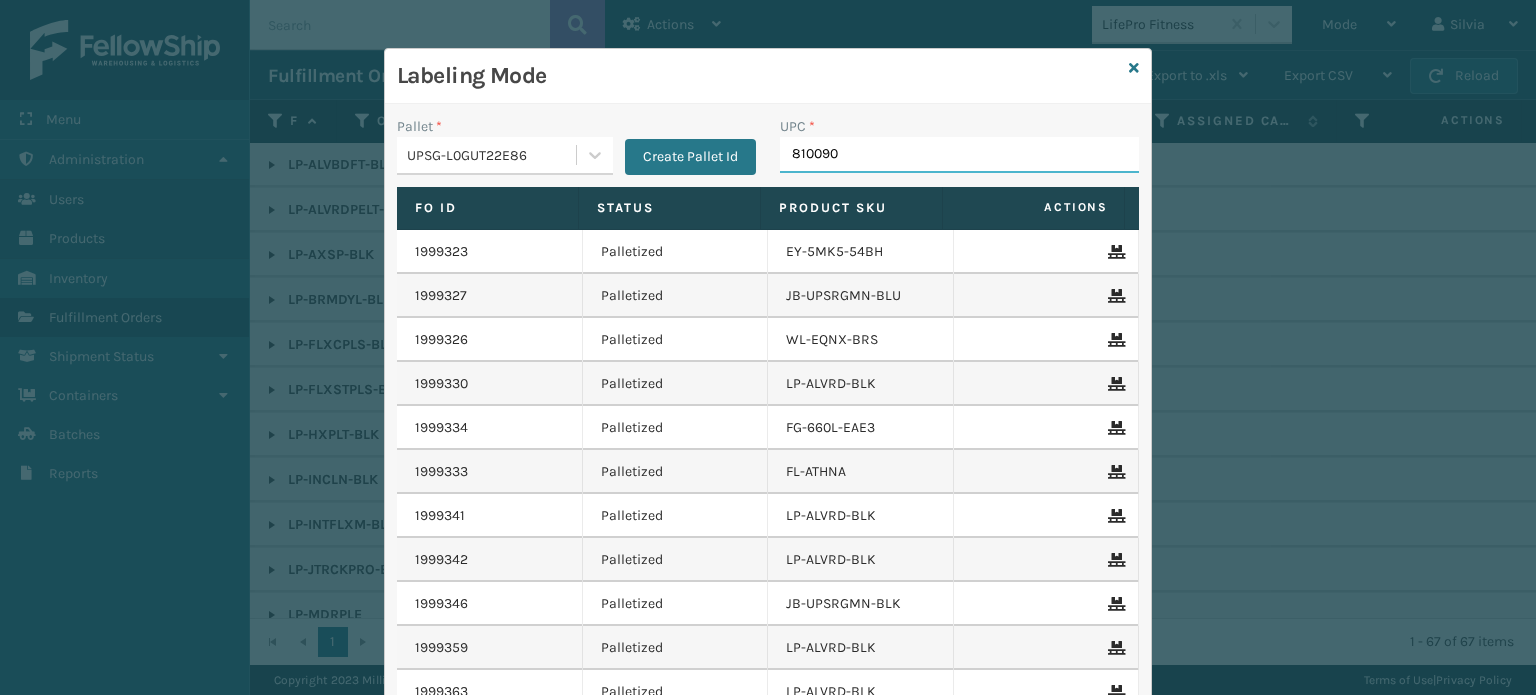 type on "8100909" 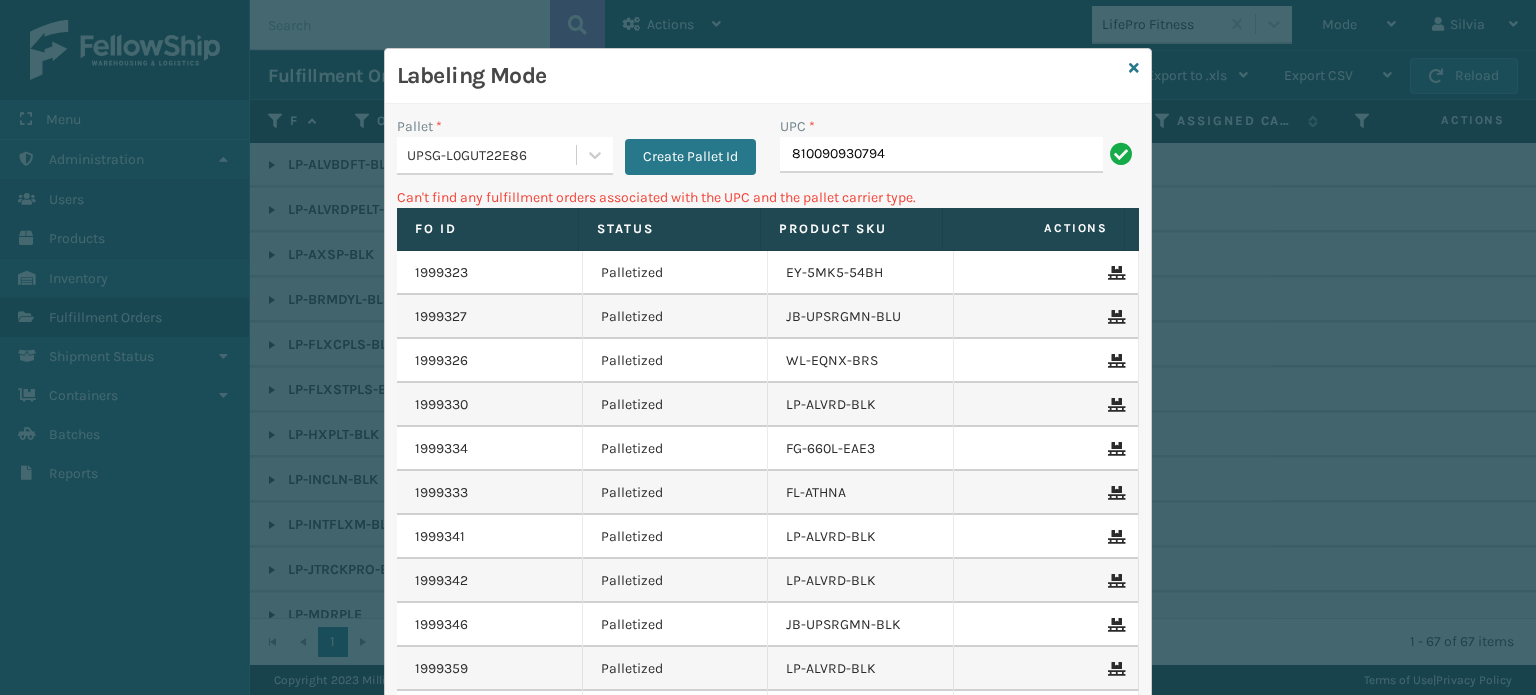 click on "810090930794" at bounding box center (941, 155) 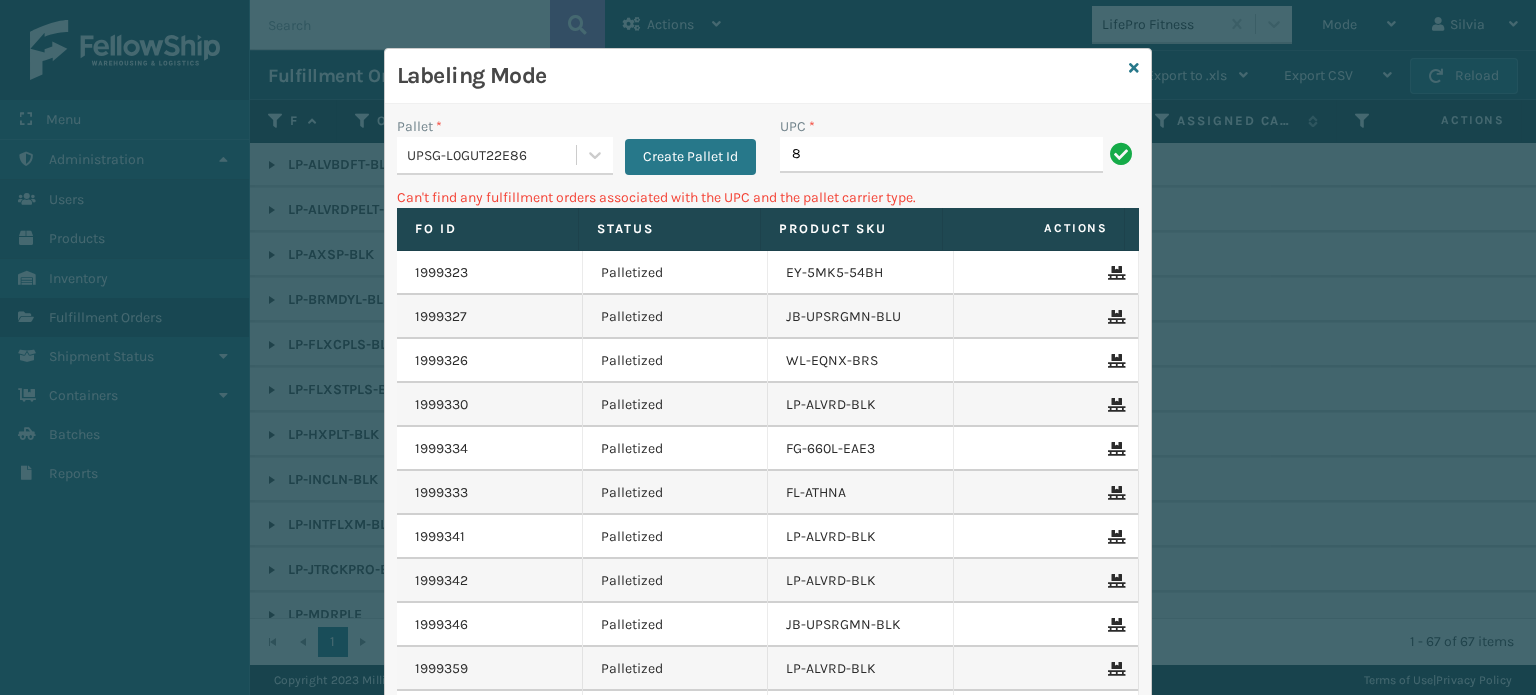 type on "81" 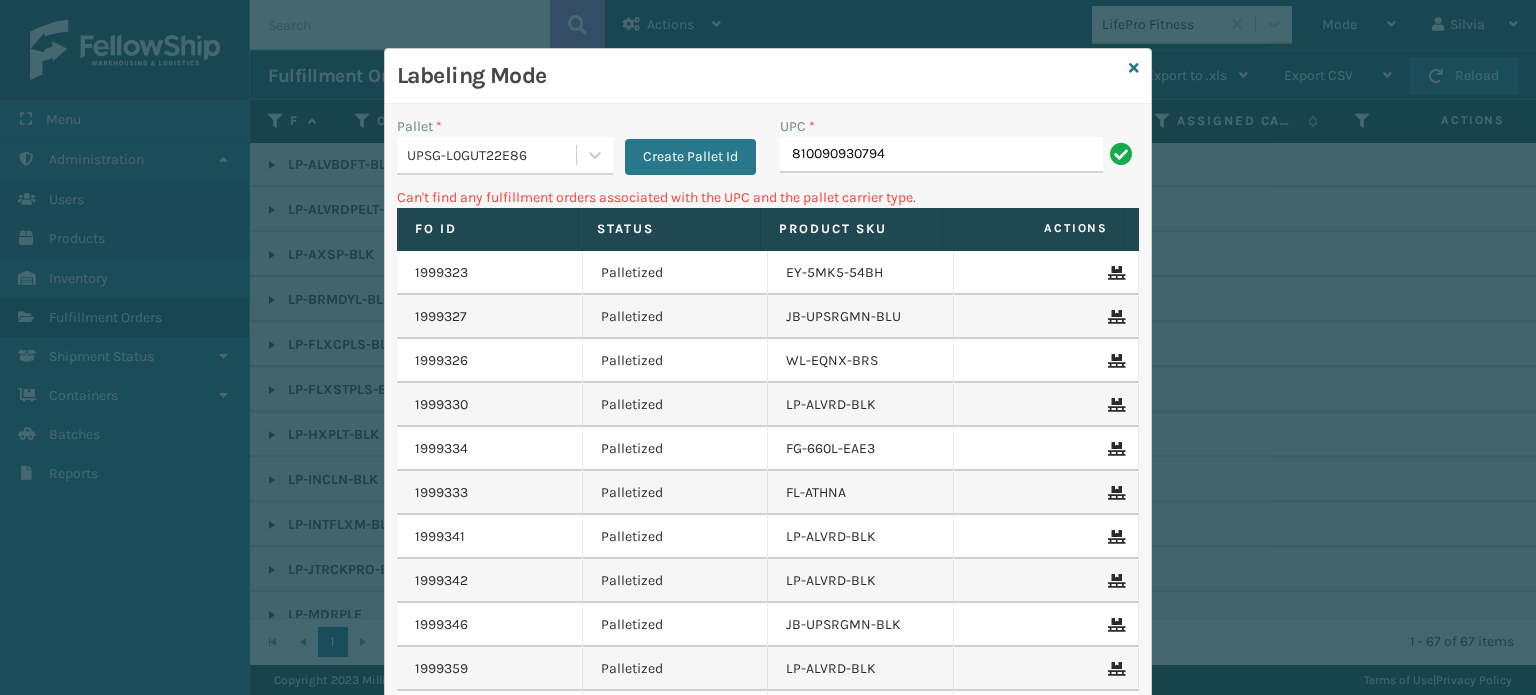 click on "UPSG-L0GUT22E86" at bounding box center [486, 155] 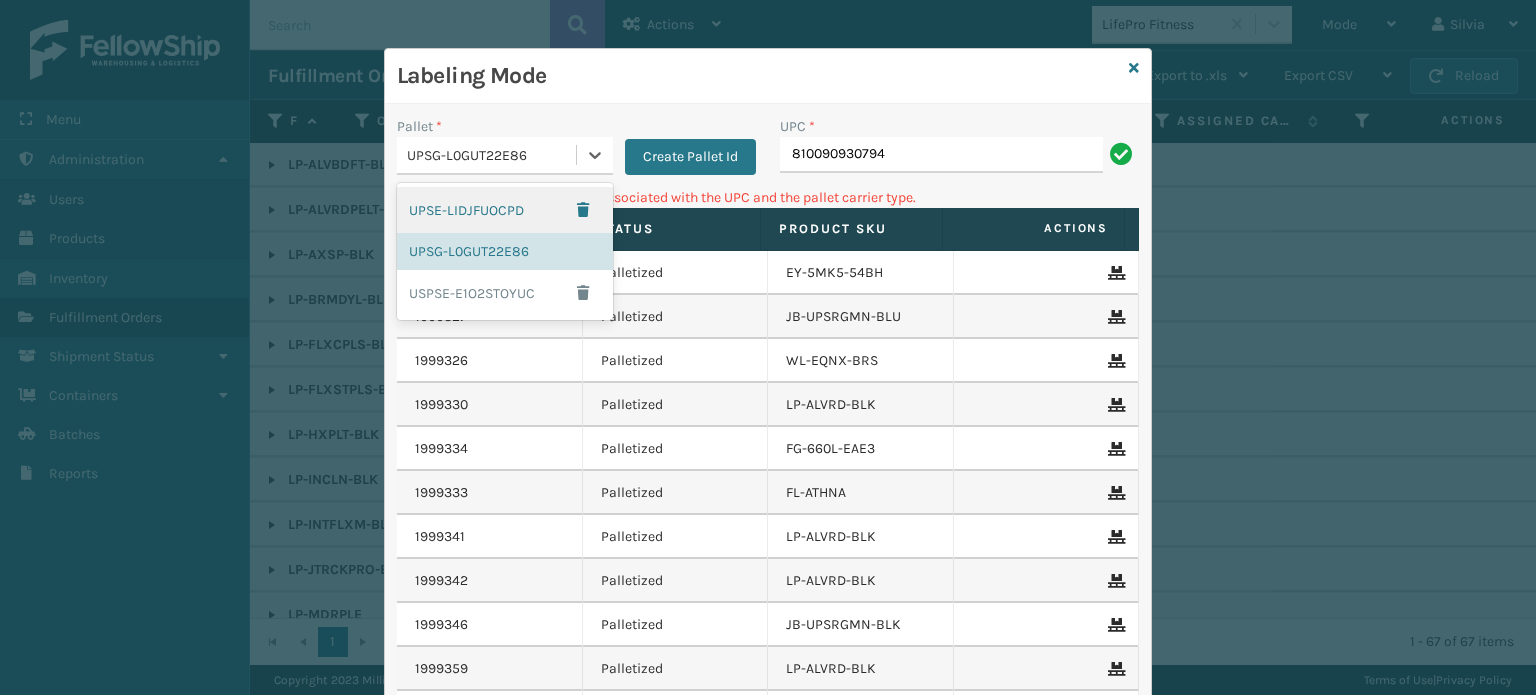 click on "UPSE-LIDJFUOCPD" at bounding box center [505, 210] 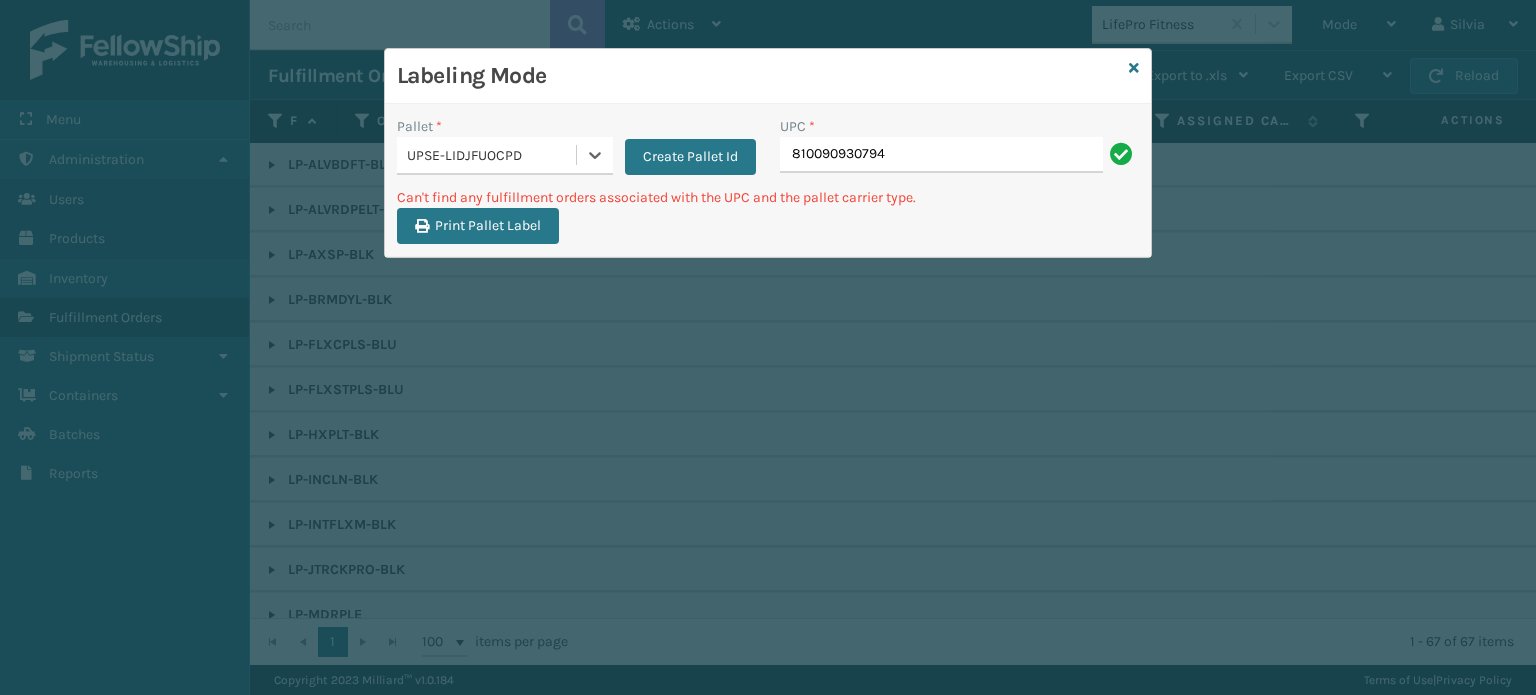 click on "UPC   *" at bounding box center (959, 126) 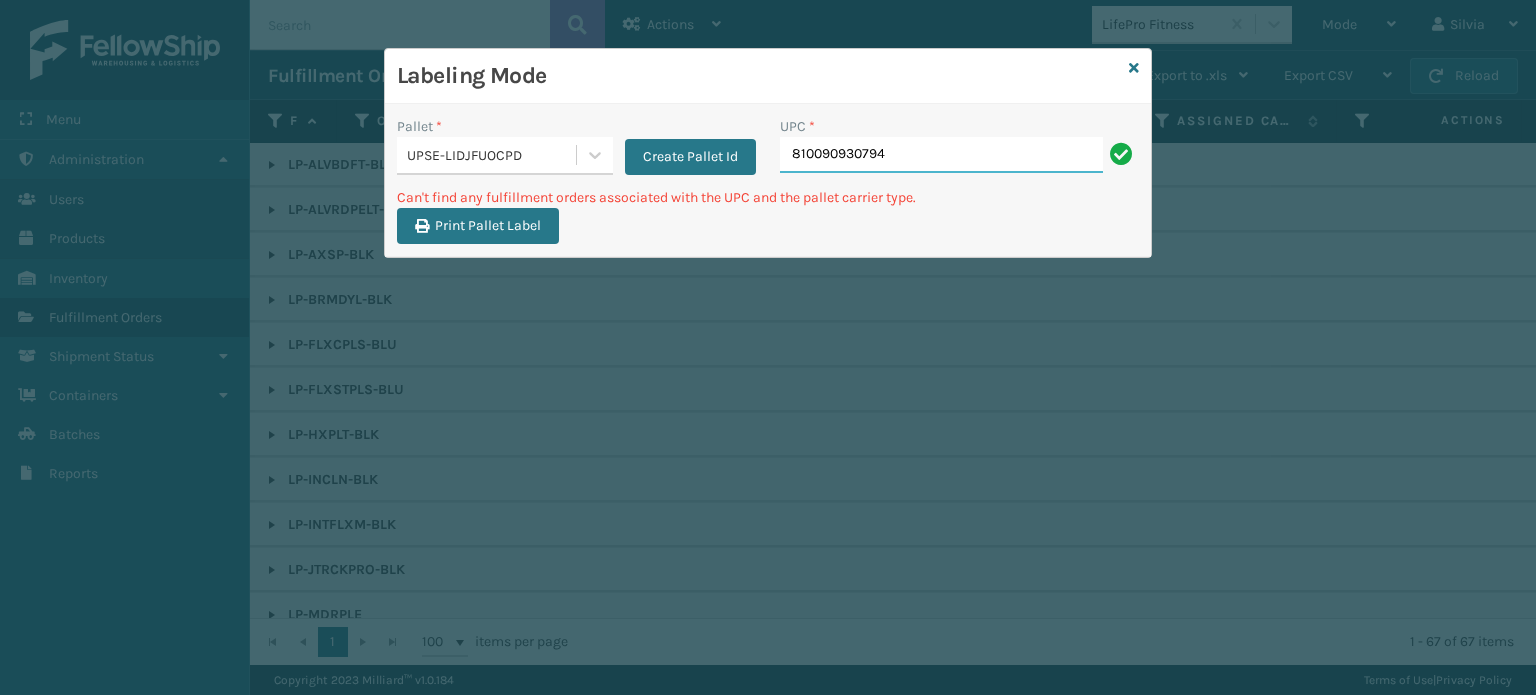 click on "810090930794" at bounding box center (941, 155) 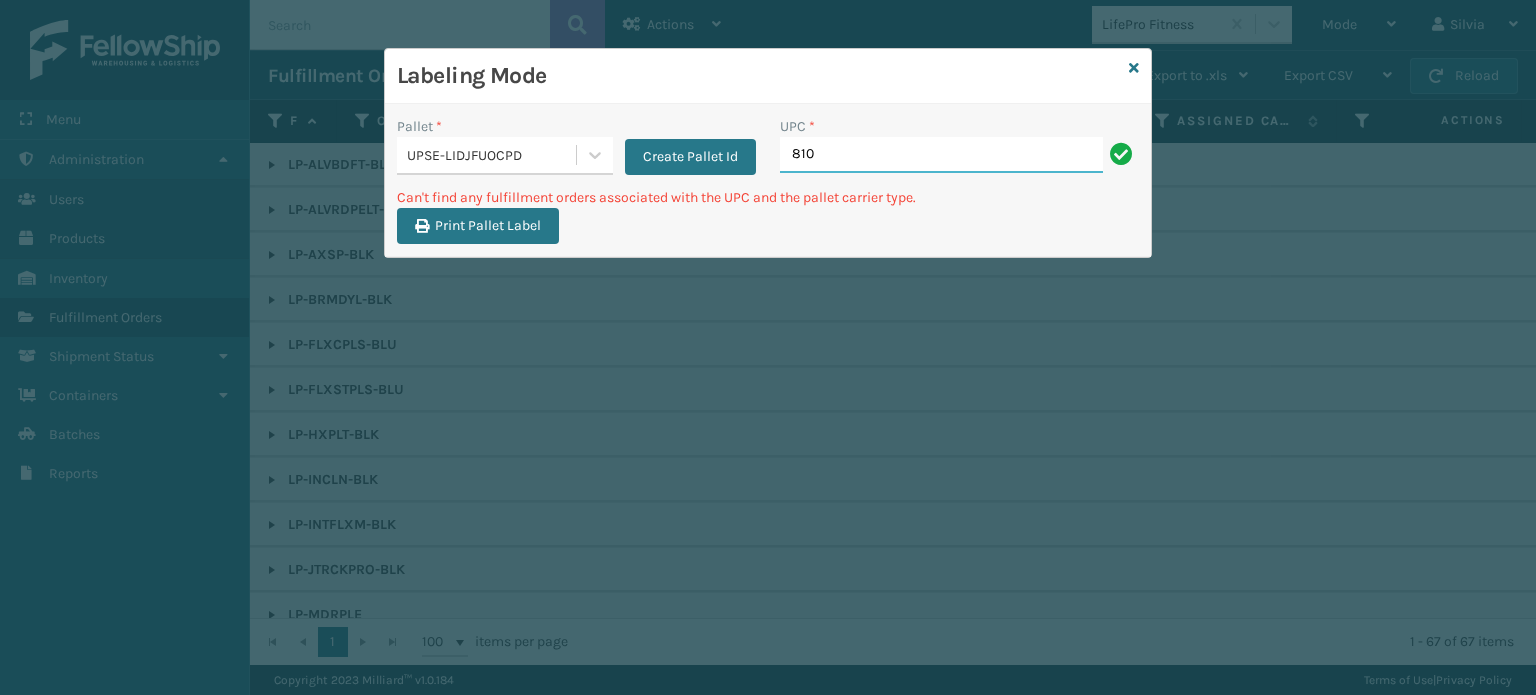type on "8100" 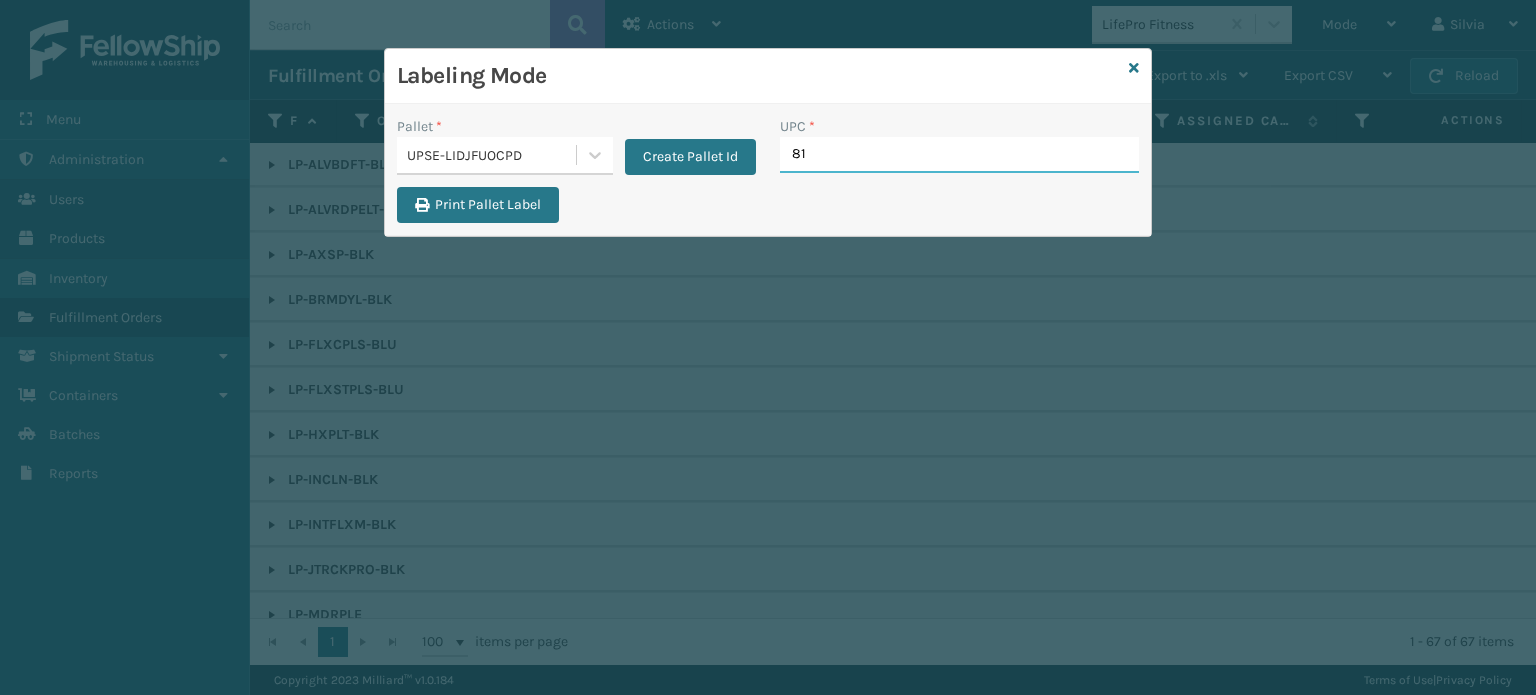 type on "810" 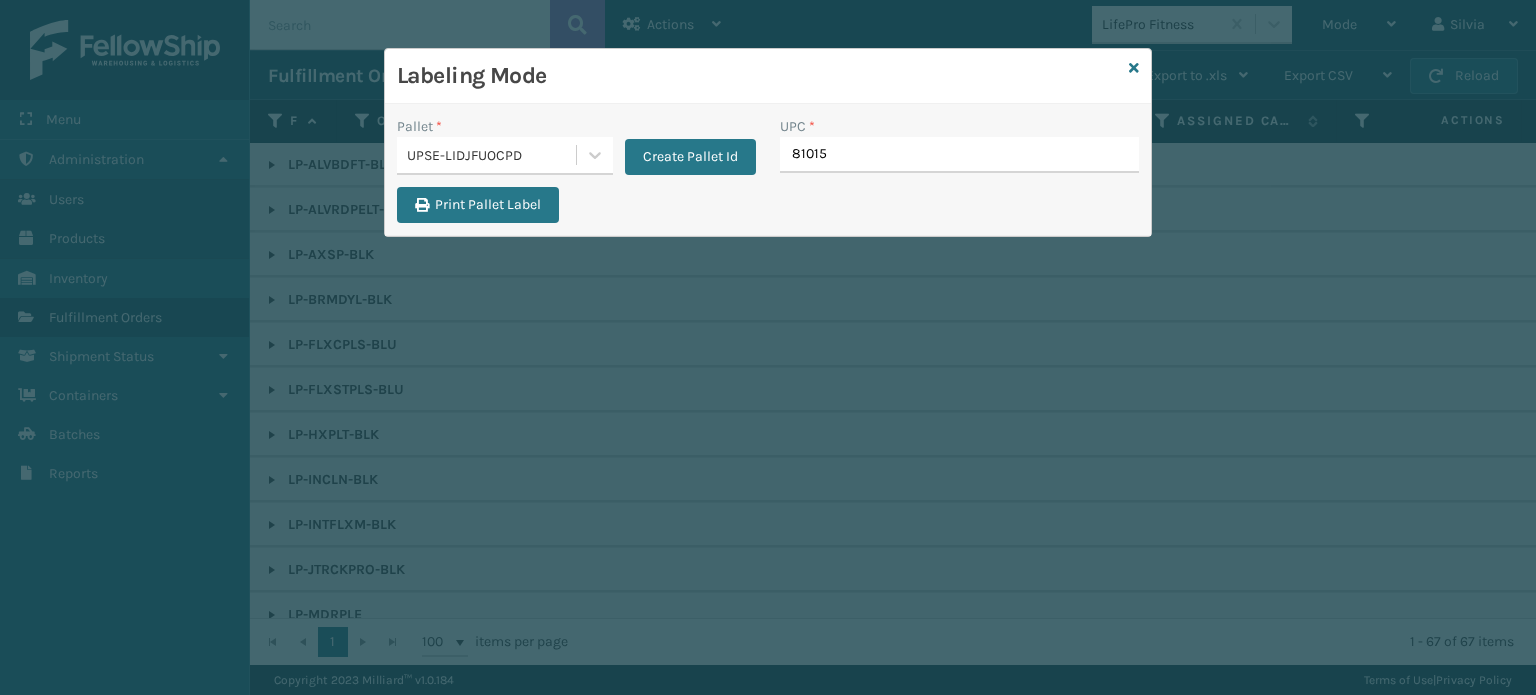 type on "810158" 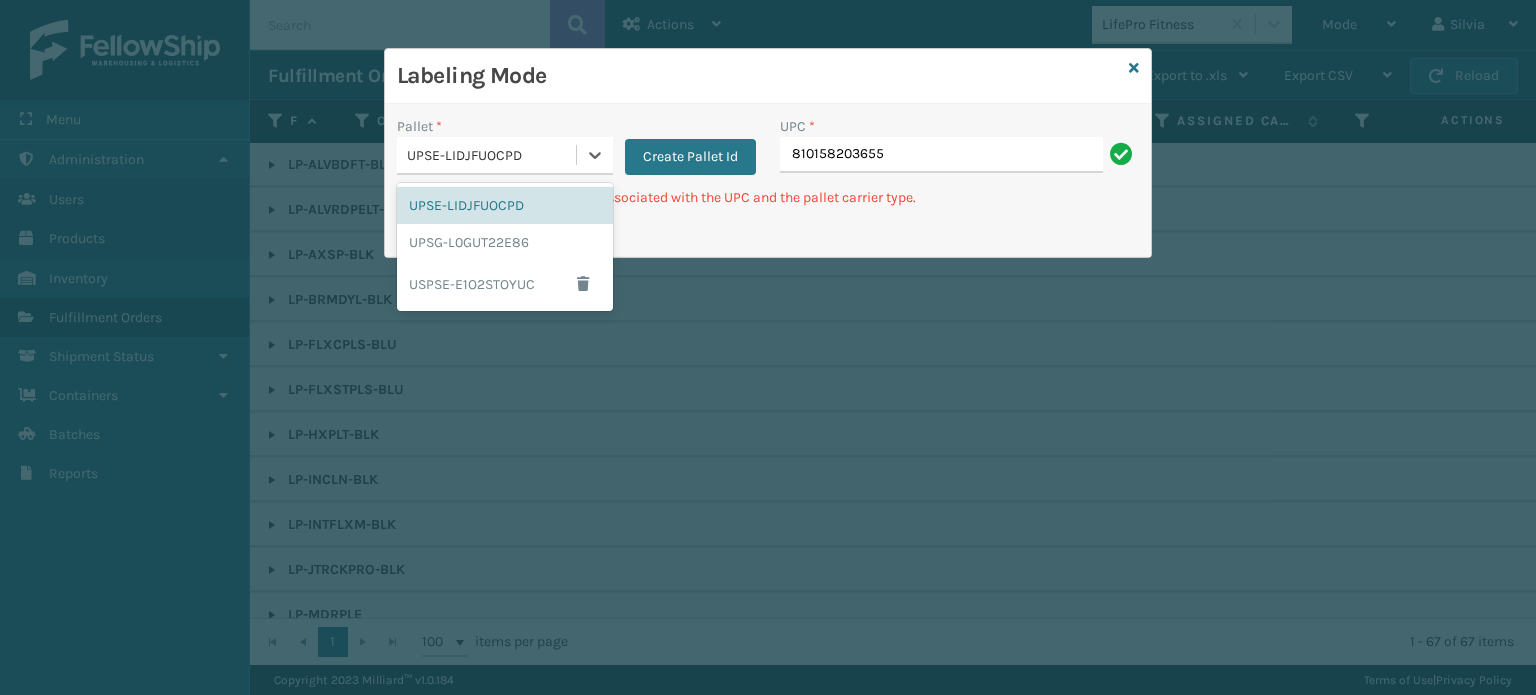 click on "UPSE-LIDJFUOCPD" at bounding box center (486, 155) 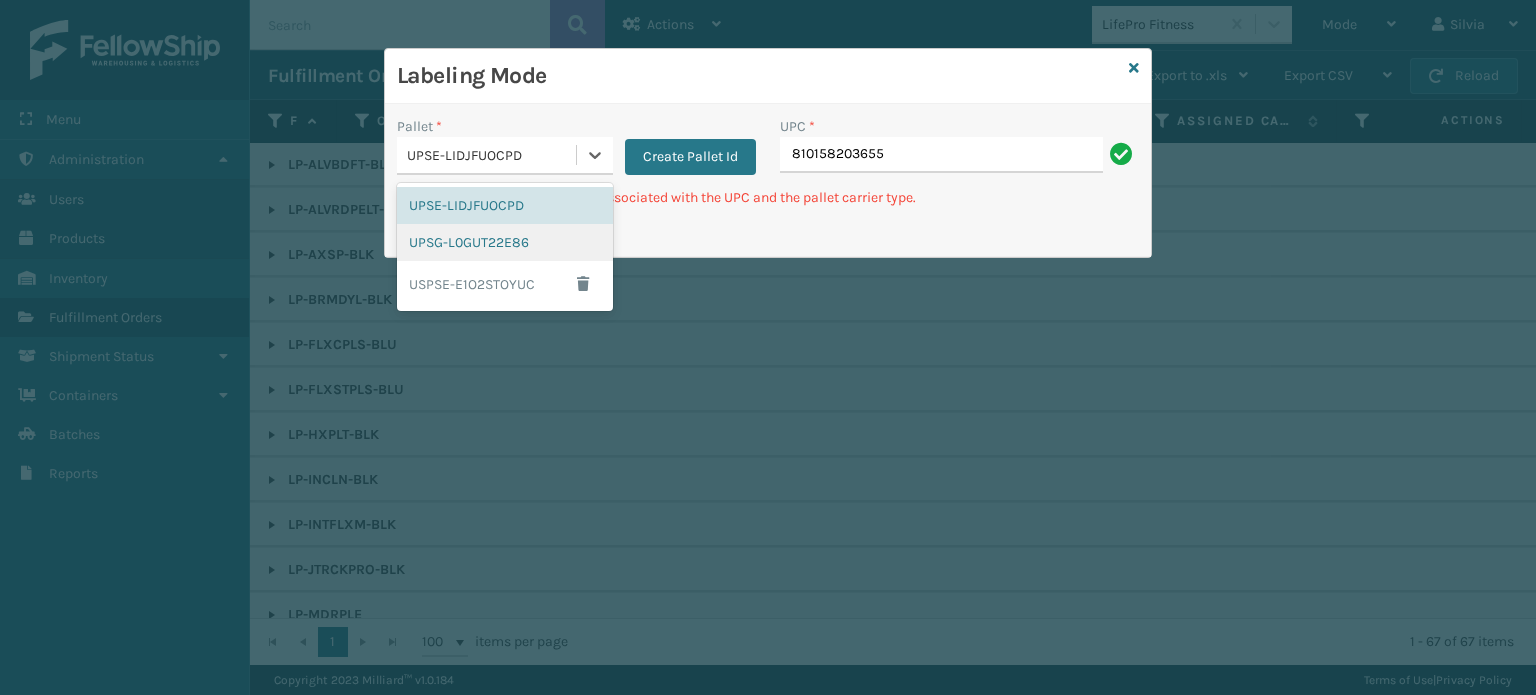 click on "UPSG-L0GUT22E86" at bounding box center [505, 242] 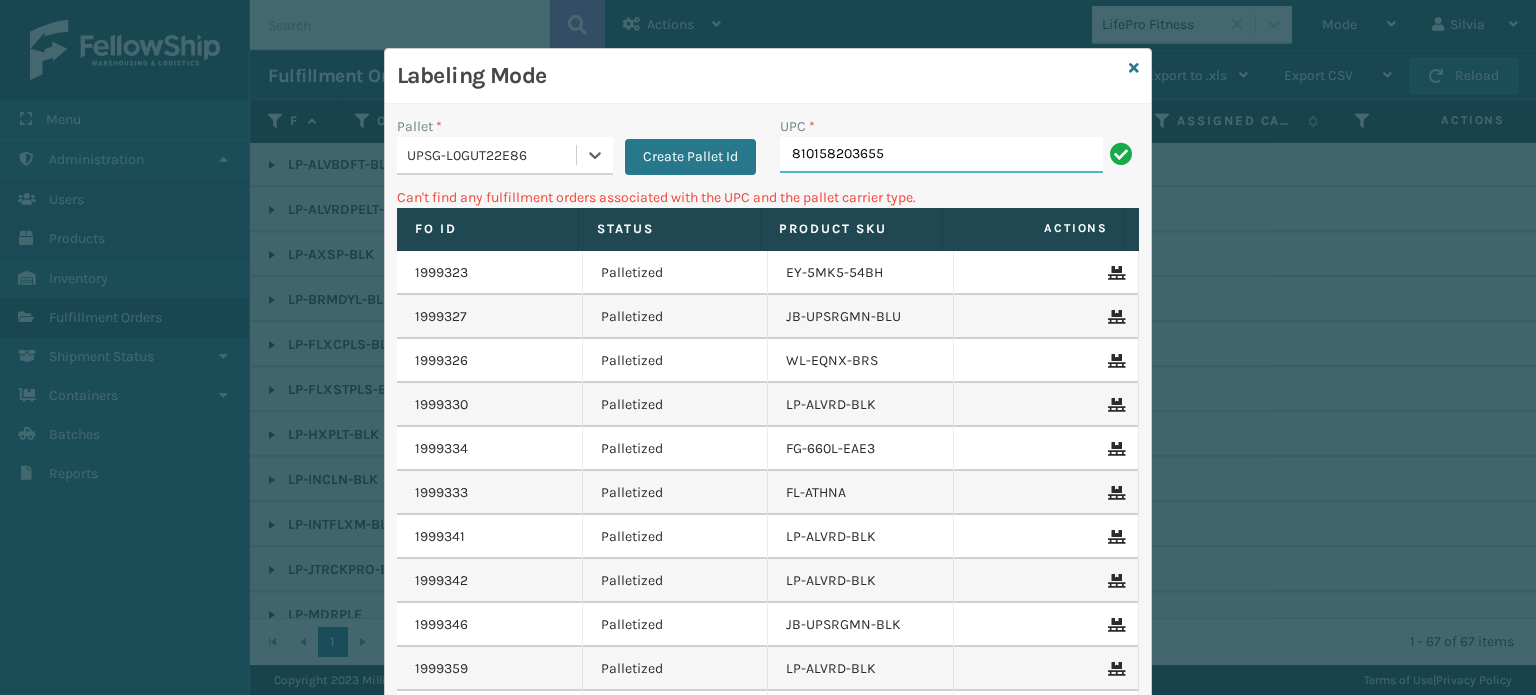 click on "810158203655" at bounding box center (941, 155) 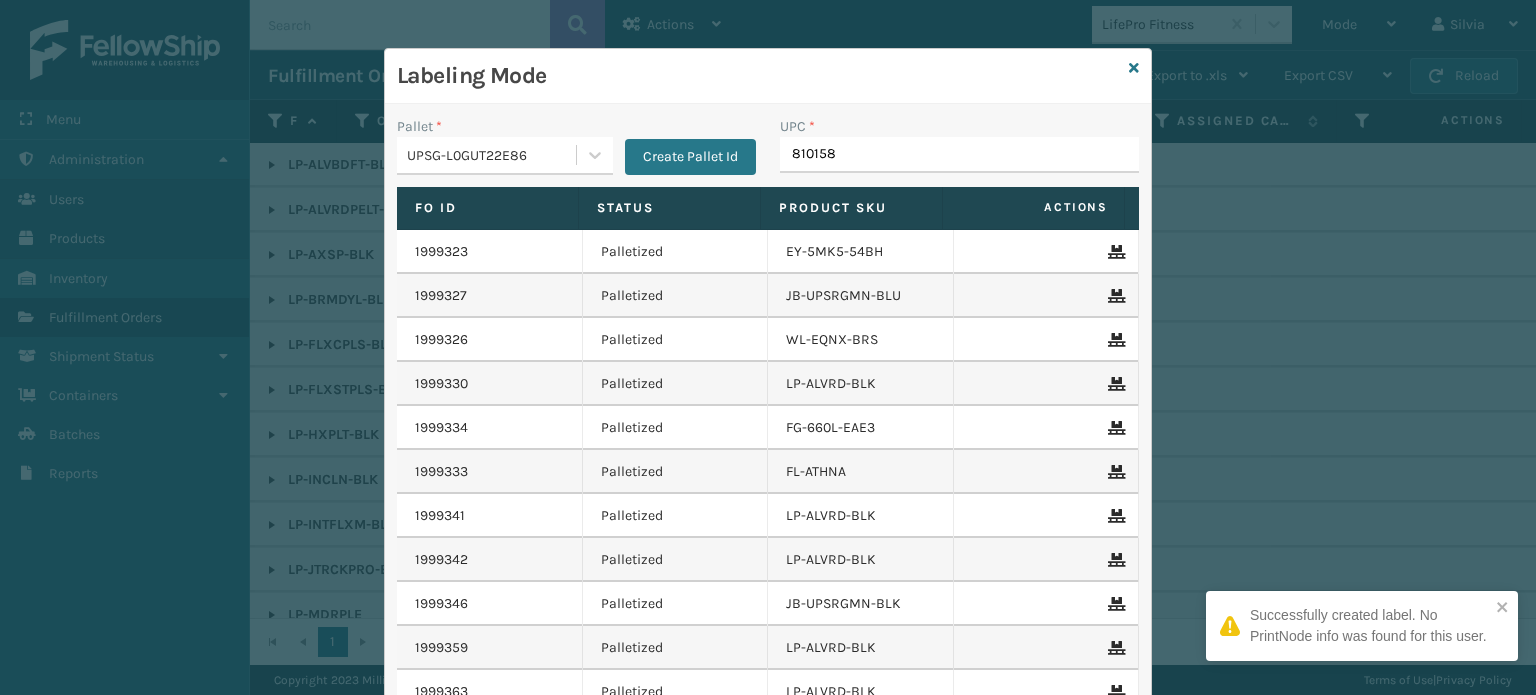 type on "8101582" 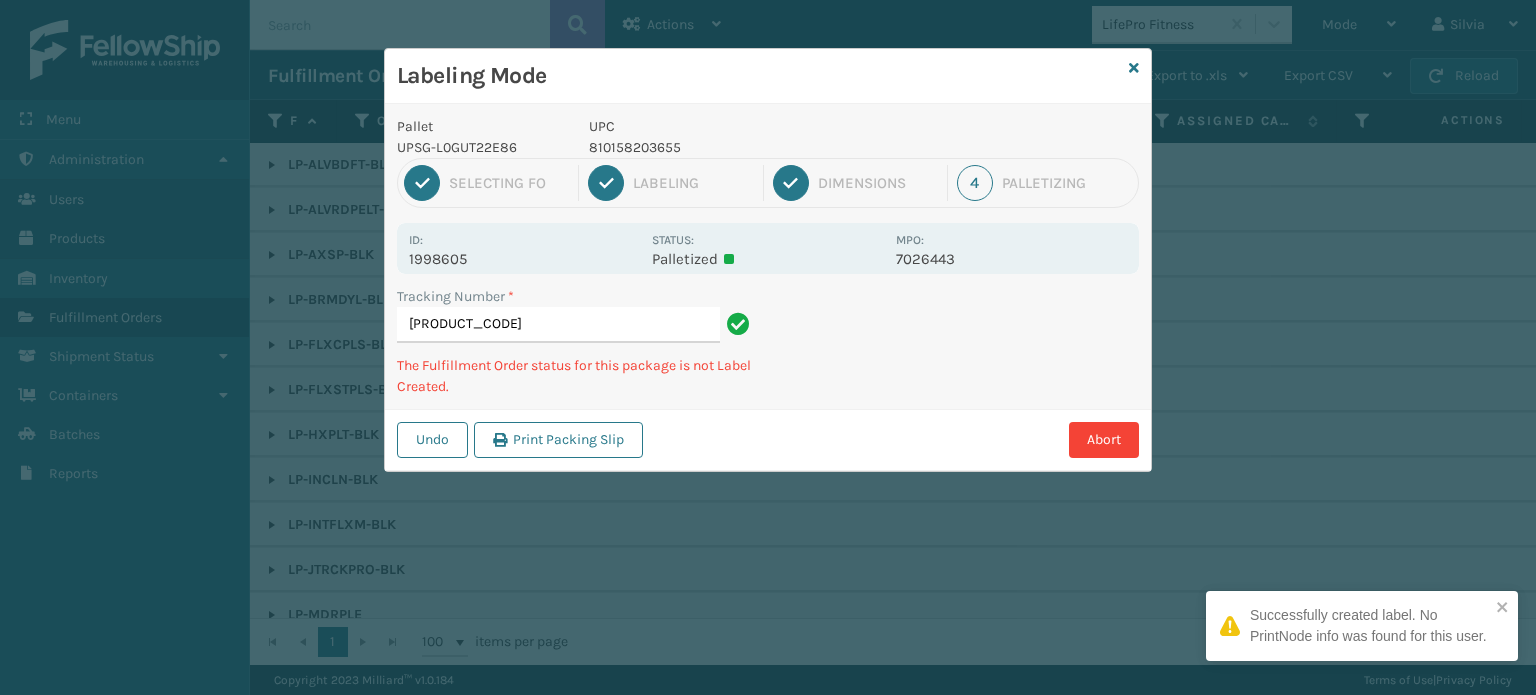 type on "[PRODUCT_CODE]" 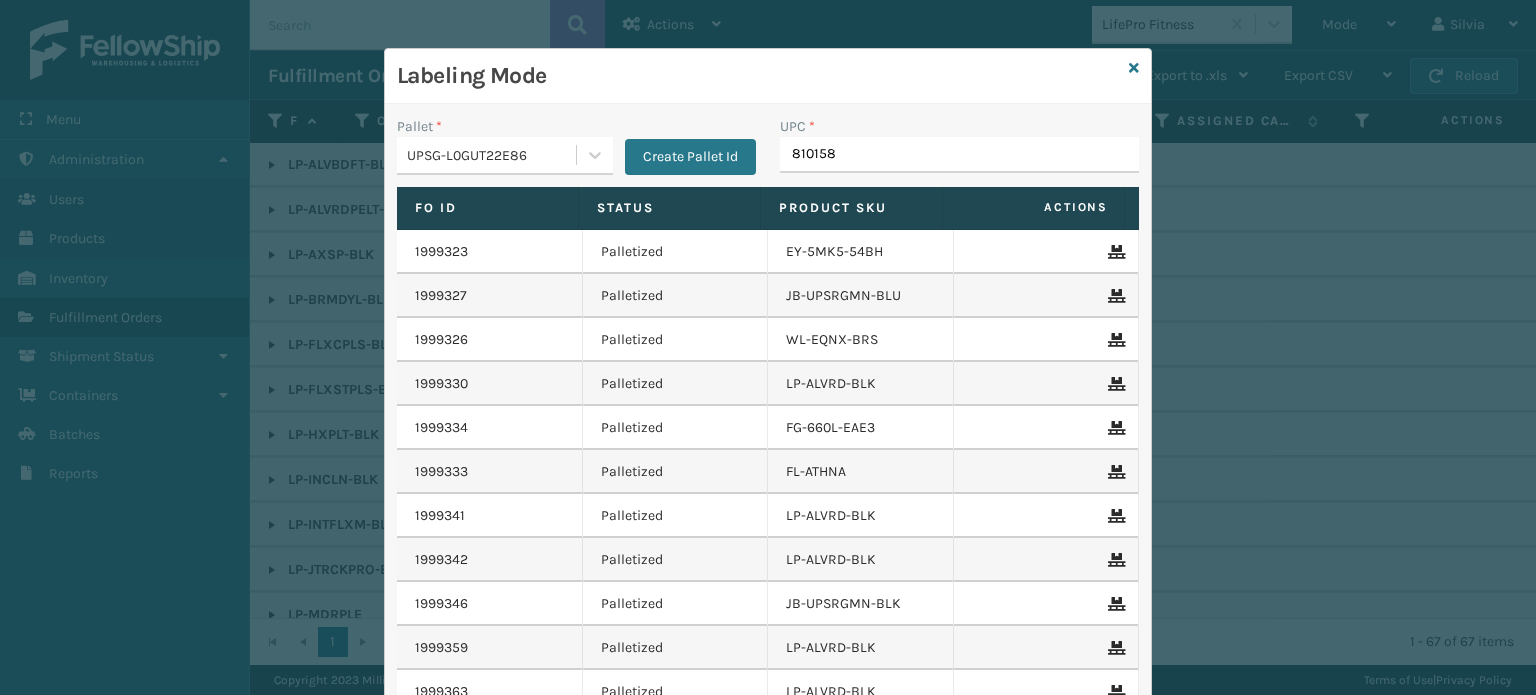 type on "8101582" 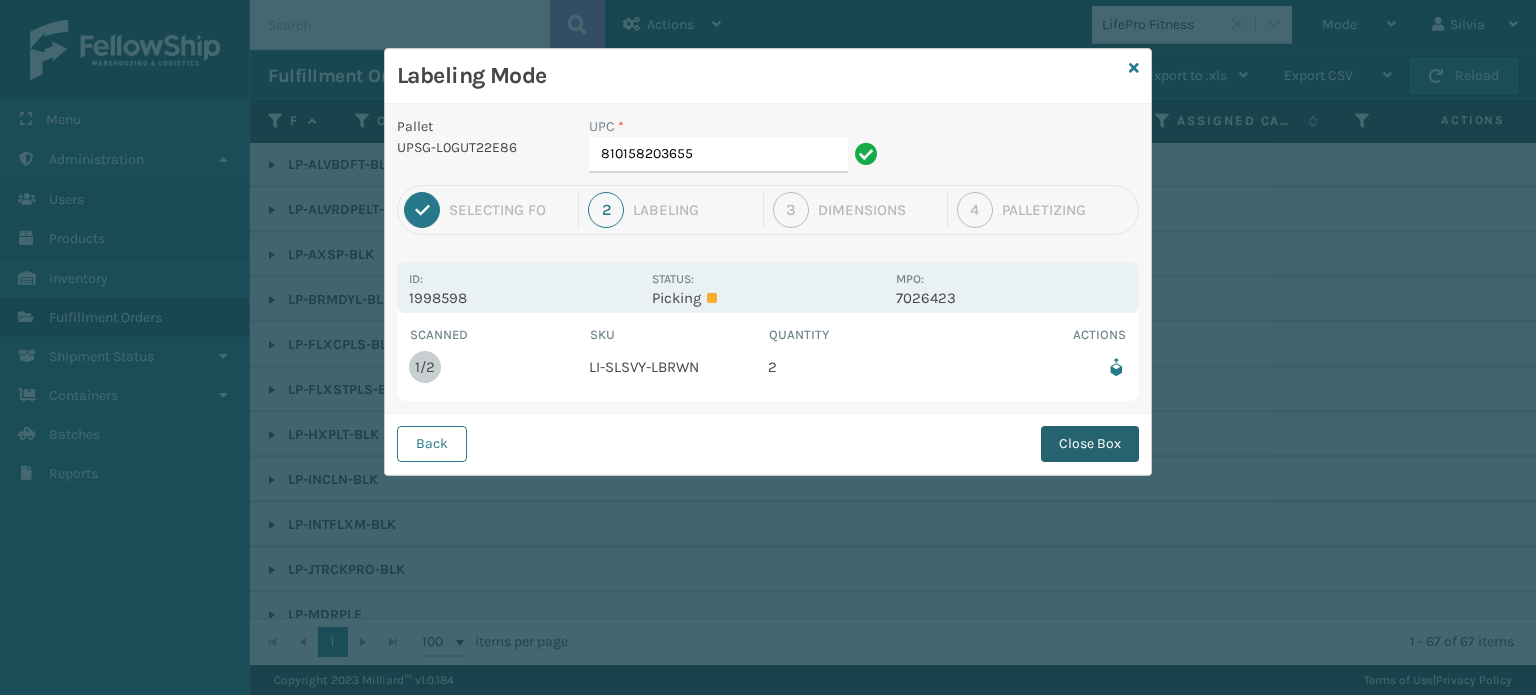 click on "Close Box" at bounding box center (1090, 444) 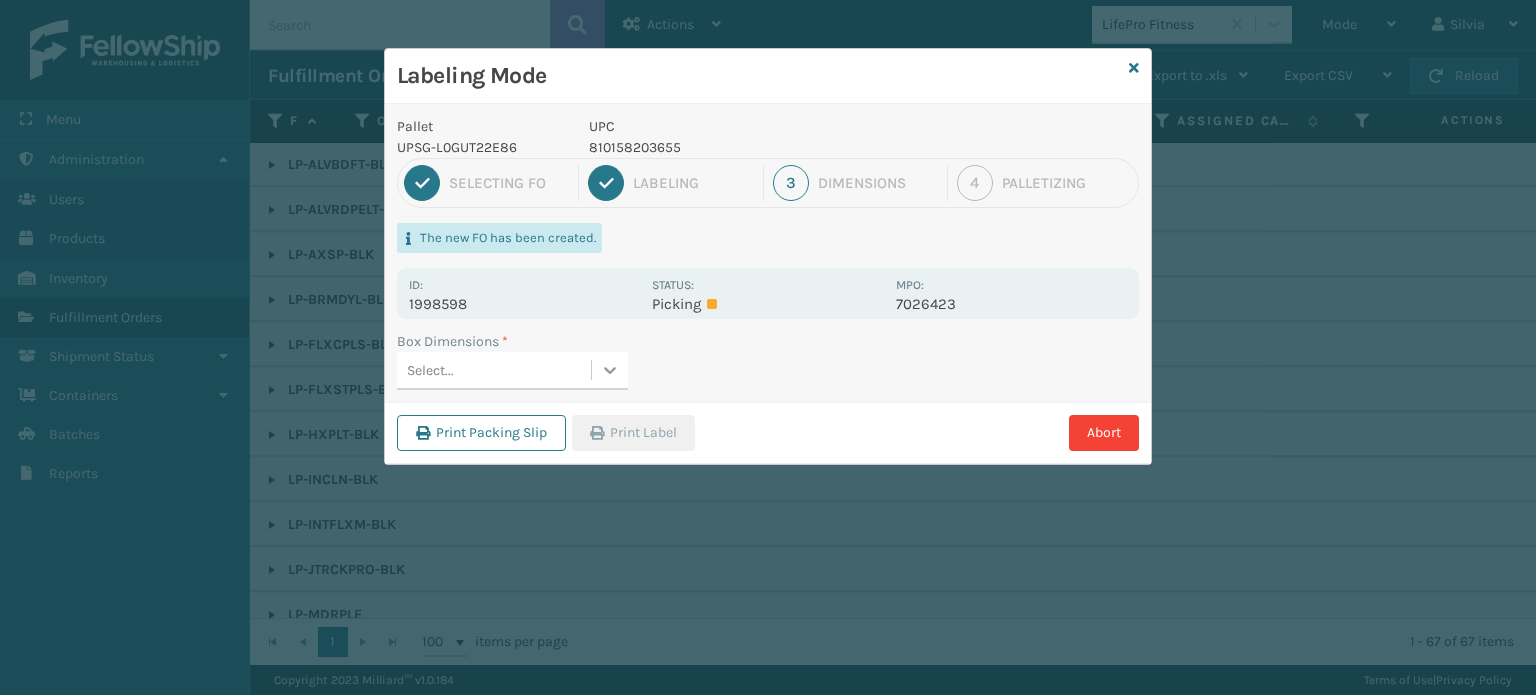 scroll, scrollTop: 0, scrollLeft: 0, axis: both 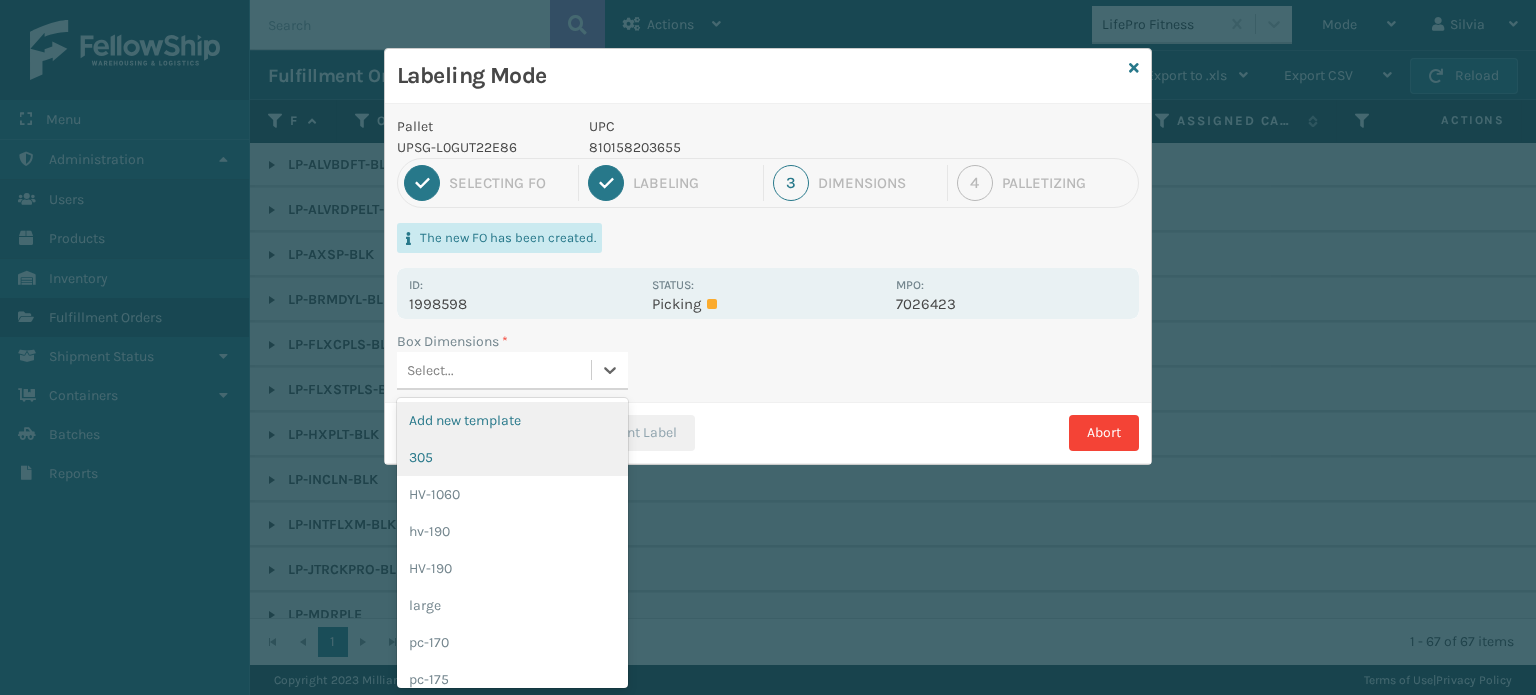 drag, startPoint x: 583, startPoint y: 427, endPoint x: 547, endPoint y: 454, distance: 45 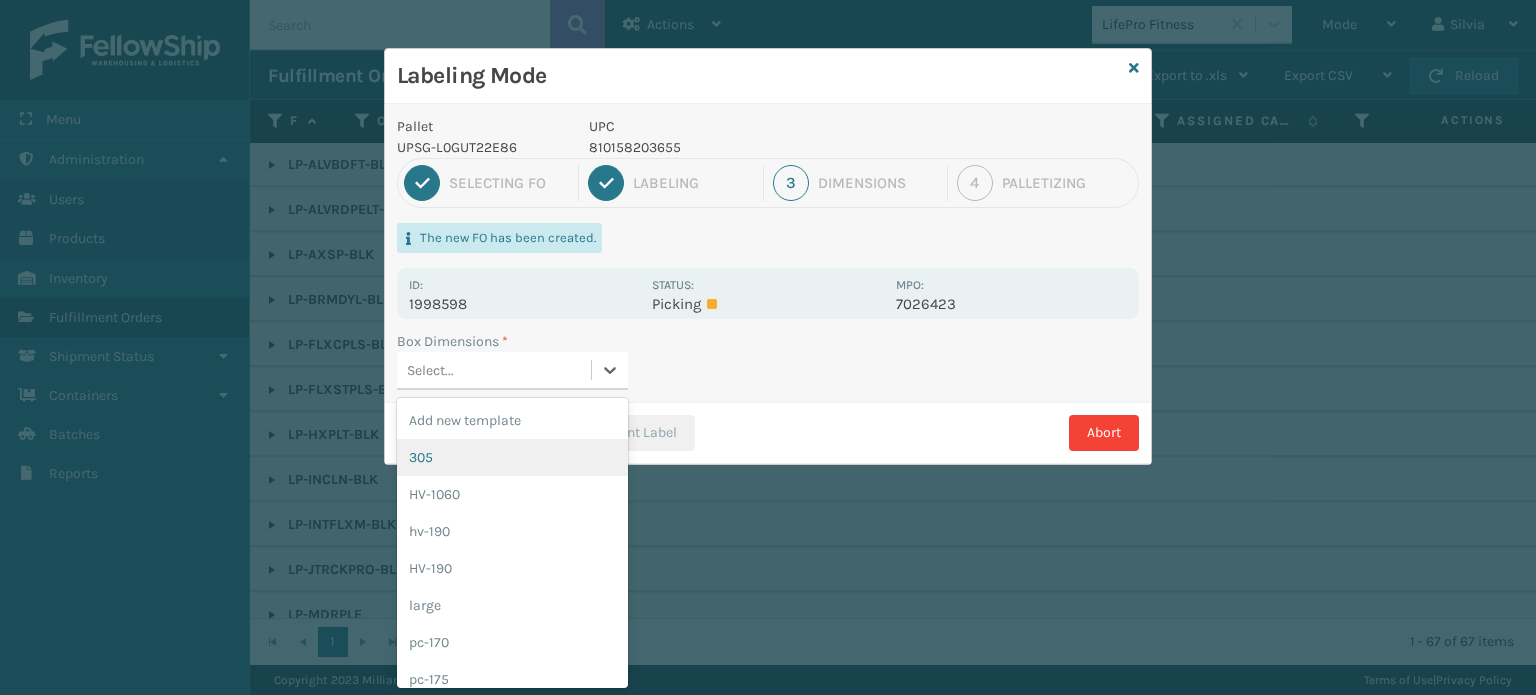click on "305" at bounding box center (512, 457) 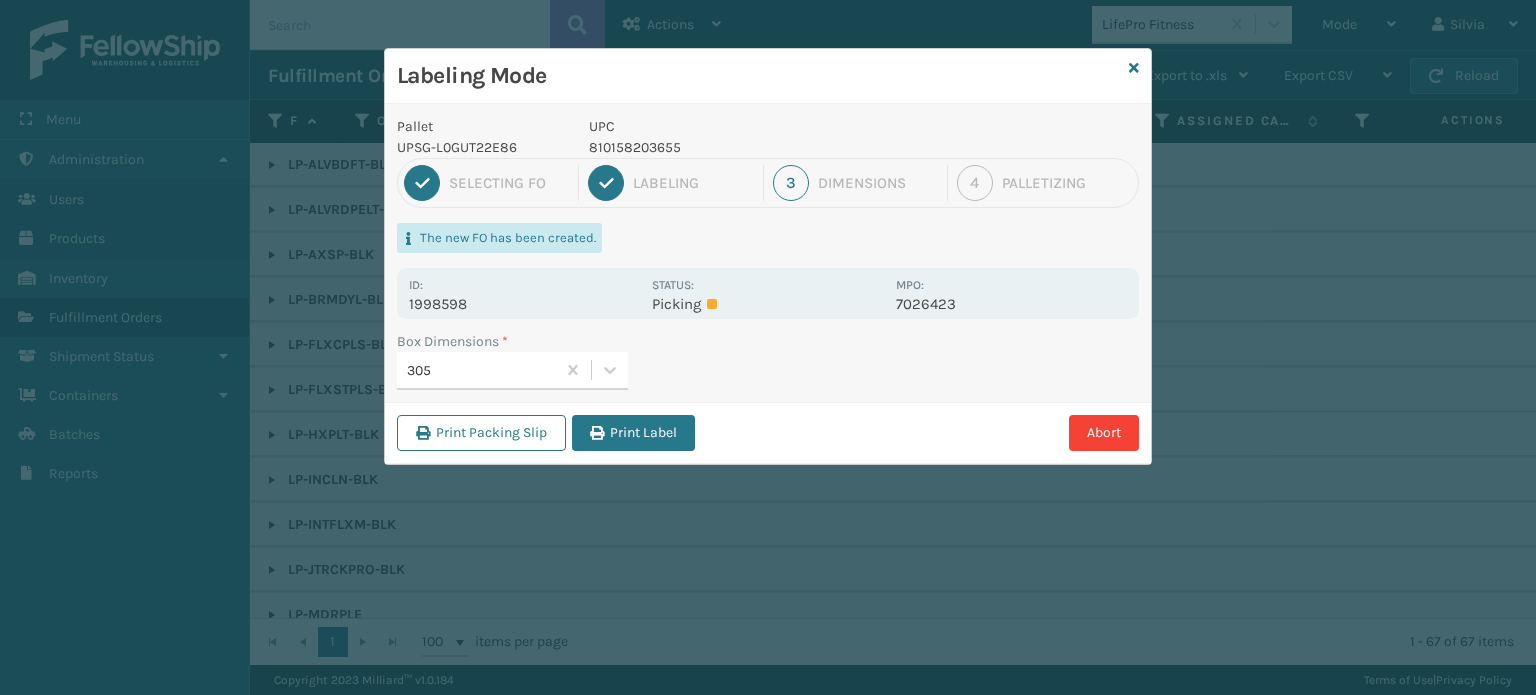 click on "Print Label" at bounding box center (633, 433) 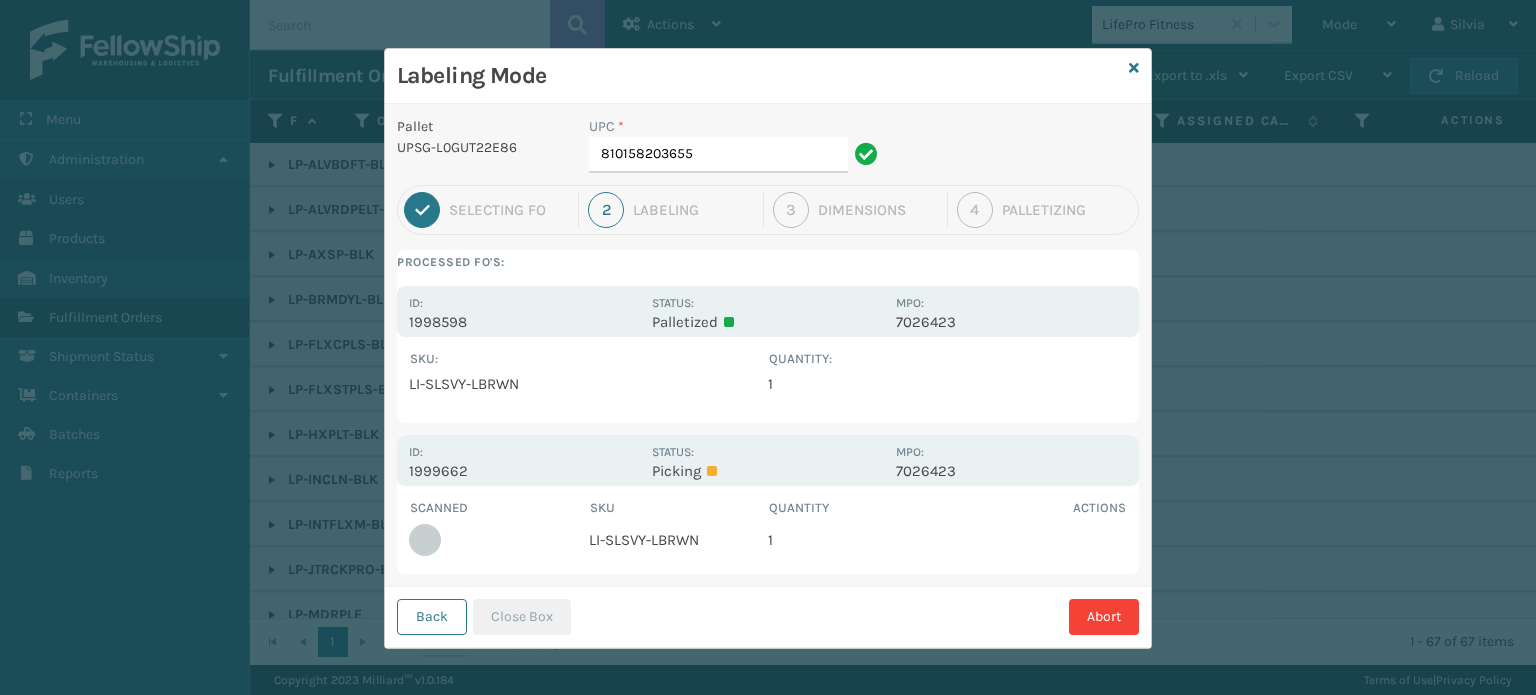 click on "Id: [PRODUCT_CODE]" at bounding box center [524, 460] 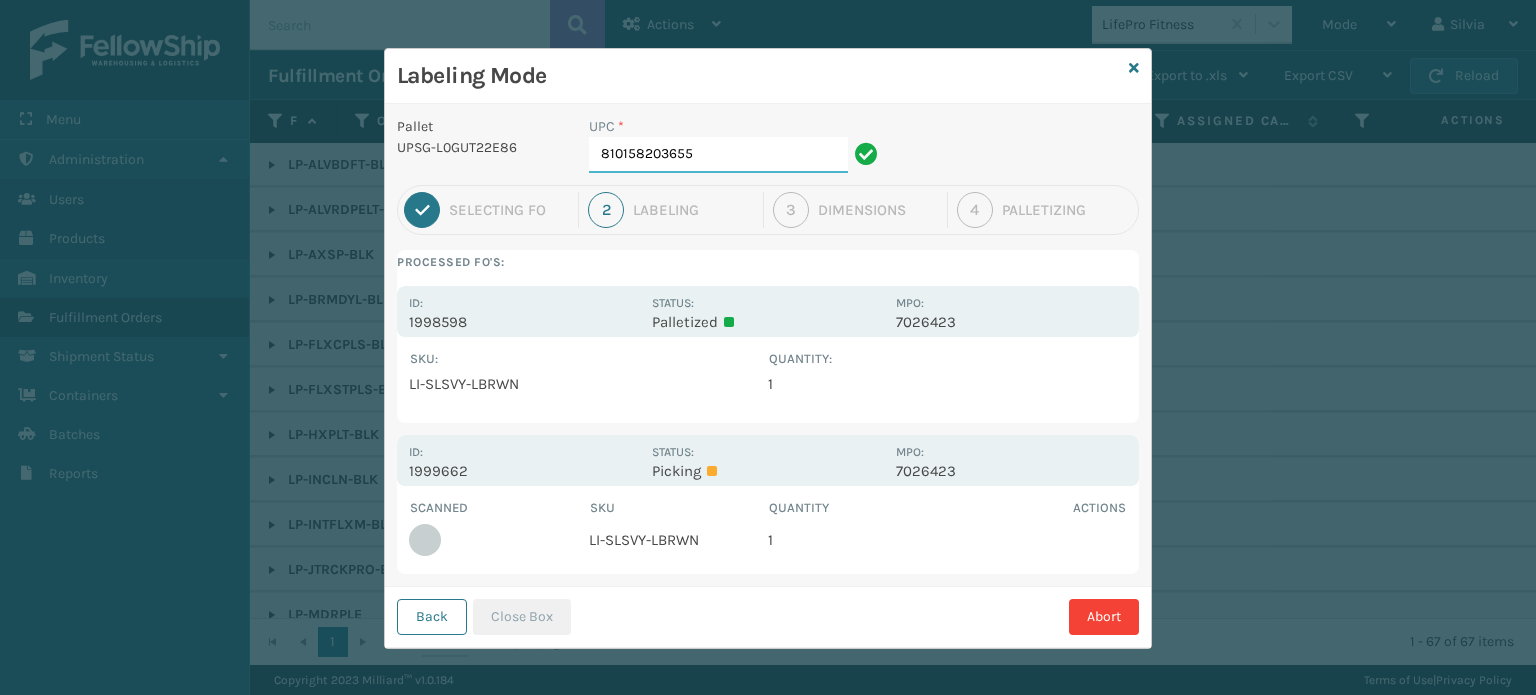 click on "810158203655" at bounding box center [718, 155] 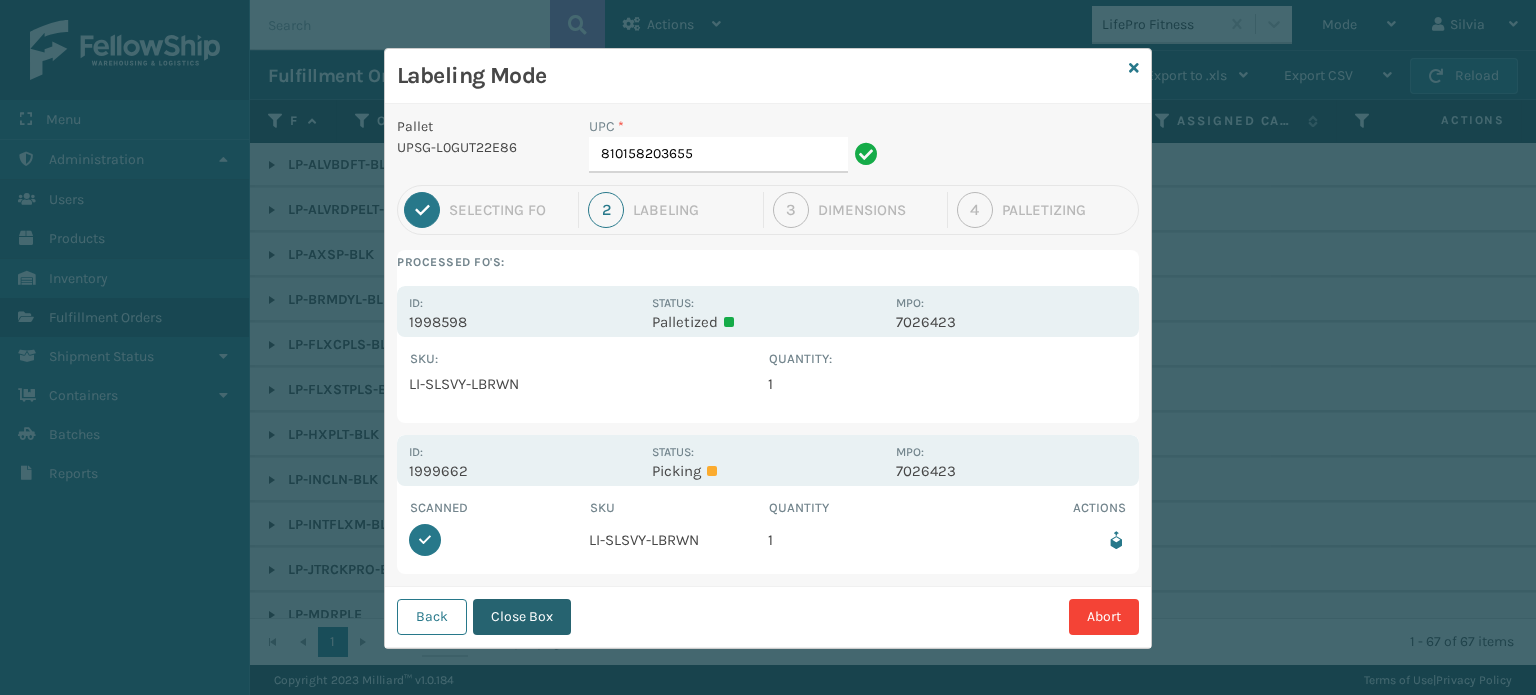 click on "Close Box" at bounding box center (522, 617) 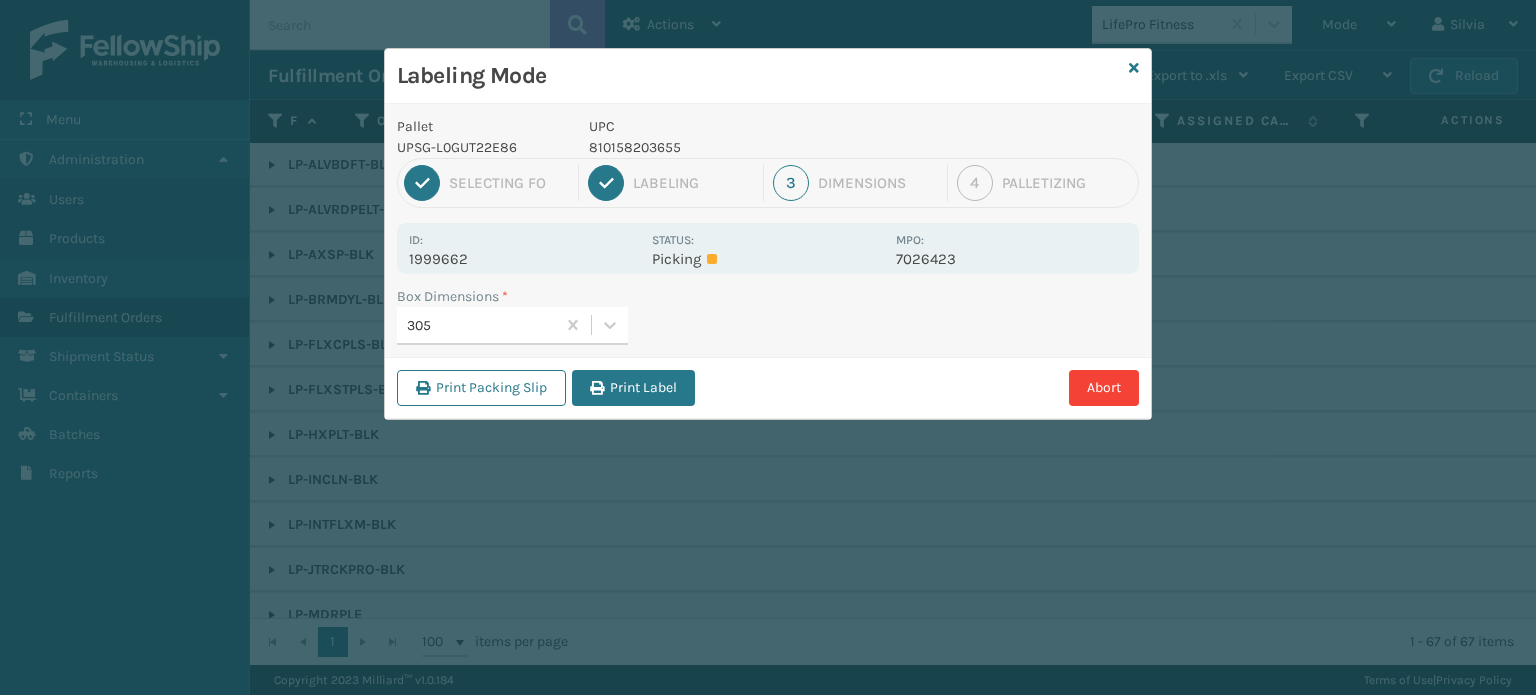 click on "Print Label" at bounding box center [633, 388] 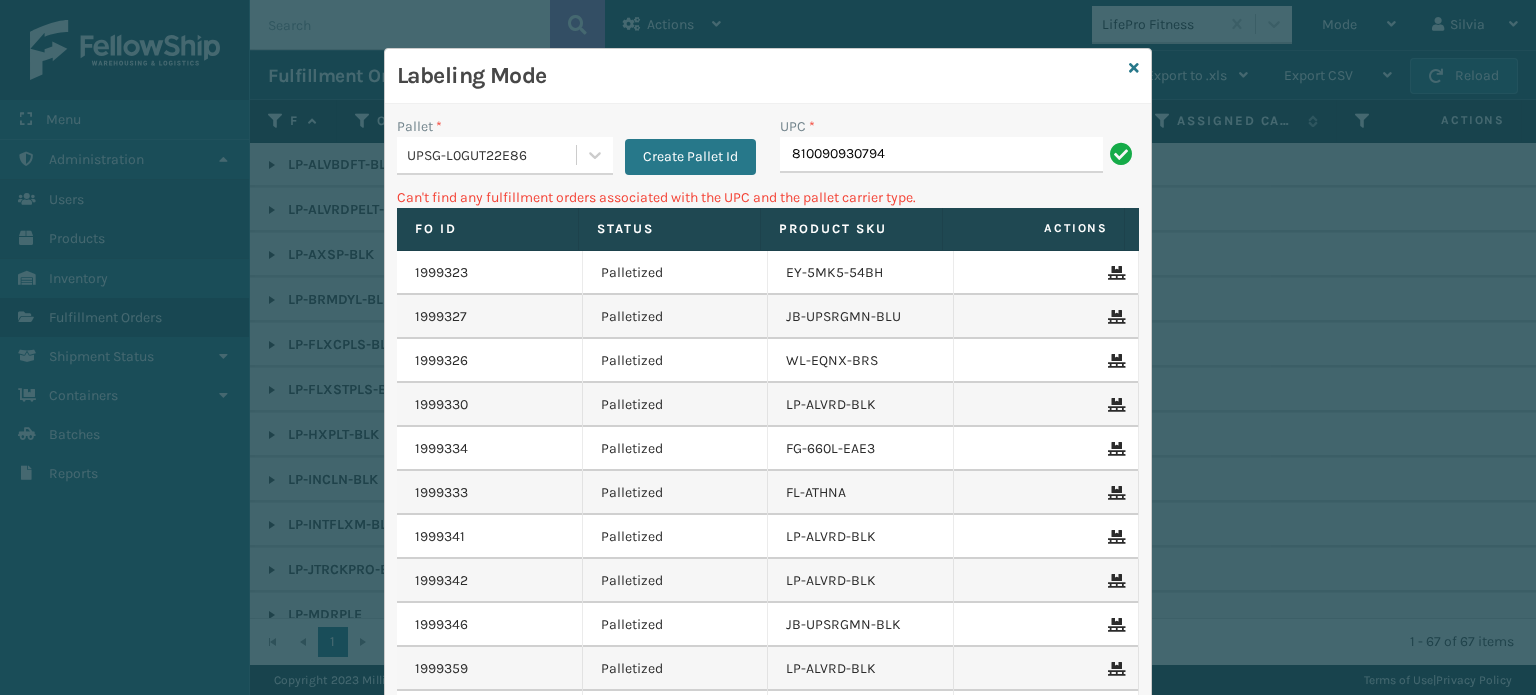 click on "Labeling Mode" at bounding box center [768, 76] 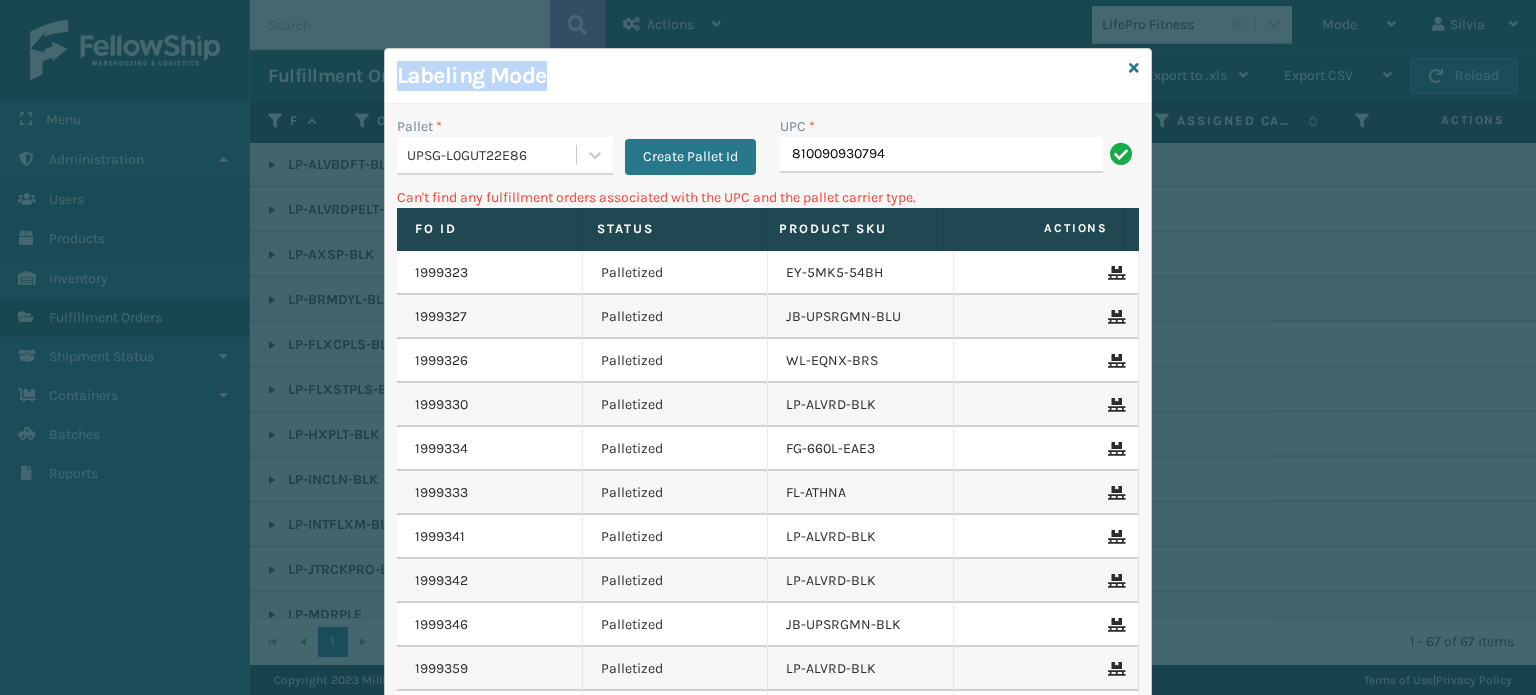 click on "Labeling Mode Pallet   * UPSG-L0GUT22E86 Create Pallet Id UPC   * 810090930794 Can't find any fulfillment orders associated with the UPC and the pallet carrier type. Fo Id Status Product SKU Actions 1999323 Palletized EY-5MK5-54BH 1999327 Palletized JB-UPSRGMN-BLU 1999326 Palletized WL-EQNX-BRS 1999330 Palletized LP-ALVRD-BLK 1999334 Palletized FG-660L-EAE3 1999333 Palletized FL-ATHNA 1999341 Palletized LP-ALVRD-BLK 1999342 Palletized LP-ALVRD-BLK 1999346 Palletized JB-UPSRGMN-BLK 1999359 Palletized LP-ALVRD-BLK 1999363 Palletized LP-ALVRD-BLK 1999358 Palletized UV-1DMQ-UV6I 1999364 Palletized LP-TRMLT-GRY 1999365 Palletized LP-WVR-BLU 1999368 Palletized TL-KLSY-WHT 1999386 Palletized LP-RMXPLS-BLU 1999388 Palletized LP-WVR-BLU 1999379 Palletized LP-WVR-BLU 1999395 Palletized LP-ALVRD-BLK 1999413 Palletized JB-UPSRGMN-BLU 1999431 Palletized GV-C4-101. 1999454 Palletized LP-ALVRD-BLK 1999458 Palletized LP-ALVRD-BLK 1999461 Palletized LP-ALVRD-BLK 1999478 Palletized SLR-PNL-2W 1998928 Palletized Multiple TL-GWN" at bounding box center [768, 448] 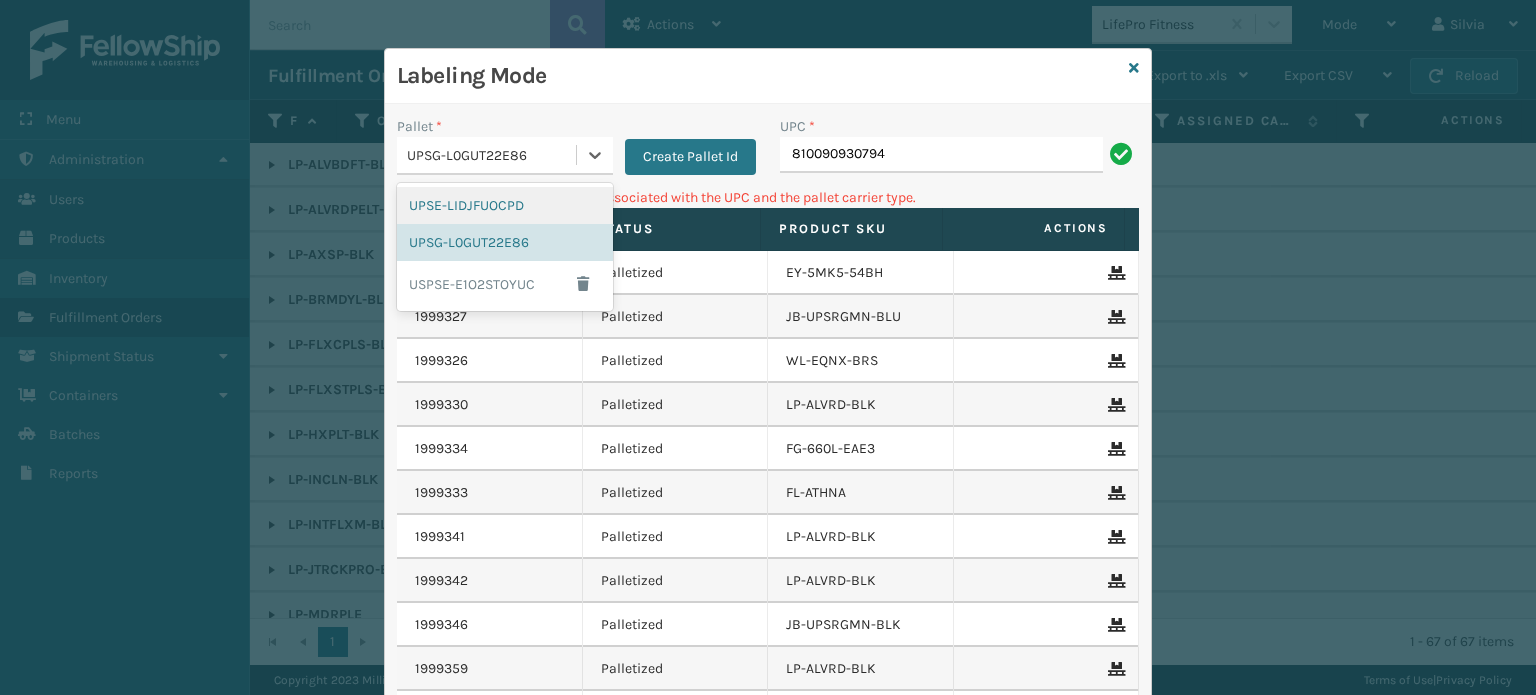 click on "UPSE-LIDJFUOCPD" at bounding box center [505, 205] 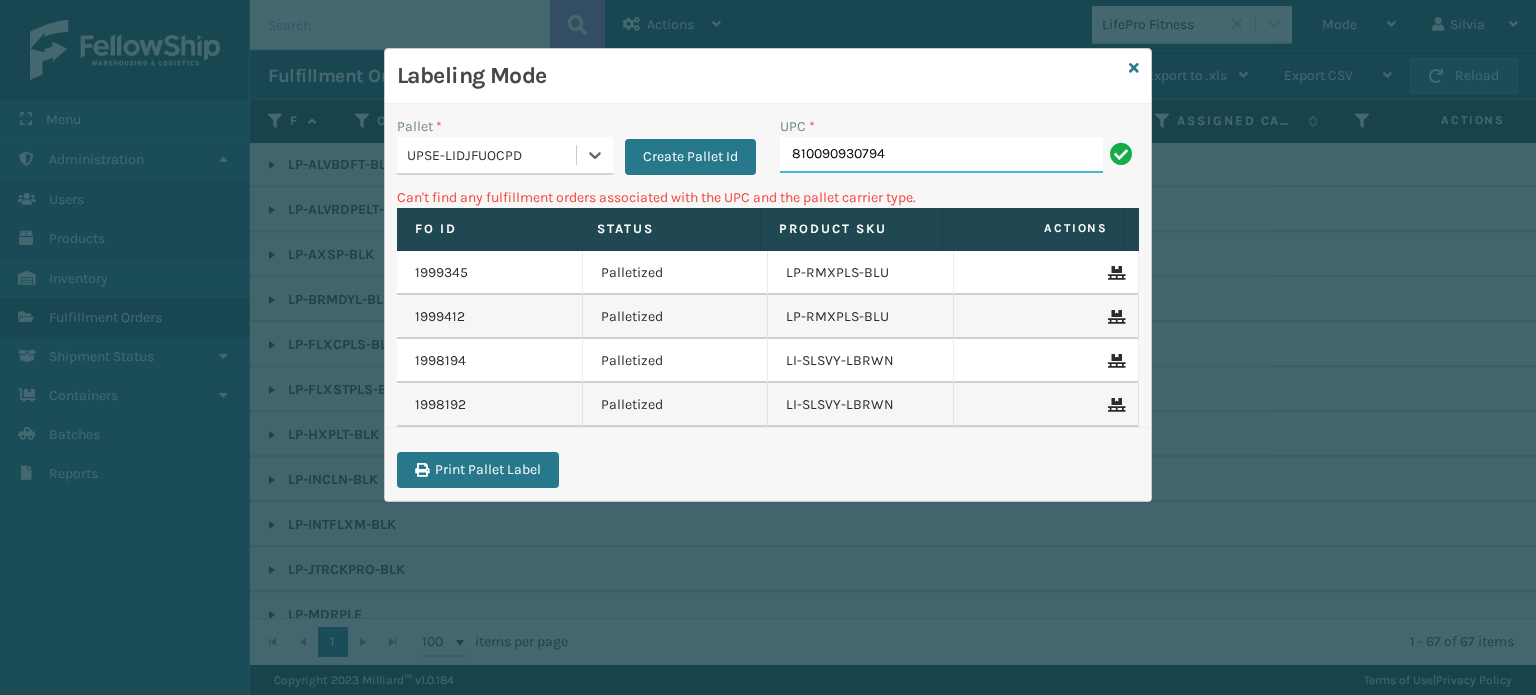click on "810090930794" at bounding box center (941, 155) 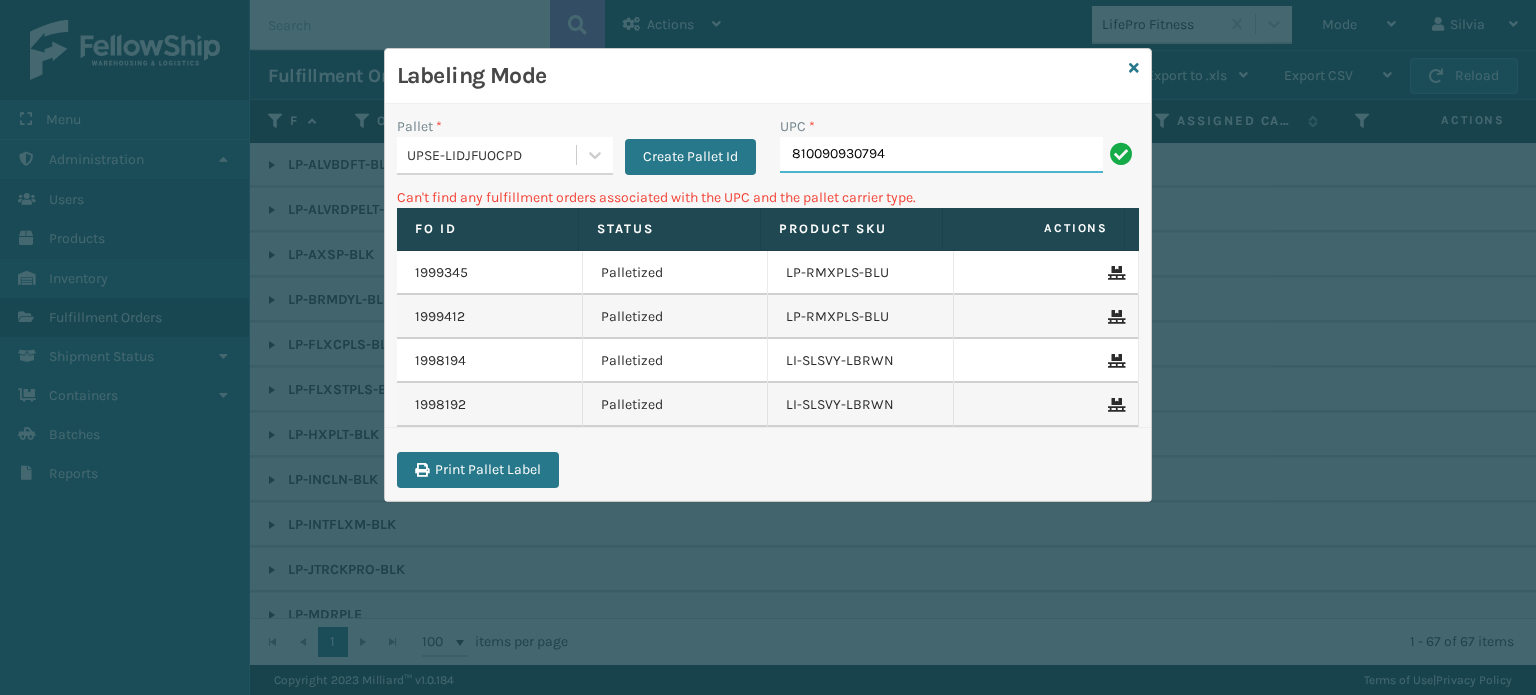 click on "810090930794" at bounding box center [941, 155] 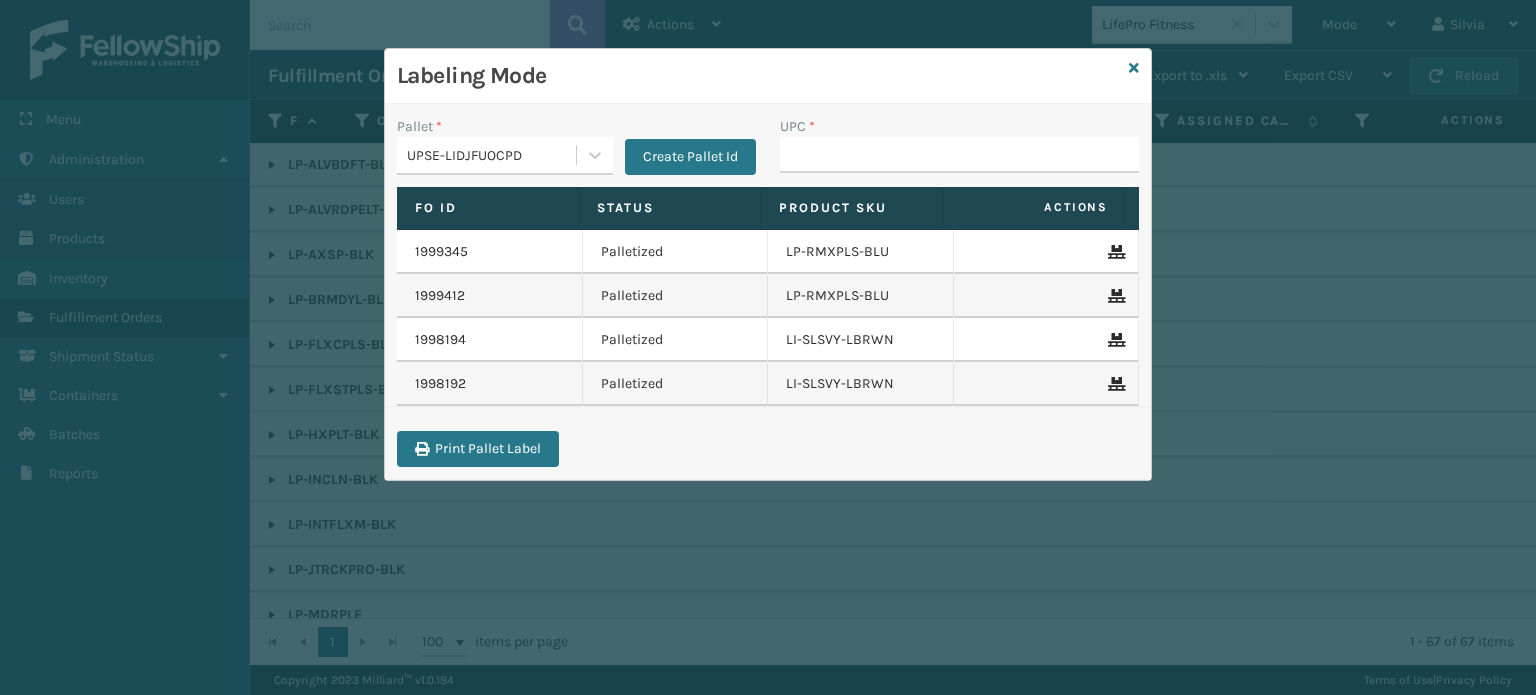 click on "UPSE-LIDJFUOCPD" at bounding box center (492, 155) 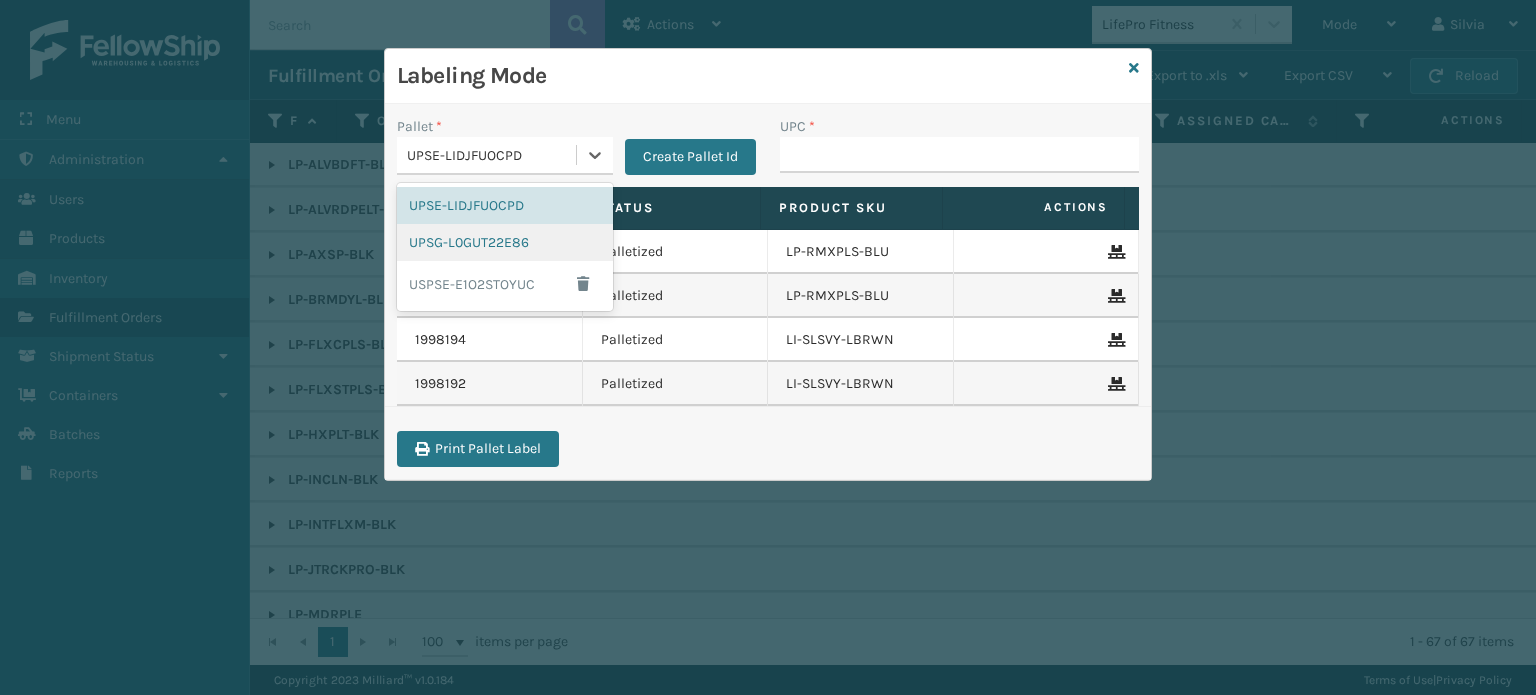 click on "UPSG-L0GUT22E86" at bounding box center (505, 242) 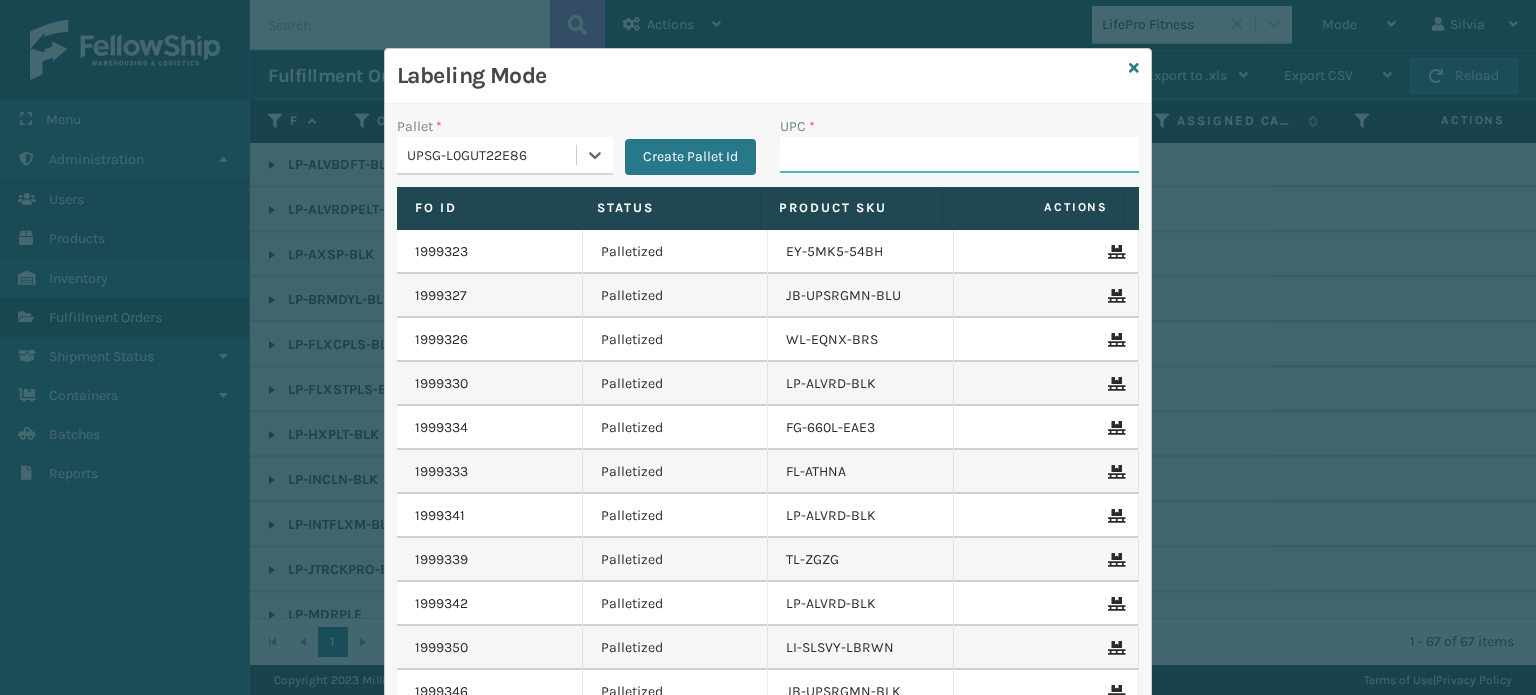 click on "UPC   *" at bounding box center (959, 155) 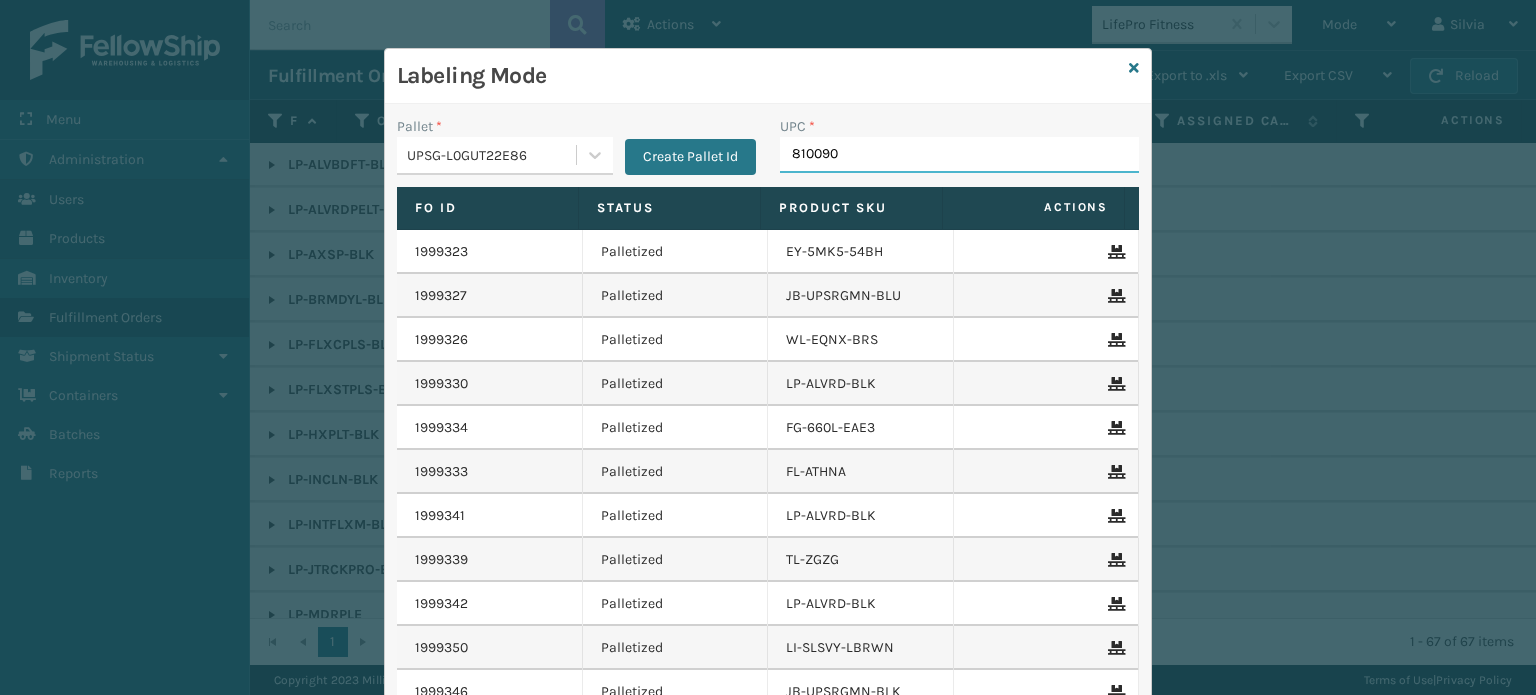 type on "8100909" 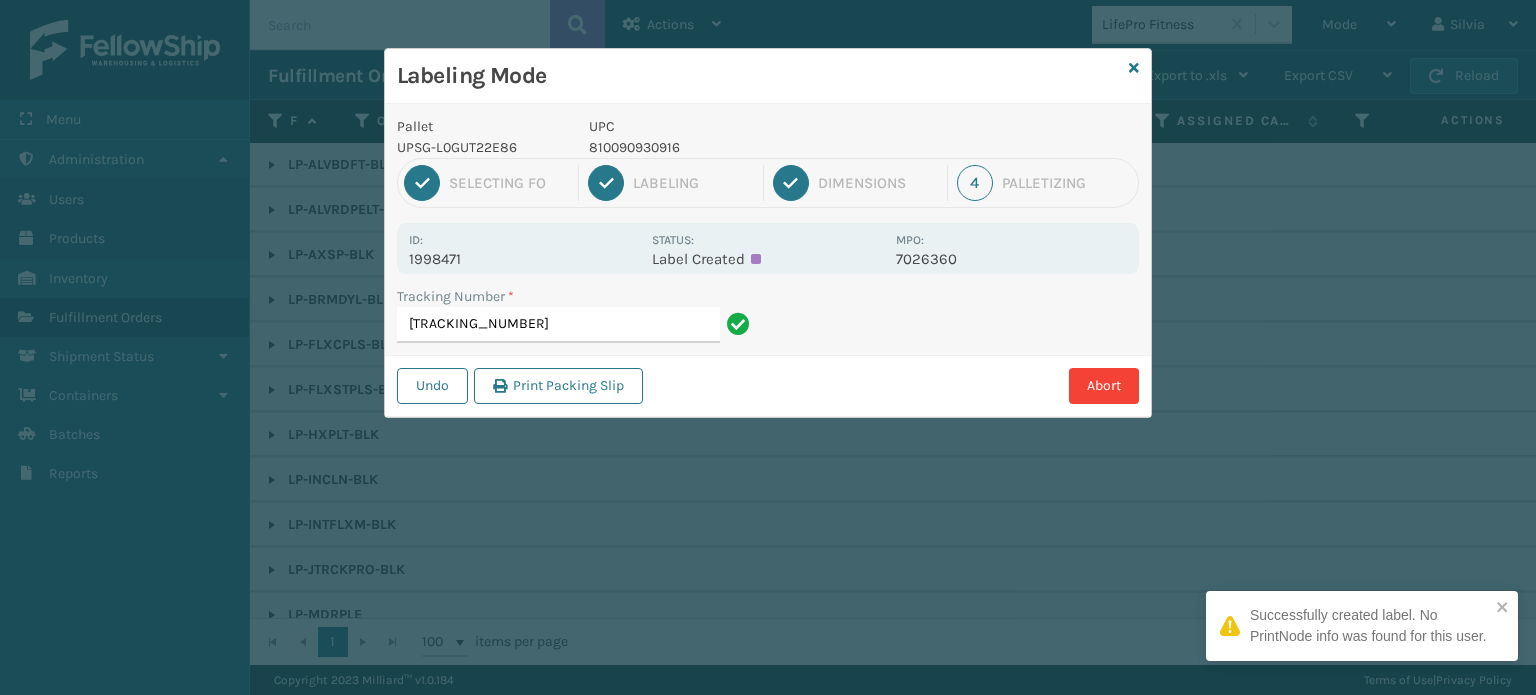 click on "810090930916" at bounding box center (736, 147) 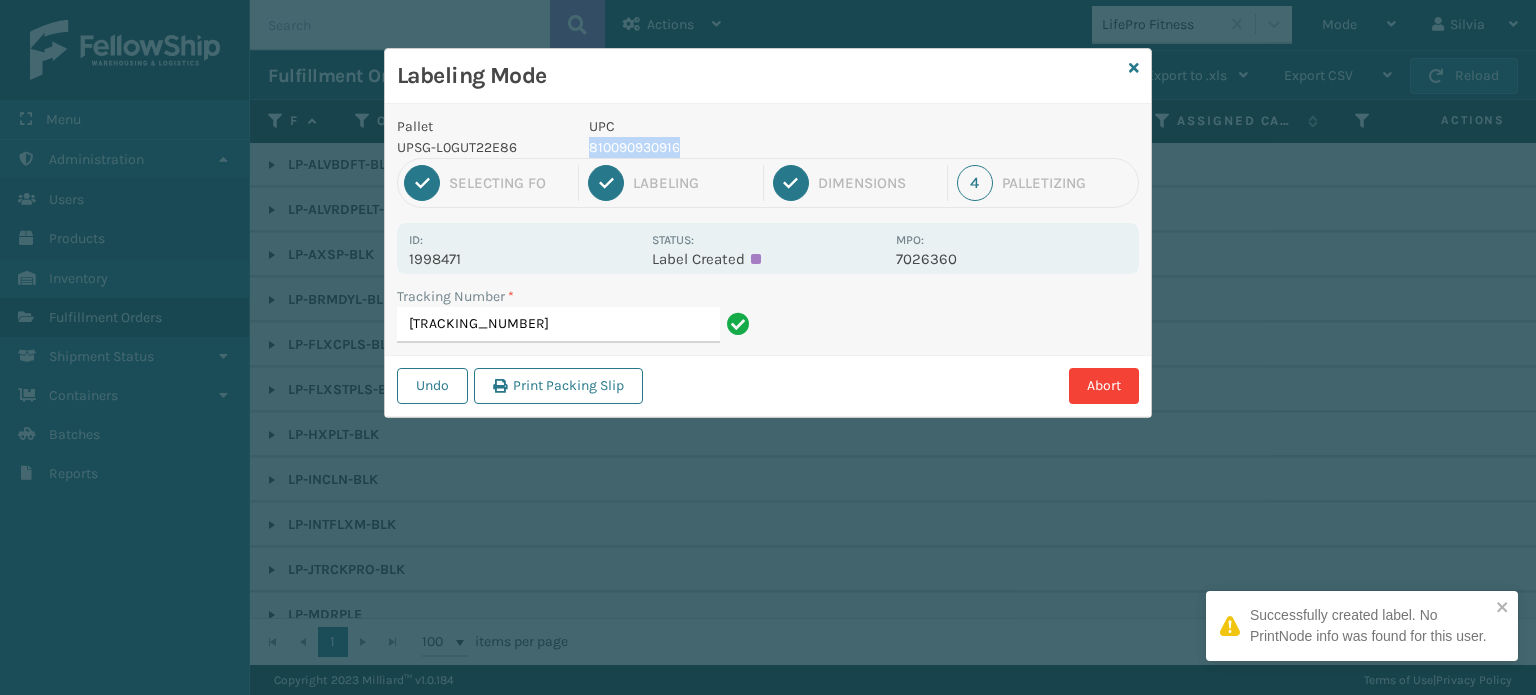 click on "810090930916" at bounding box center (736, 147) 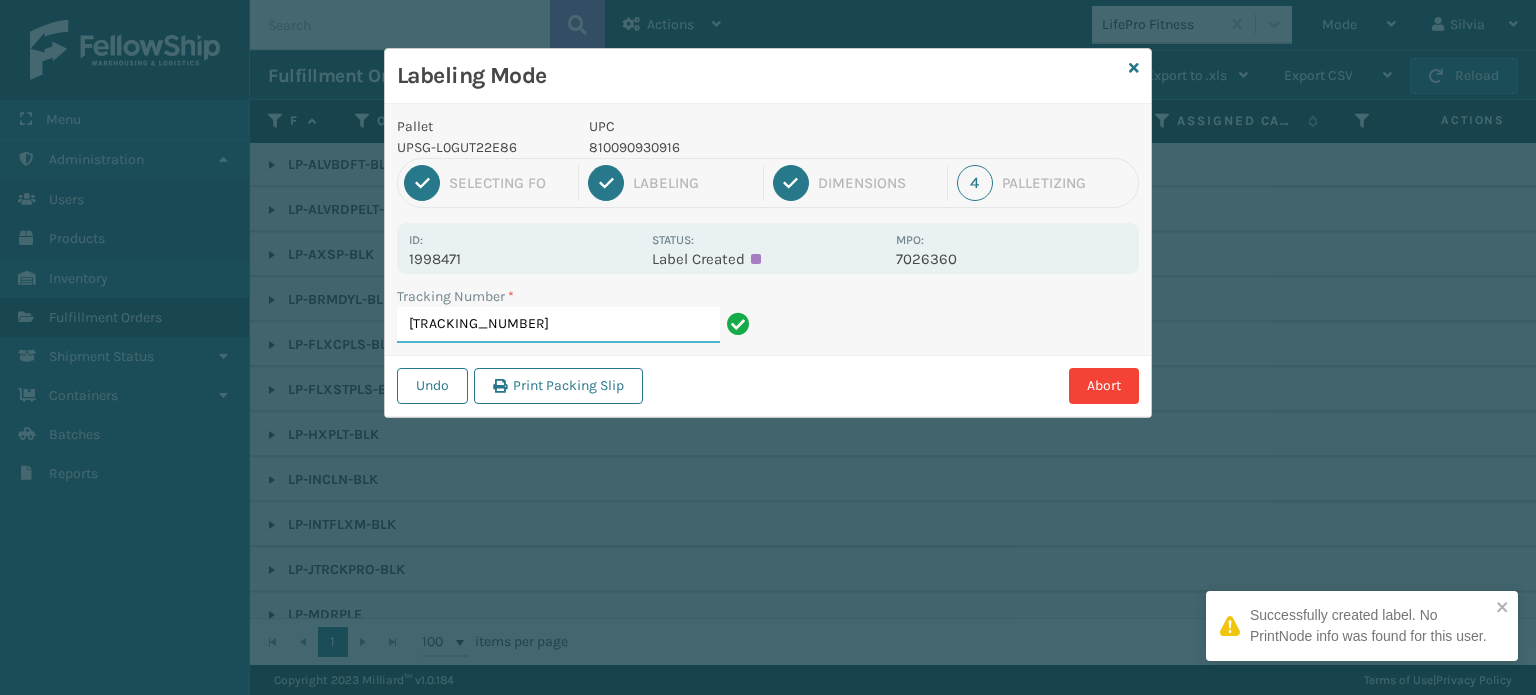 click on "[TRACKING_NUMBER]" at bounding box center (558, 325) 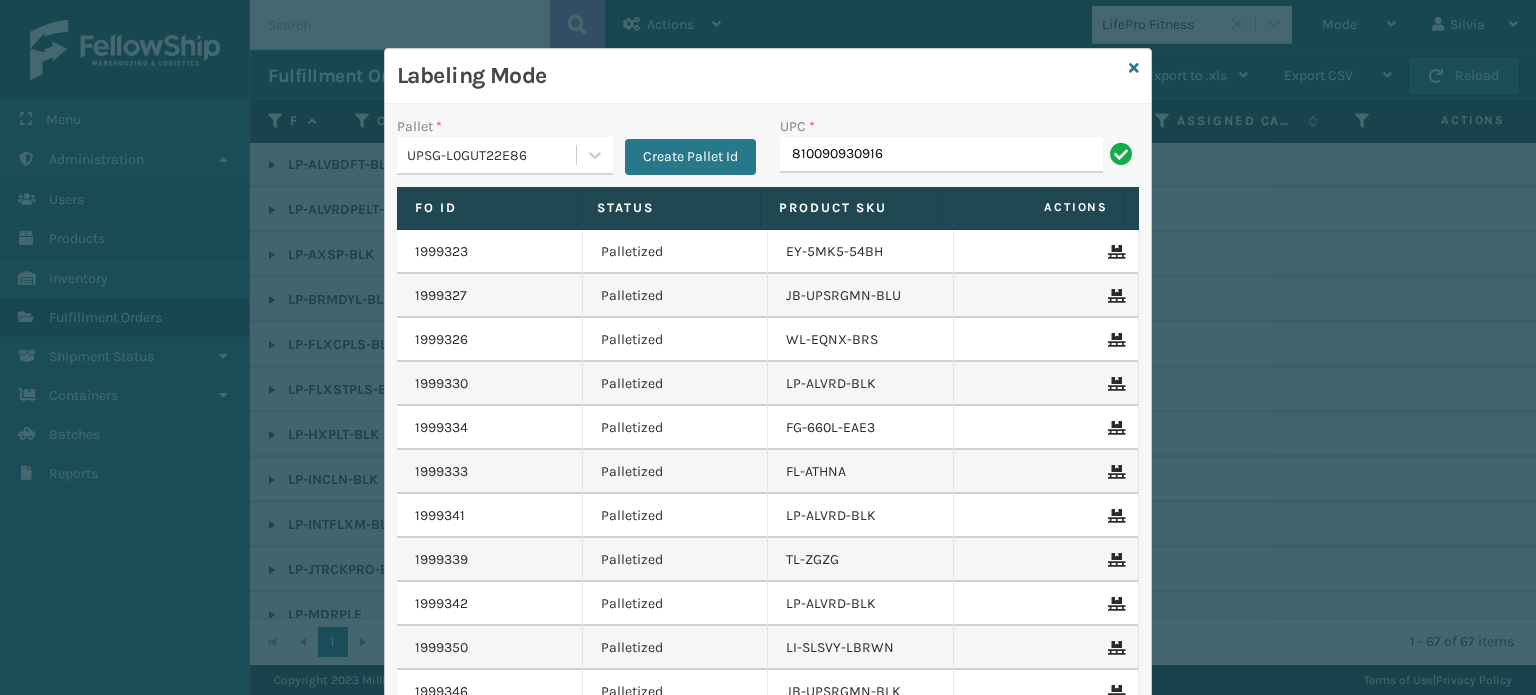 type on "810090930916" 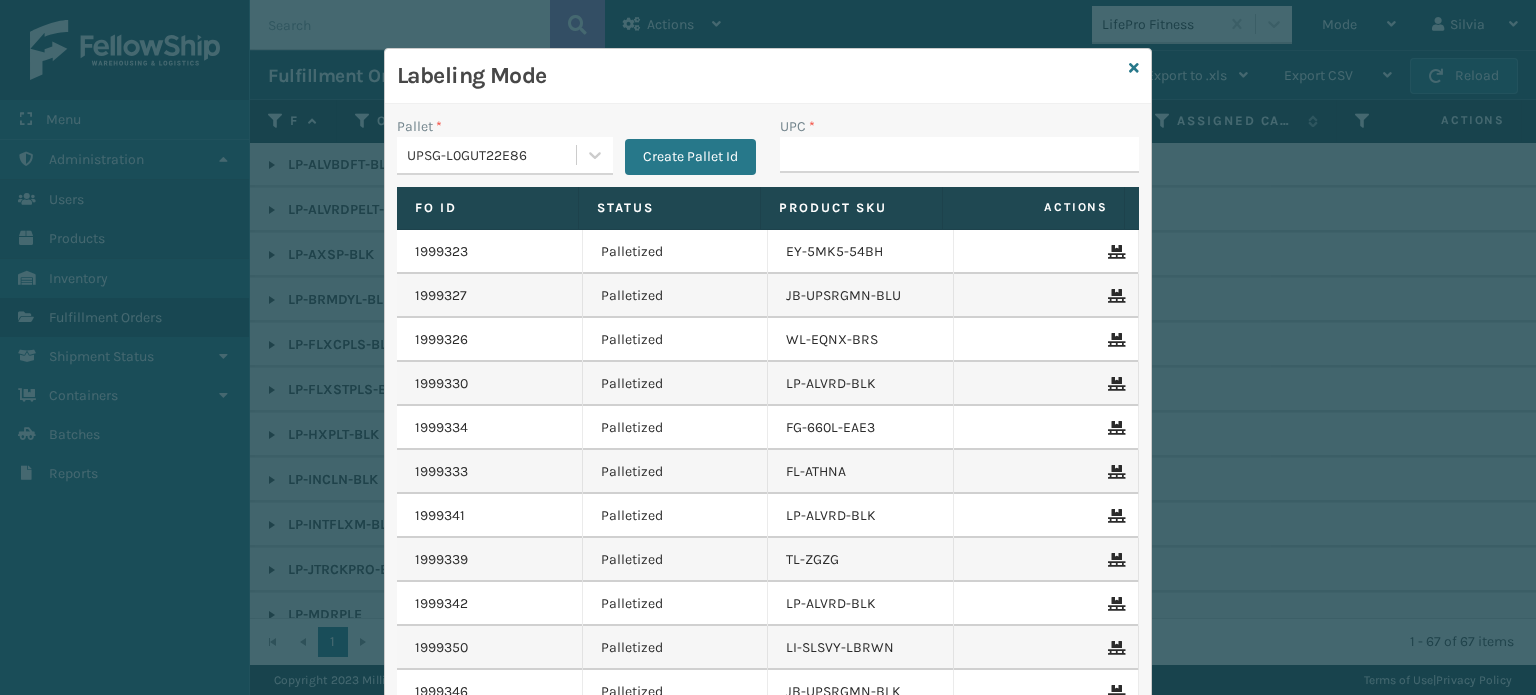 type on "810090930916" 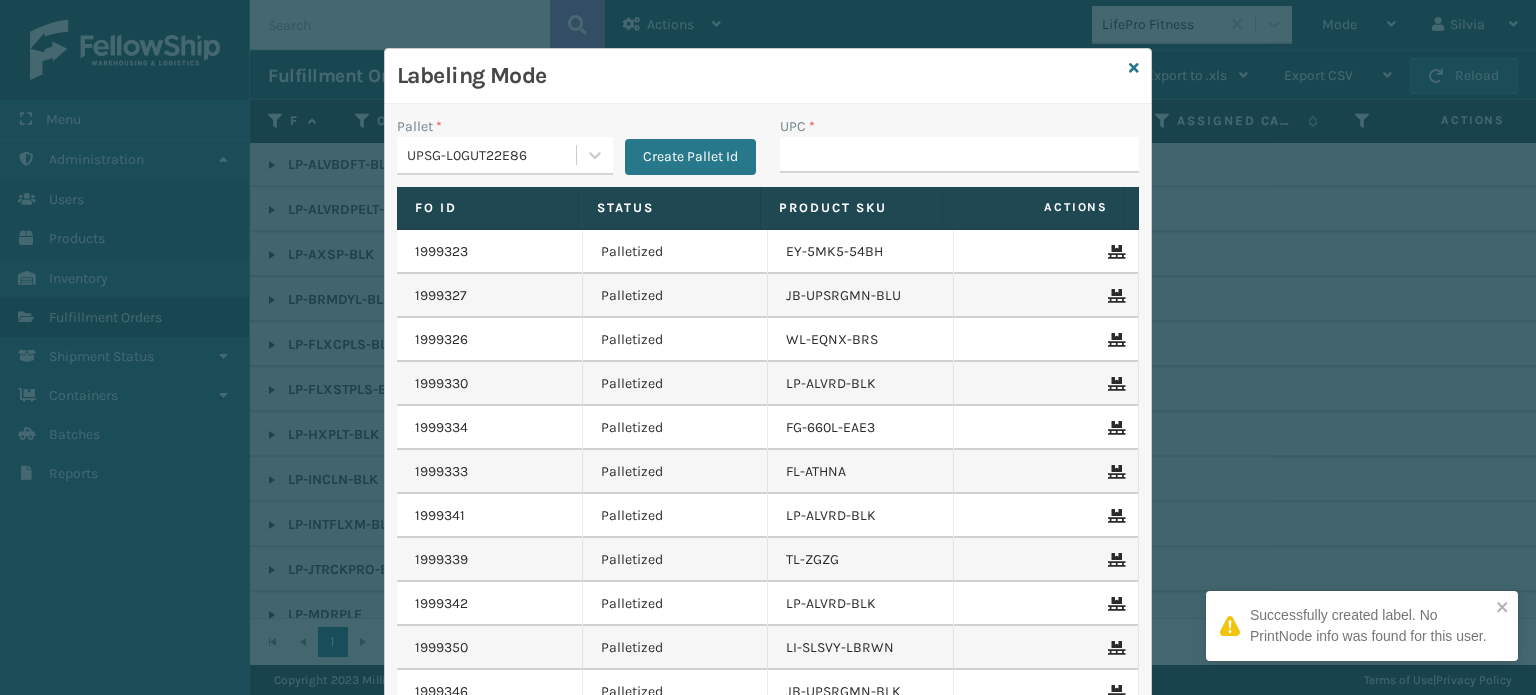 type on "810090930916" 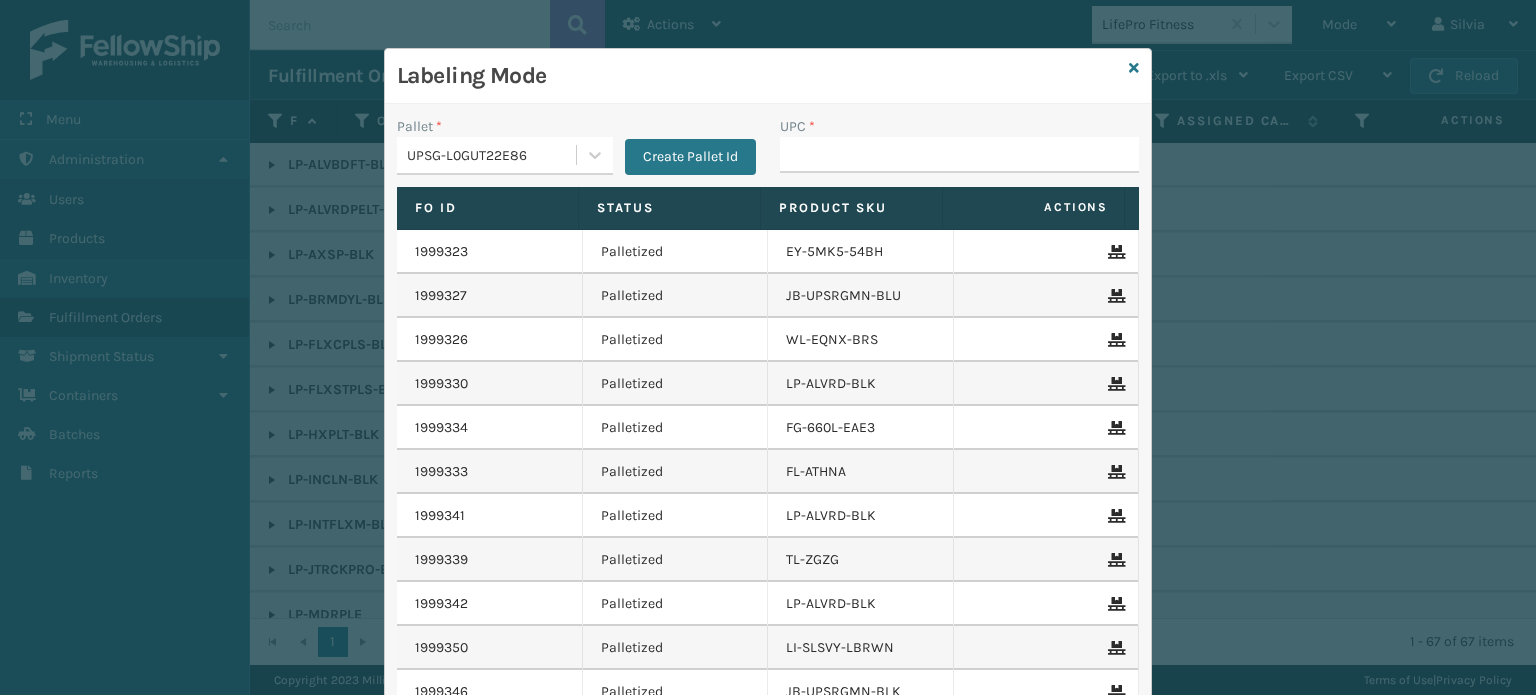 type on "810090930916" 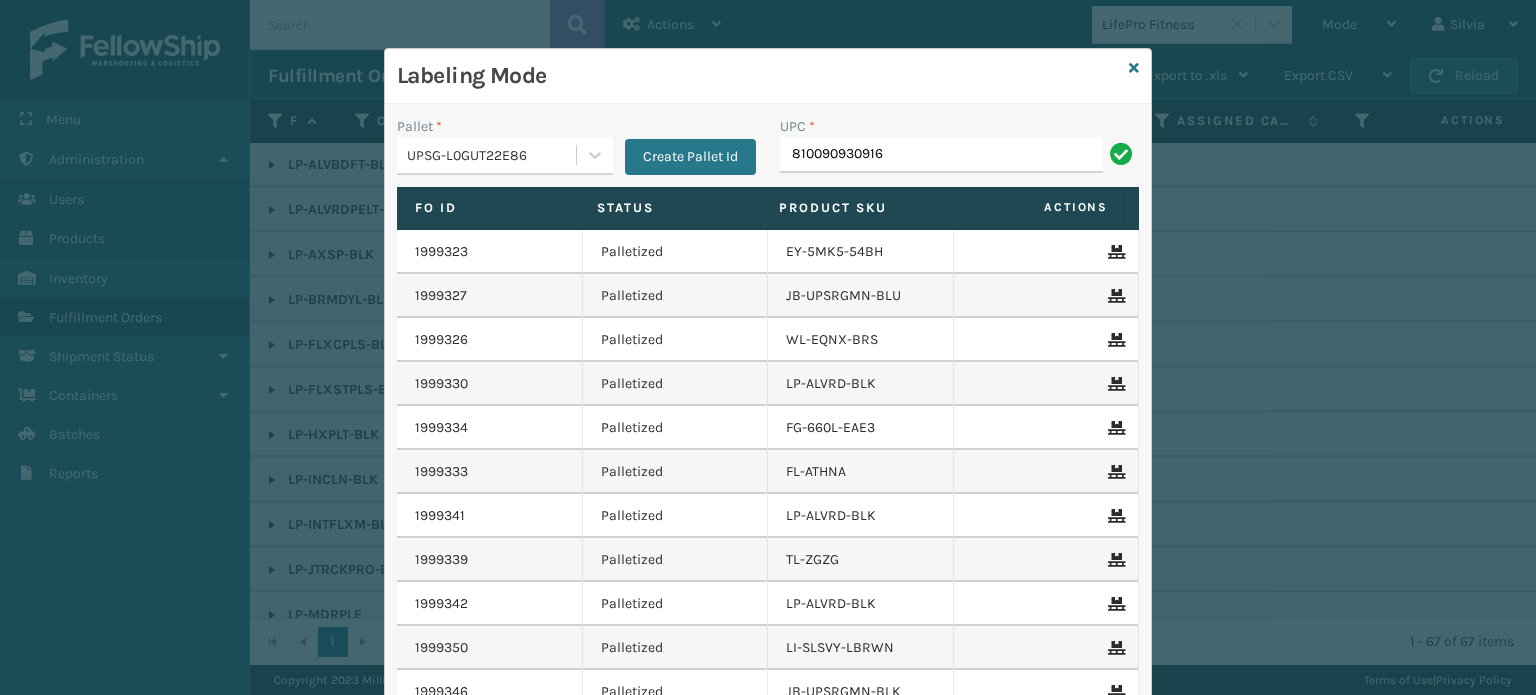 type on "810090930916" 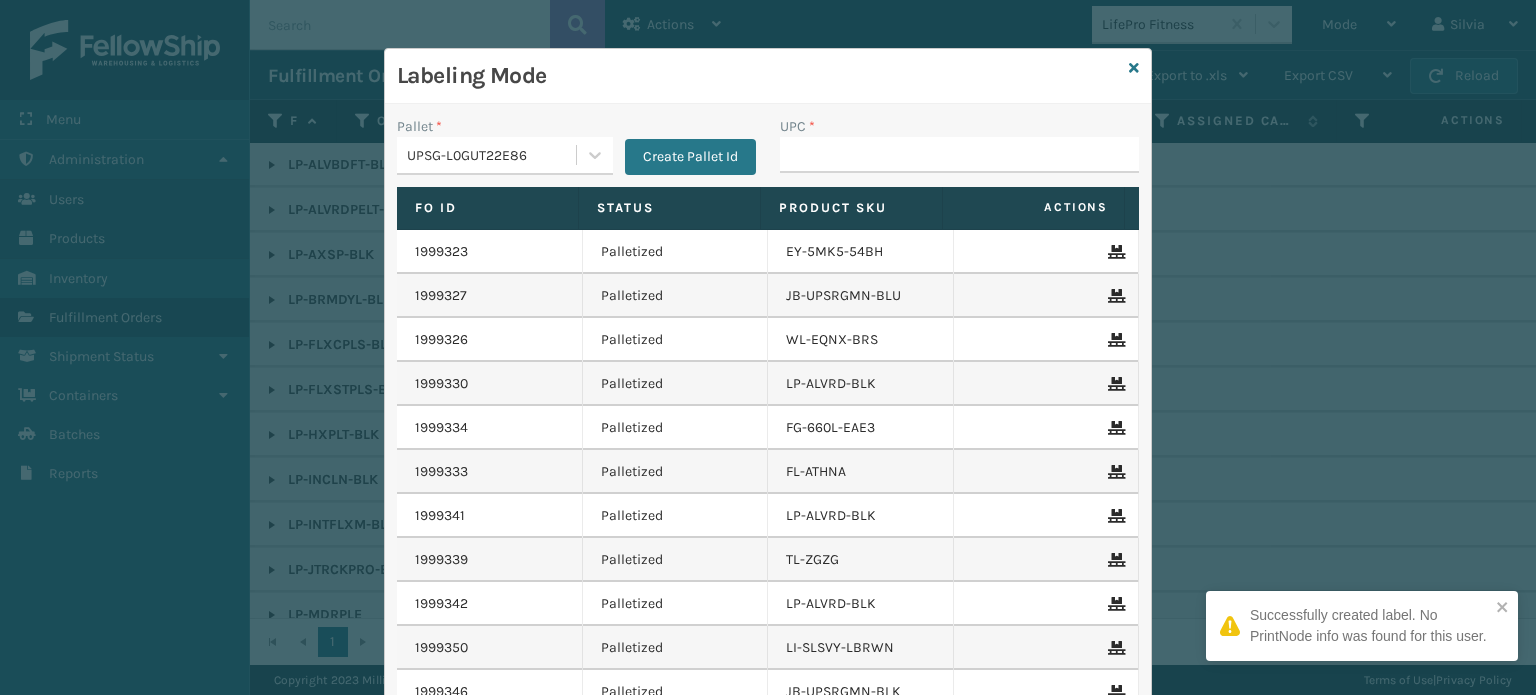 type on "810090930916" 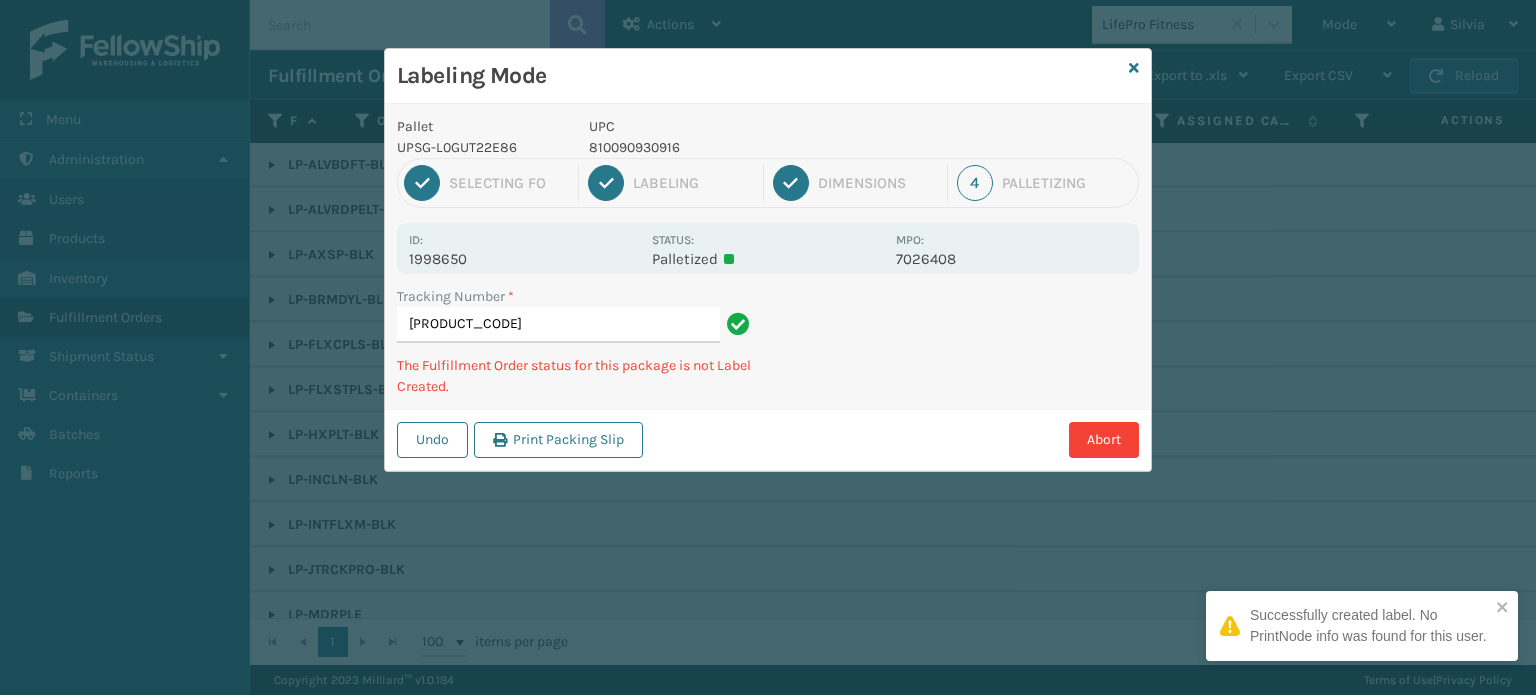 type on "[PRODUCT_CODE]" 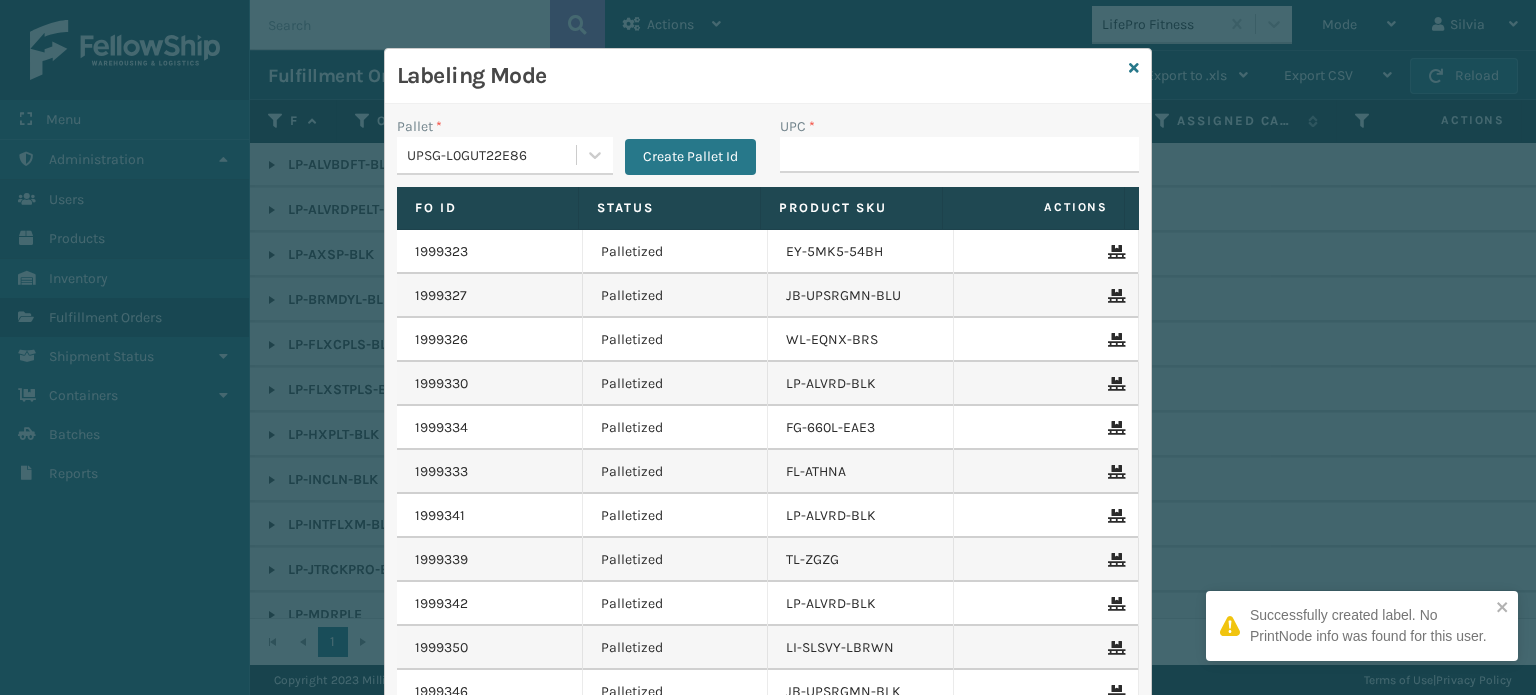 type on "810090930916" 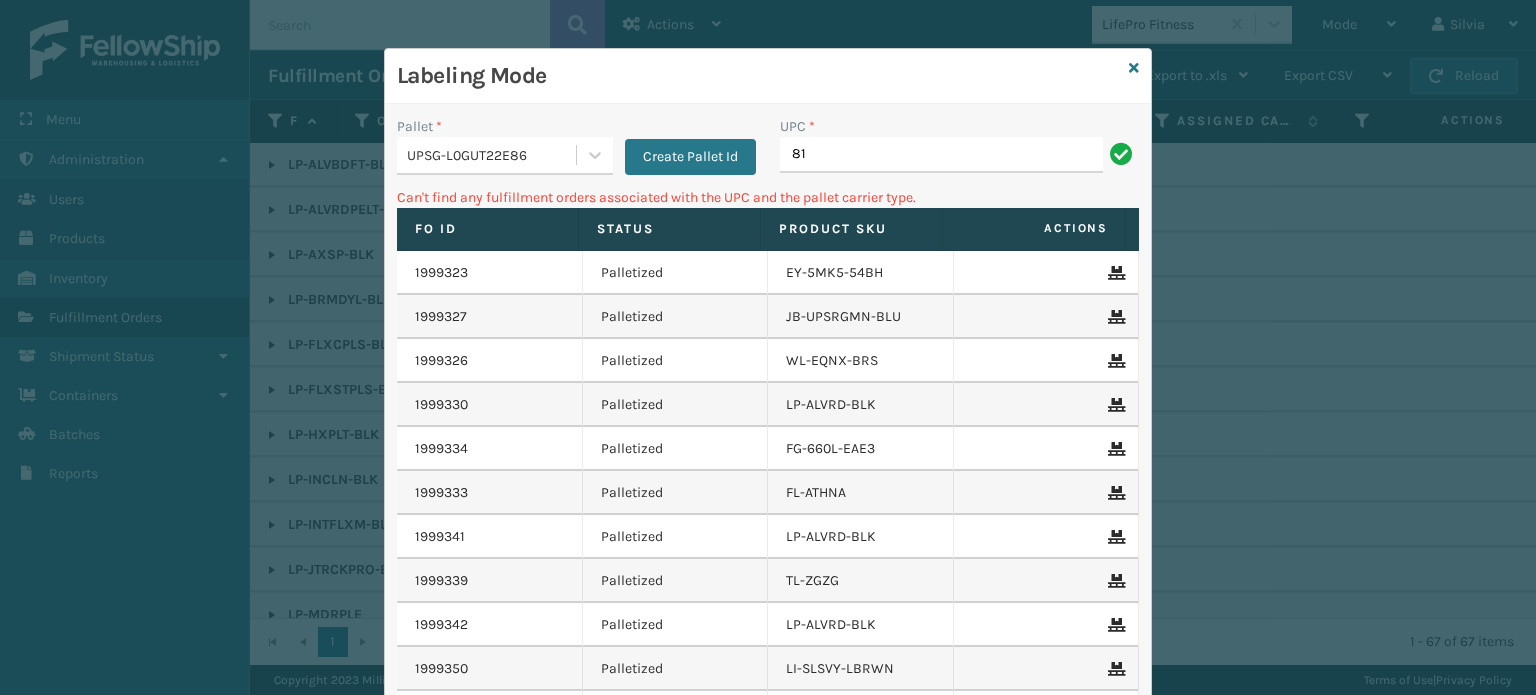 type on "8" 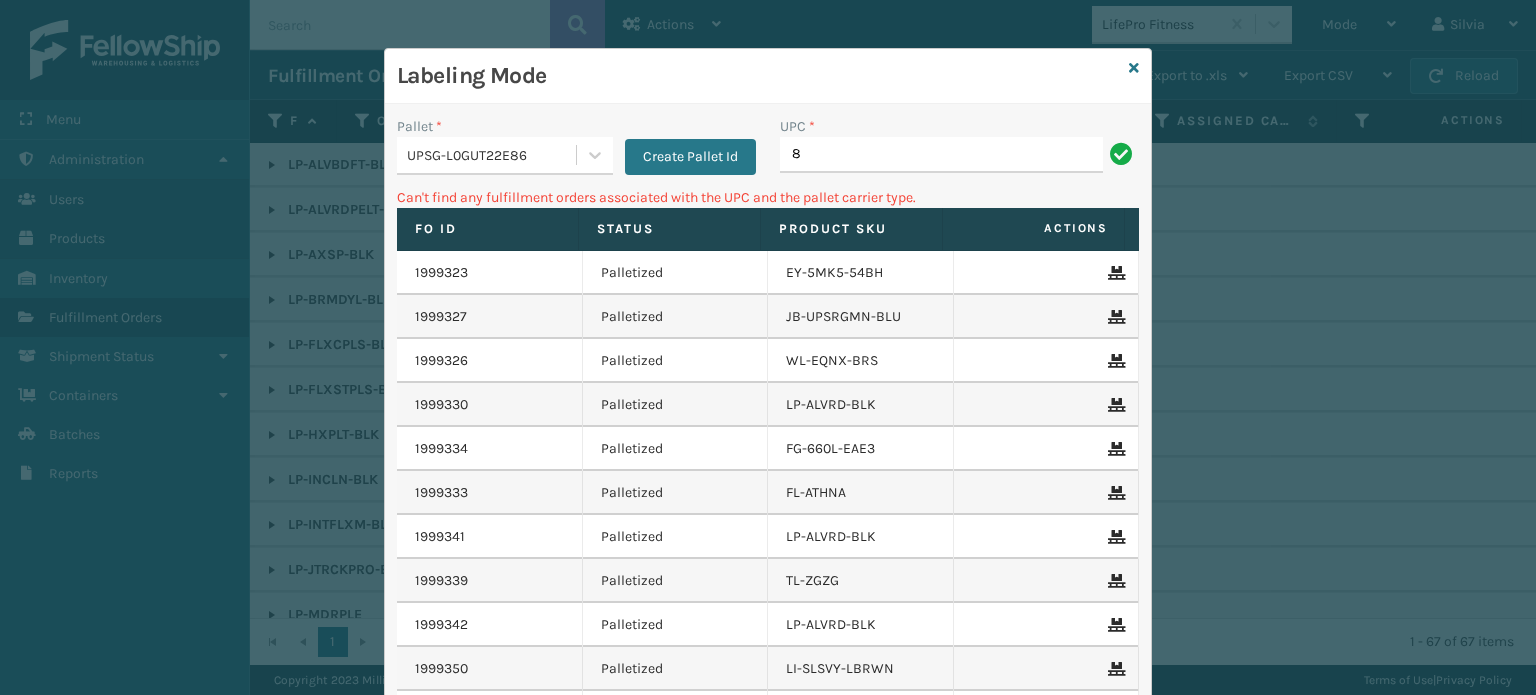 type 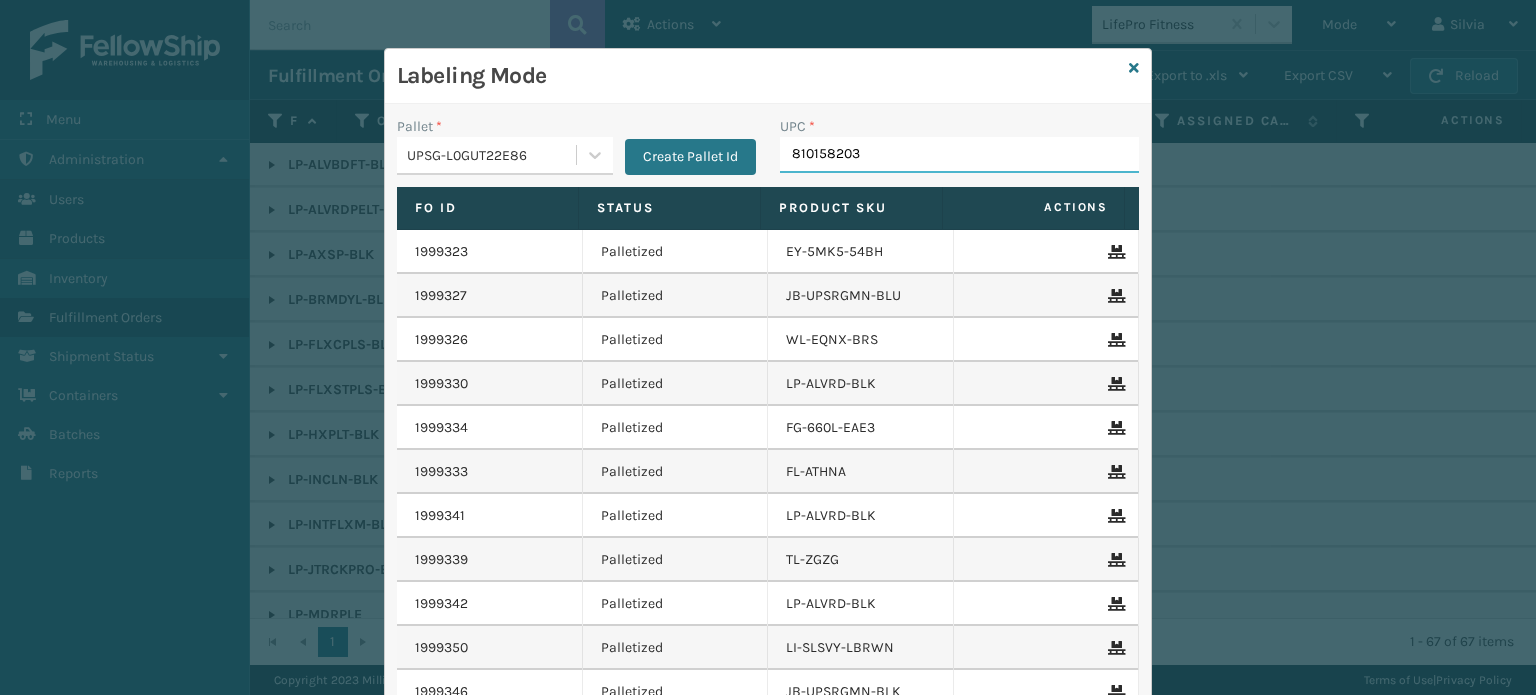 type on "8101582036" 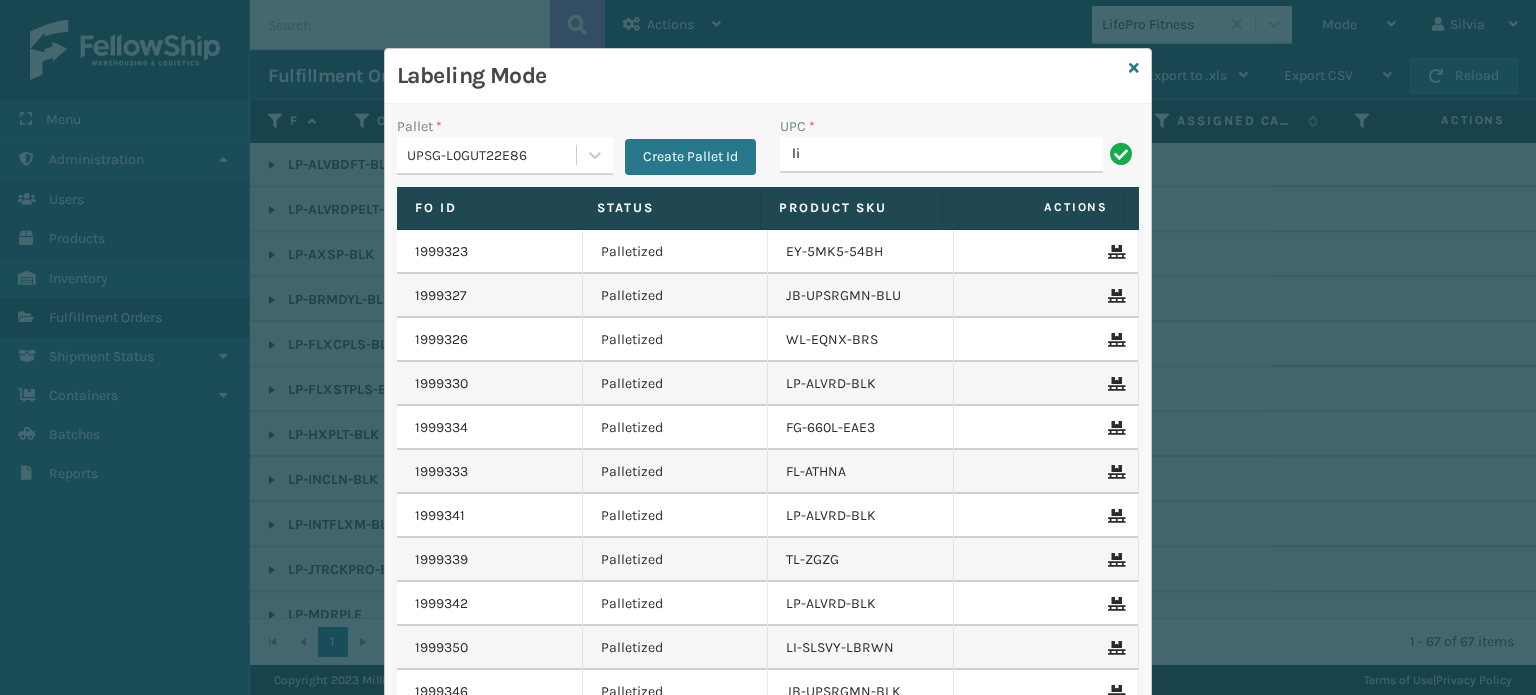 type on "LI-SHDDRZR-BLUPNK" 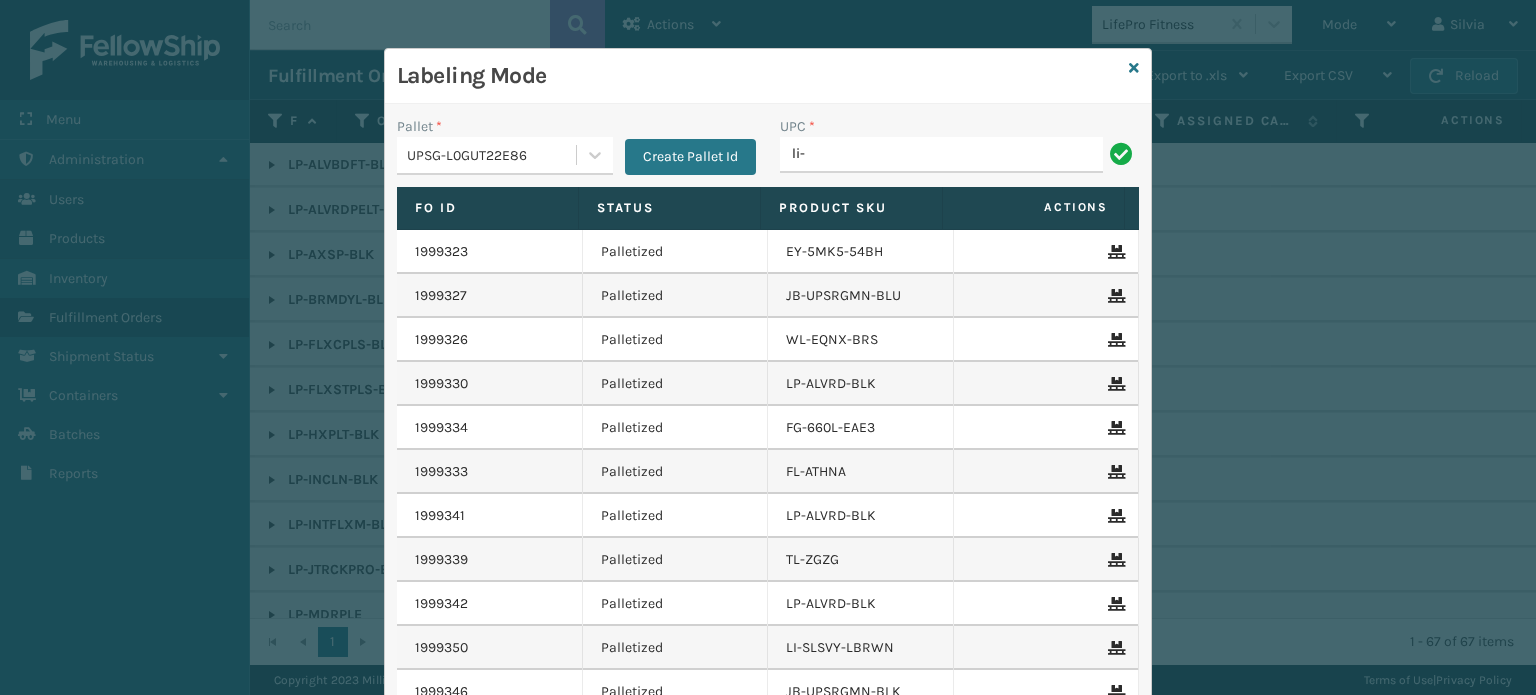 type on "LI-SHDDRZR-BLUPNK" 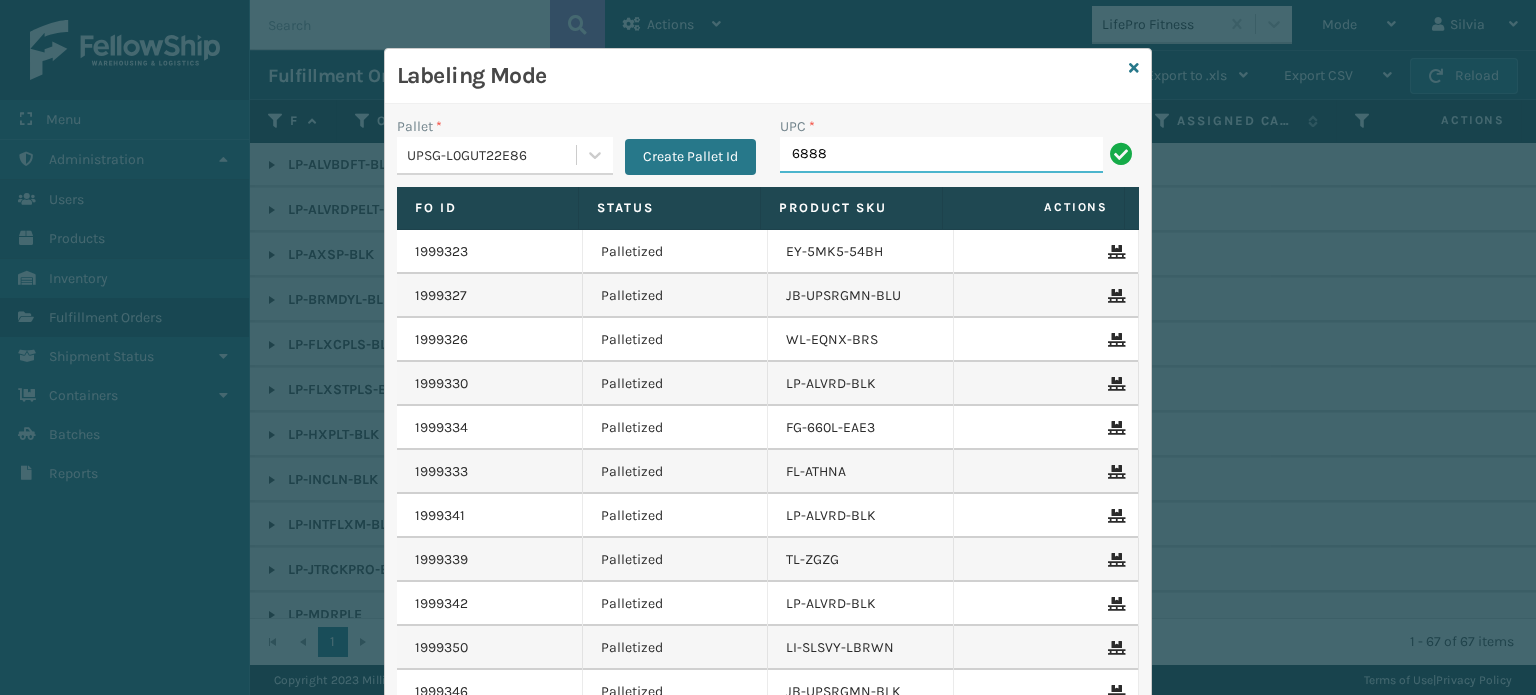 type on "68888027106" 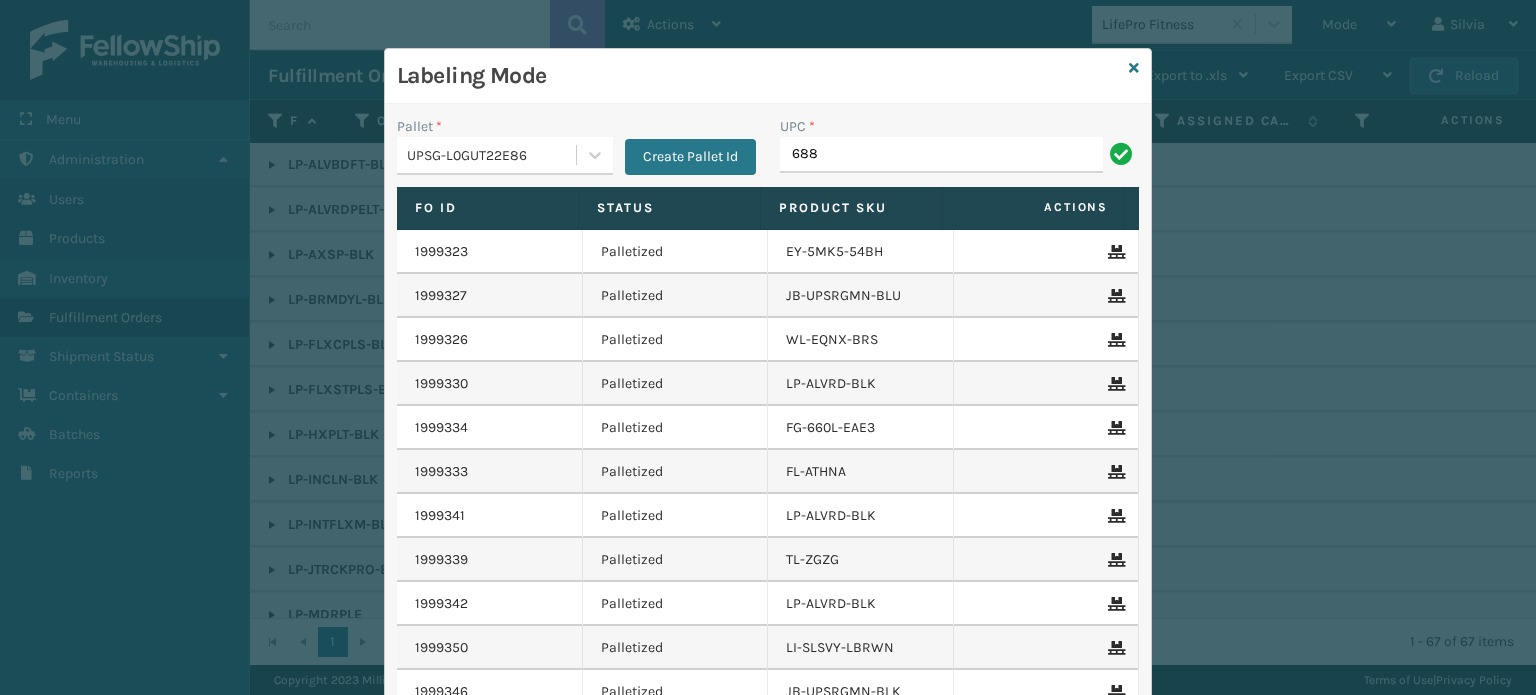 type on "68888027106" 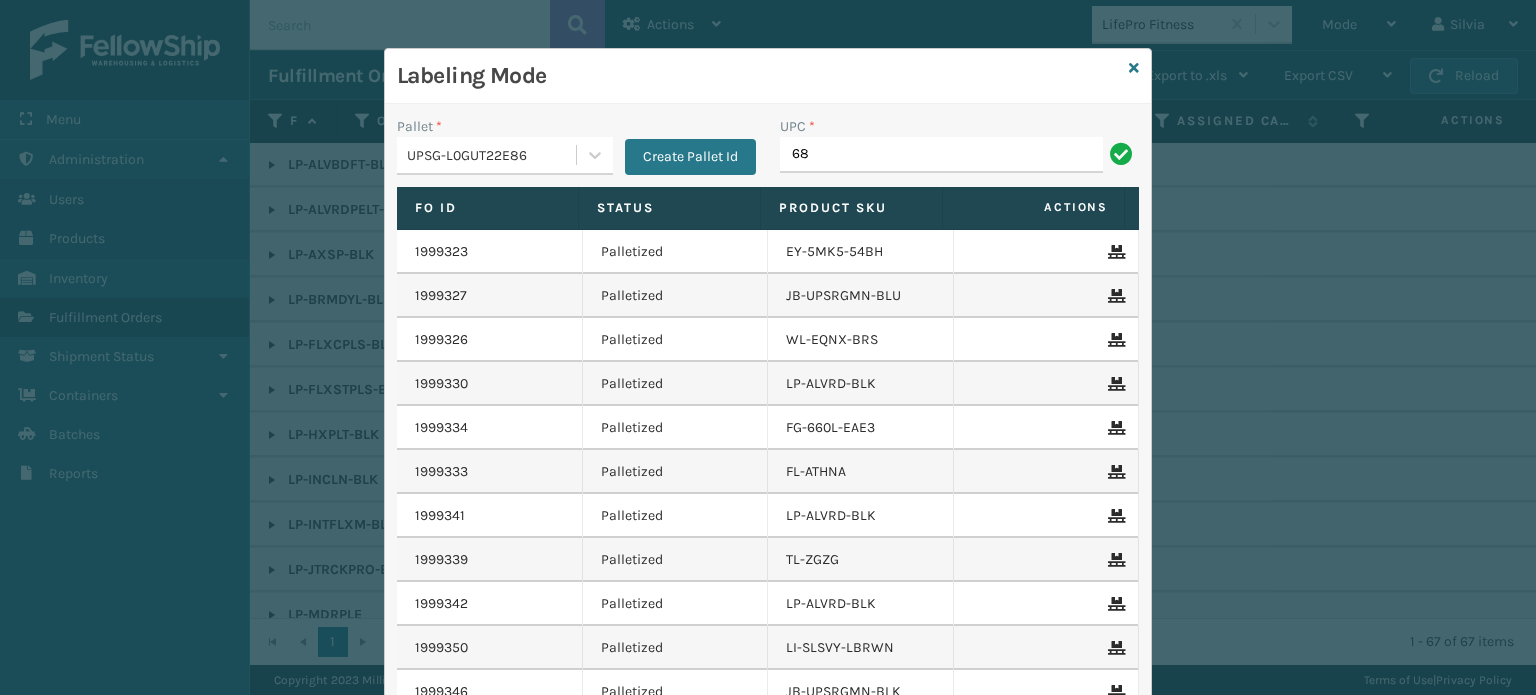 type on "68888027106" 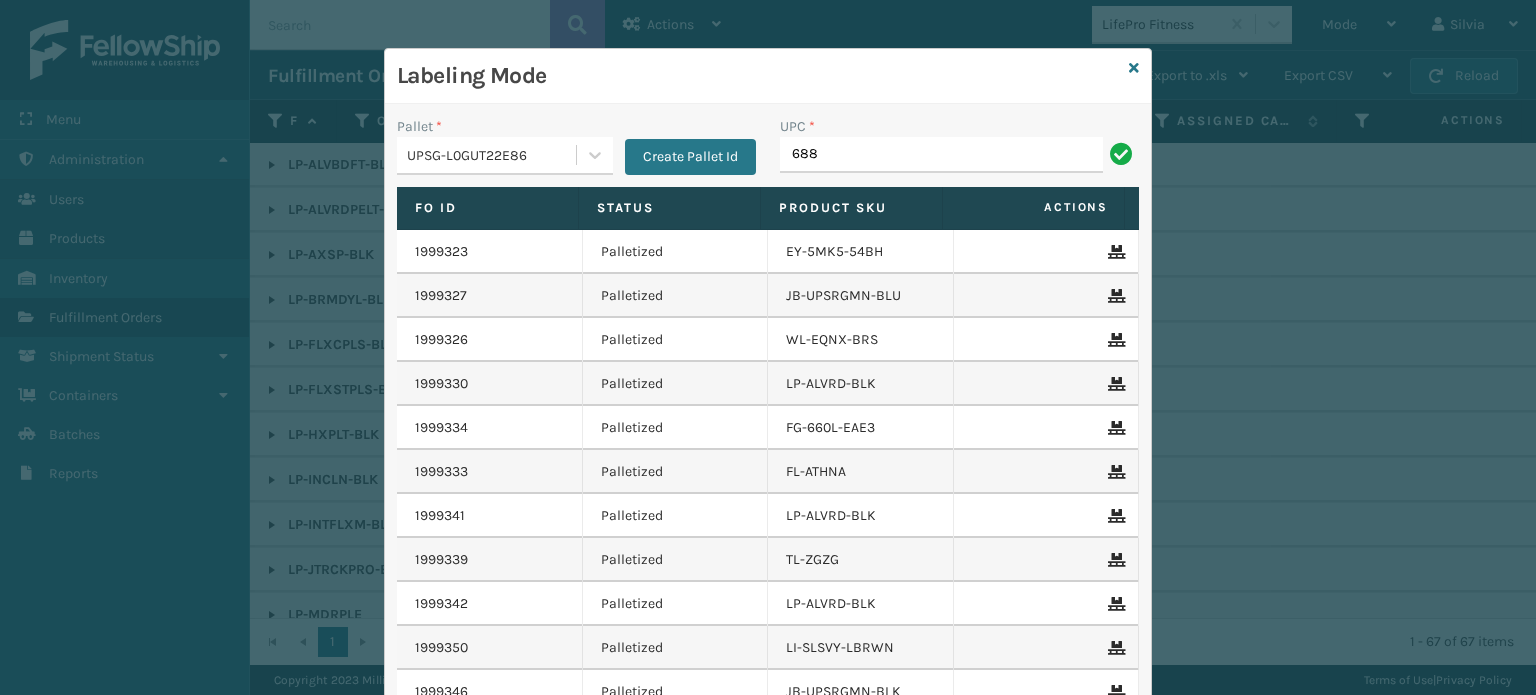 type on "68888027106" 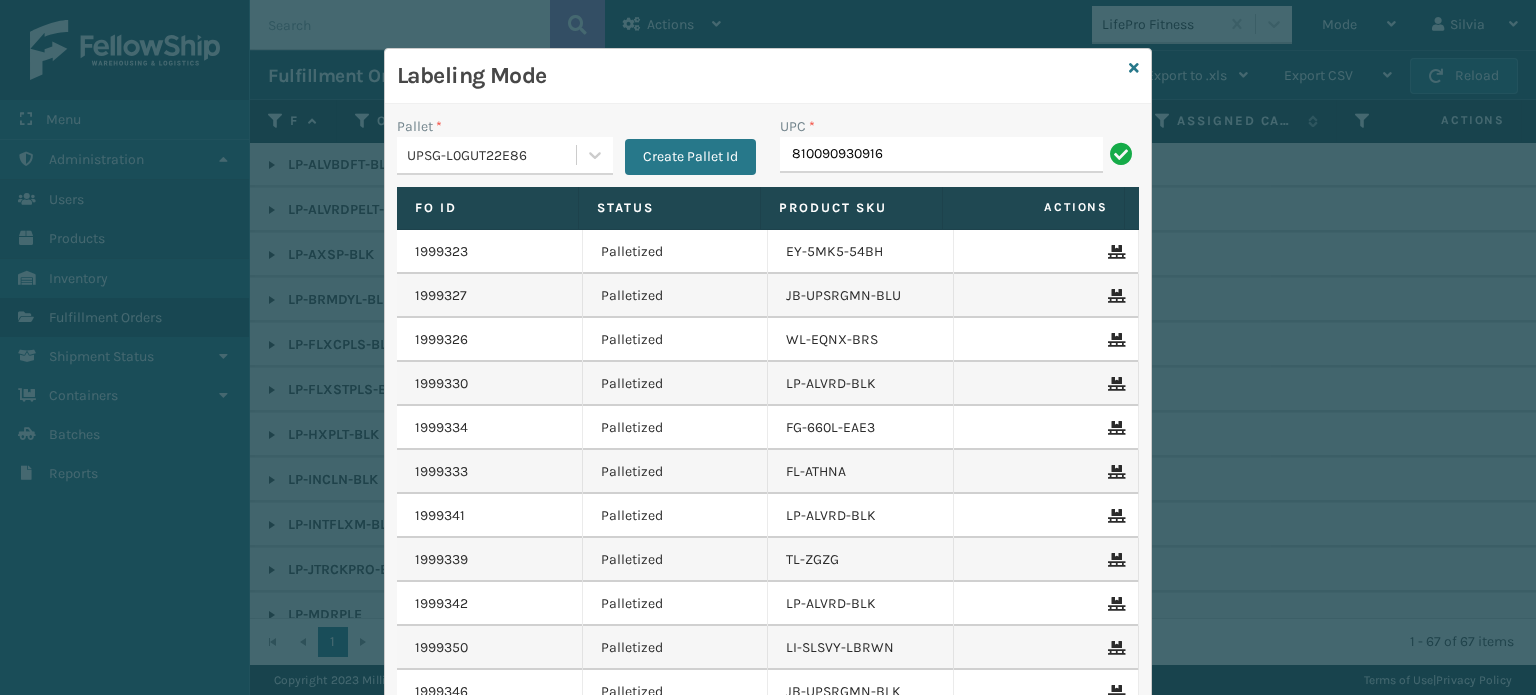type on "810090930916" 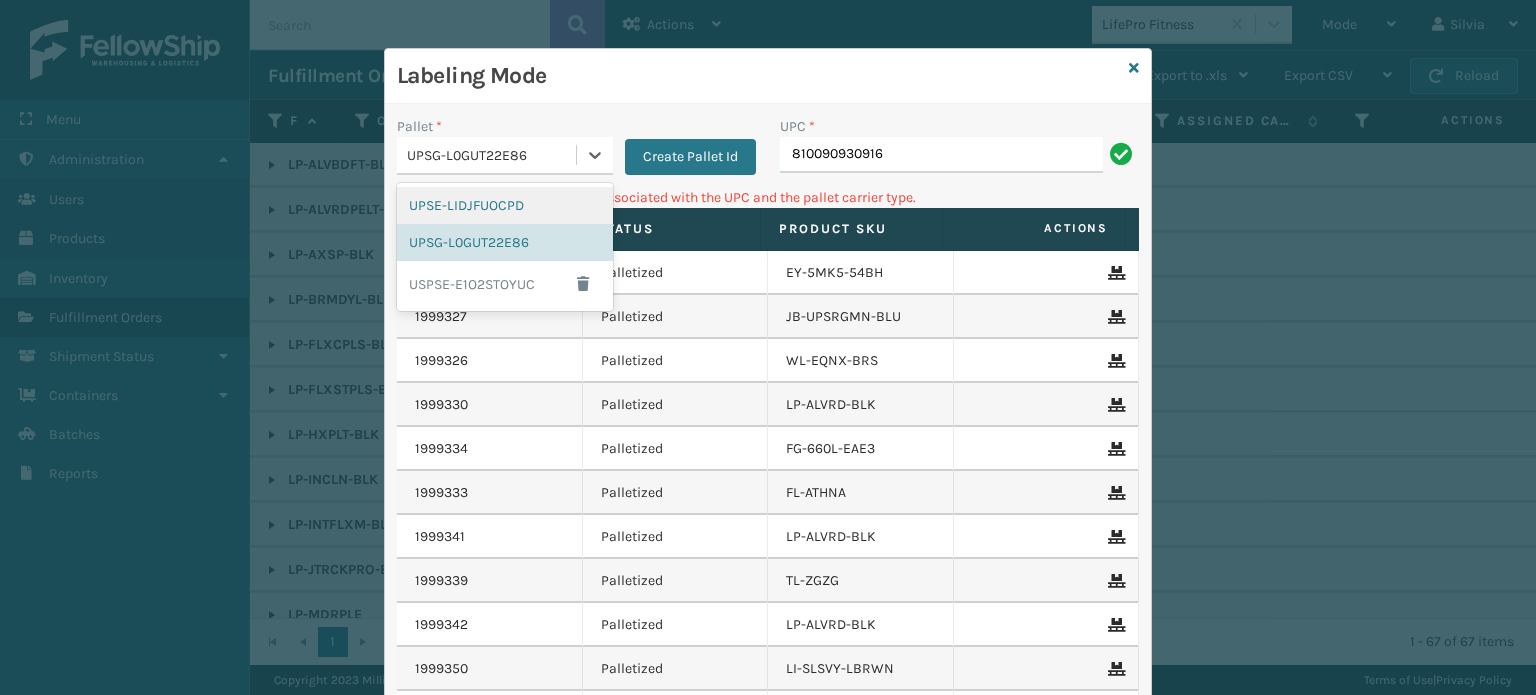 drag, startPoint x: 410, startPoint y: 141, endPoint x: 413, endPoint y: 152, distance: 11.401754 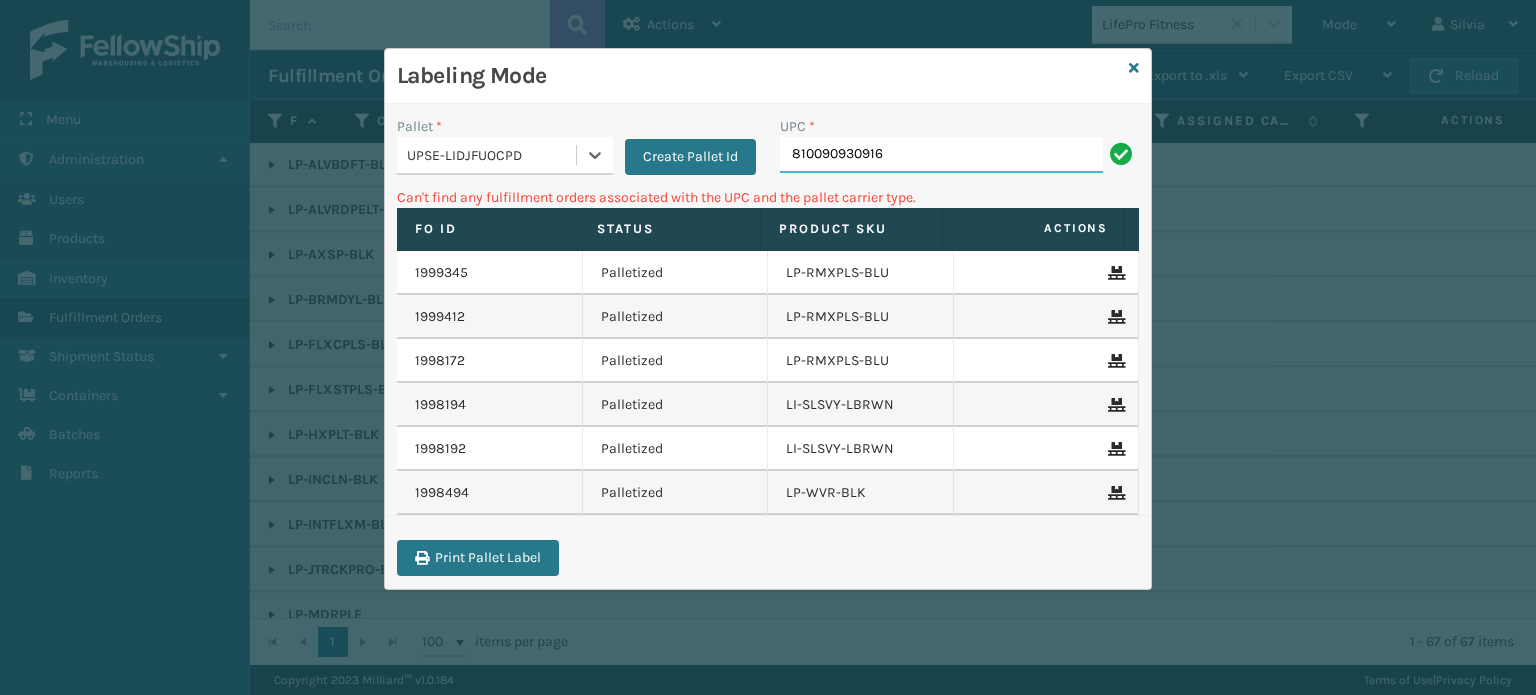 click on "810090930916" at bounding box center (941, 155) 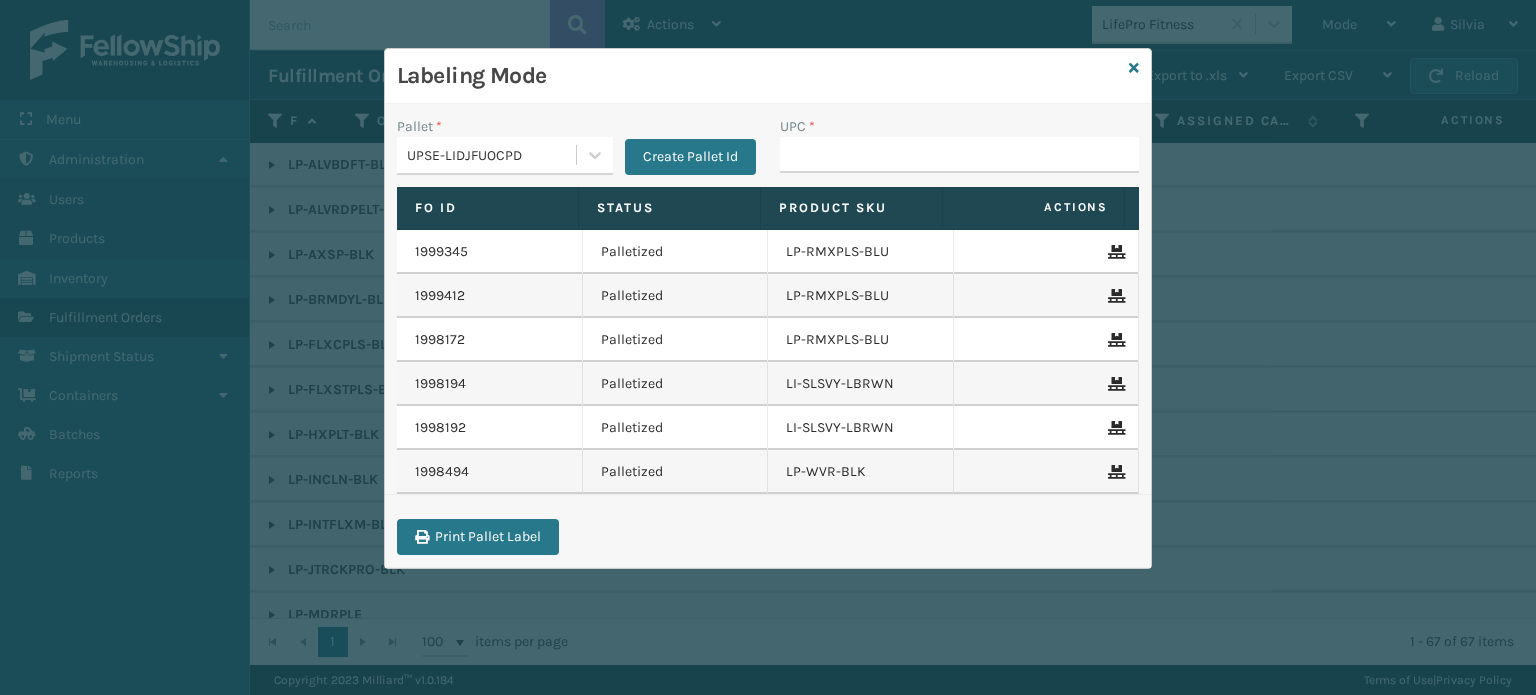 type on "810090930916" 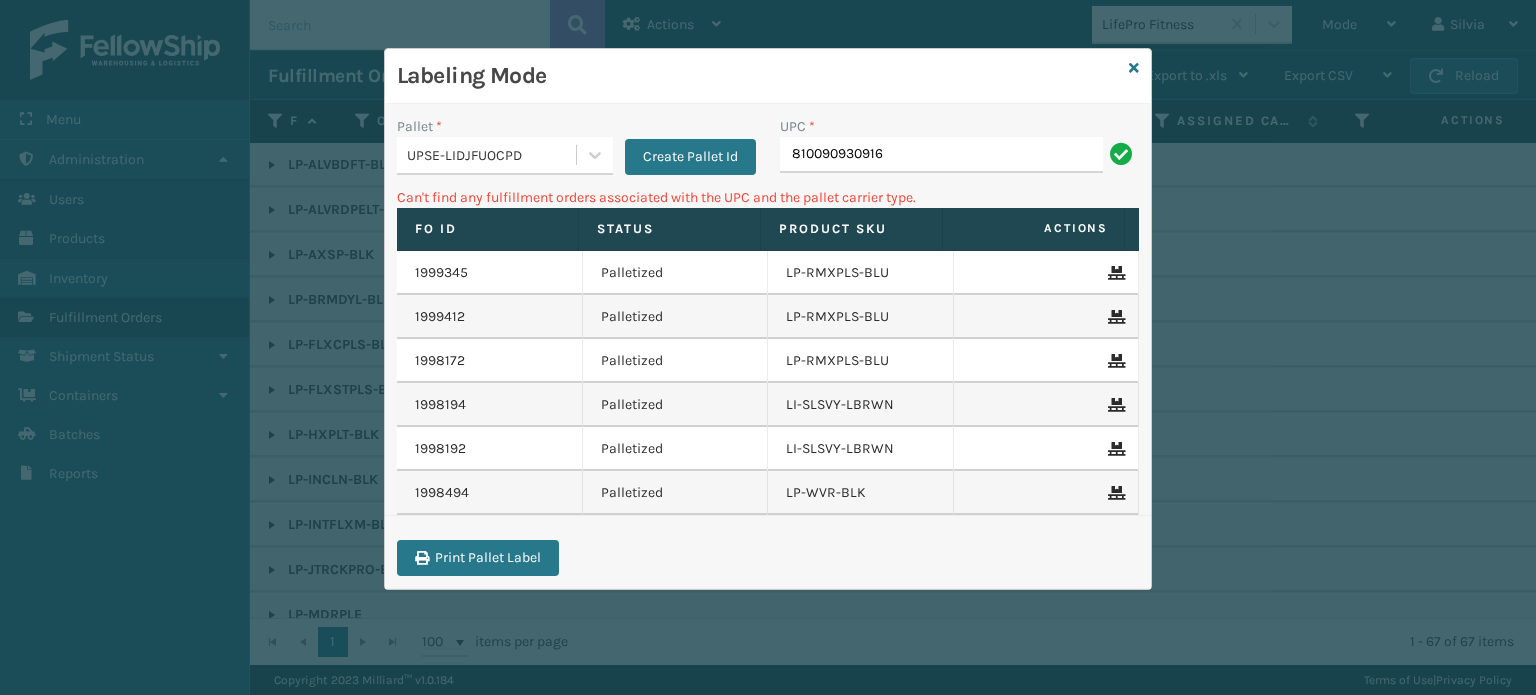 click on "810090930916" at bounding box center (941, 155) 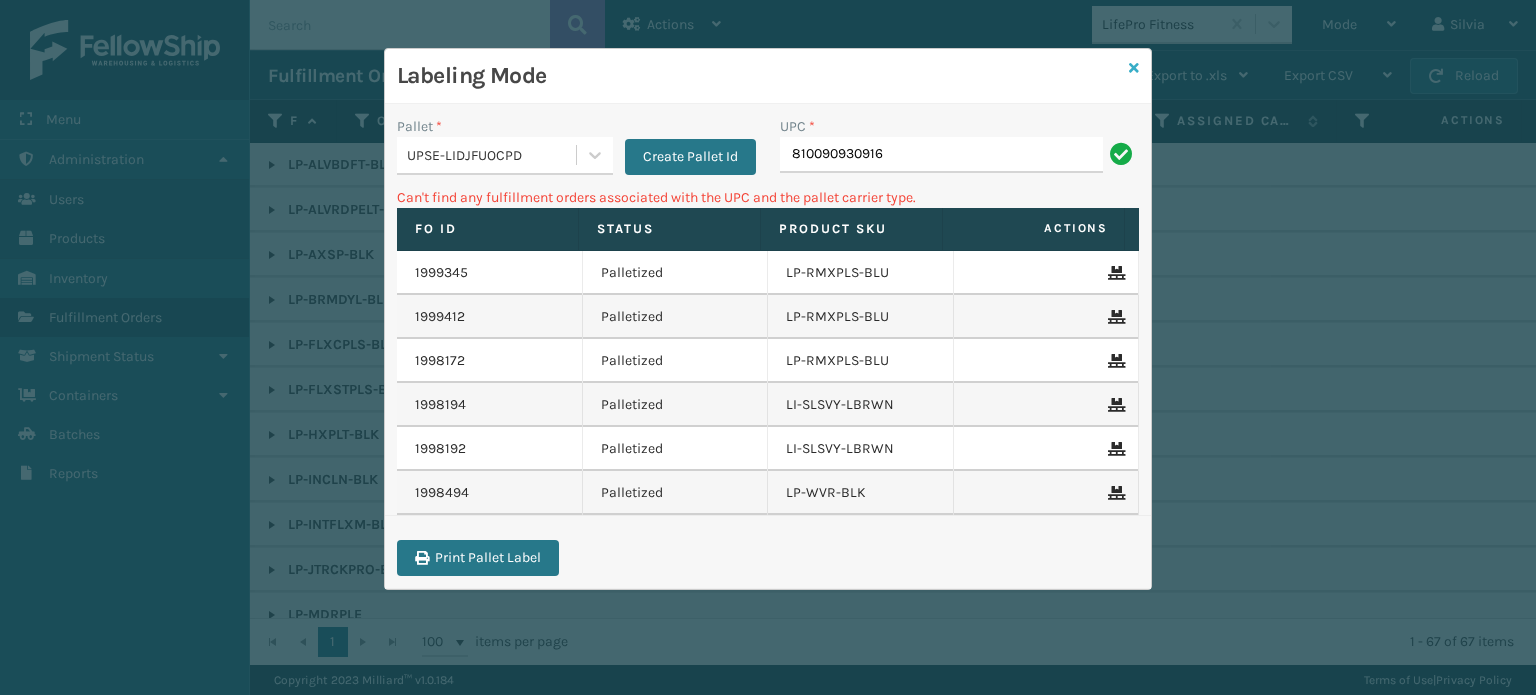click at bounding box center (1134, 68) 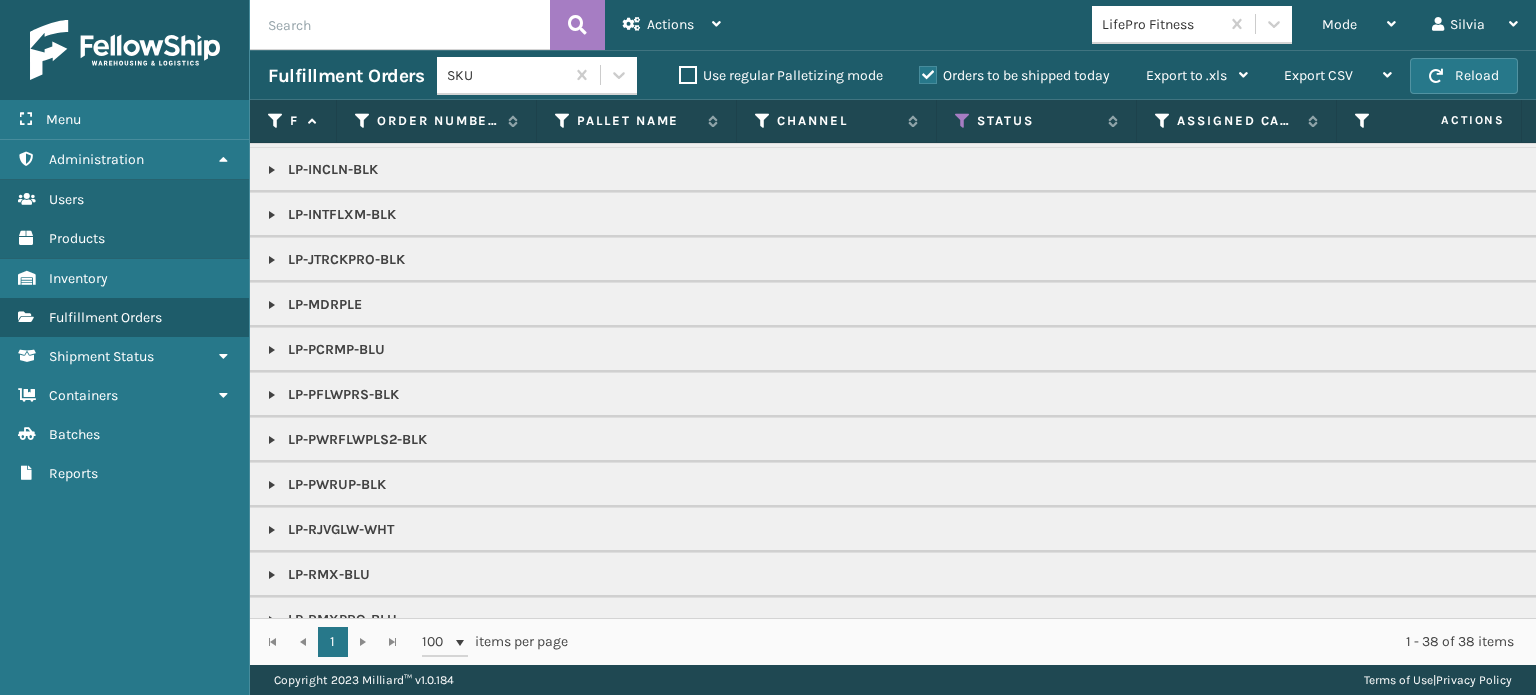 scroll, scrollTop: 300, scrollLeft: 0, axis: vertical 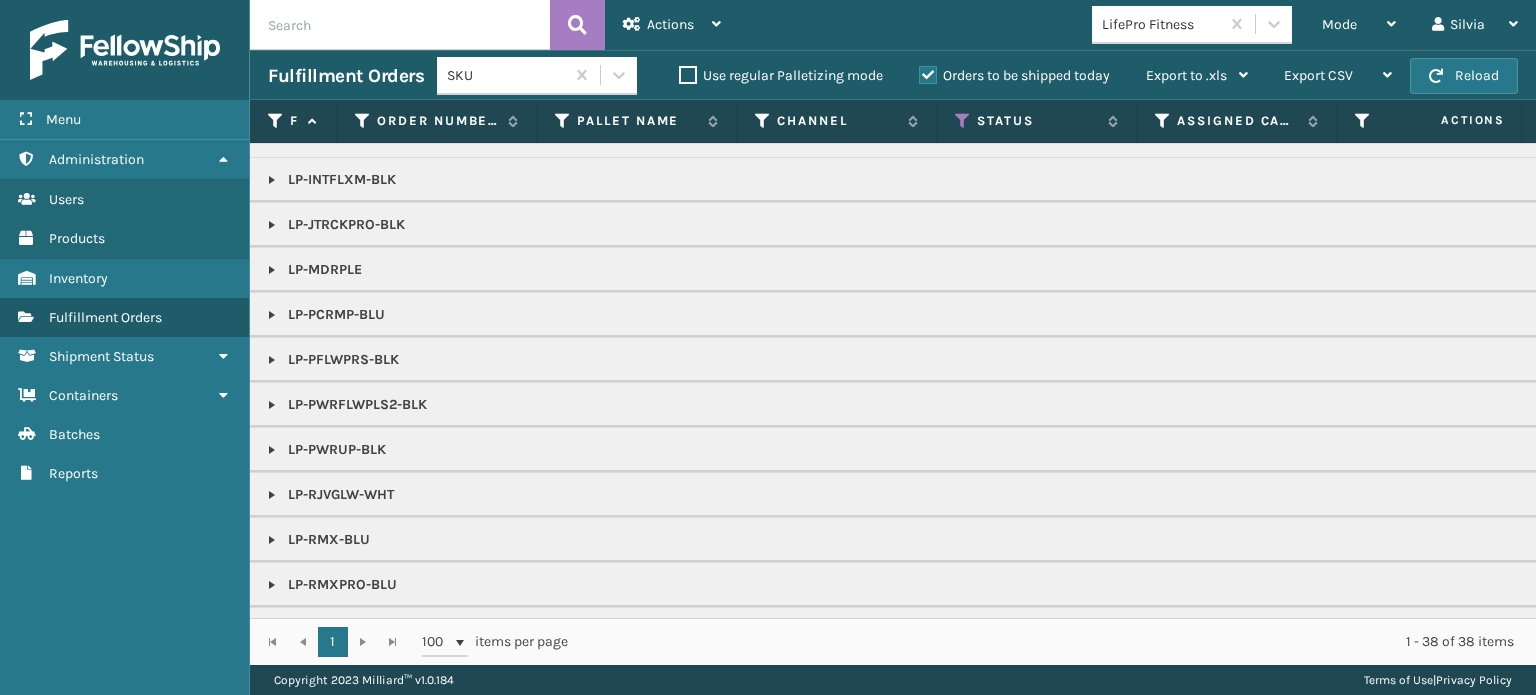 click at bounding box center [272, 405] 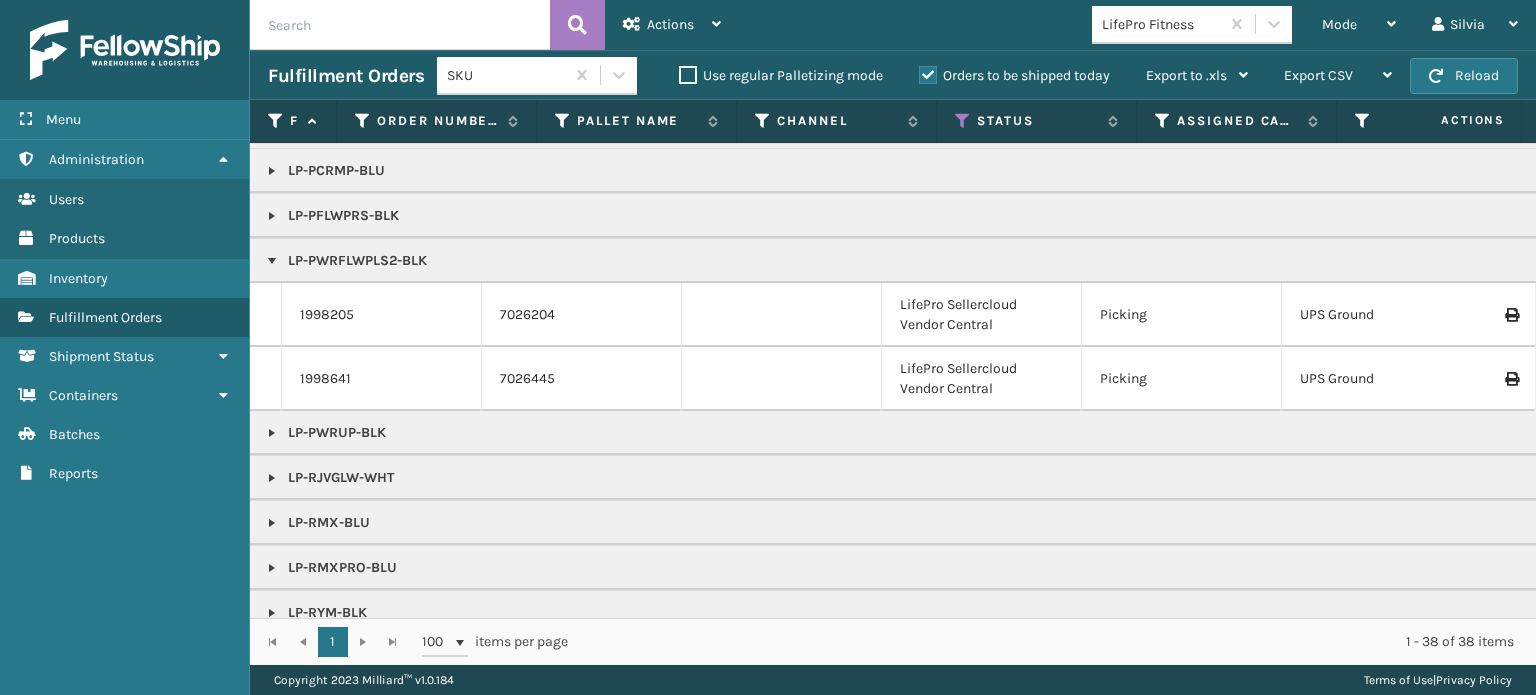 scroll, scrollTop: 500, scrollLeft: 0, axis: vertical 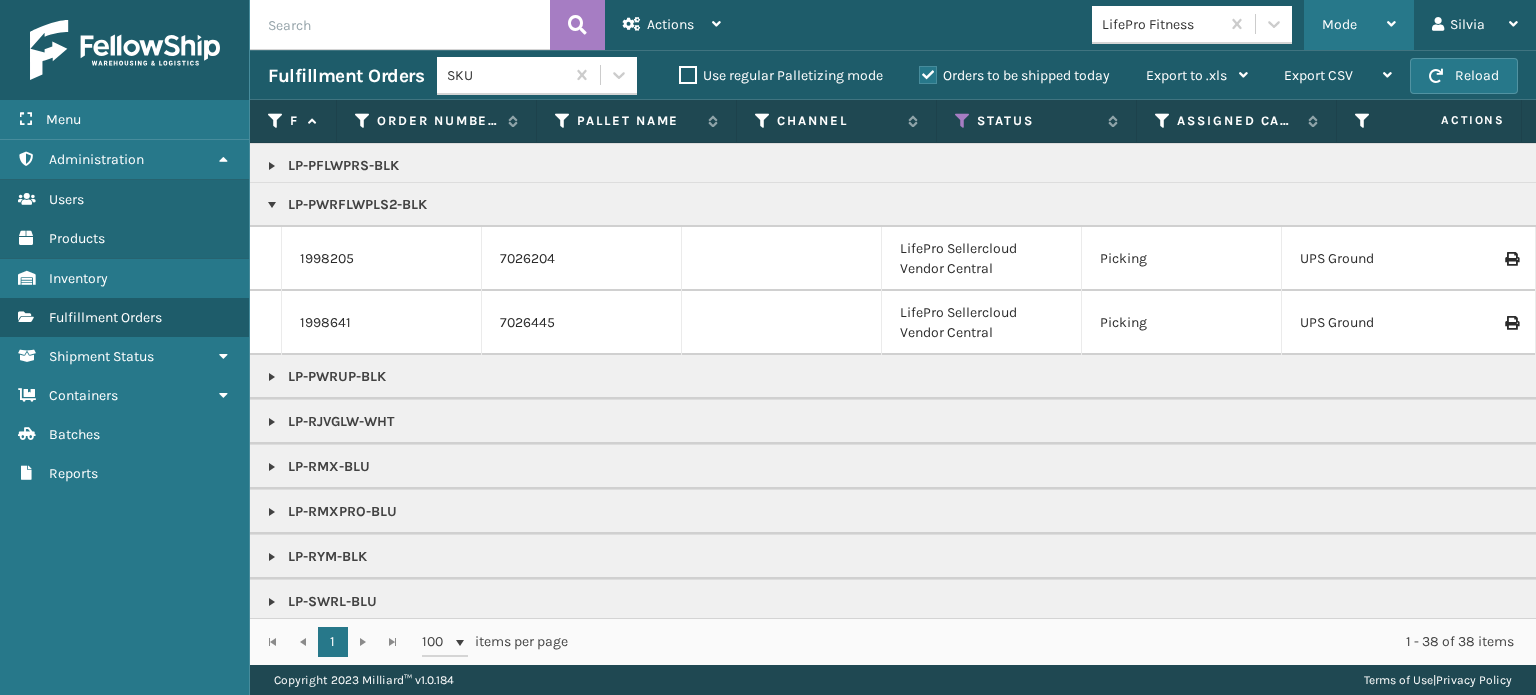 click on "Mode" at bounding box center [1359, 25] 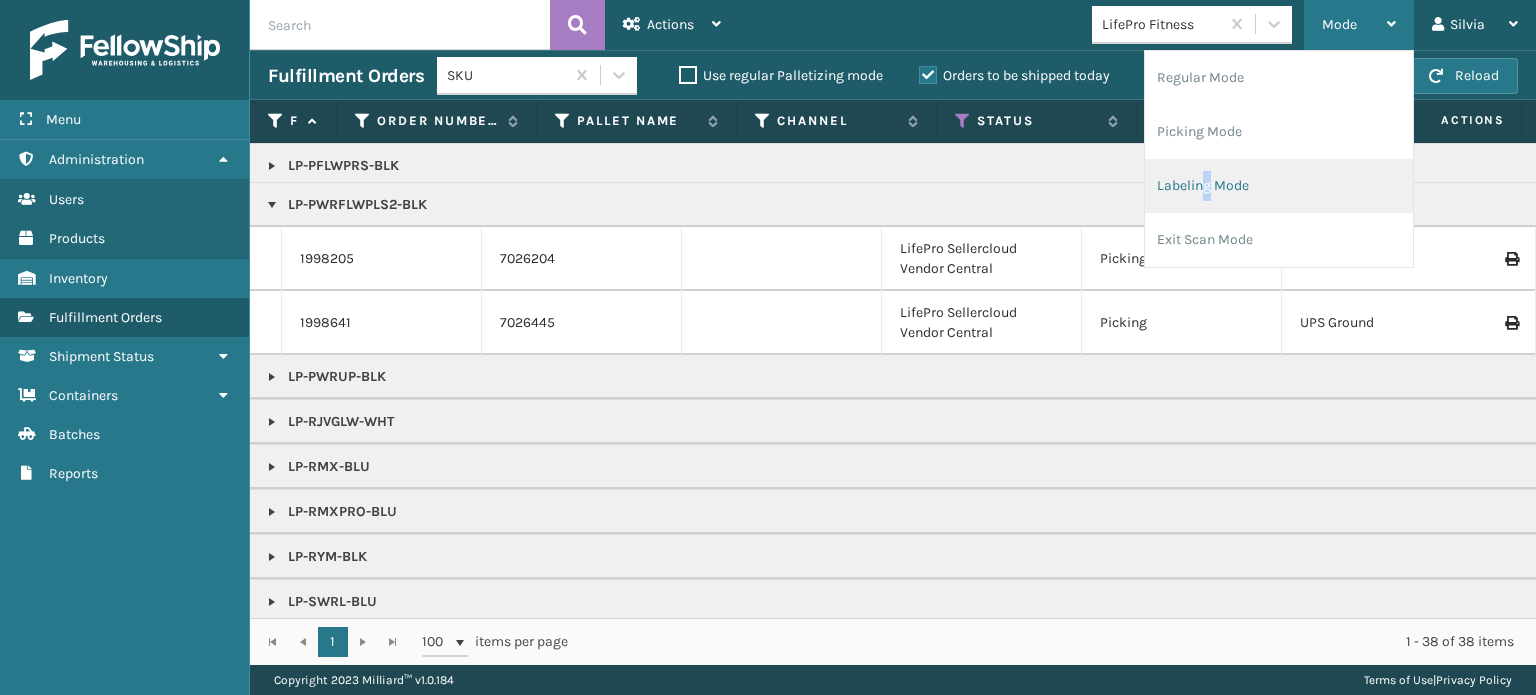 click on "Labeling Mode" at bounding box center (1279, 186) 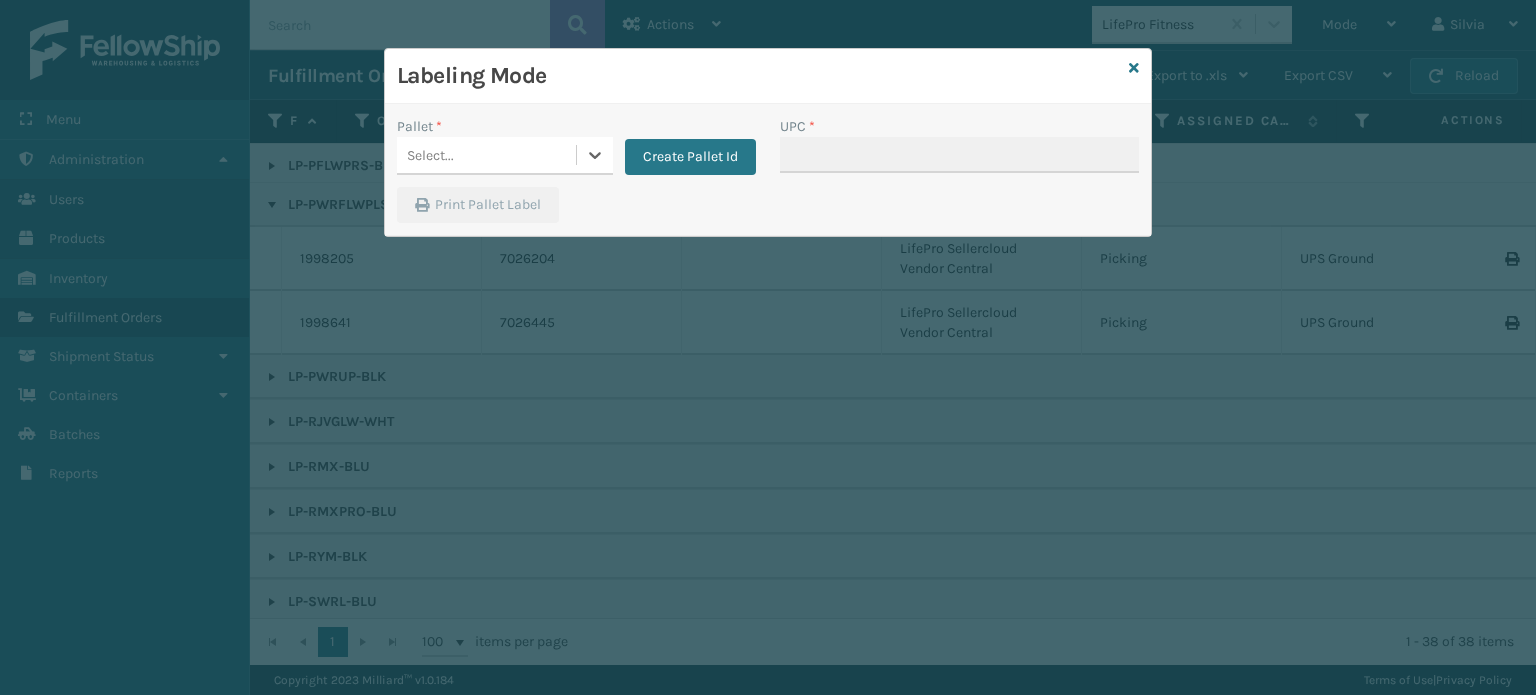 click on "Select..." at bounding box center (486, 155) 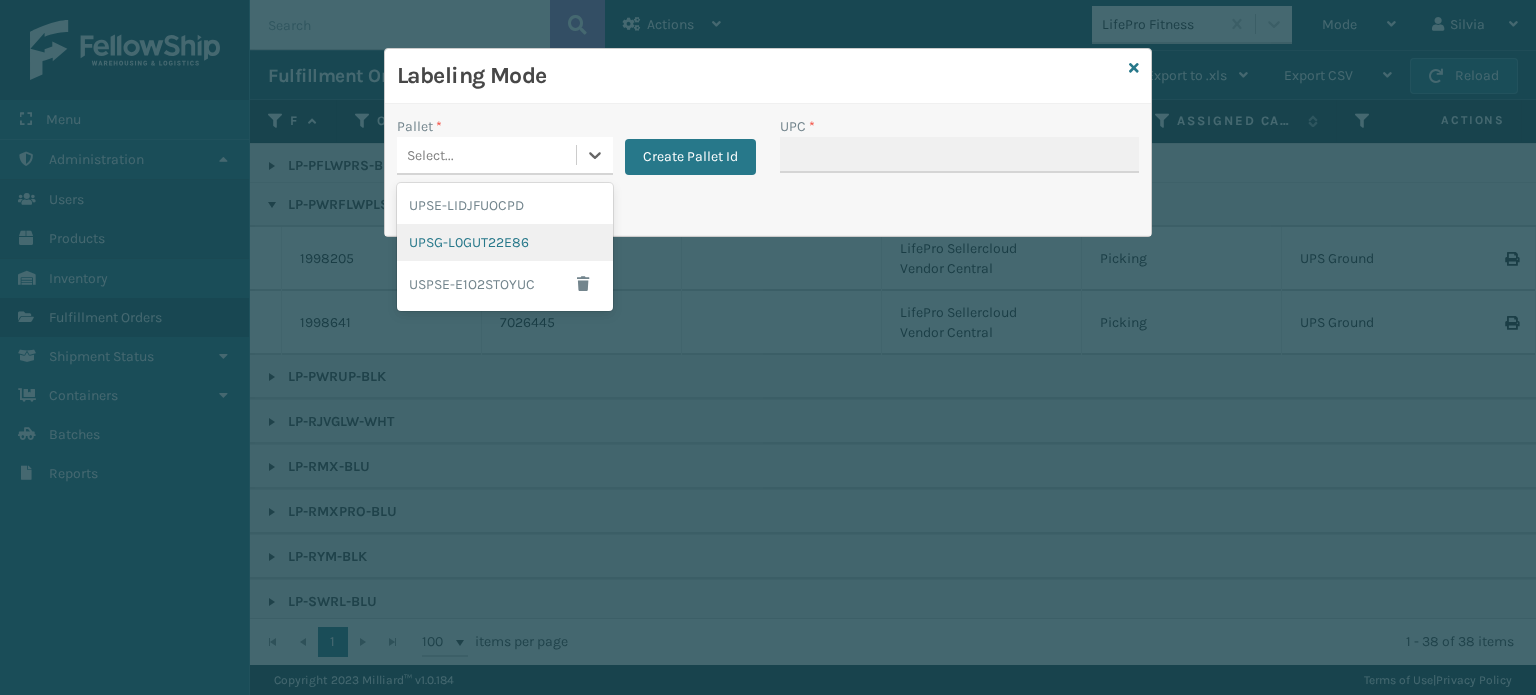 click on "UPSG-L0GUT22E86" at bounding box center (505, 242) 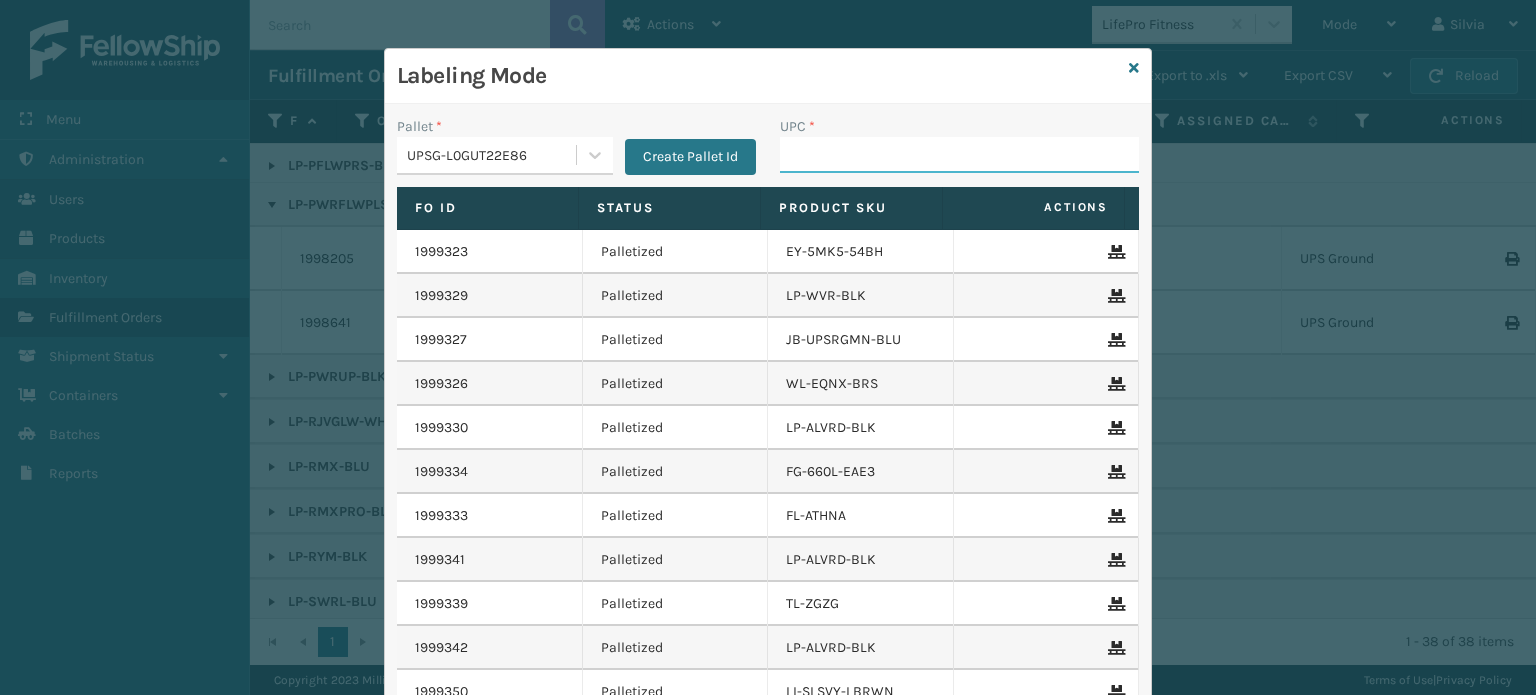 click on "UPC   *" at bounding box center (959, 155) 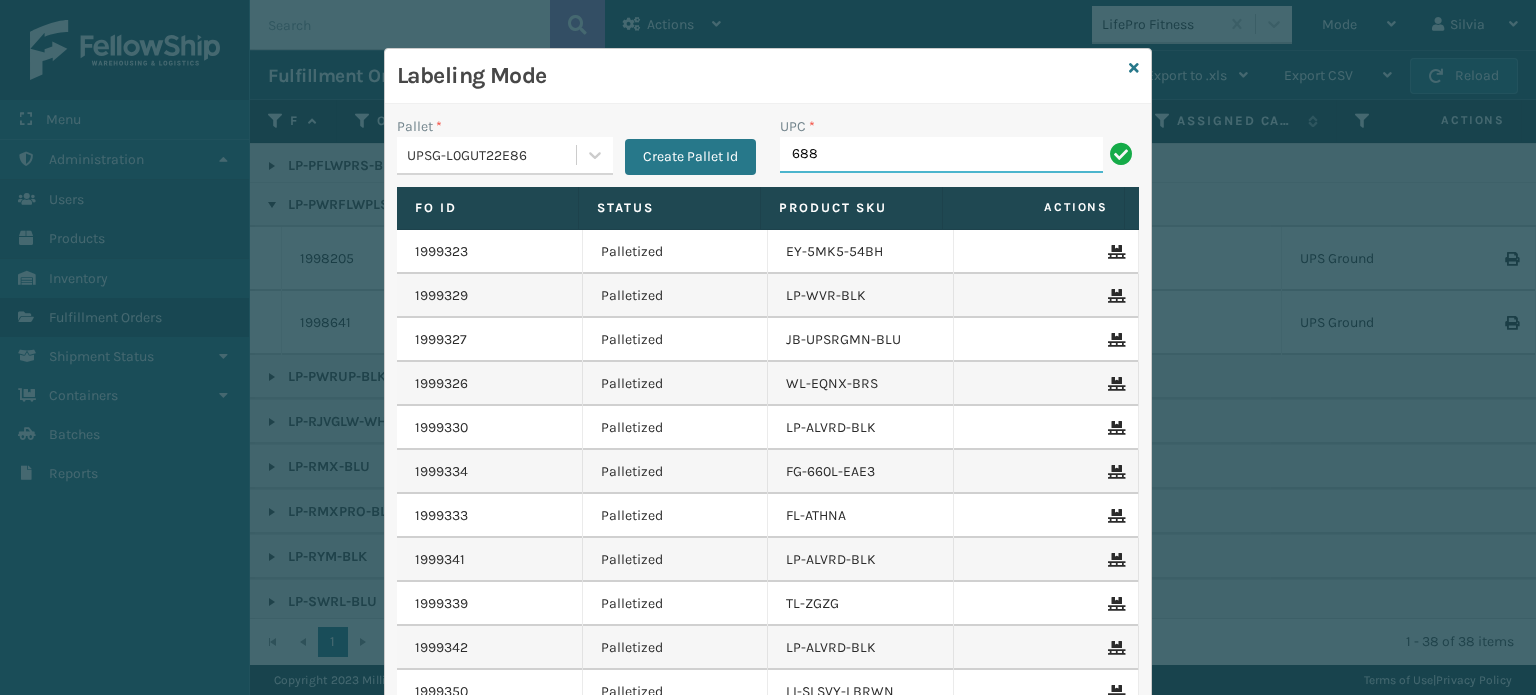 type on "68888027106" 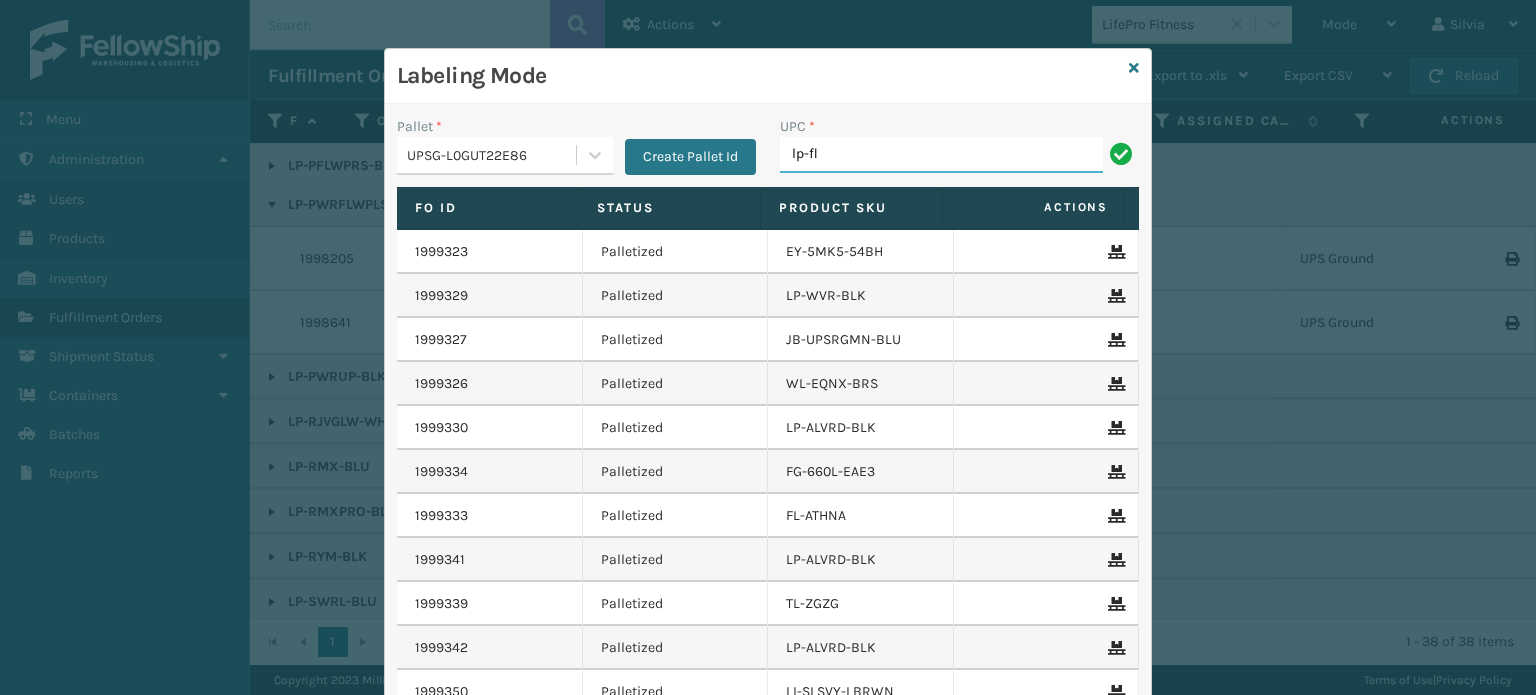 type on "LP-FLXSTPLS-BLU" 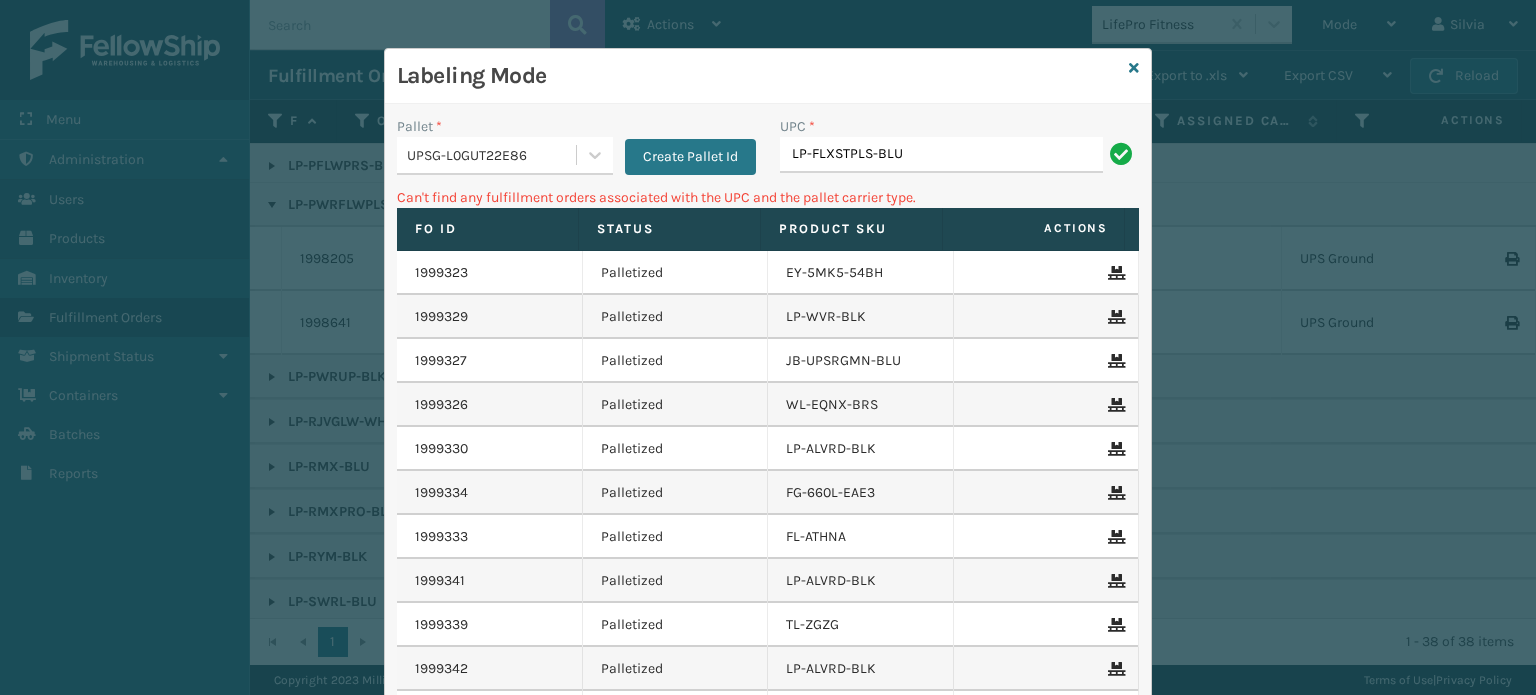 click on "UPSG-L0GUT22E86" at bounding box center [486, 155] 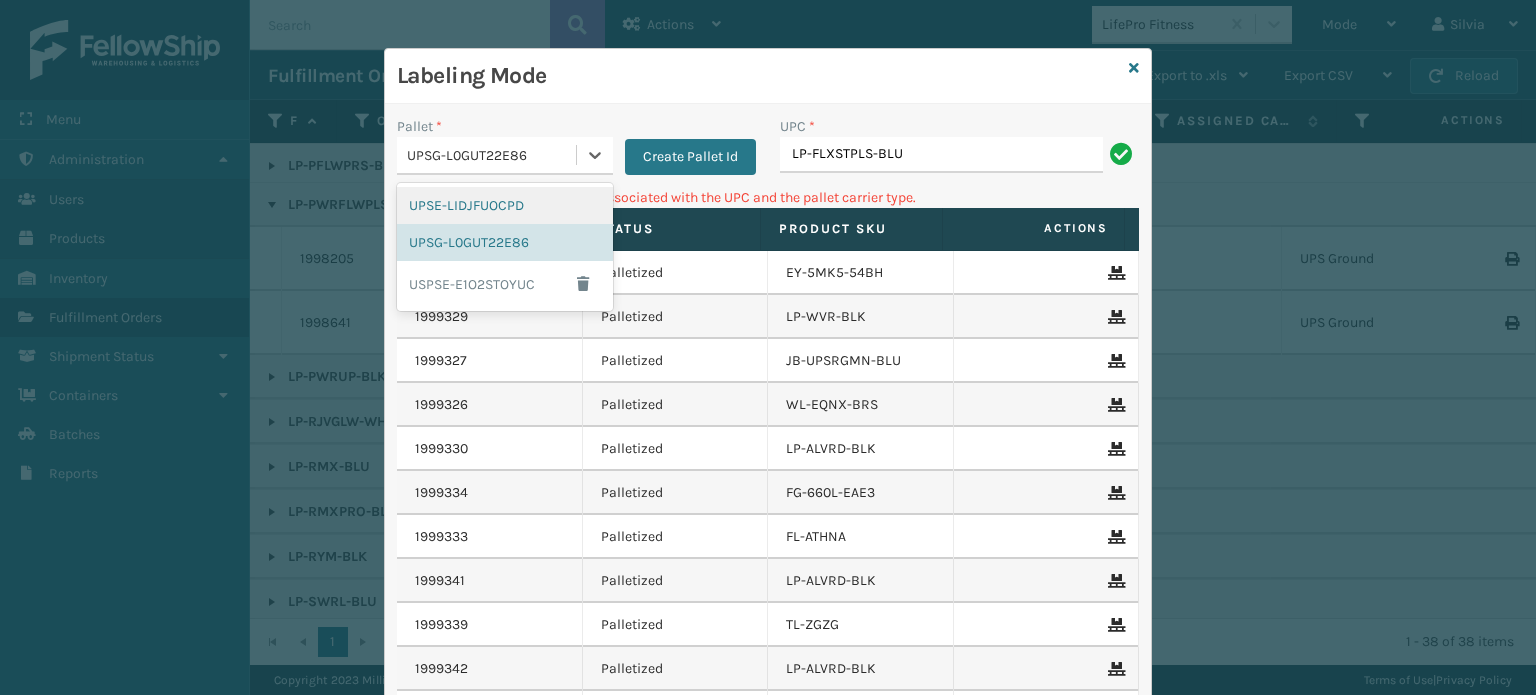 click on "UPSE-LIDJFUOCPD" at bounding box center [505, 205] 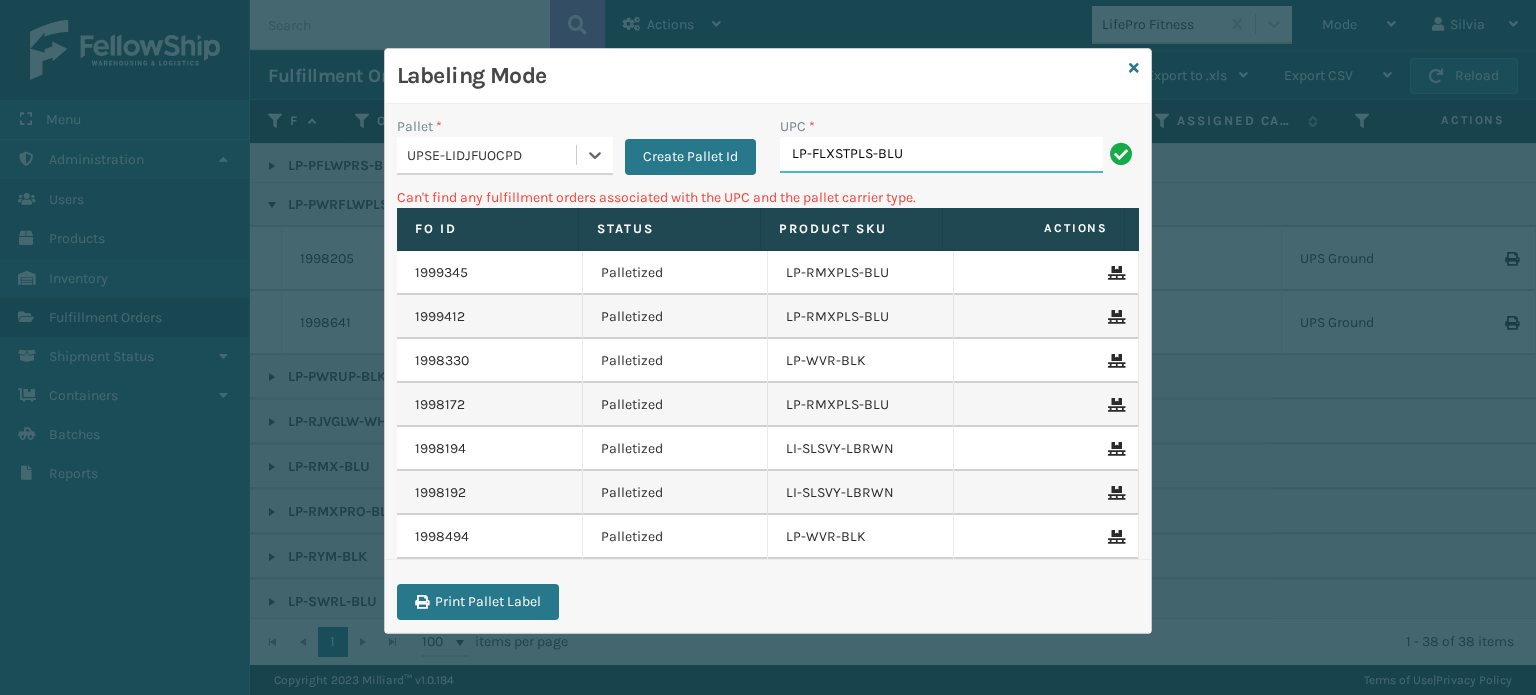 drag, startPoint x: 924, startPoint y: 163, endPoint x: 928, endPoint y: 150, distance: 13.601471 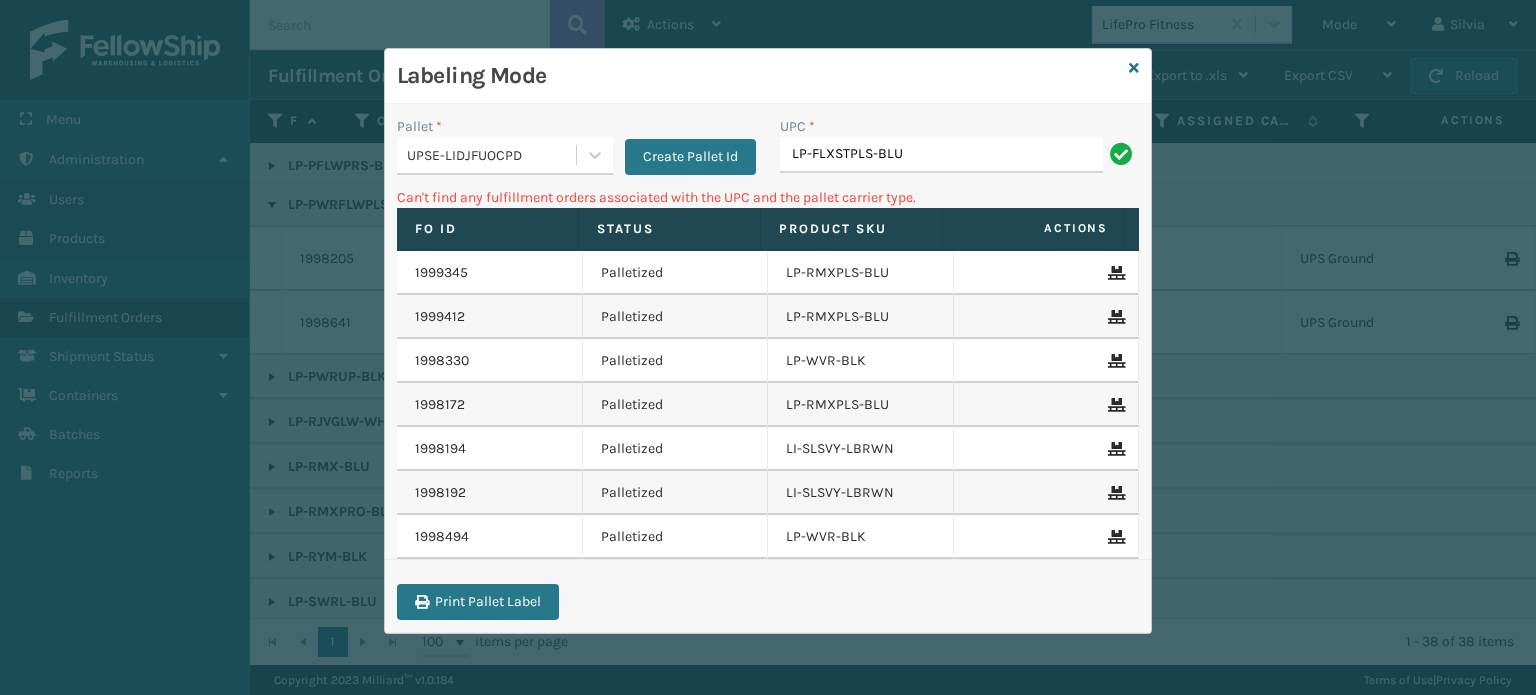 click on "Labeling Mode" at bounding box center [768, 76] 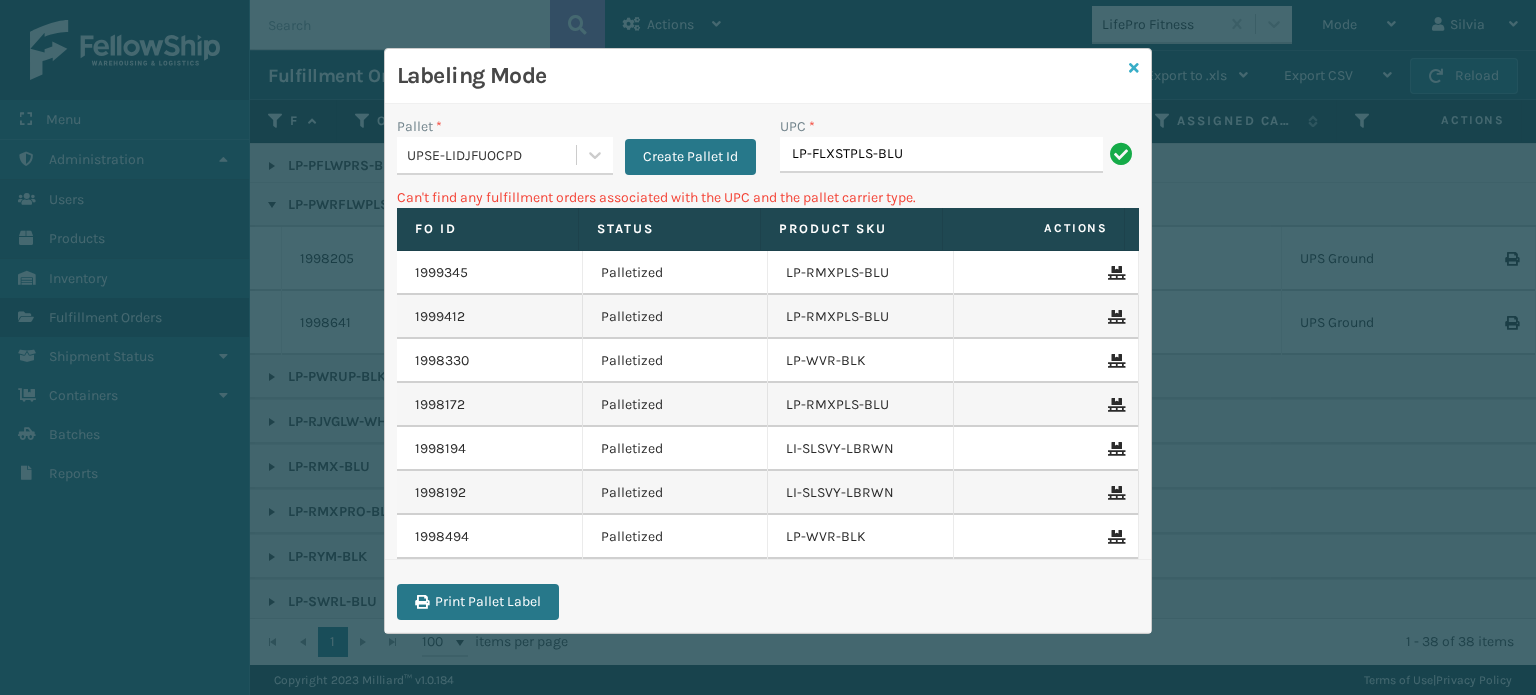 click at bounding box center (1134, 68) 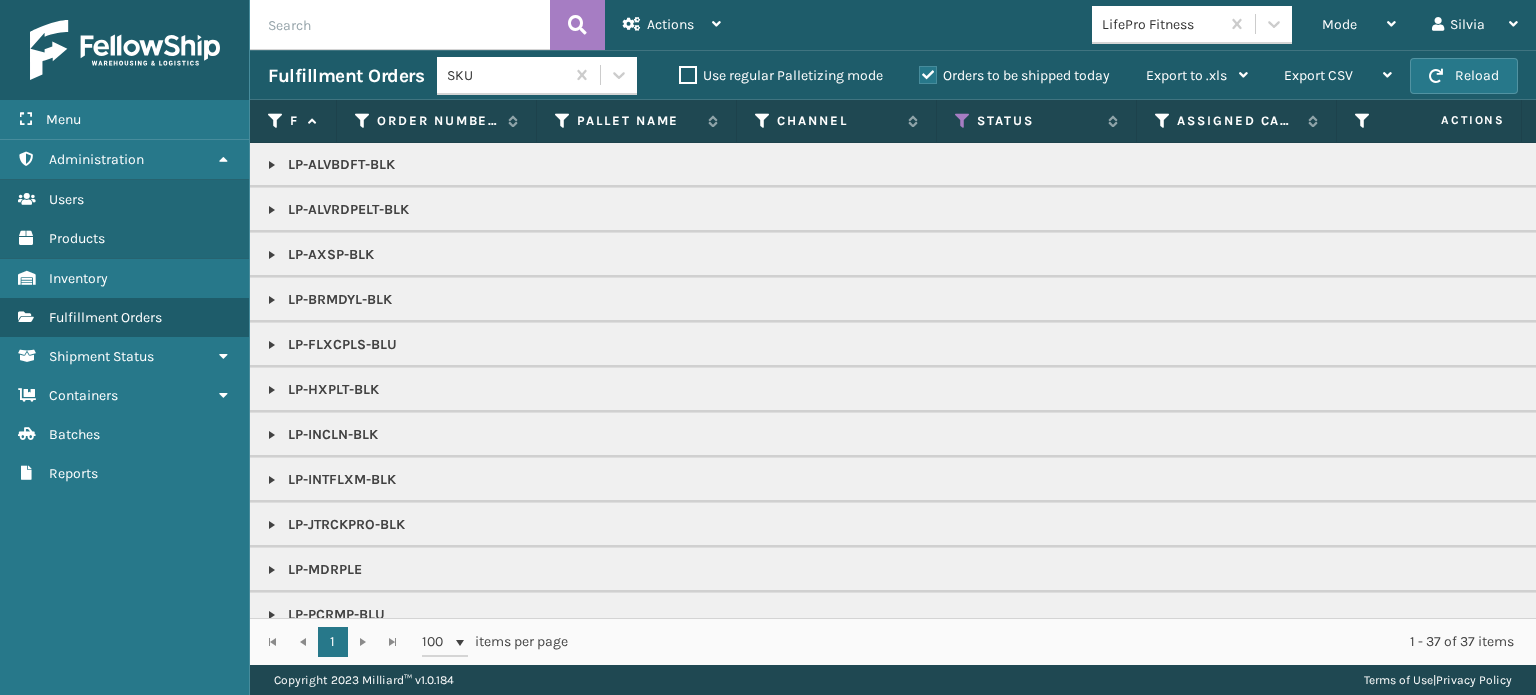 click at bounding box center [272, 345] 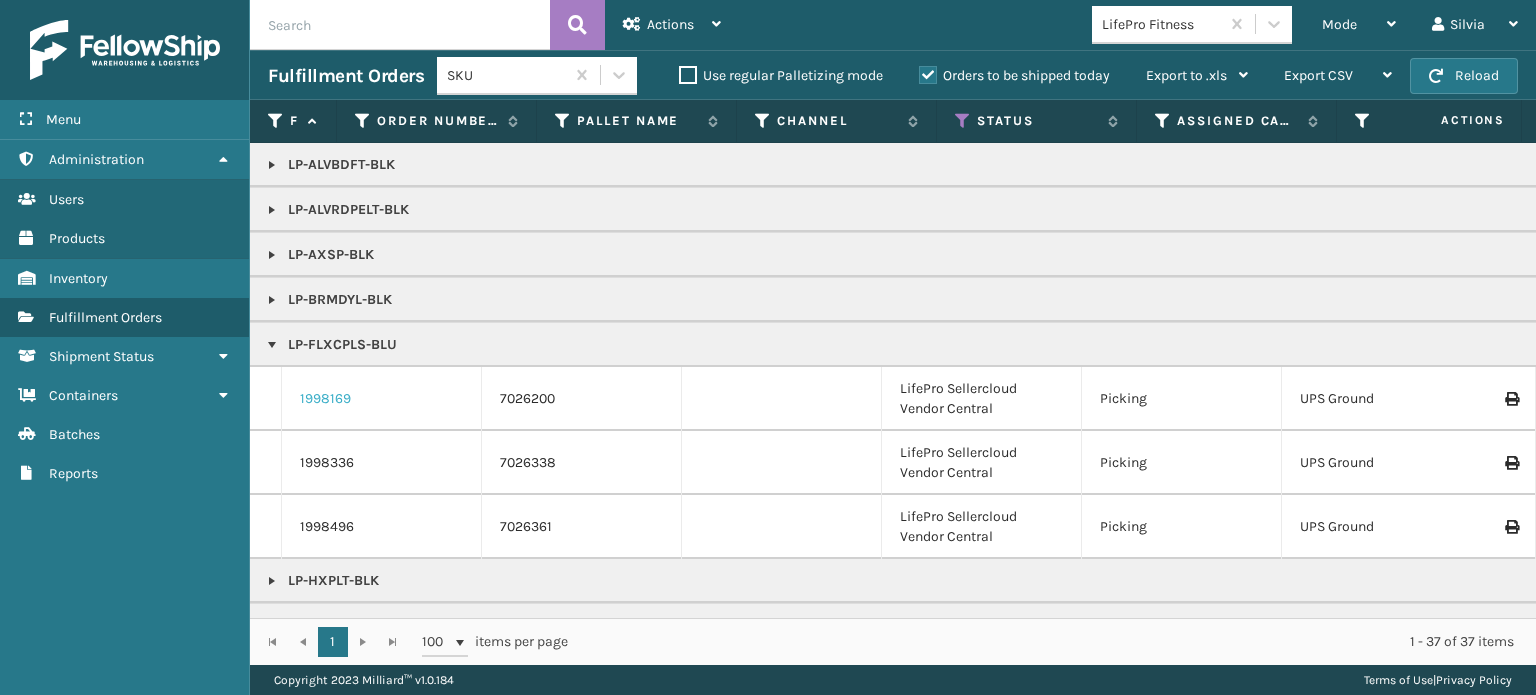 click on "1998169" at bounding box center [325, 399] 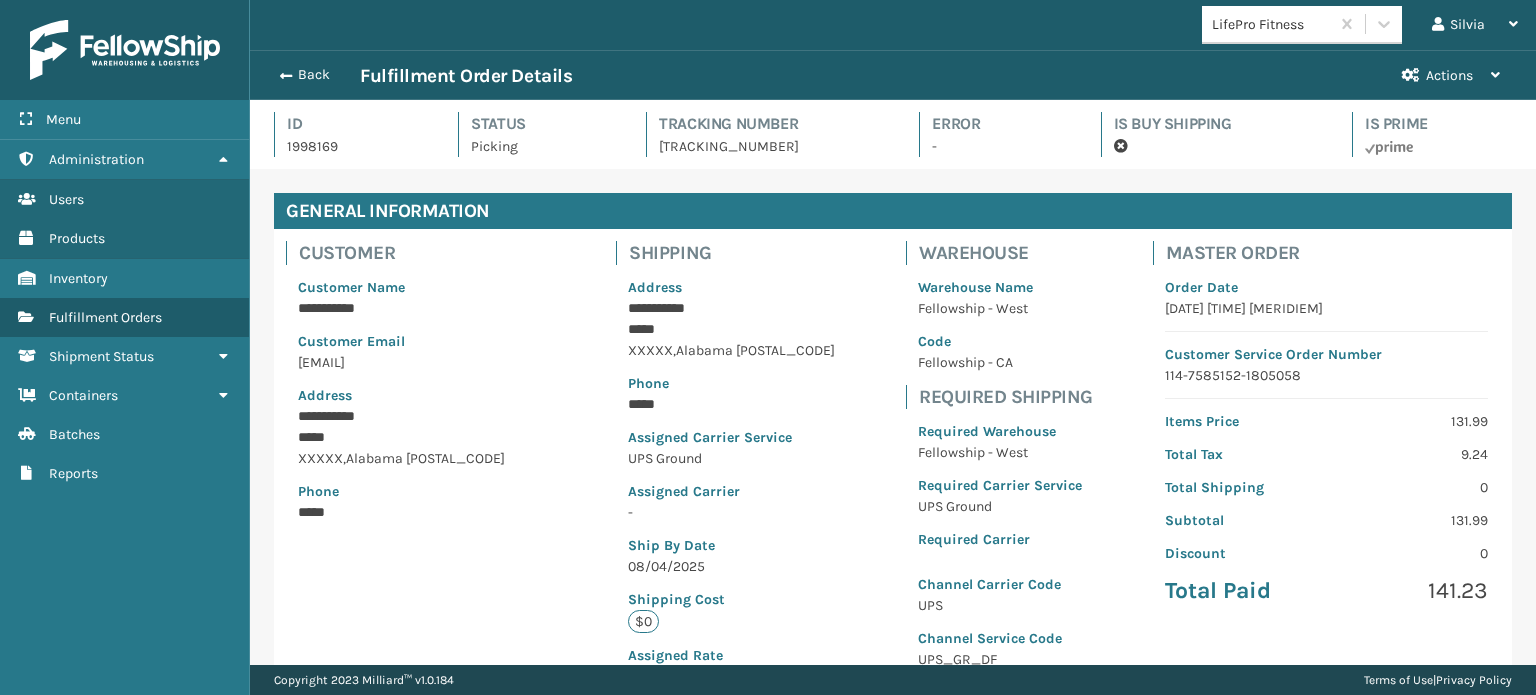 scroll, scrollTop: 99951, scrollLeft: 98713, axis: both 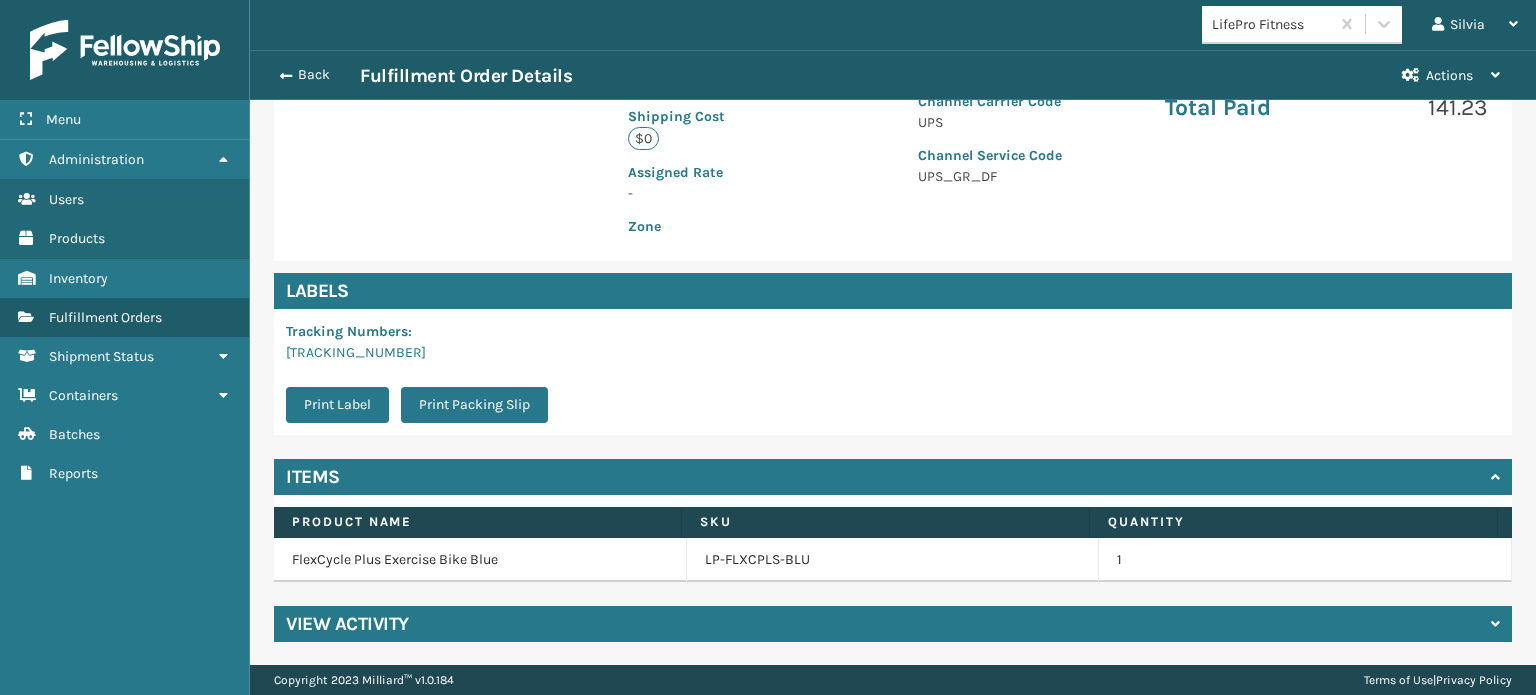 click on "LP-FLXCPLS-BLU" at bounding box center (893, 560) 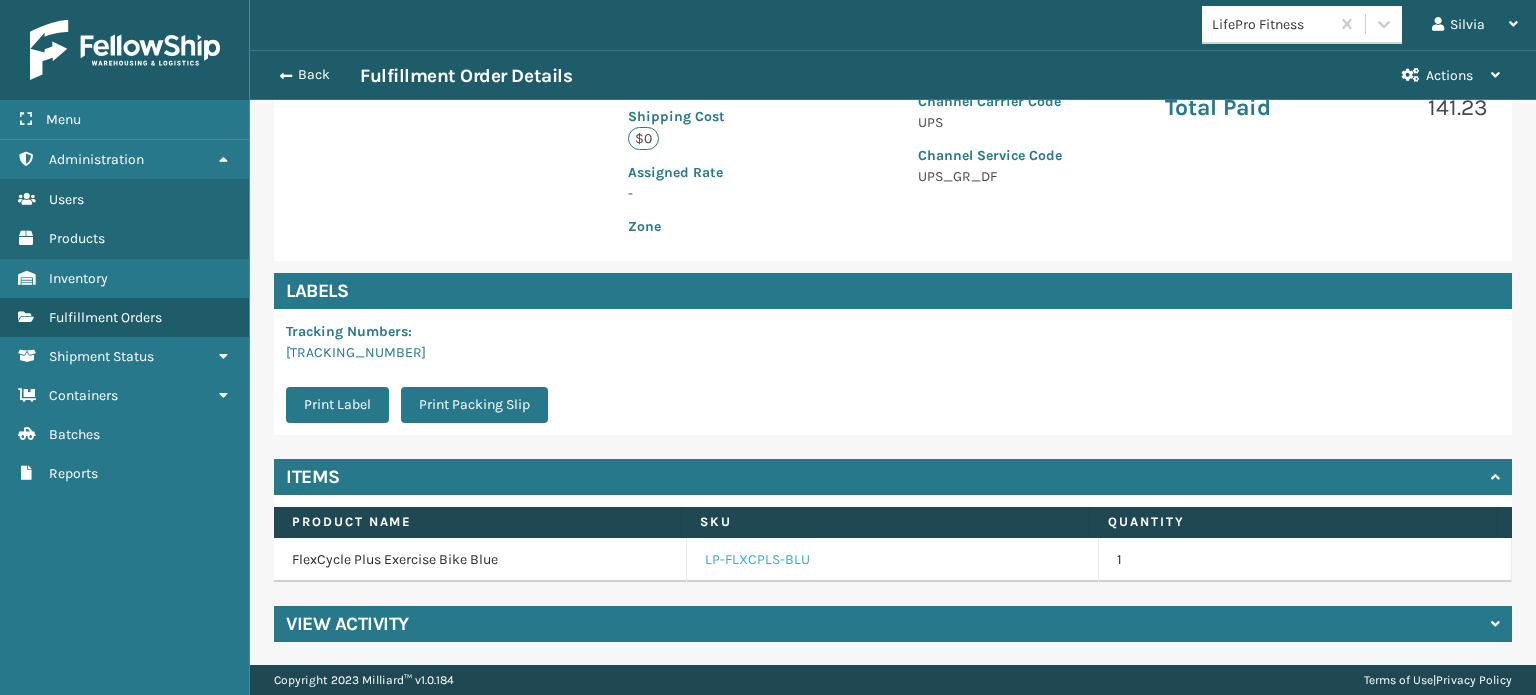 click on "LP-FLXCPLS-BLU" at bounding box center [757, 560] 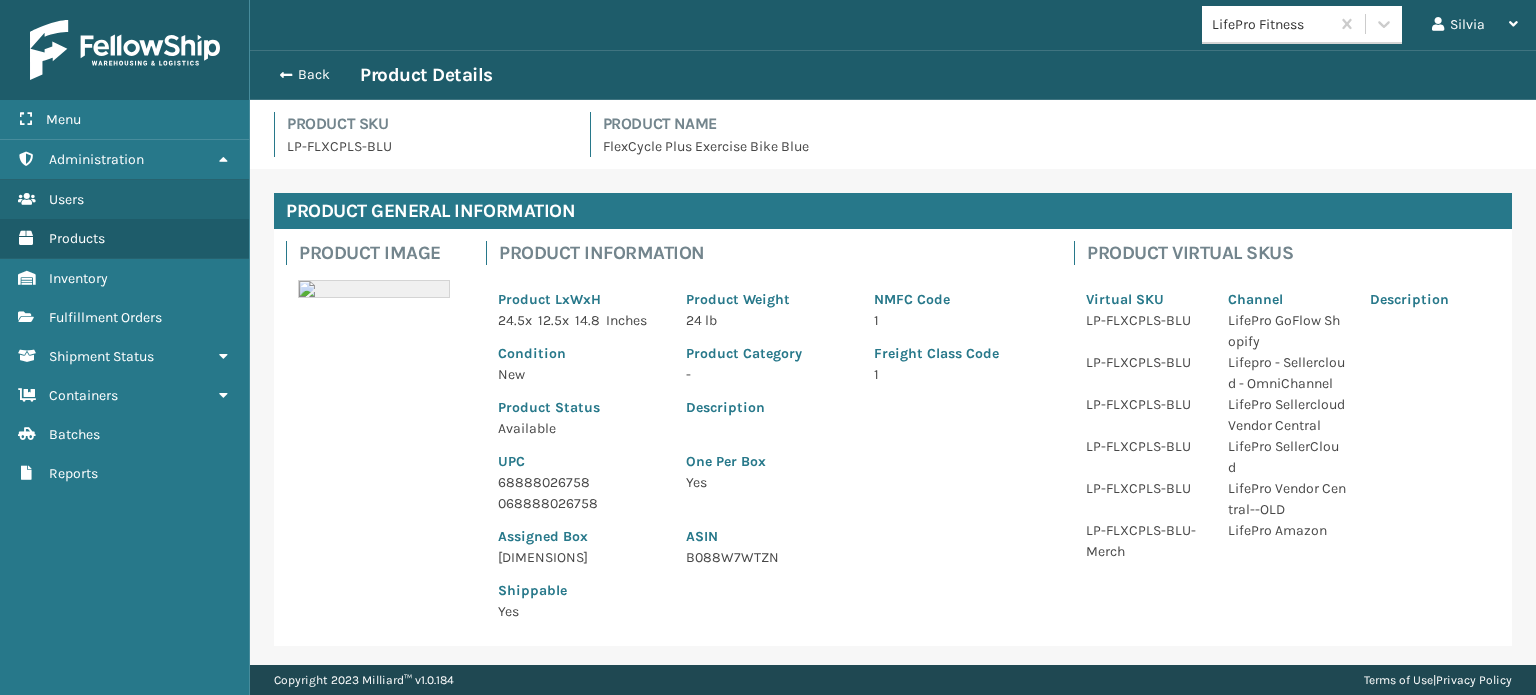 click on "68888026758" at bounding box center [580, 482] 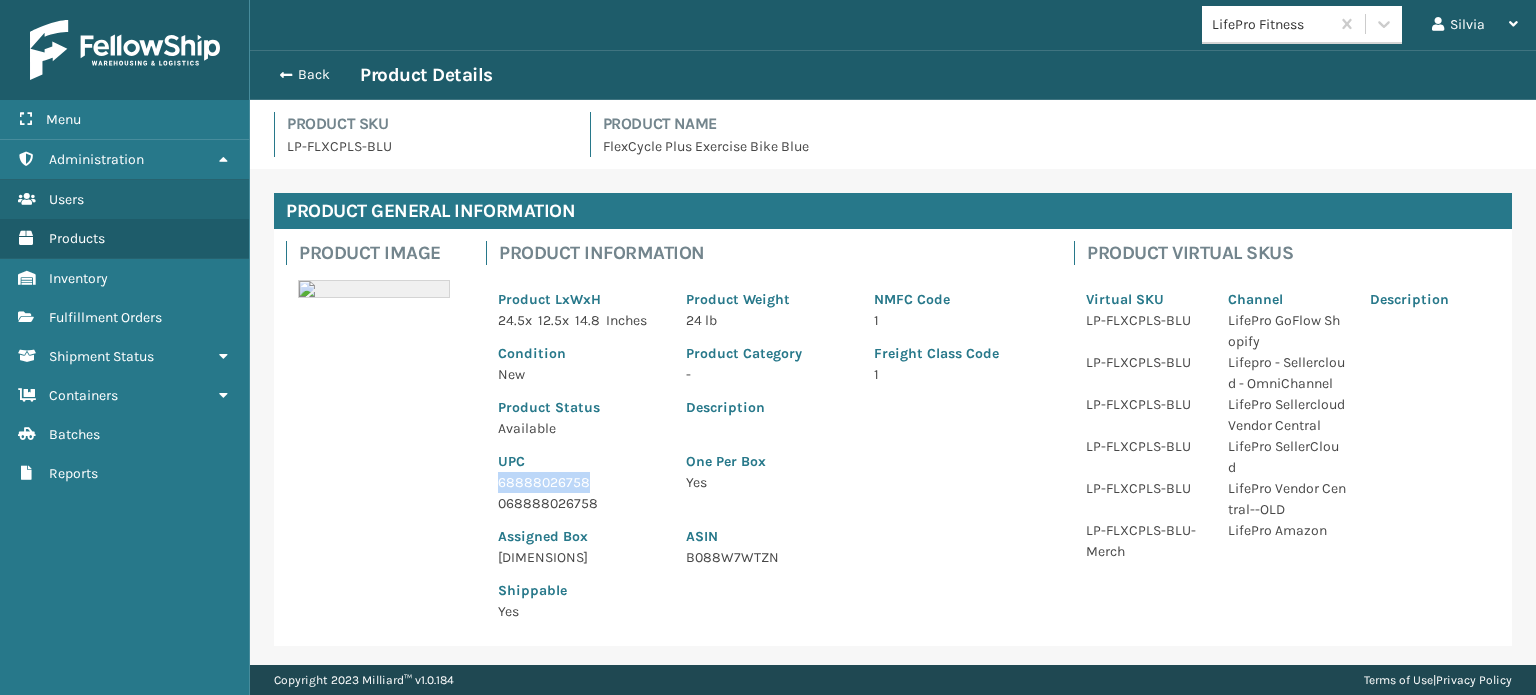 click on "68888026758" at bounding box center [580, 482] 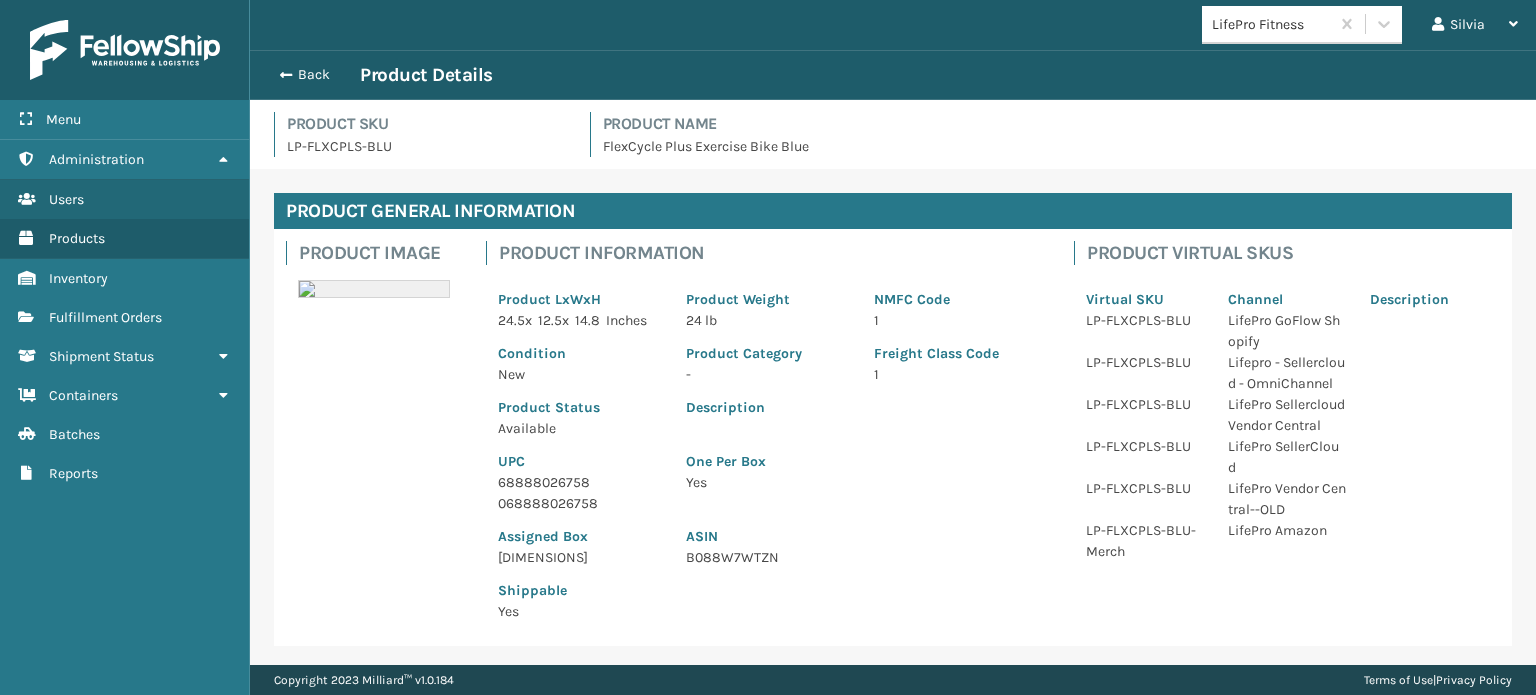 drag, startPoint x: 524, startPoint y: 498, endPoint x: 515, endPoint y: 481, distance: 19.235384 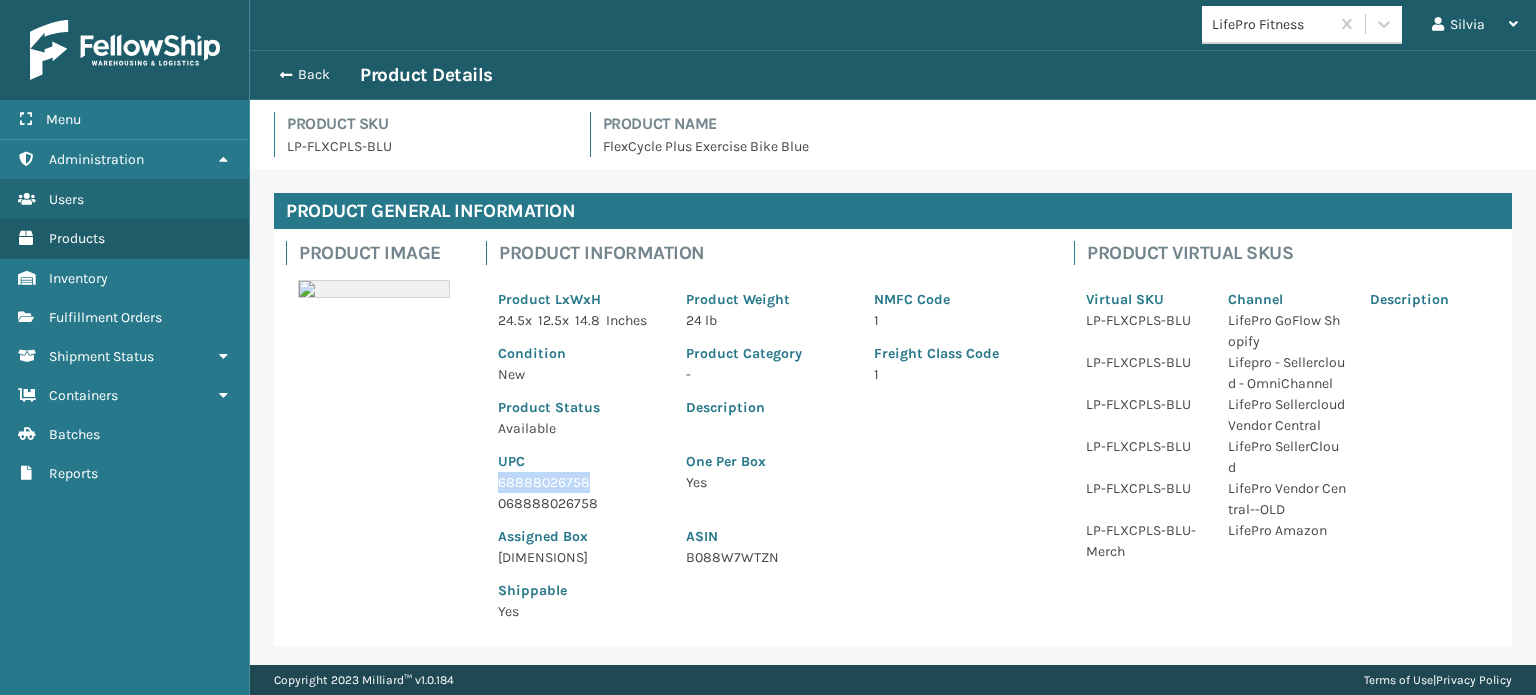 click on "68888026758" at bounding box center [580, 482] 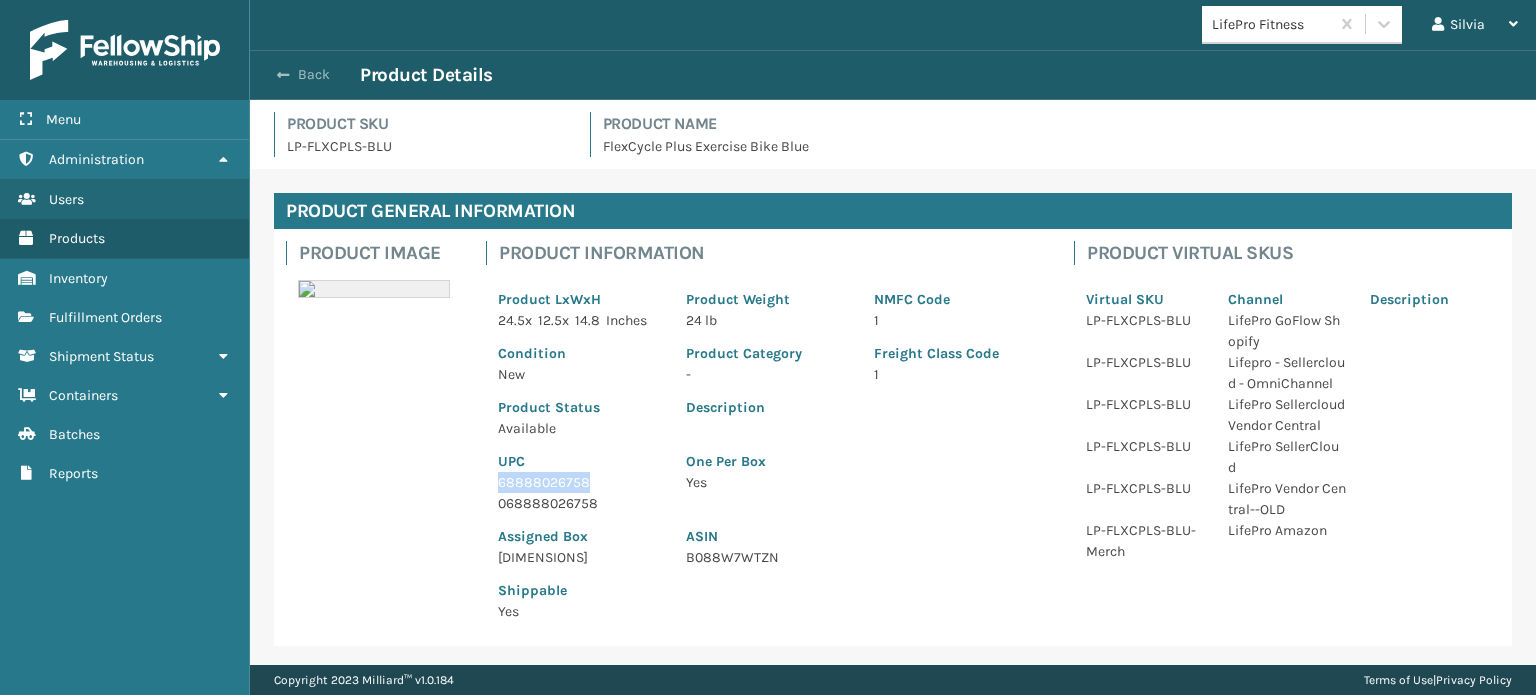 click on "Back" at bounding box center (314, 75) 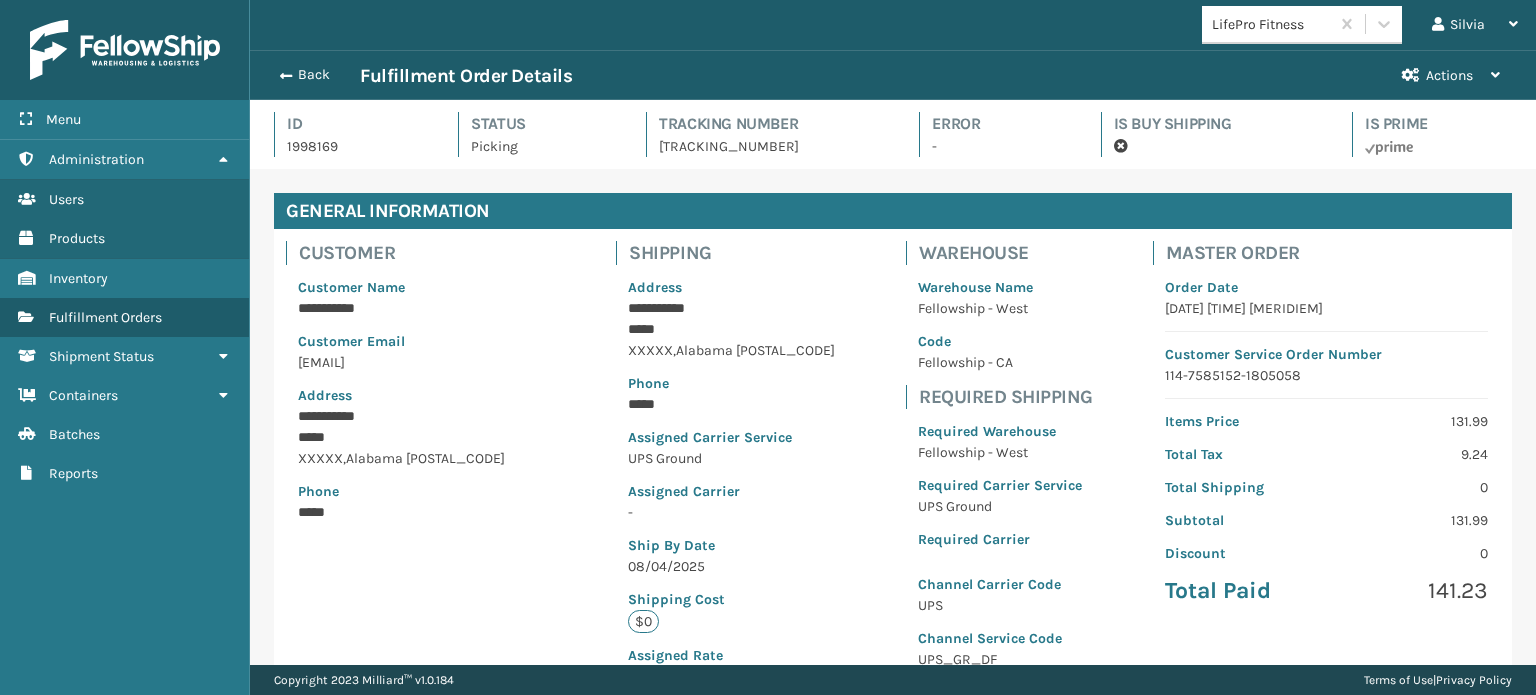 scroll, scrollTop: 99951, scrollLeft: 98713, axis: both 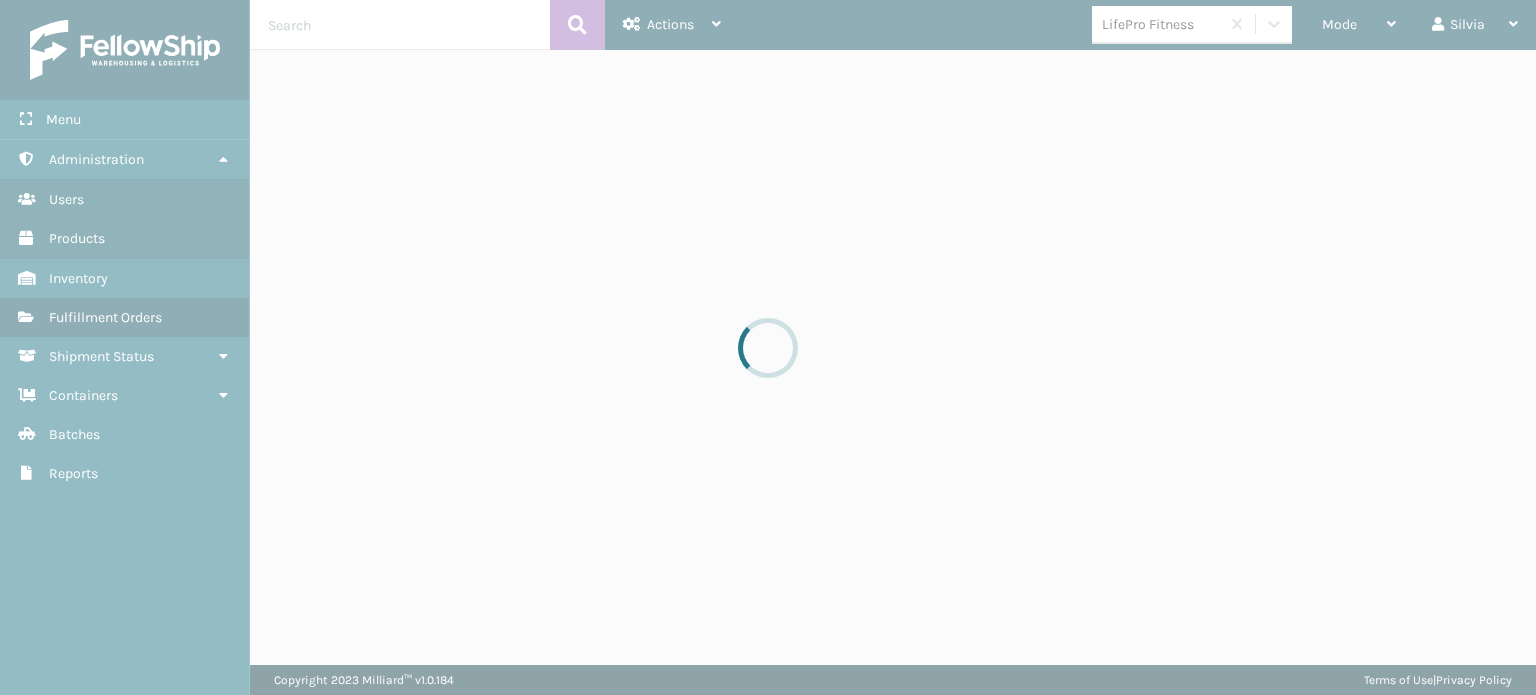 click at bounding box center (768, 347) 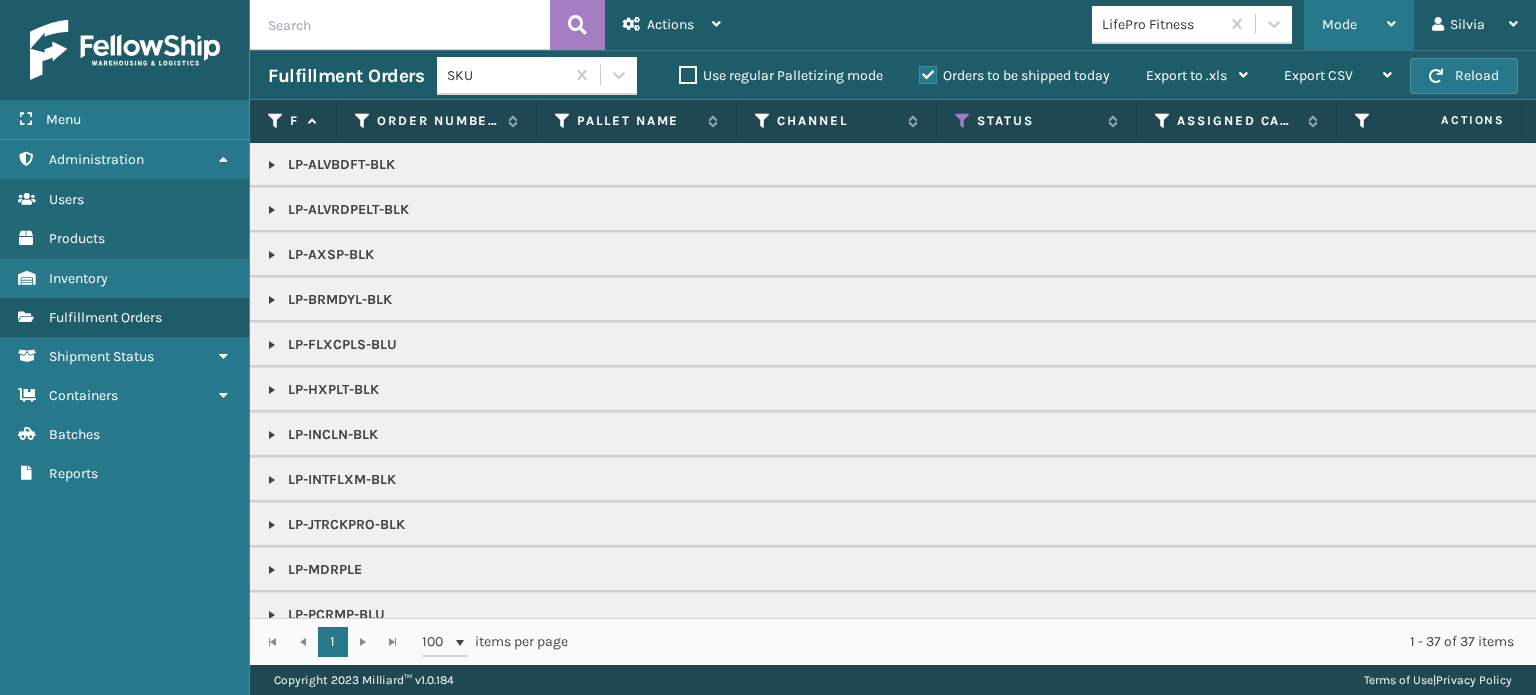 click on "Mode" at bounding box center [1359, 25] 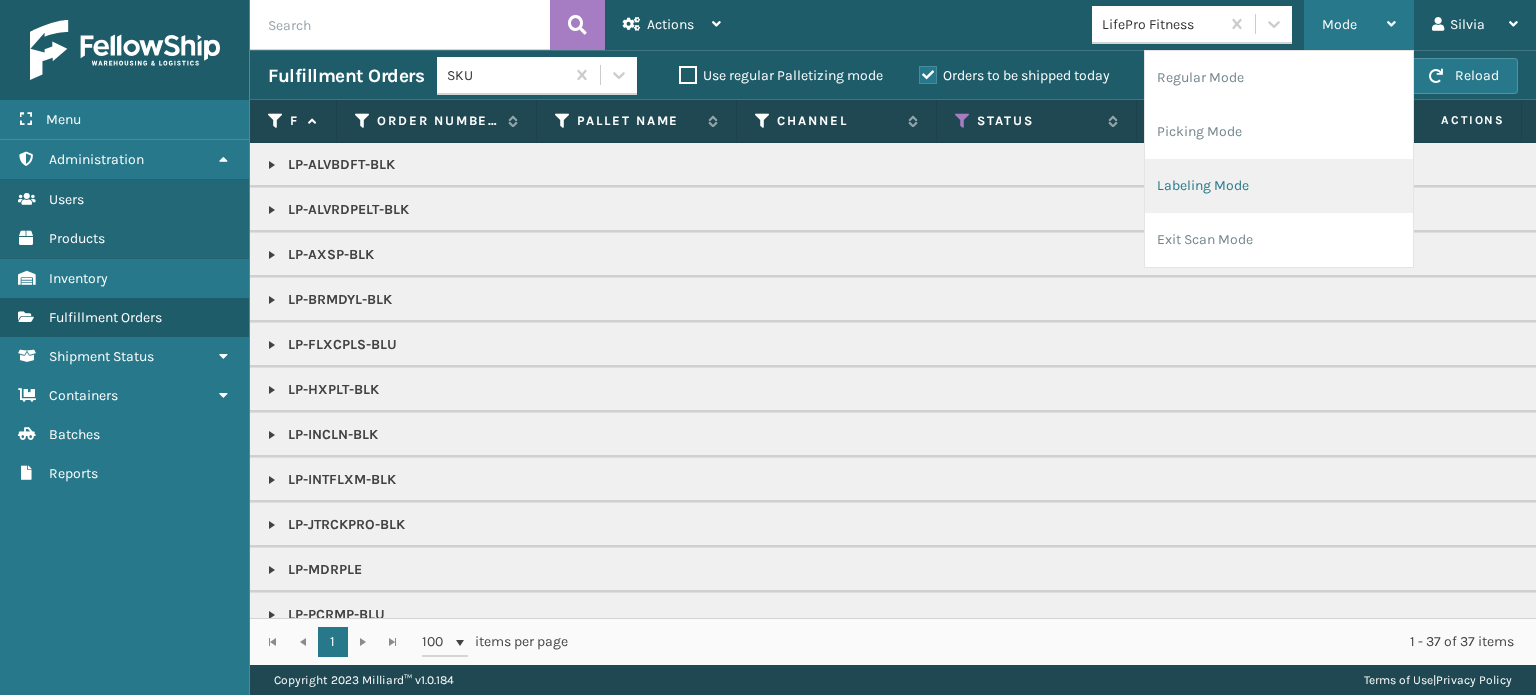 click on "Labeling Mode" at bounding box center (1279, 186) 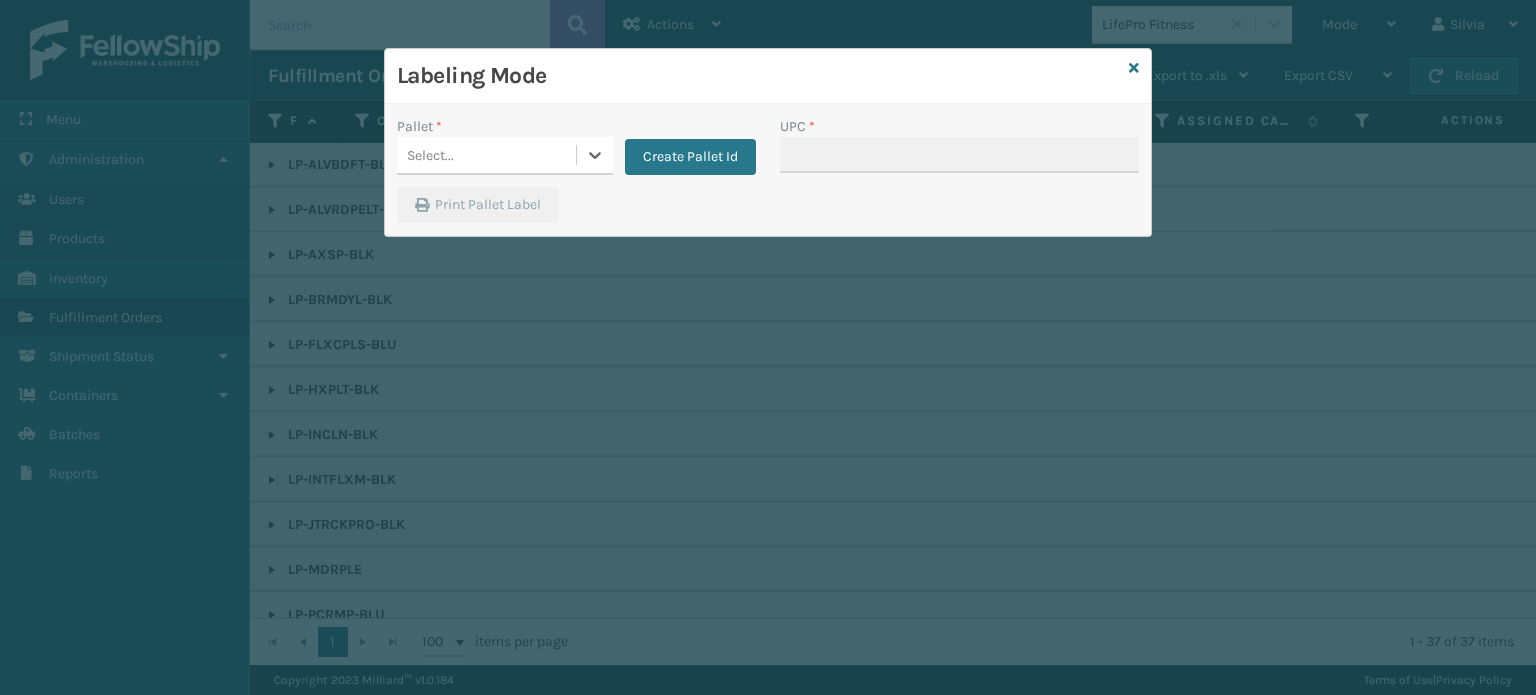 click on "Select..." at bounding box center [486, 155] 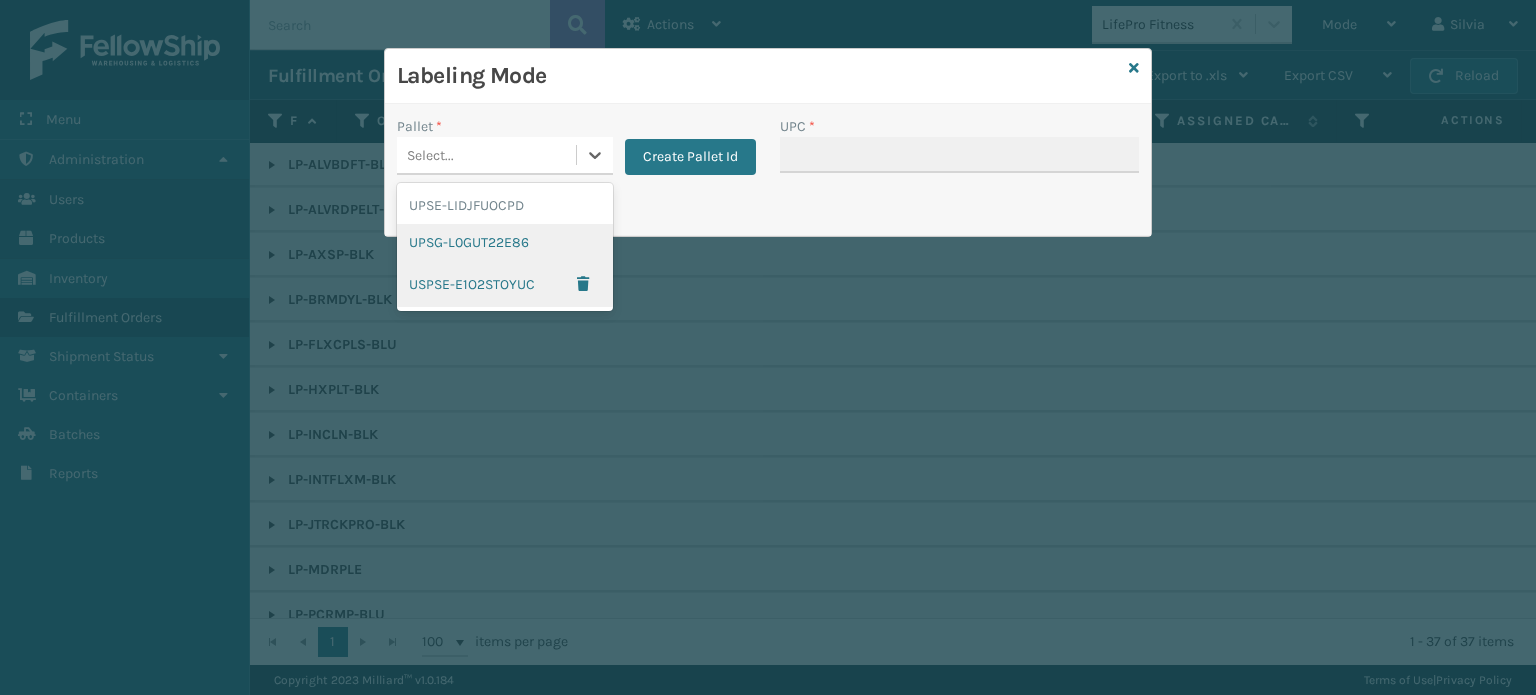 click on "UPSG-L0GUT22E86" at bounding box center (505, 242) 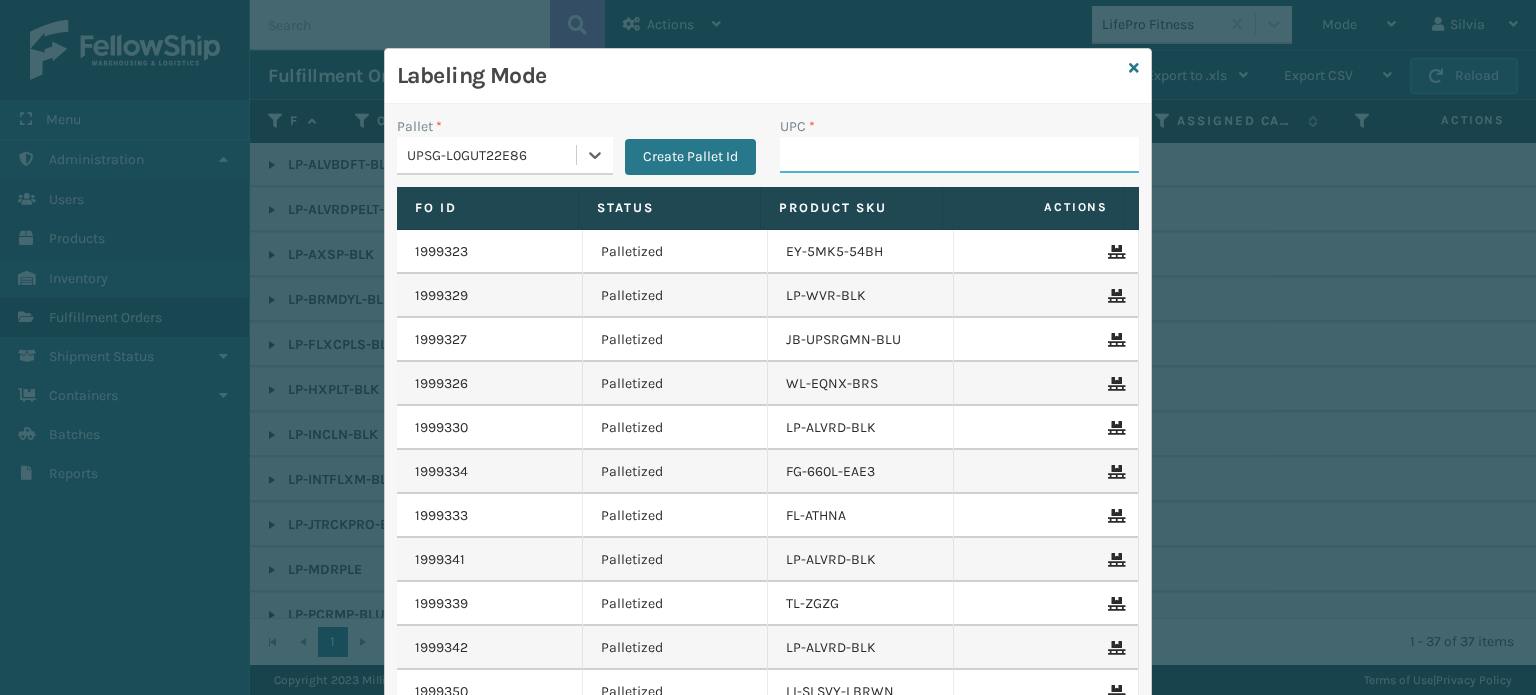 click on "UPC   *" at bounding box center (959, 155) 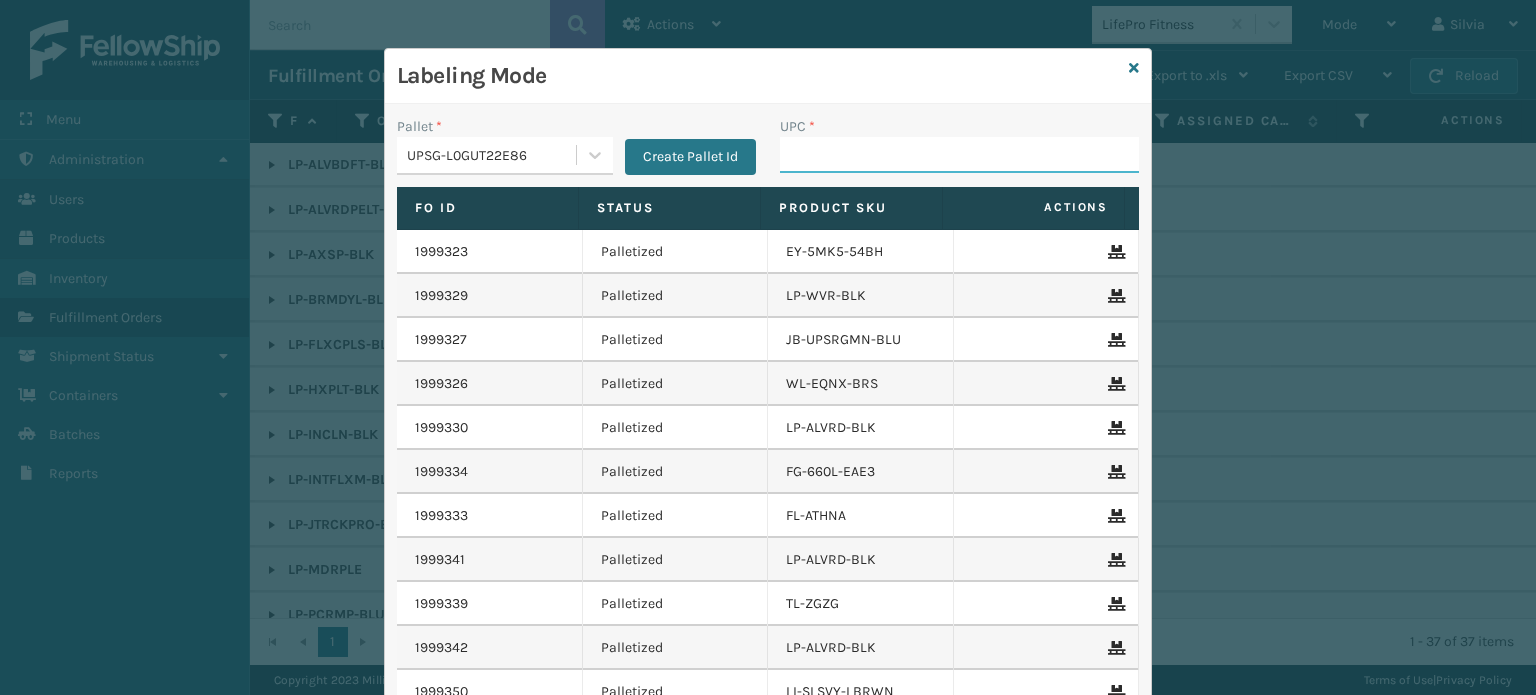 paste on "68888026758" 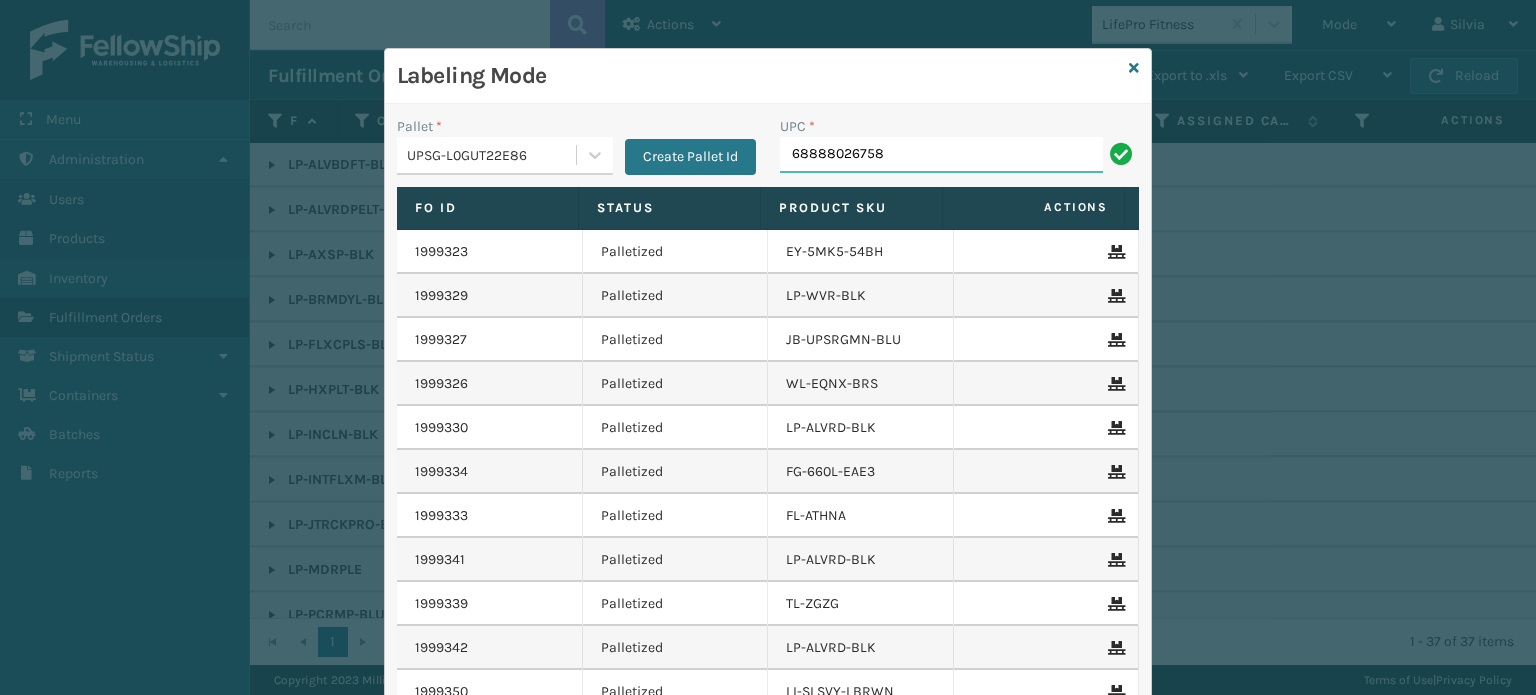 type on "68888026758" 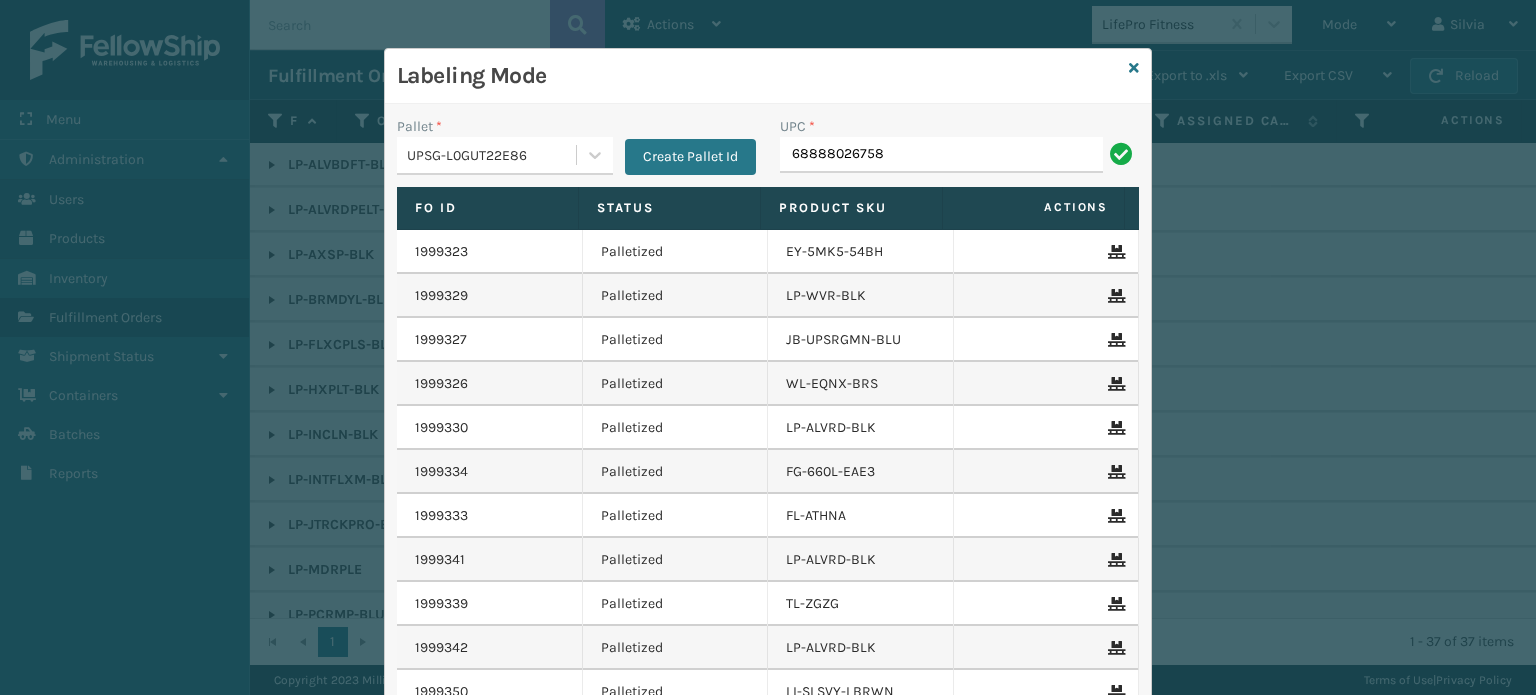 type on "68888026758" 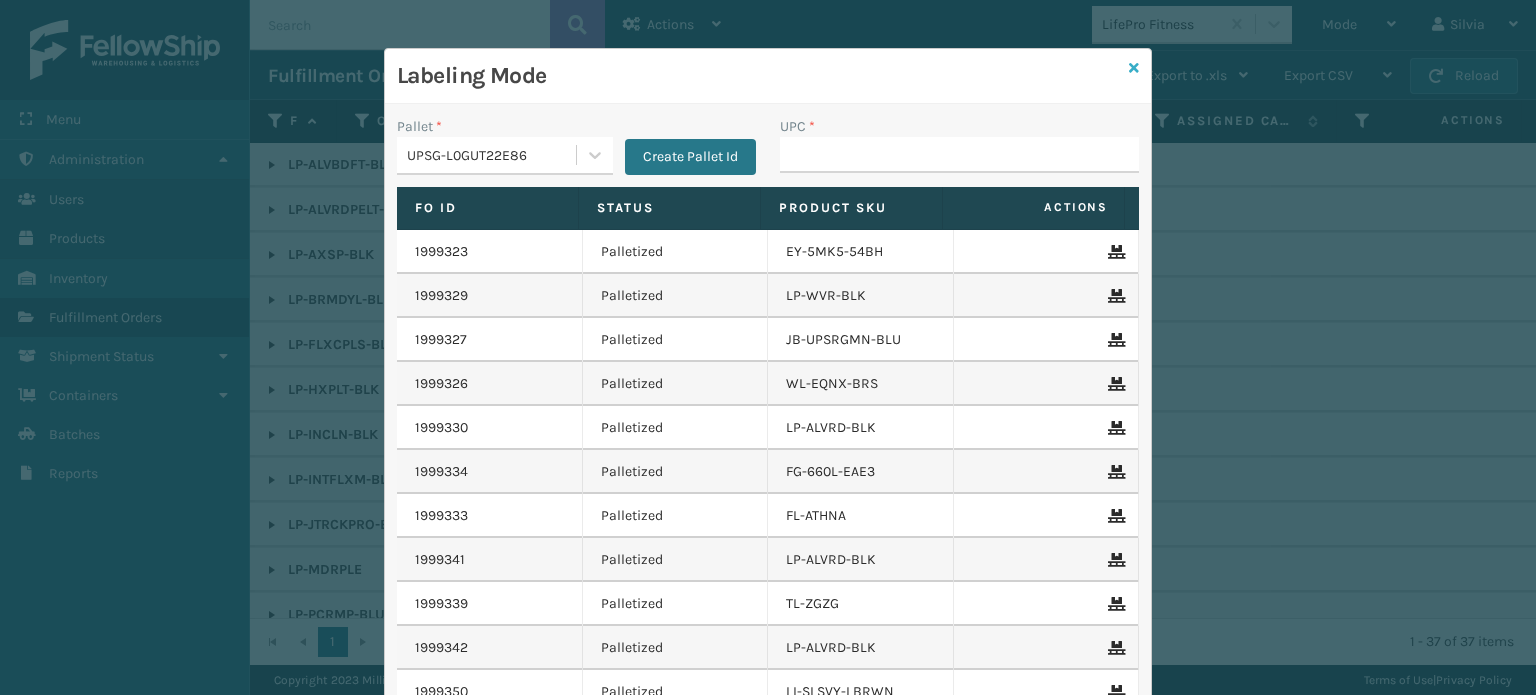 click at bounding box center (1134, 68) 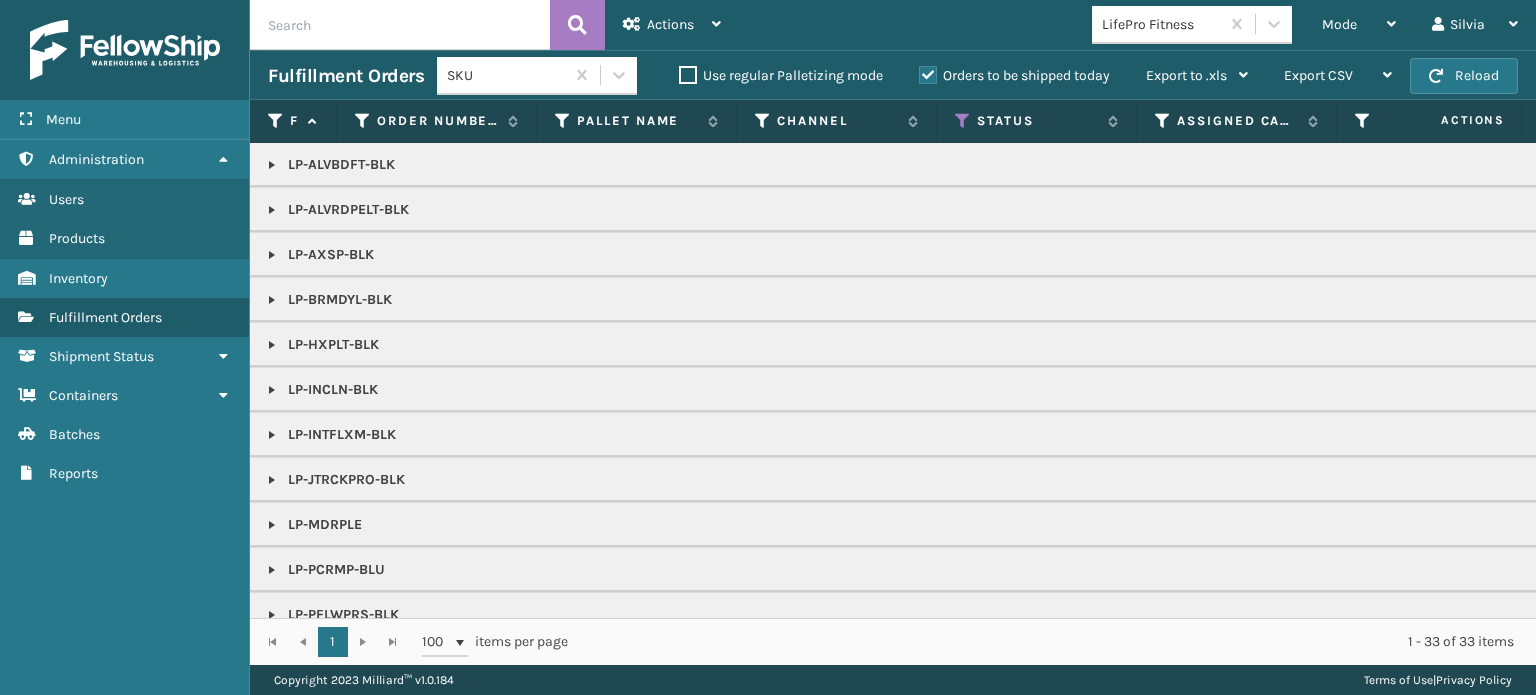 click at bounding box center [272, 525] 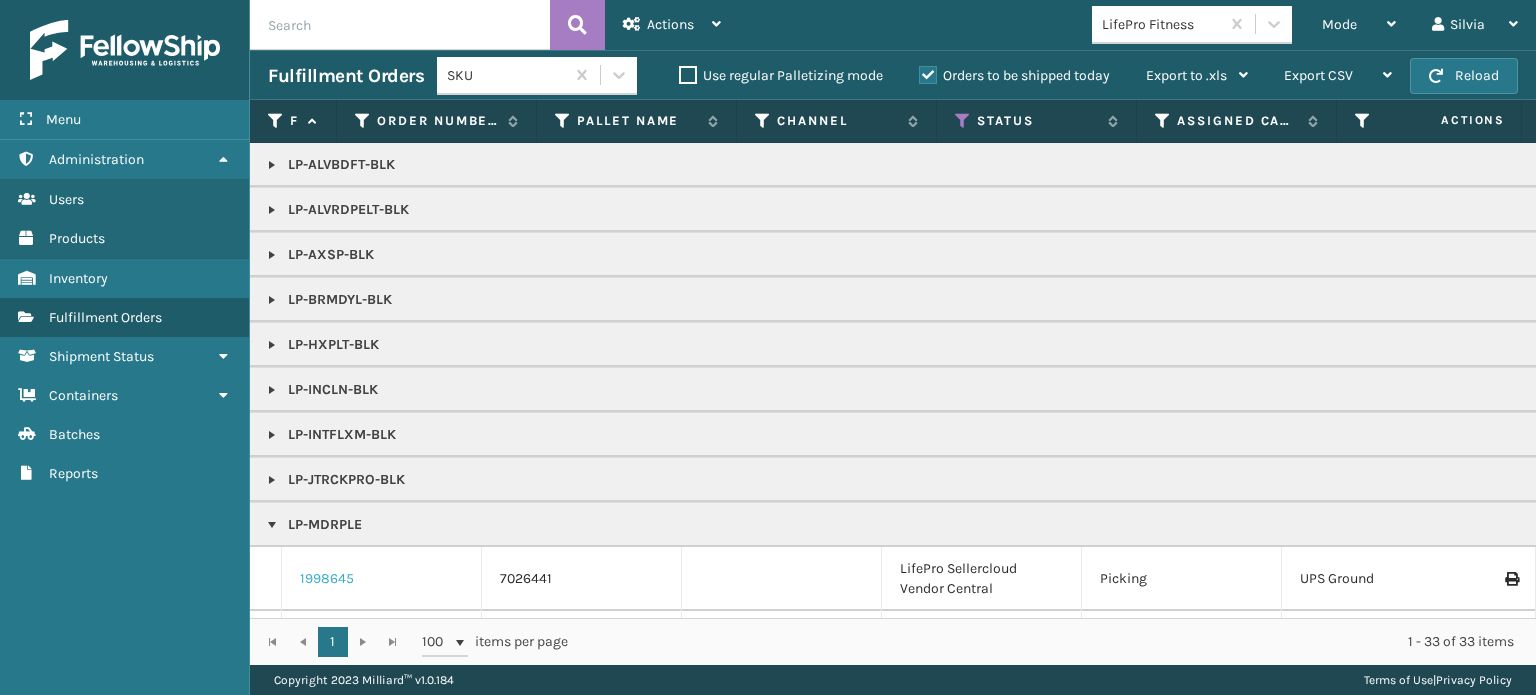 click on "1998645" at bounding box center [327, 579] 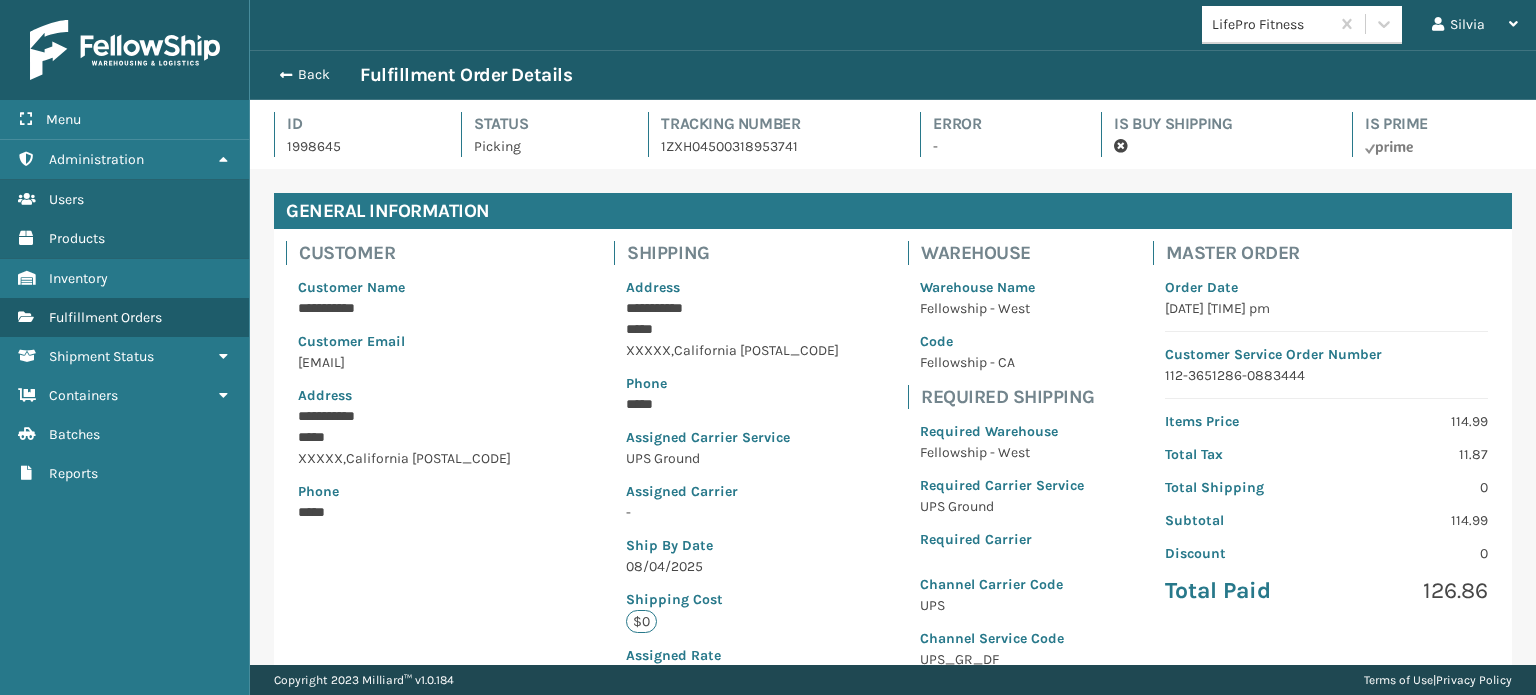 scroll, scrollTop: 99951, scrollLeft: 98713, axis: both 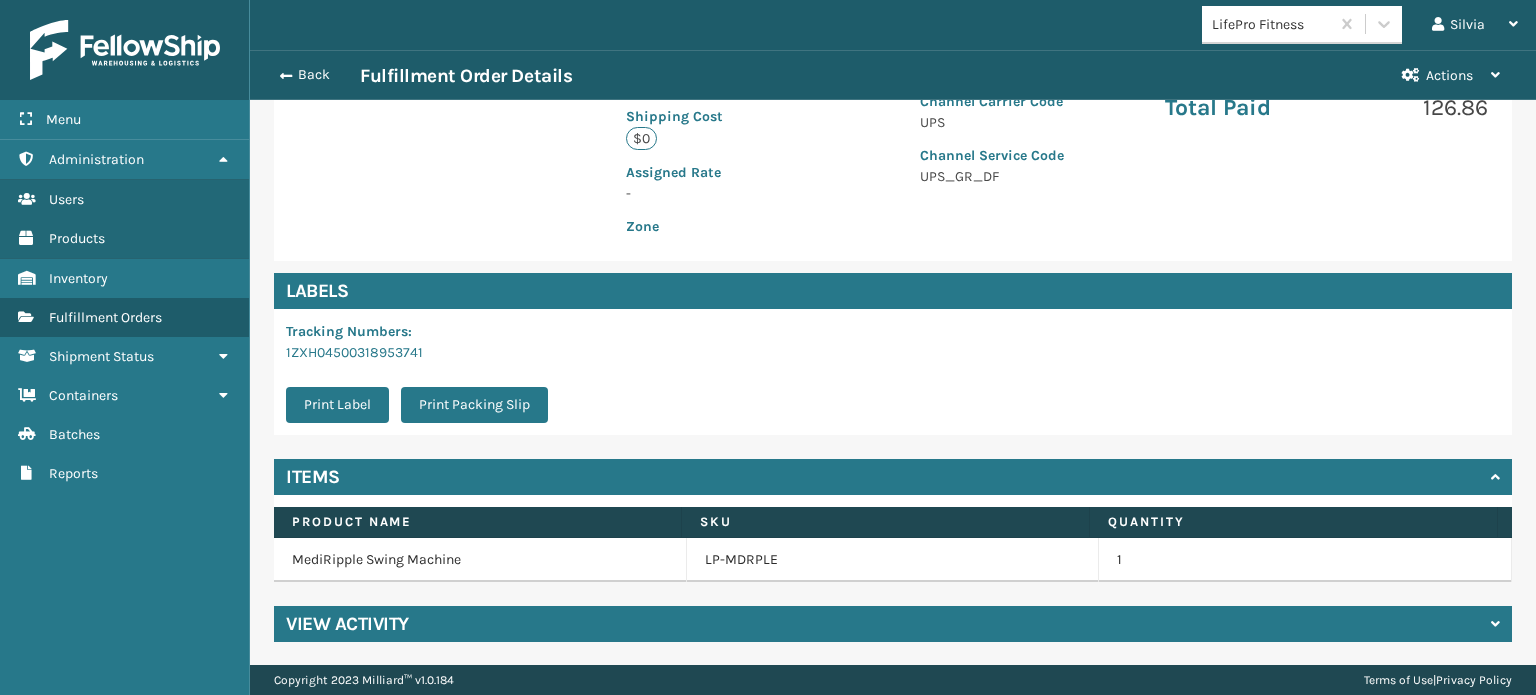 click on "LP-MDRPLE" at bounding box center [893, 560] 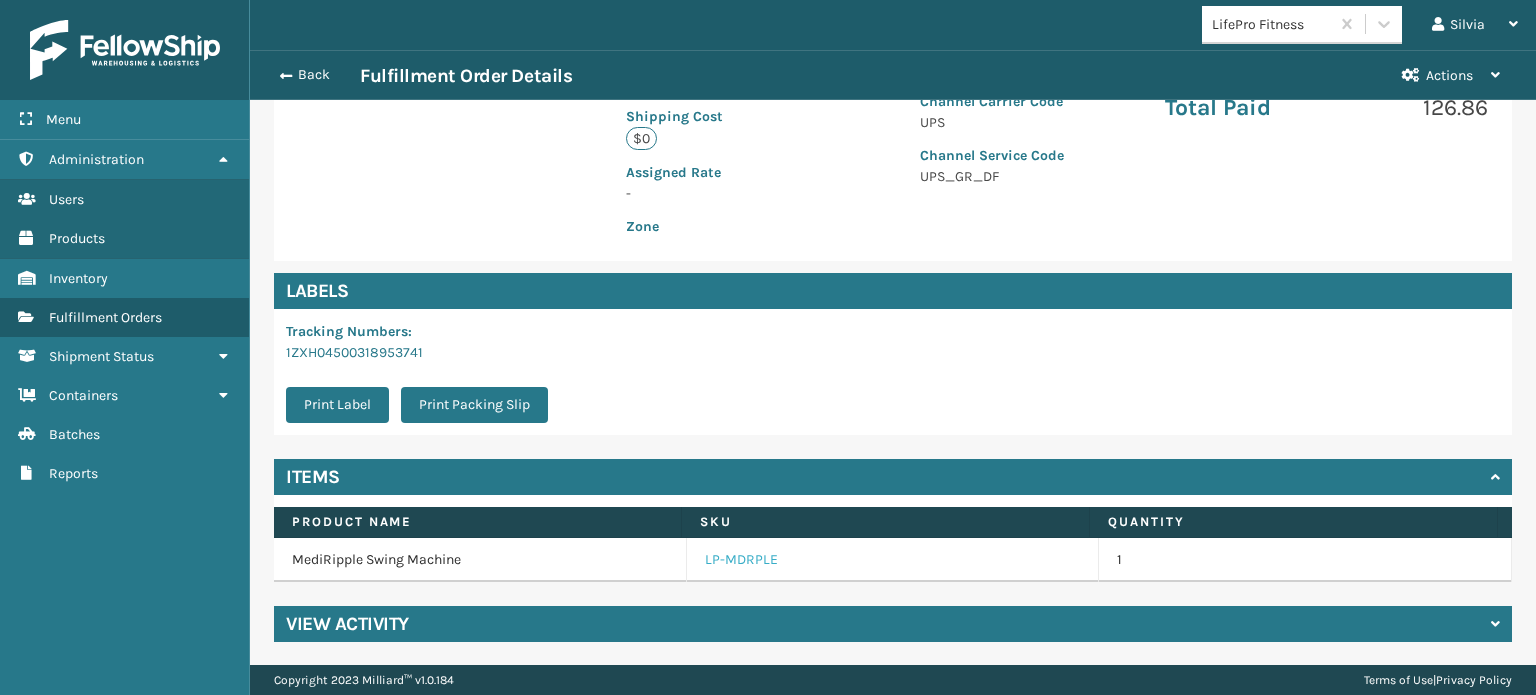 click on "LP-MDRPLE" at bounding box center [741, 560] 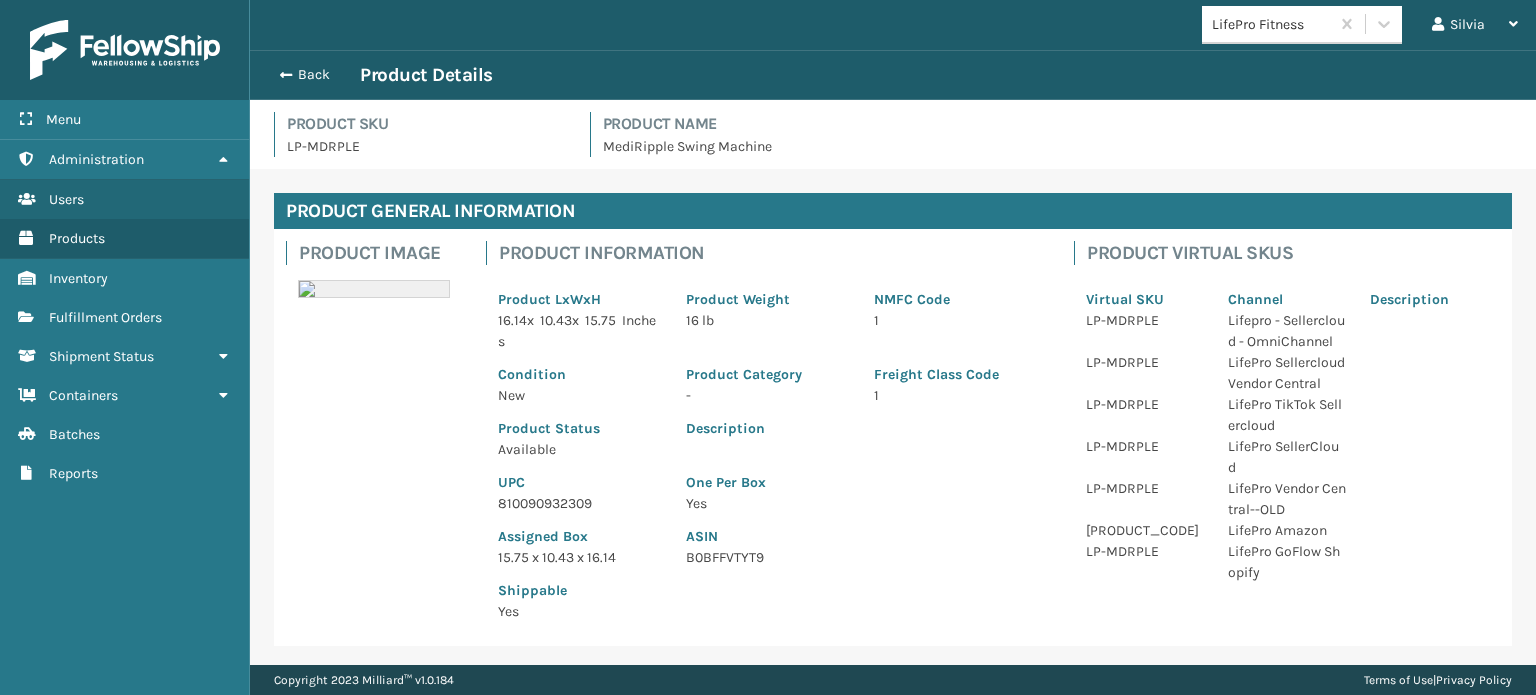 click on "810090932309" at bounding box center [580, 503] 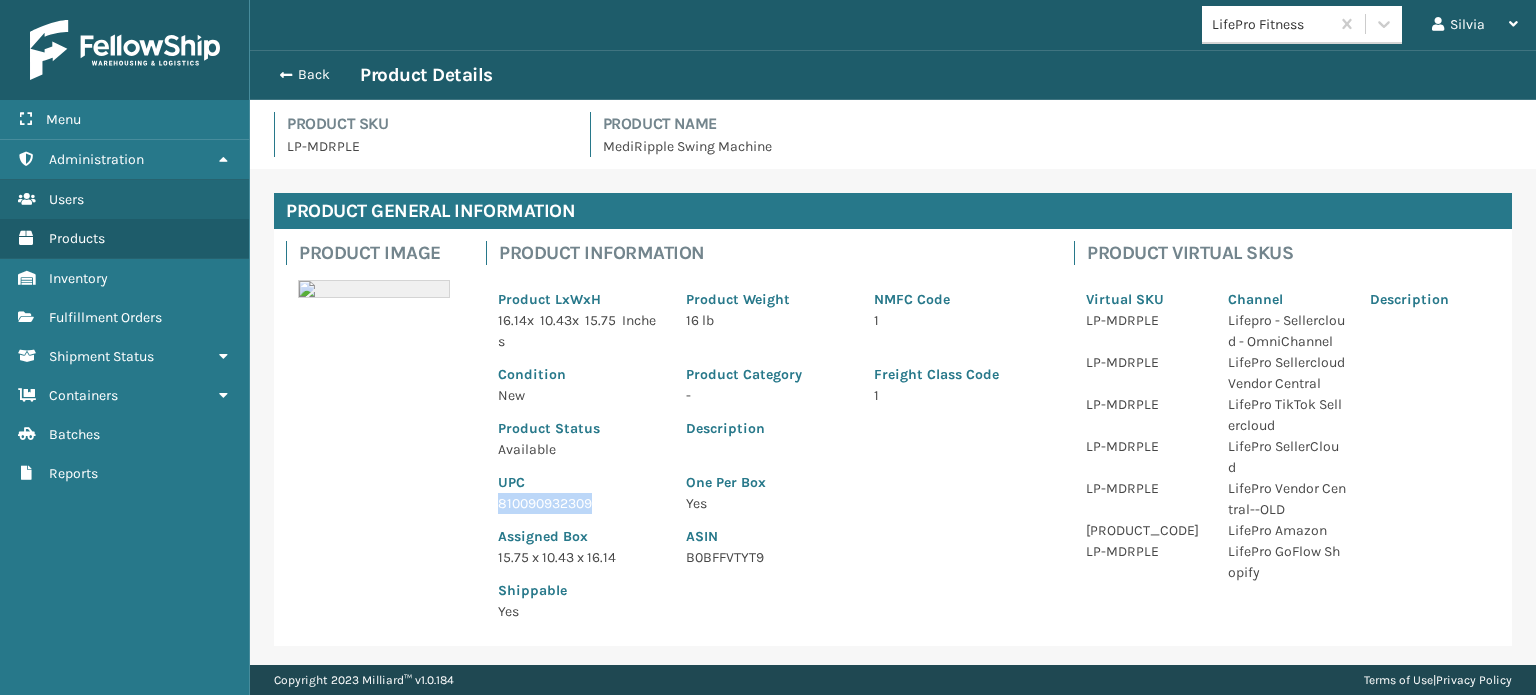 click on "810090932309" at bounding box center [580, 503] 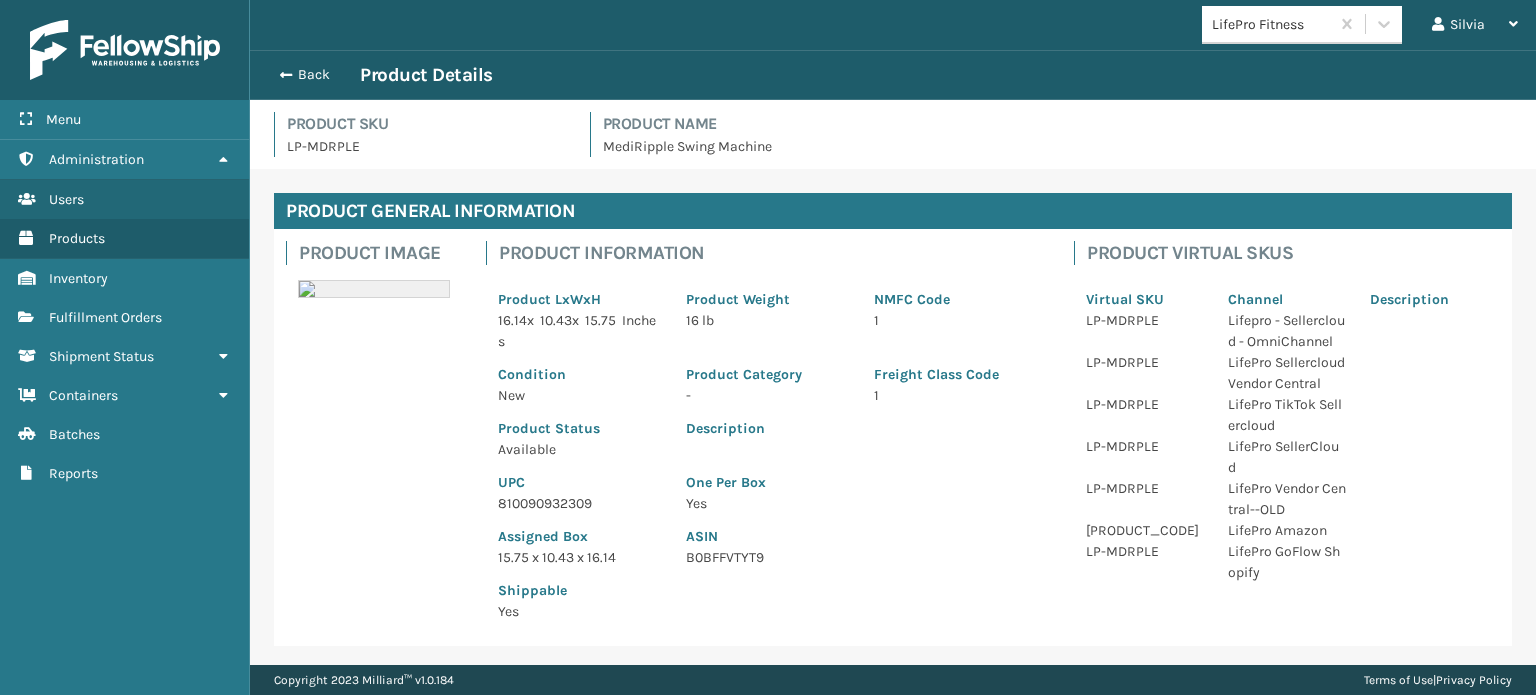 click on "810090932309" at bounding box center (580, 503) 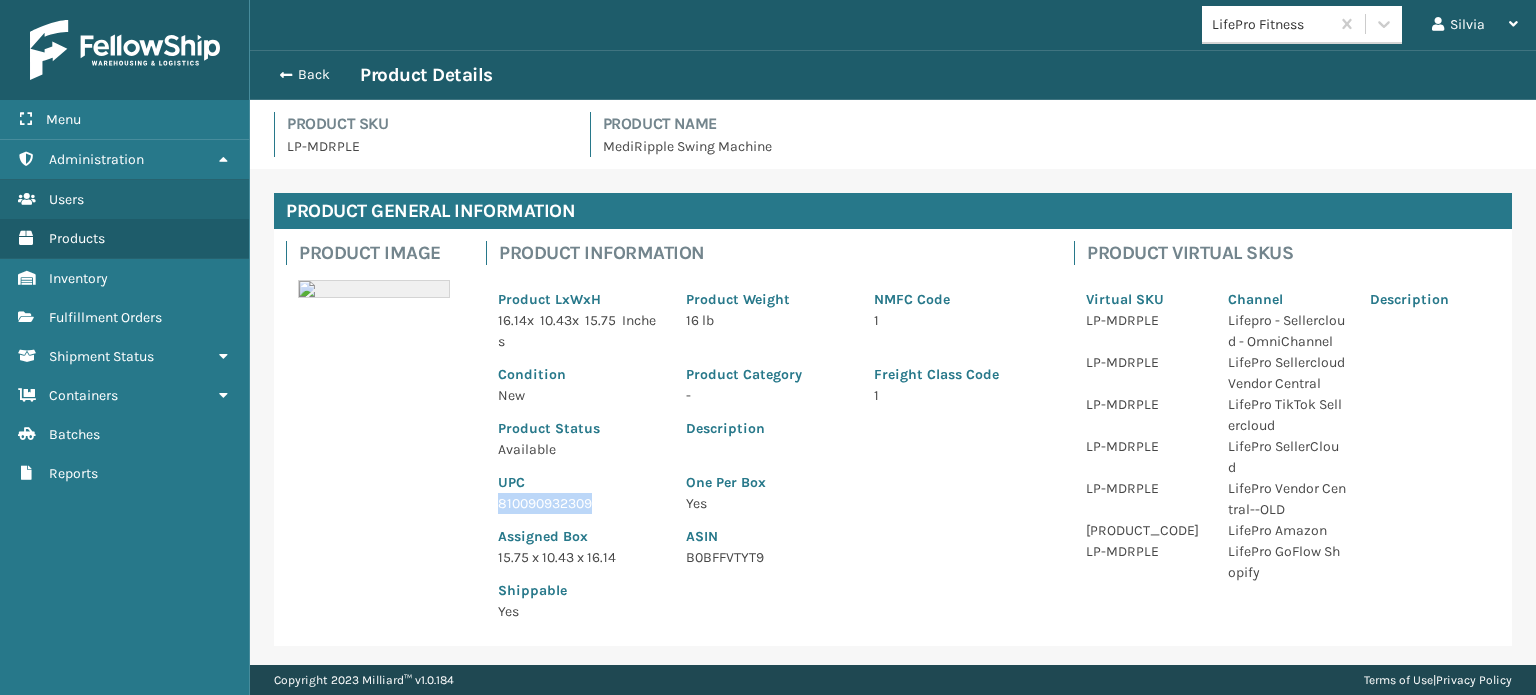 click on "810090932309" at bounding box center [580, 503] 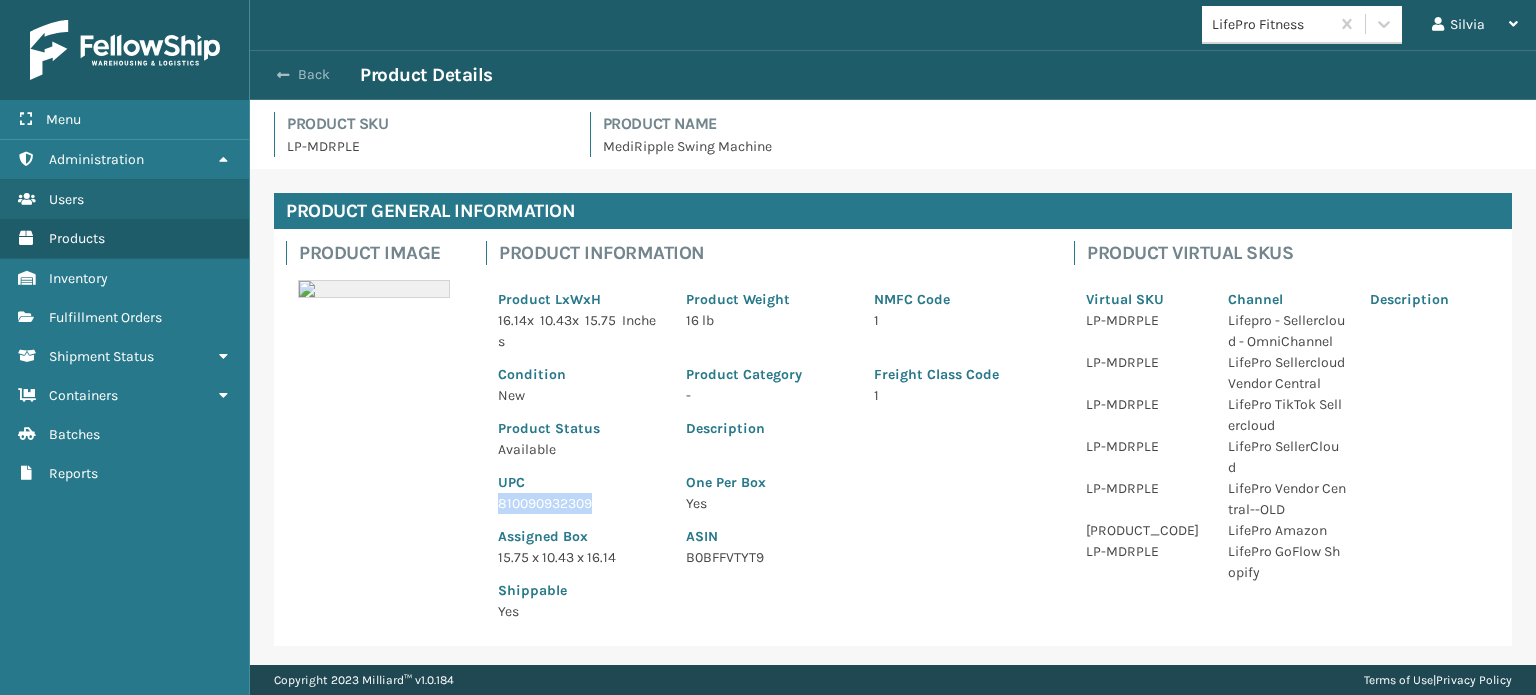 click on "Back" at bounding box center (314, 75) 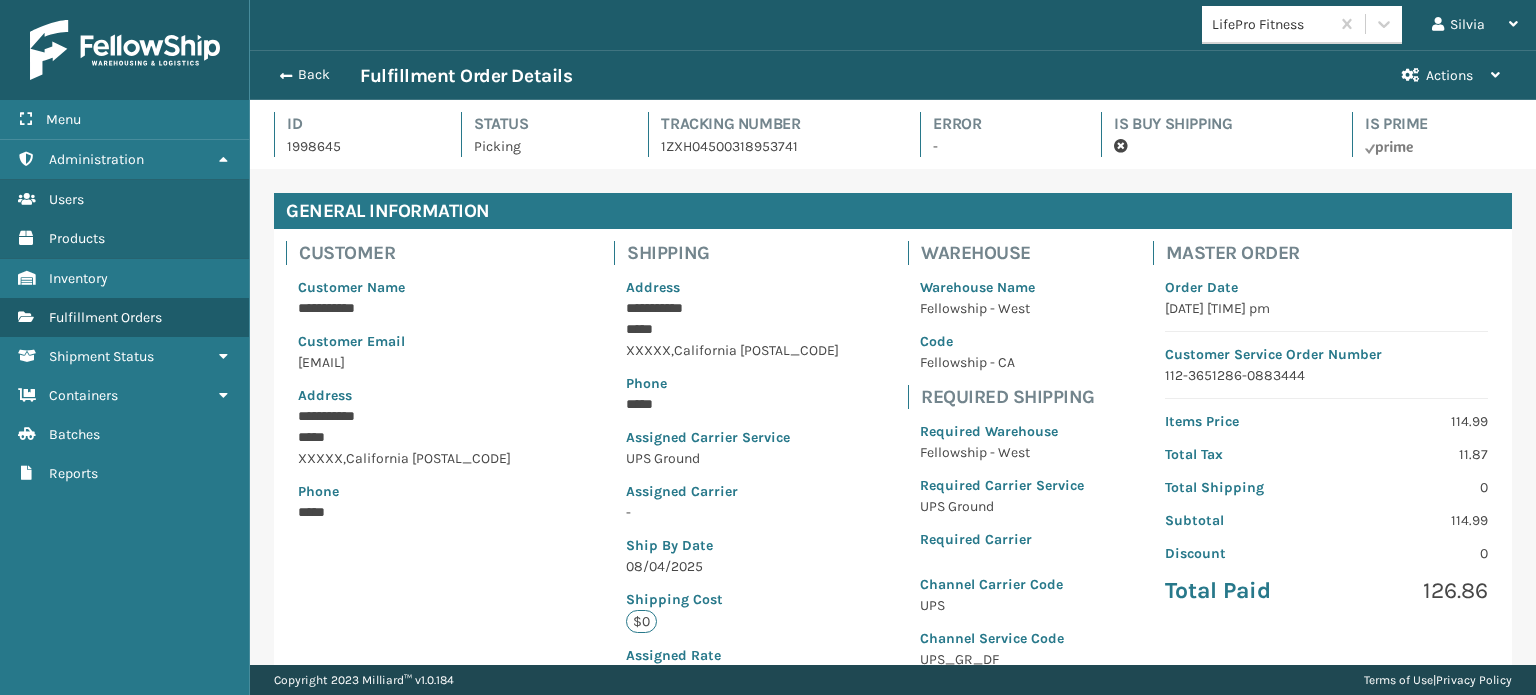 scroll, scrollTop: 99951, scrollLeft: 98713, axis: both 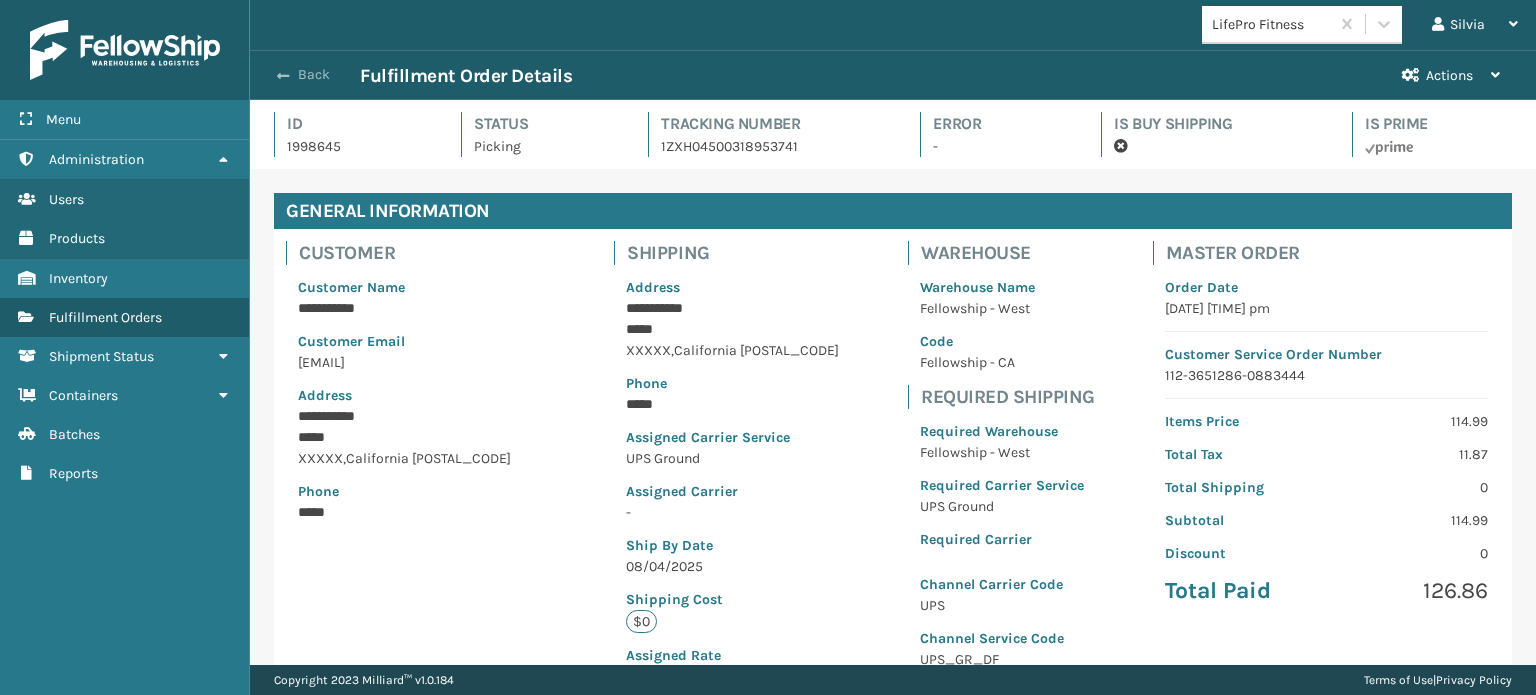 click on "Back" at bounding box center (314, 75) 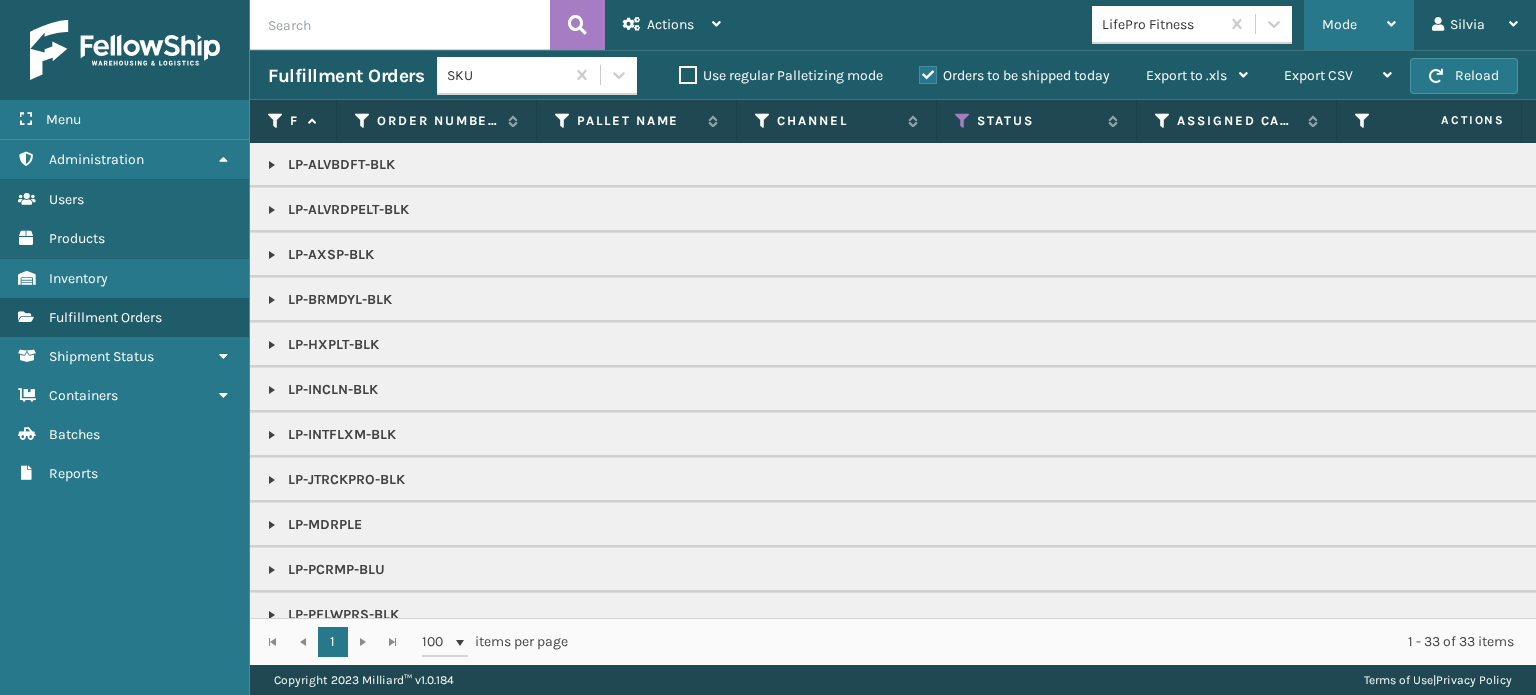 click on "Mode" at bounding box center [1339, 24] 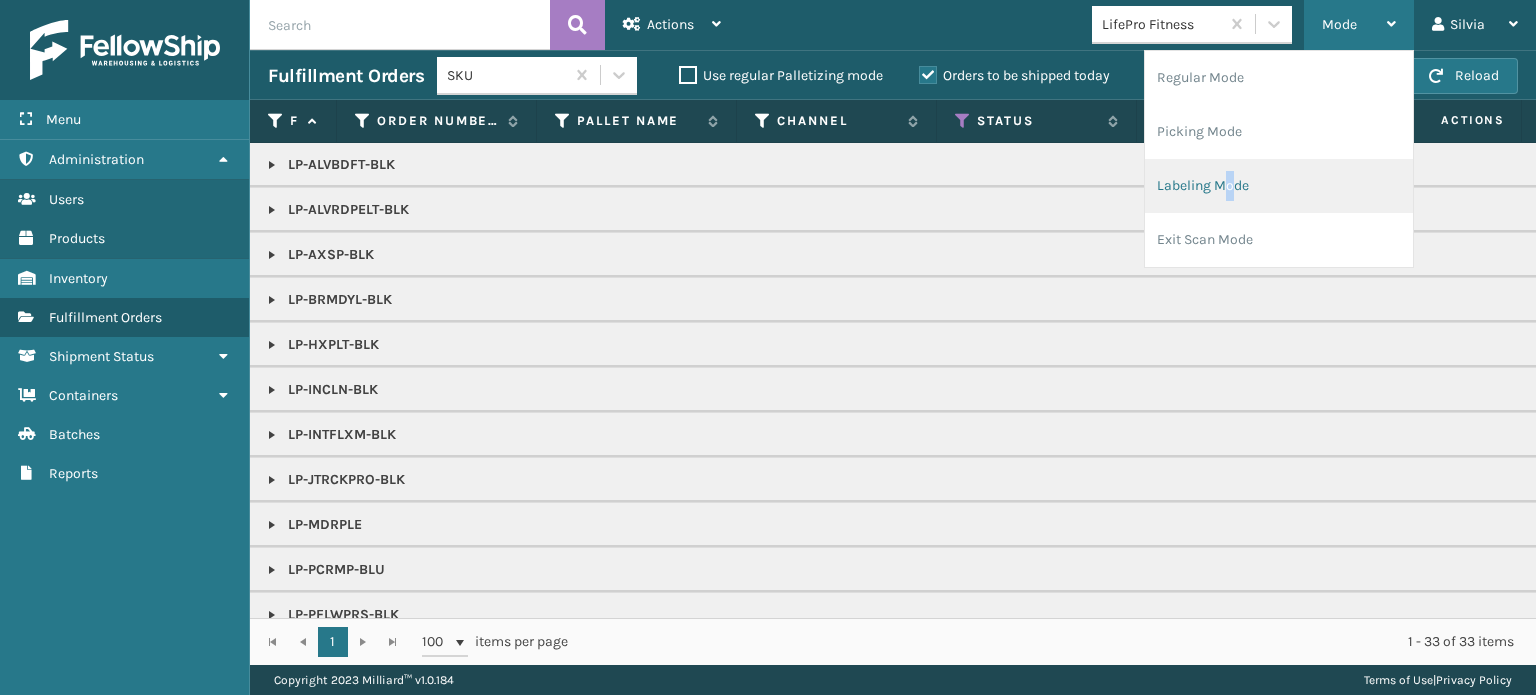 click on "Labeling Mode" at bounding box center [1279, 186] 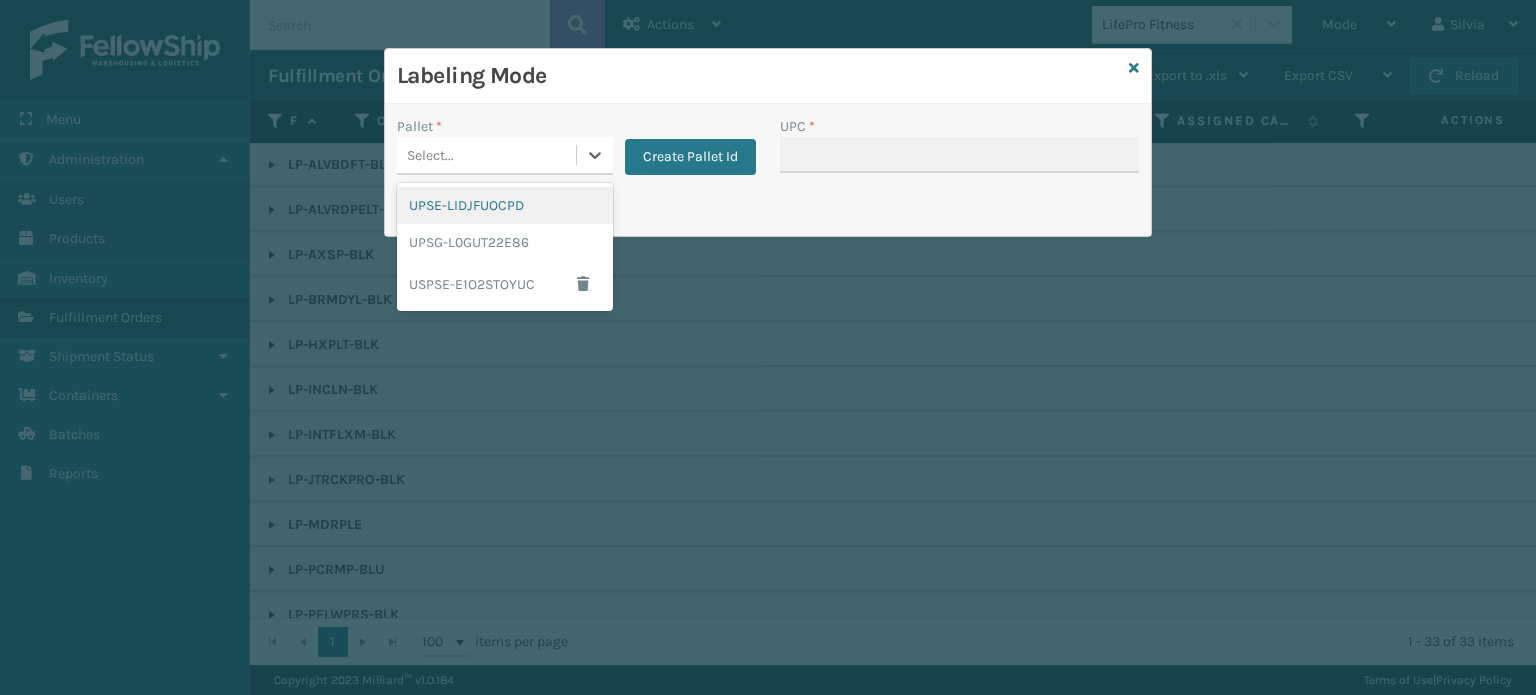 click on "Select..." at bounding box center [486, 155] 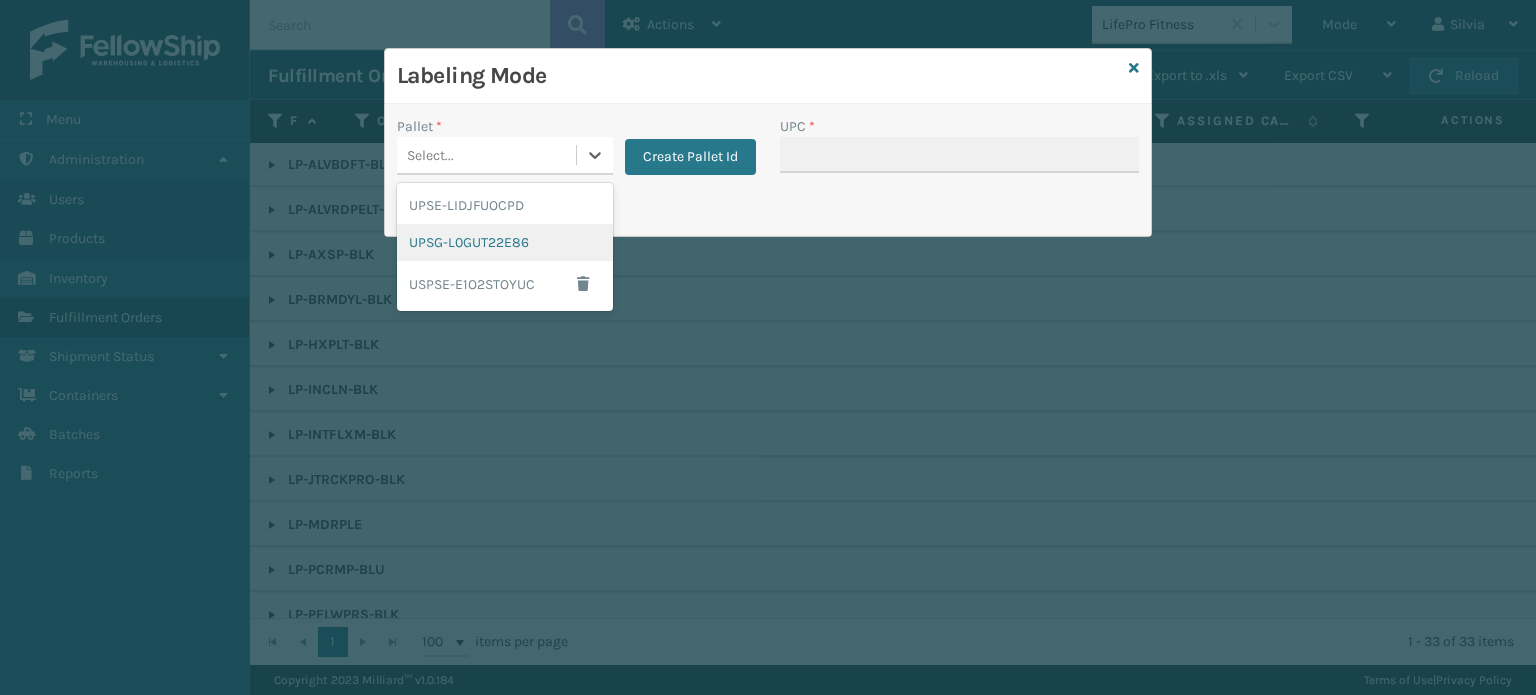 click on "UPSG-L0GUT22E86" at bounding box center (505, 242) 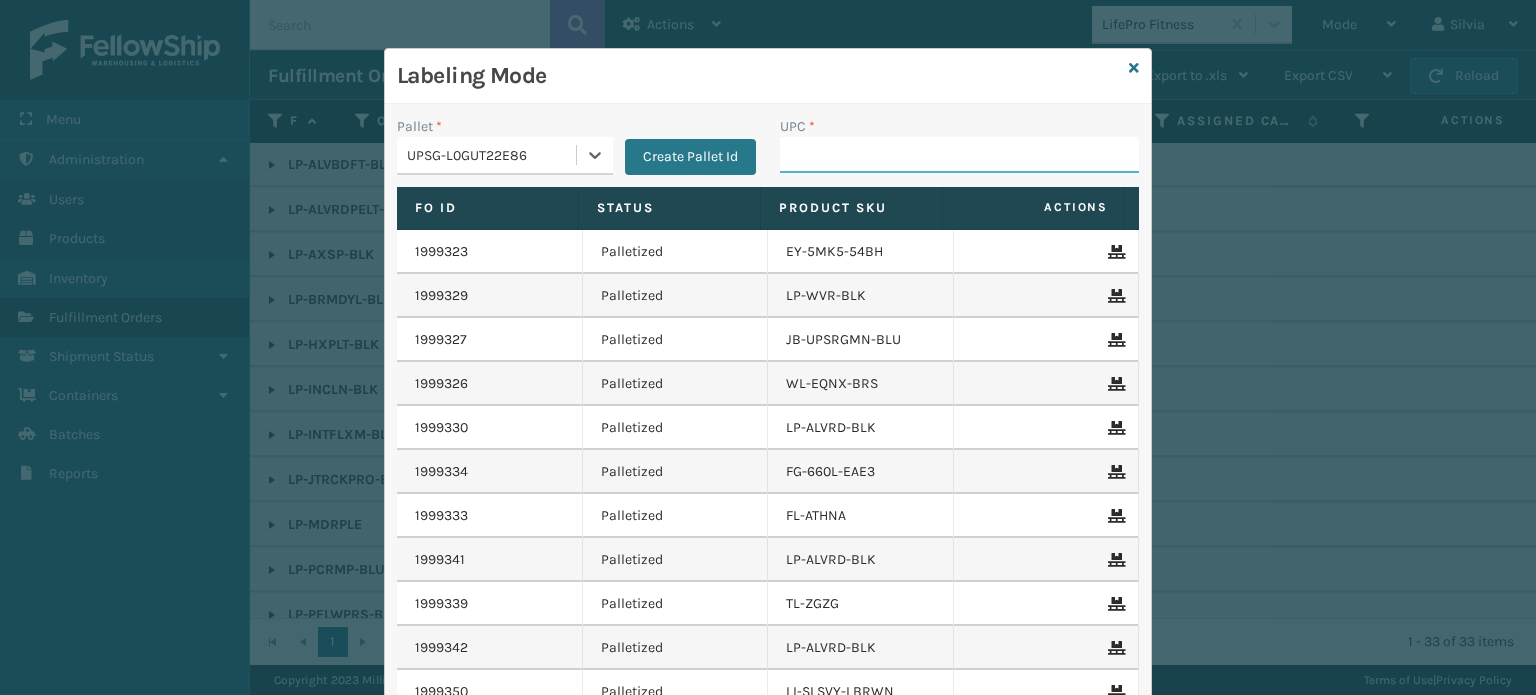 click on "UPC   *" at bounding box center [959, 155] 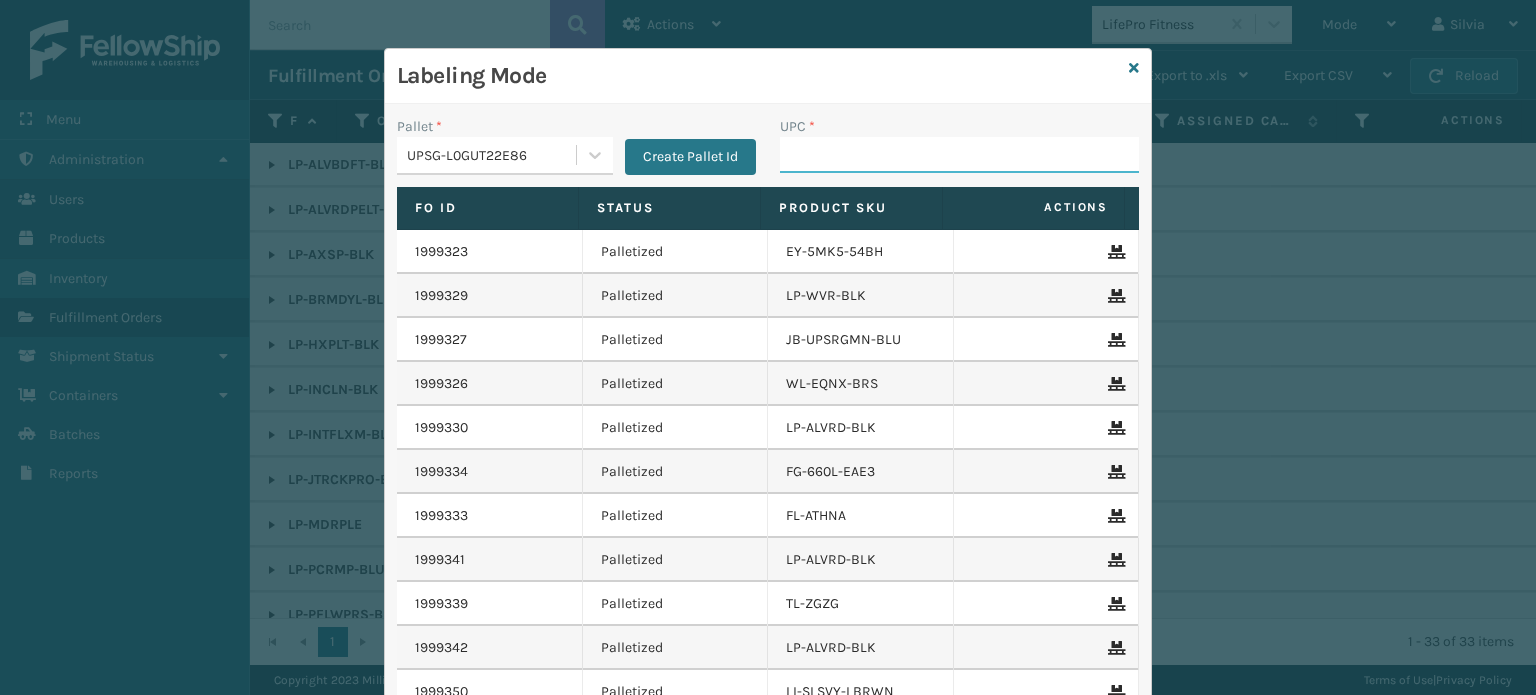 paste on "810090932309" 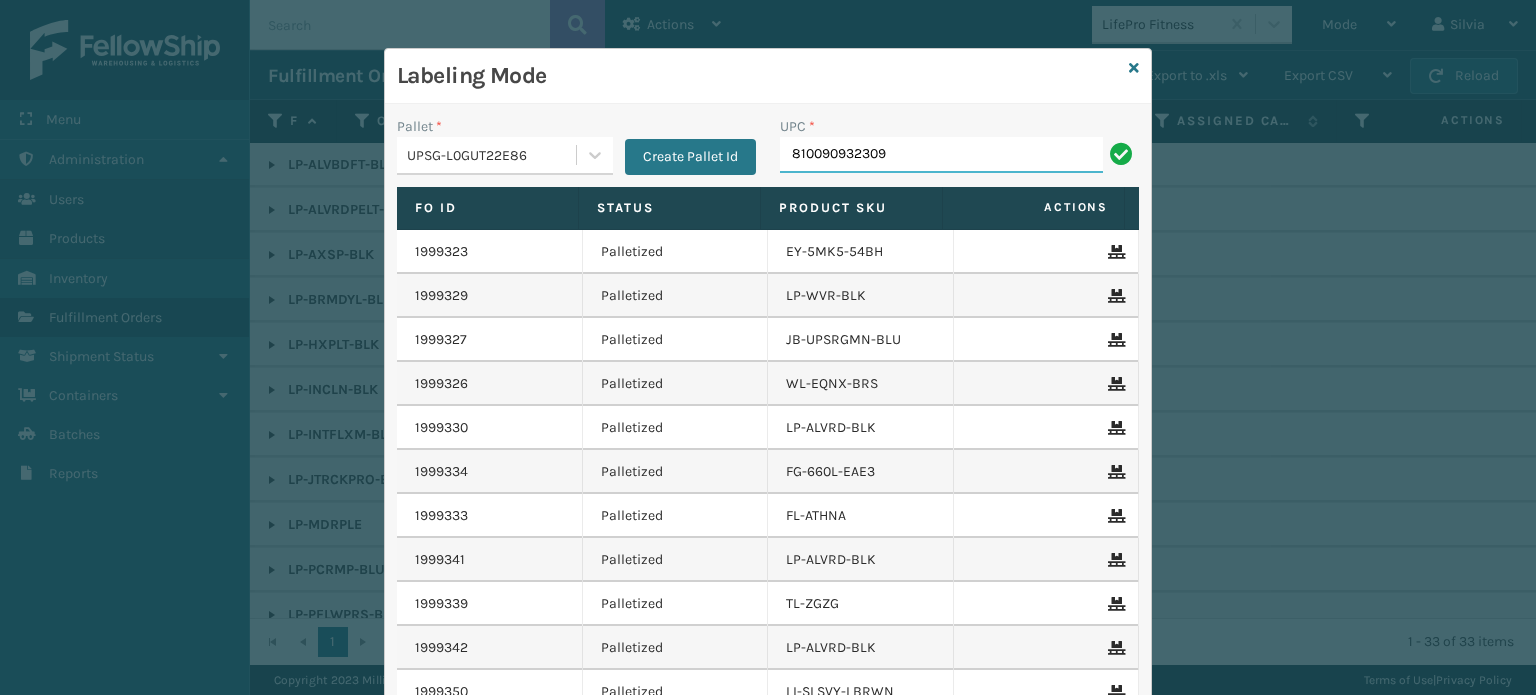 type on "810090932309" 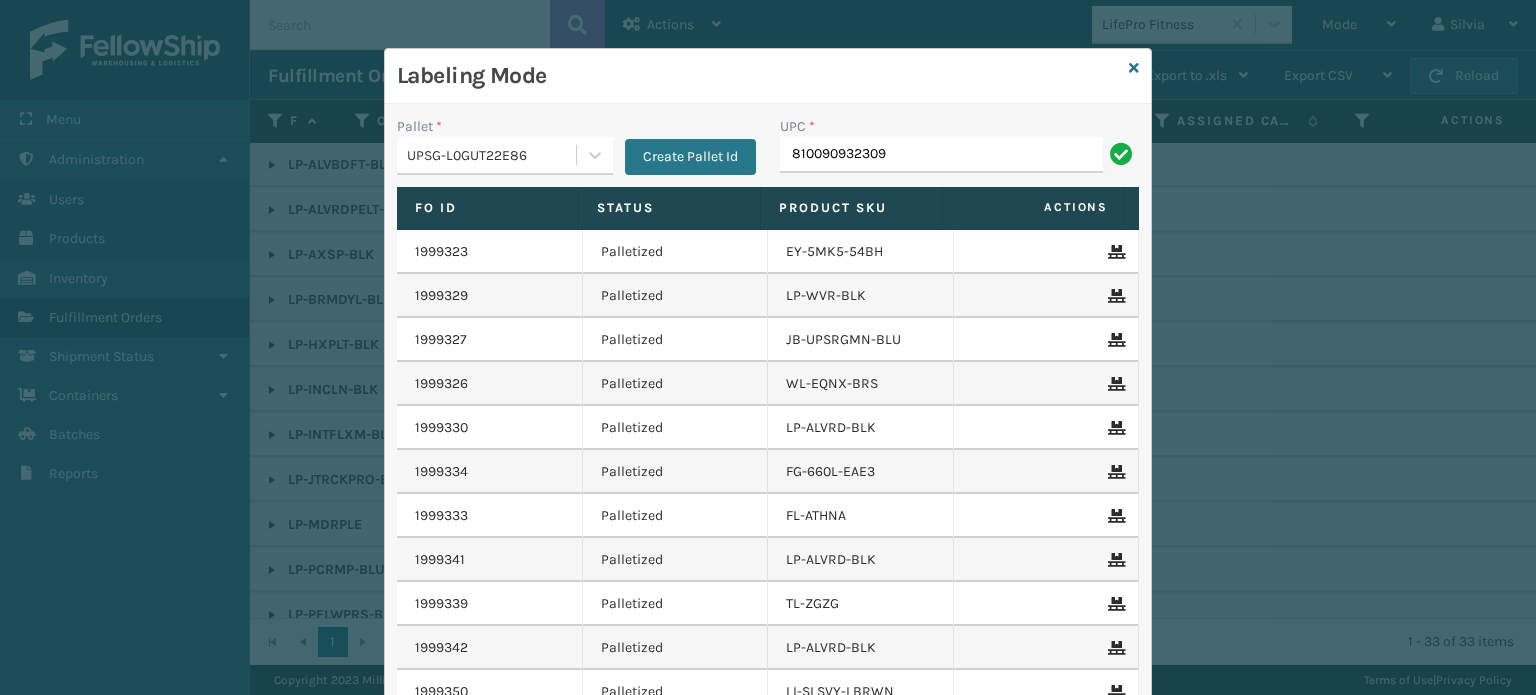 type on "810090932309" 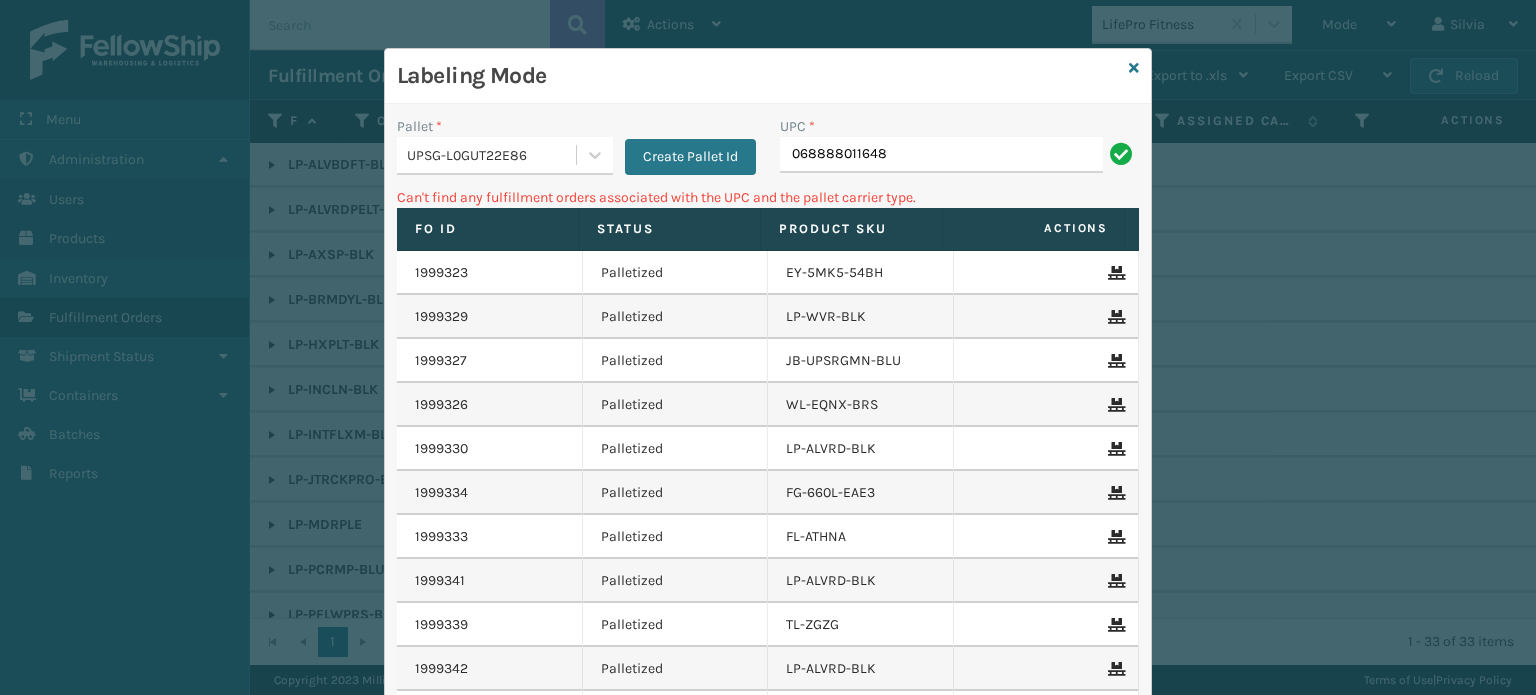 click on "068888011648" at bounding box center [941, 155] 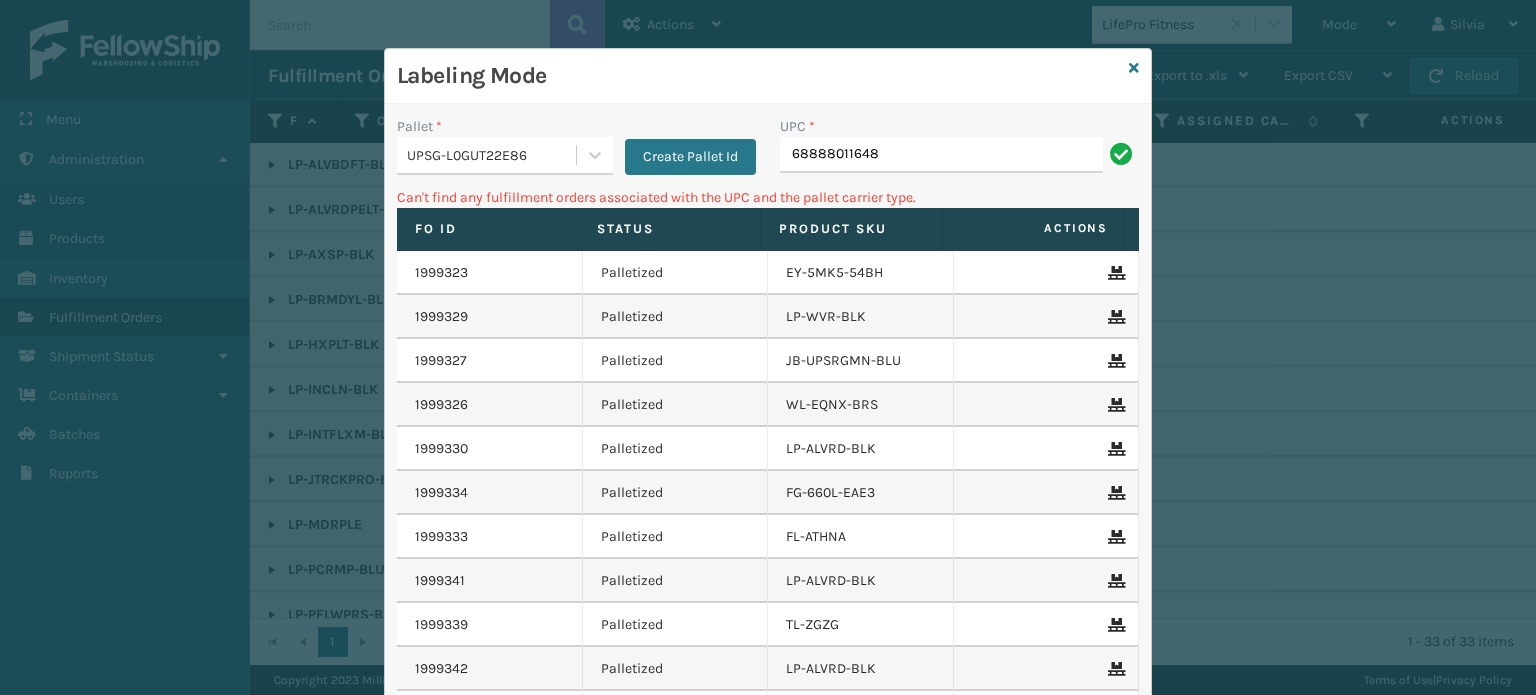 type on "68888011648" 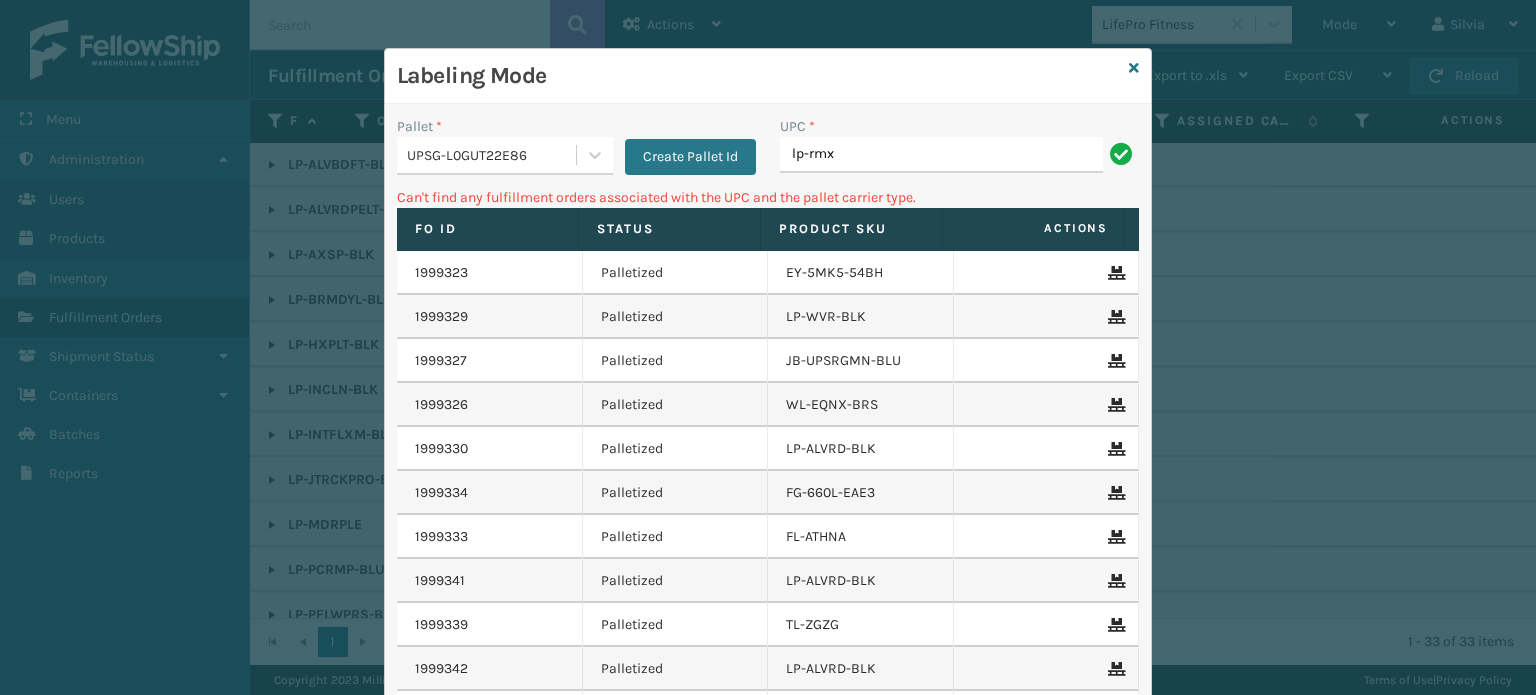 type on "LP-RMXPRO-BLU" 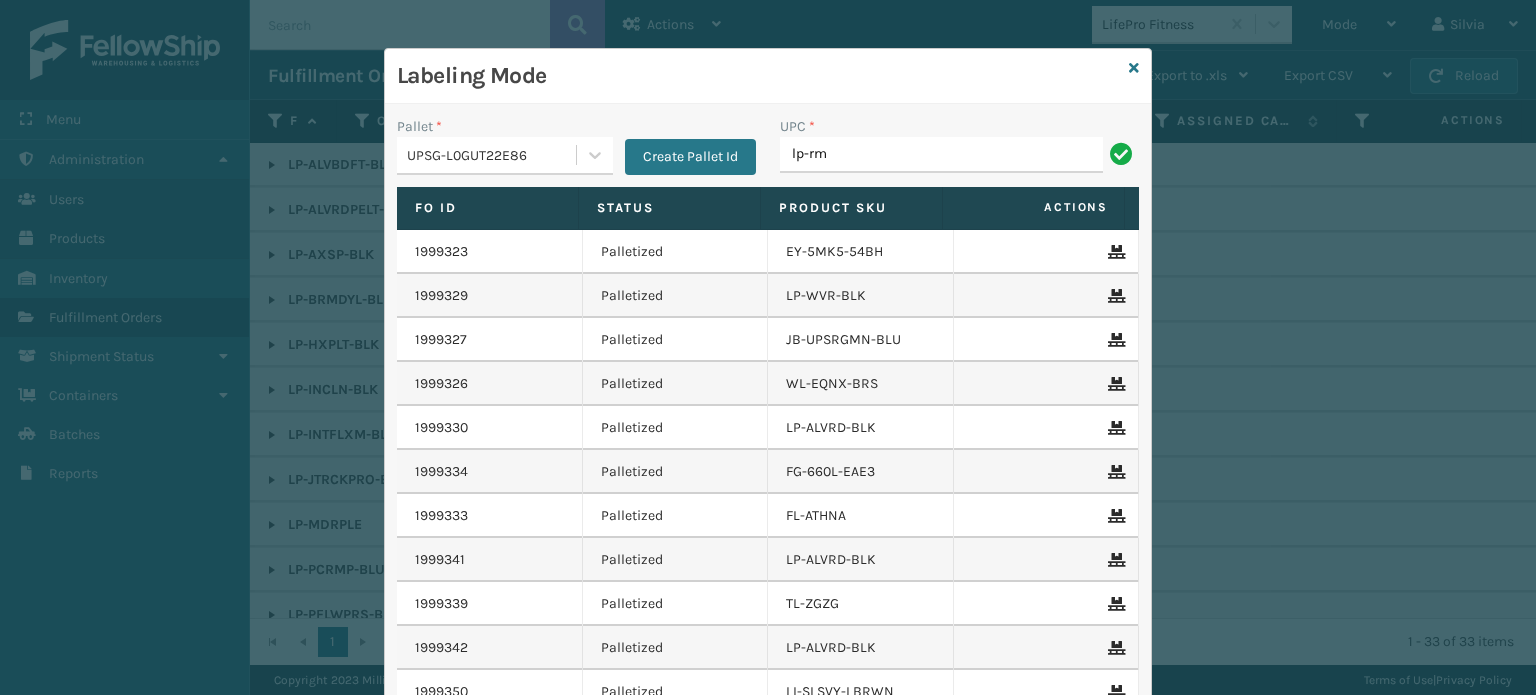 type on "LP-RMXPRO-BLU" 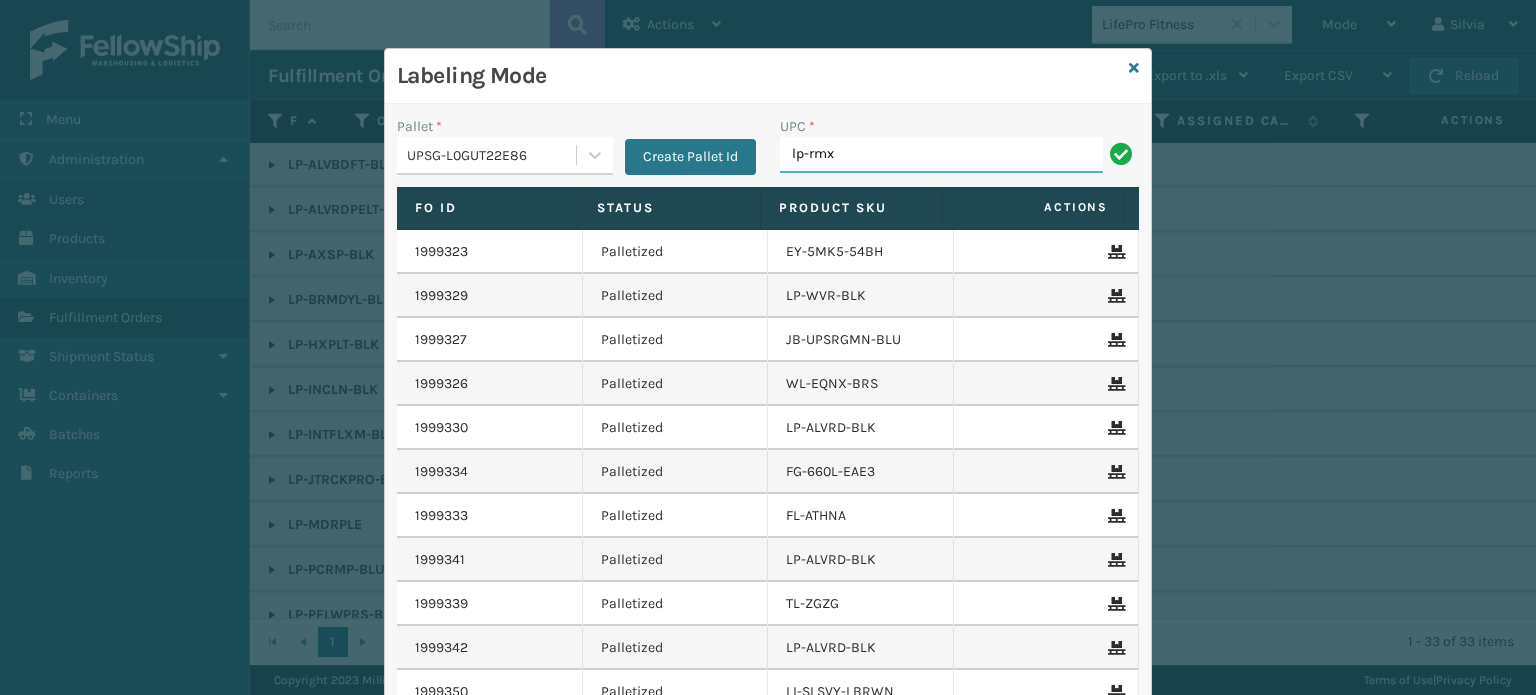 type on "LP-RMXPRO-BLU" 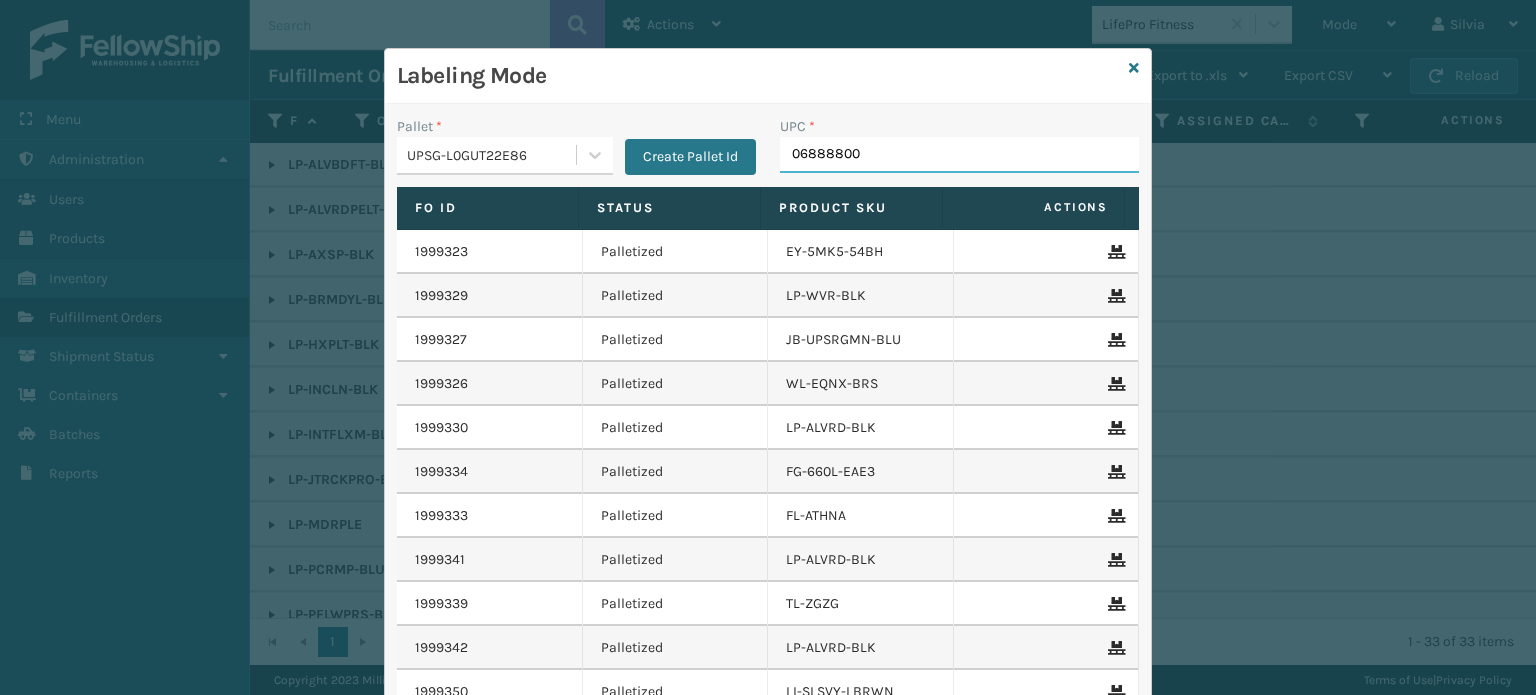 type on "068888005" 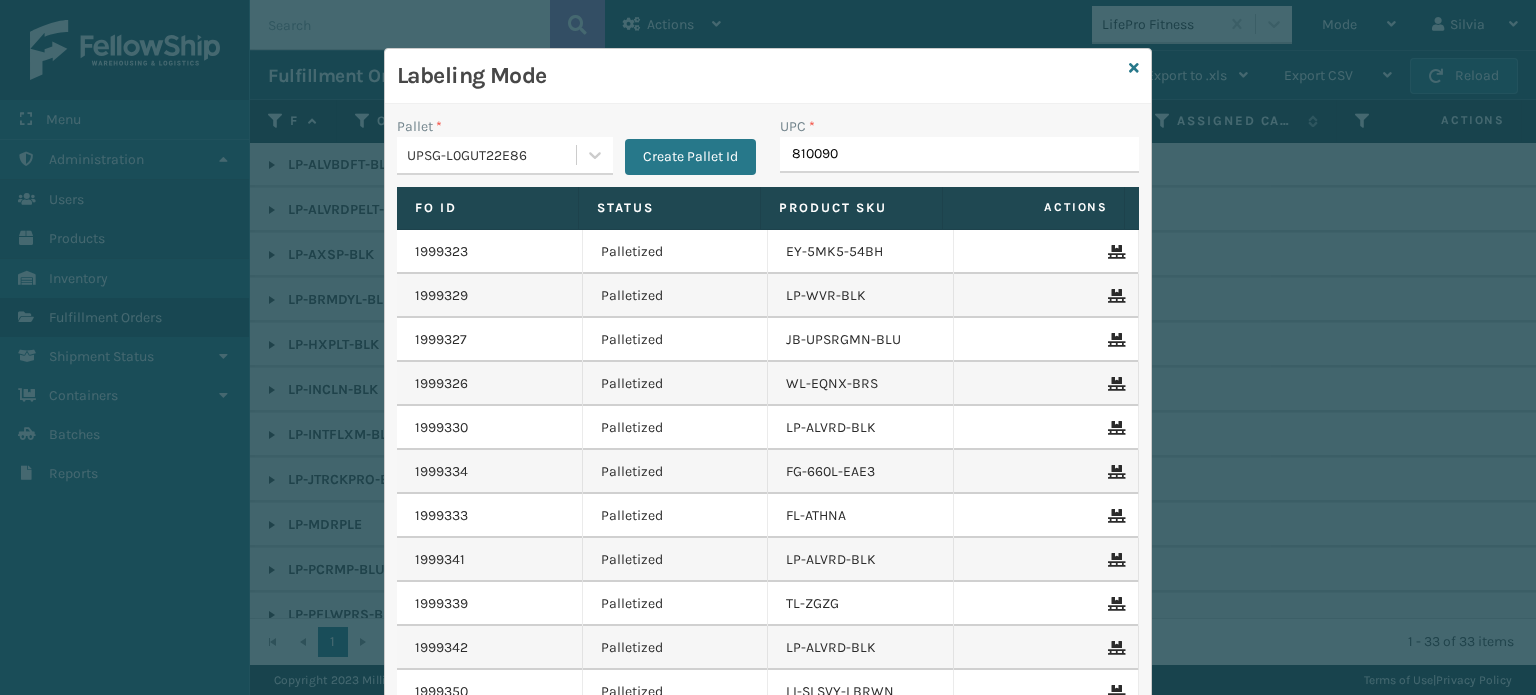 type on "8100909" 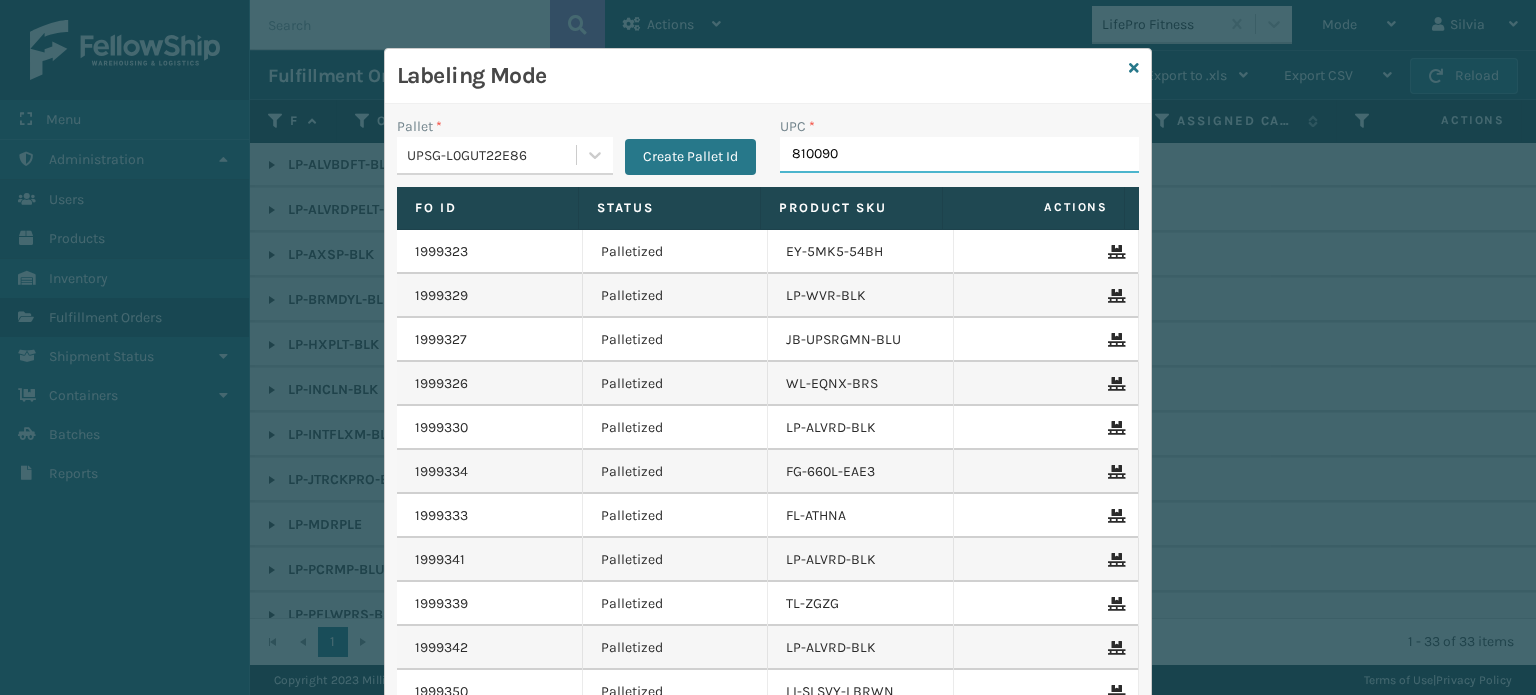 type on "8100909" 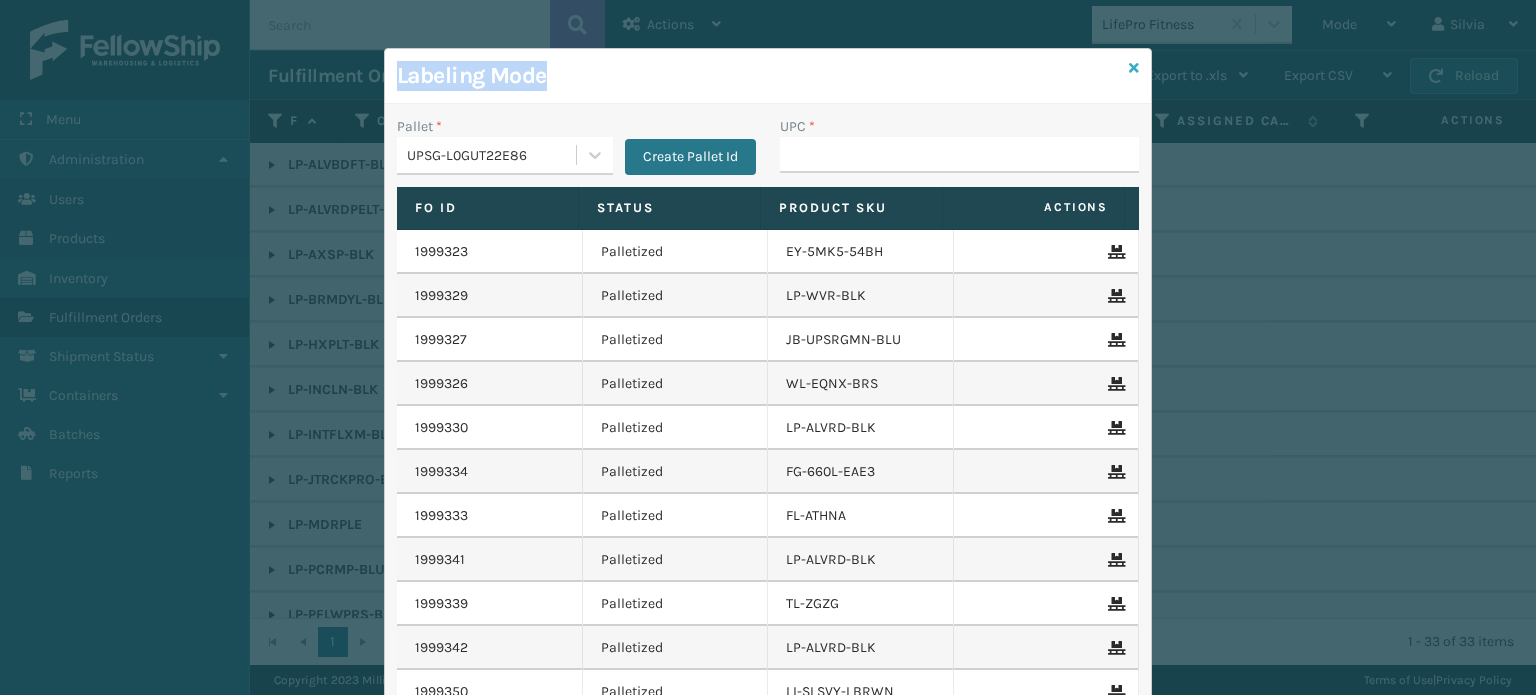 click on "Labeling Mode Pallet   * UPSG-L0GUT22E86 Create Pallet Id UPC   * Fo Id Status Product SKU Actions 1999323 Palletized EY-5MK5-54BH 1999329 Palletized LP-WVR-BLK 1999327 Palletized JB-UPSRGMN-BLU 1999326 Palletized WL-EQNX-BRS 1999330 Palletized LP-ALVRD-BLK 1999334 Palletized FG-660L-EAE3 1999333 Palletized FL-ATHNA 1999341 Palletized LP-ALVRD-BLK 1999339 Palletized TL-ZGZG 1999342 Palletized LP-ALVRD-BLK 1999350 Palletized LI-SLSVY-LBRWN 1999346 Palletized JB-UPSRGMN-BLK 1999359 Palletized LP-ALVRD-BLK 1999363 Palletized LP-ALVRD-BLK 1999358 Palletized UV-1DMQ-UV6I 1999364 Palletized LP-TRMLT-GRY 1999374 Palletized PC-PRRTK-LGHT 1999365 Palletized LP-WVR-BLU 1999367 Palletized 1P-IPGD-CHPZ 1999368 Palletized TL-KLSY-WHT 1999386 Palletized LP-RMXPLS-BLU 1999388 Palletized LP-WVR-BLU 1999379 Palletized LP-WVR-BLU 1999395 Palletized LP-ALVRD-BLK 1999413 Palletized JB-UPSRGMN-BLU 1999414 Palletized LP-PWRFLWPLS2-BLK 1999415 Palletized LI-SHDDRZR-BLUPNK 1999419 Palletized LP-RMX-BLU 1999423 Palletized SLR-PNL-2W" at bounding box center (768, 437) 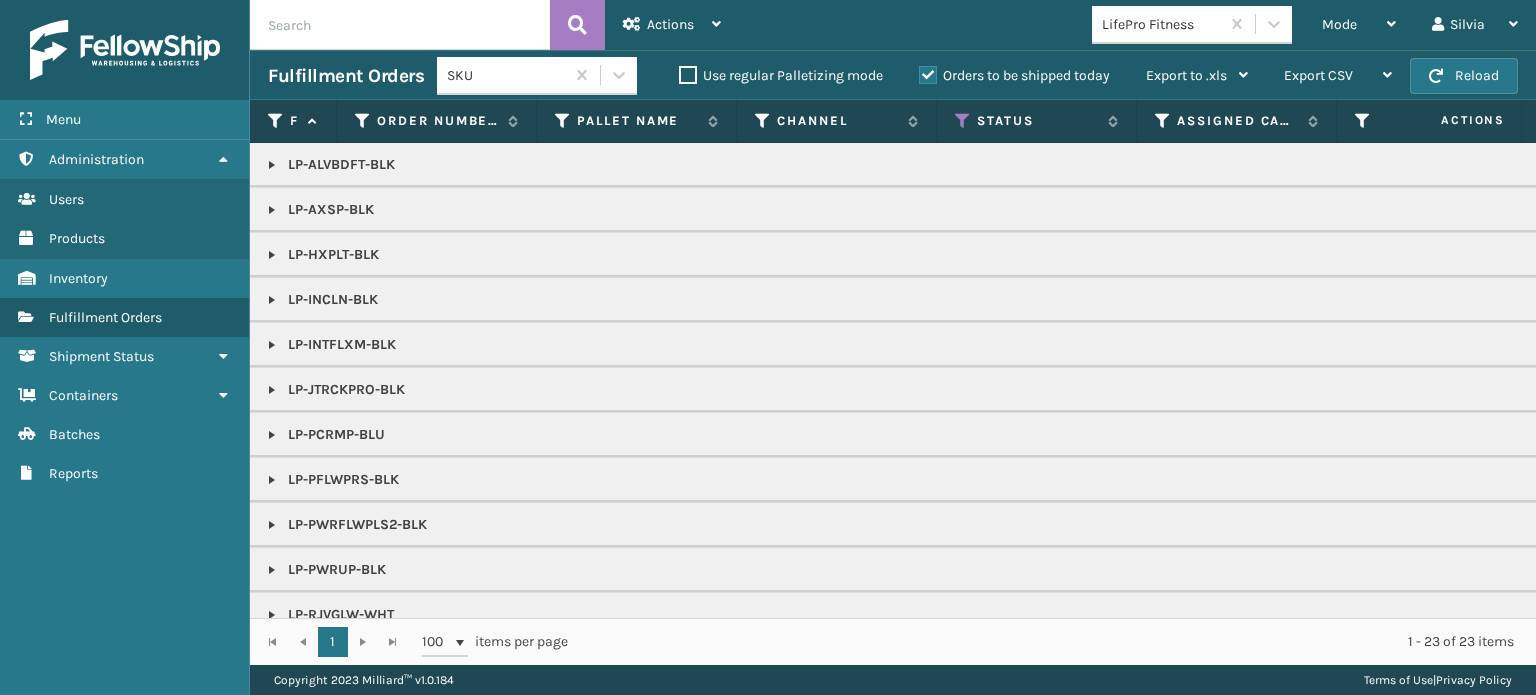 click at bounding box center [272, 165] 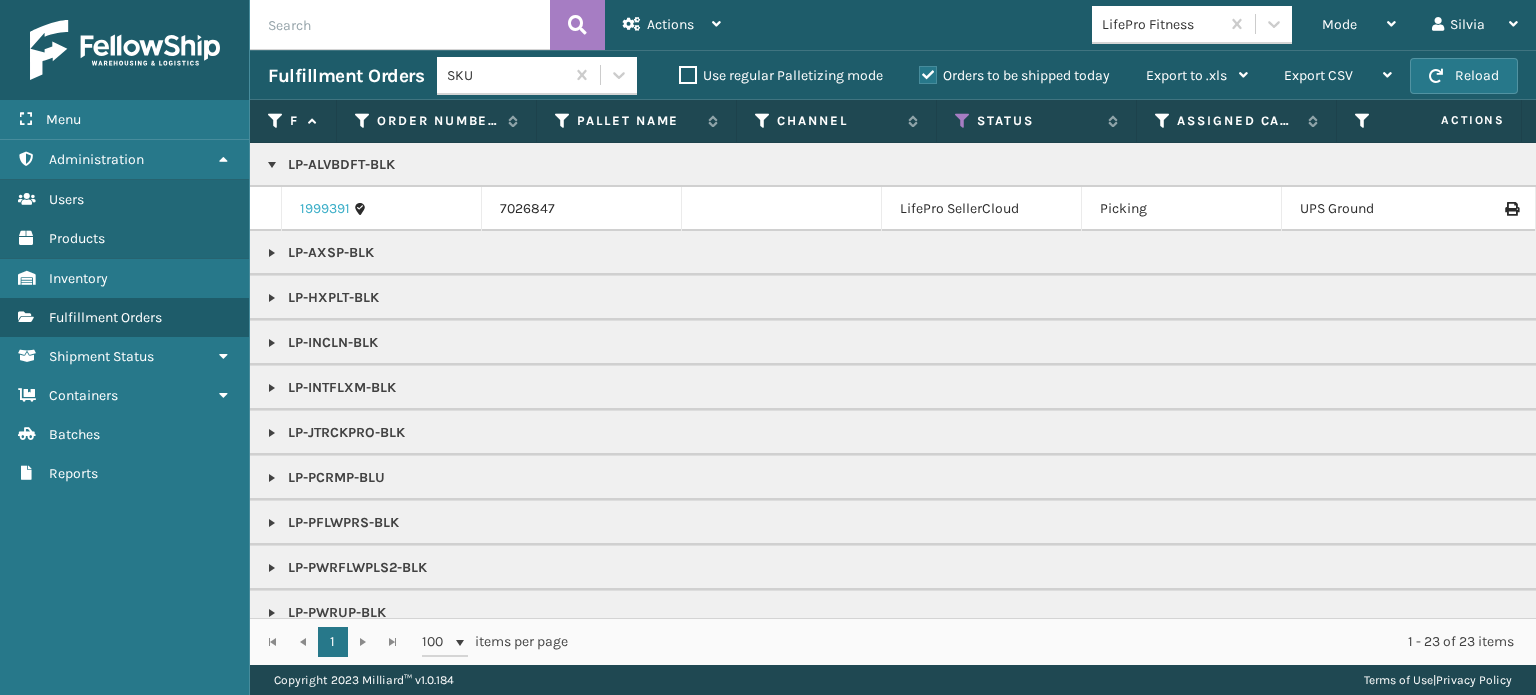 click on "1999391" at bounding box center (325, 209) 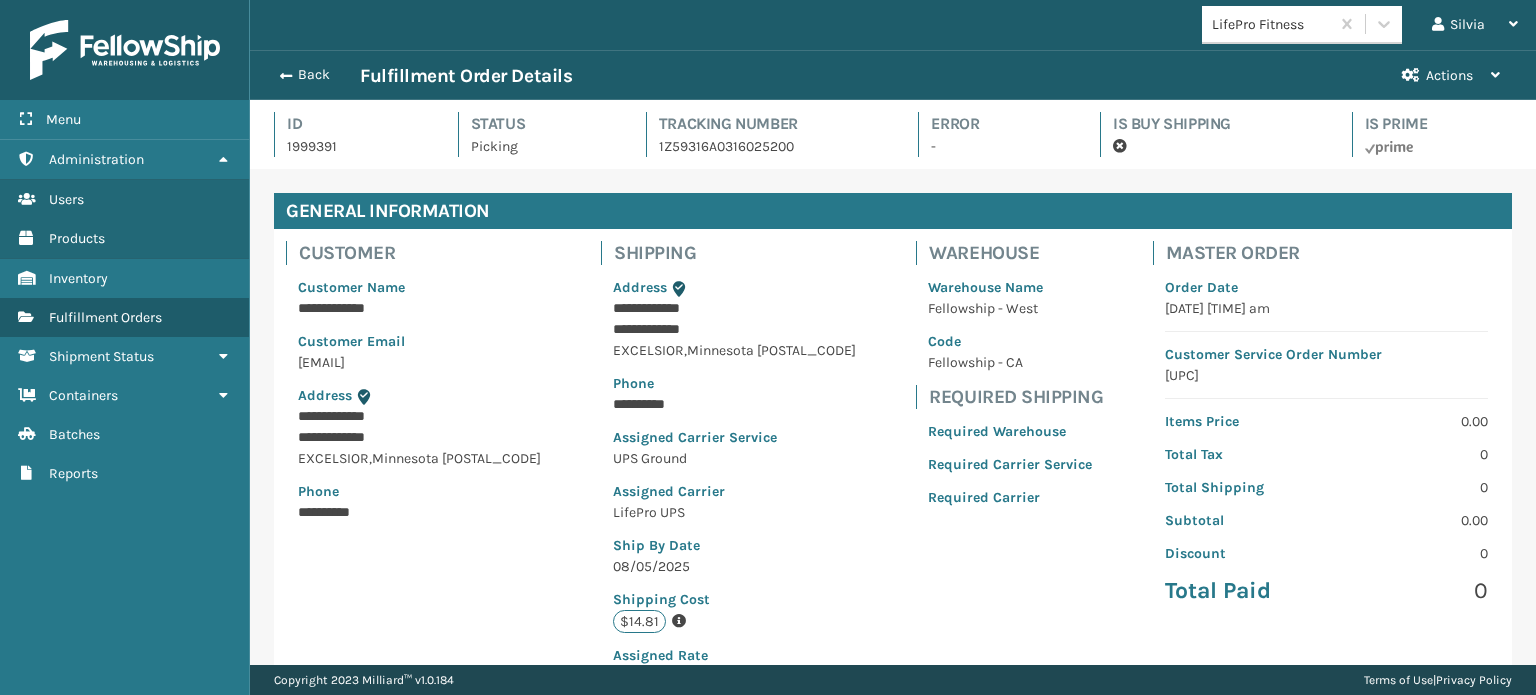 scroll, scrollTop: 99951, scrollLeft: 98713, axis: both 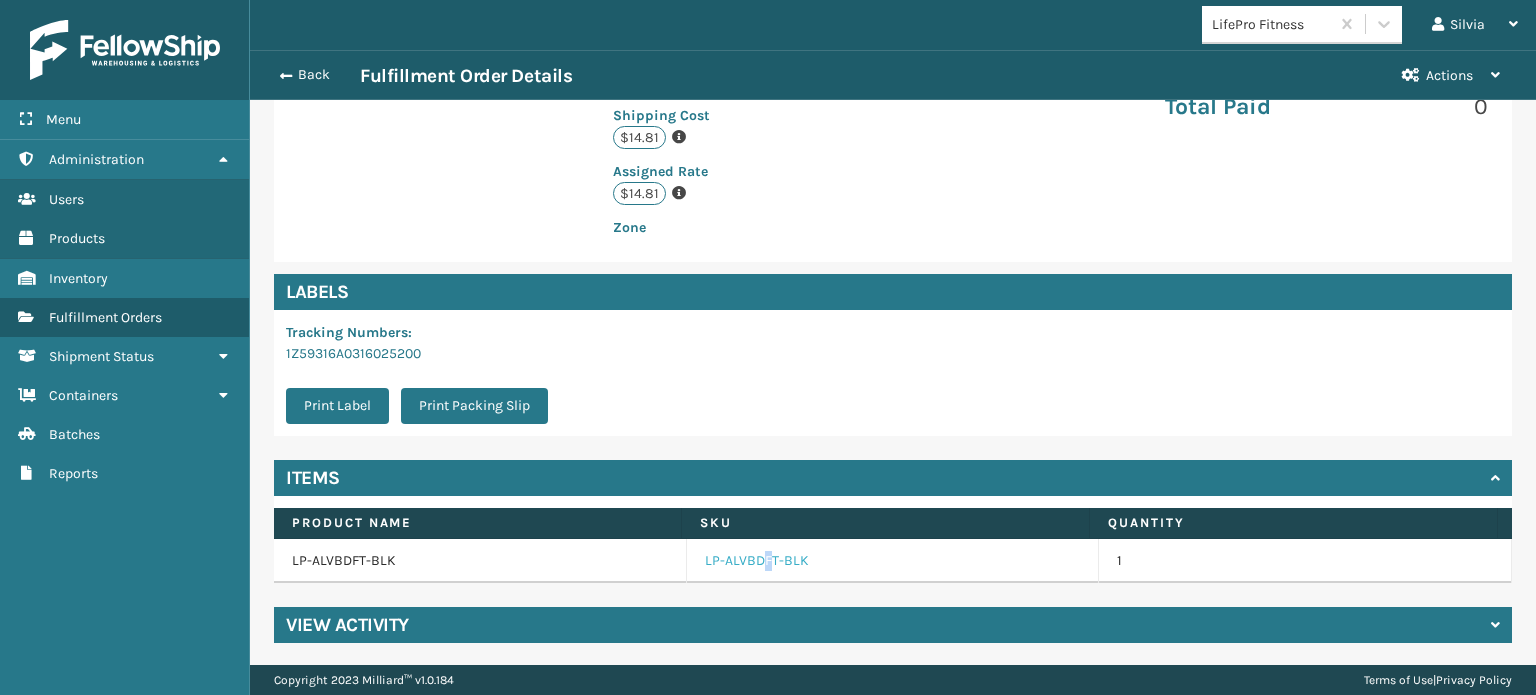 click on "LP-ALVBDFT-BLK" at bounding box center [757, 561] 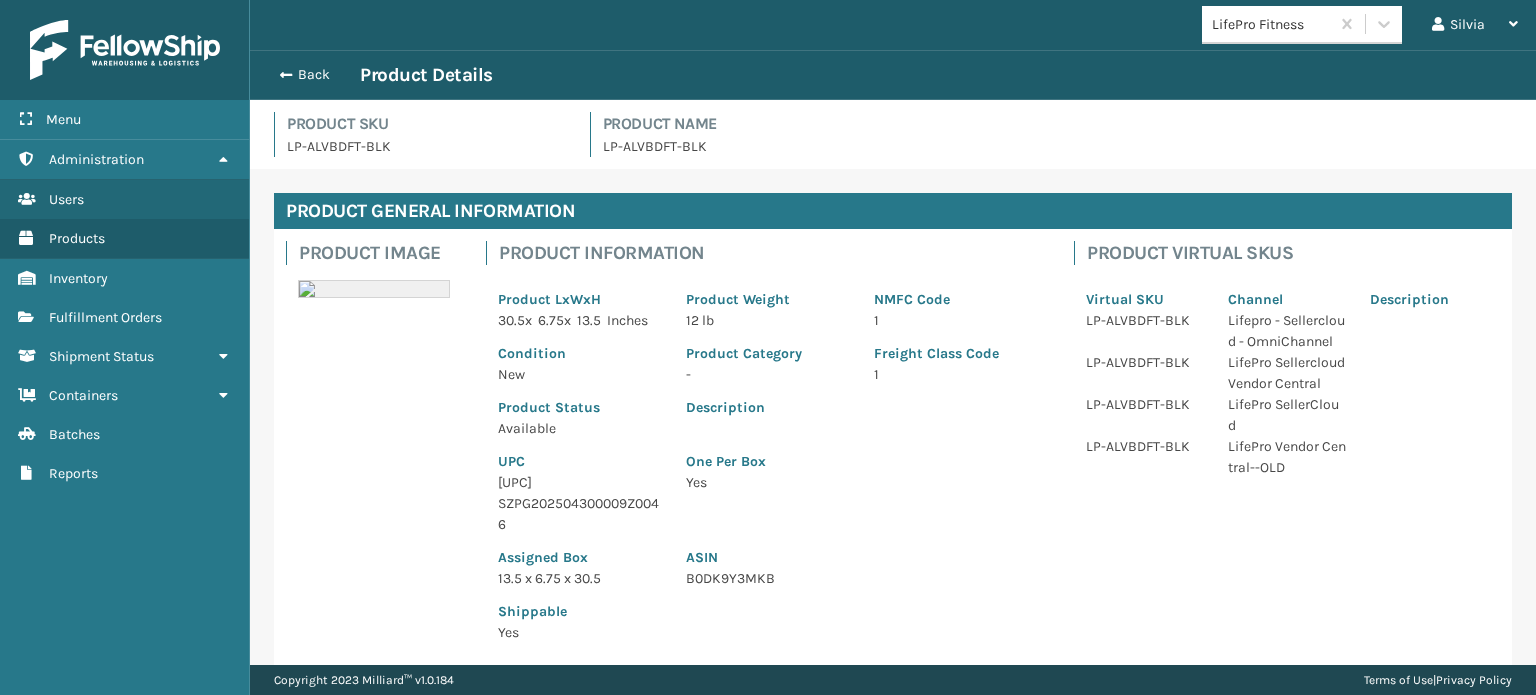 click on "[UPC]" at bounding box center (580, 482) 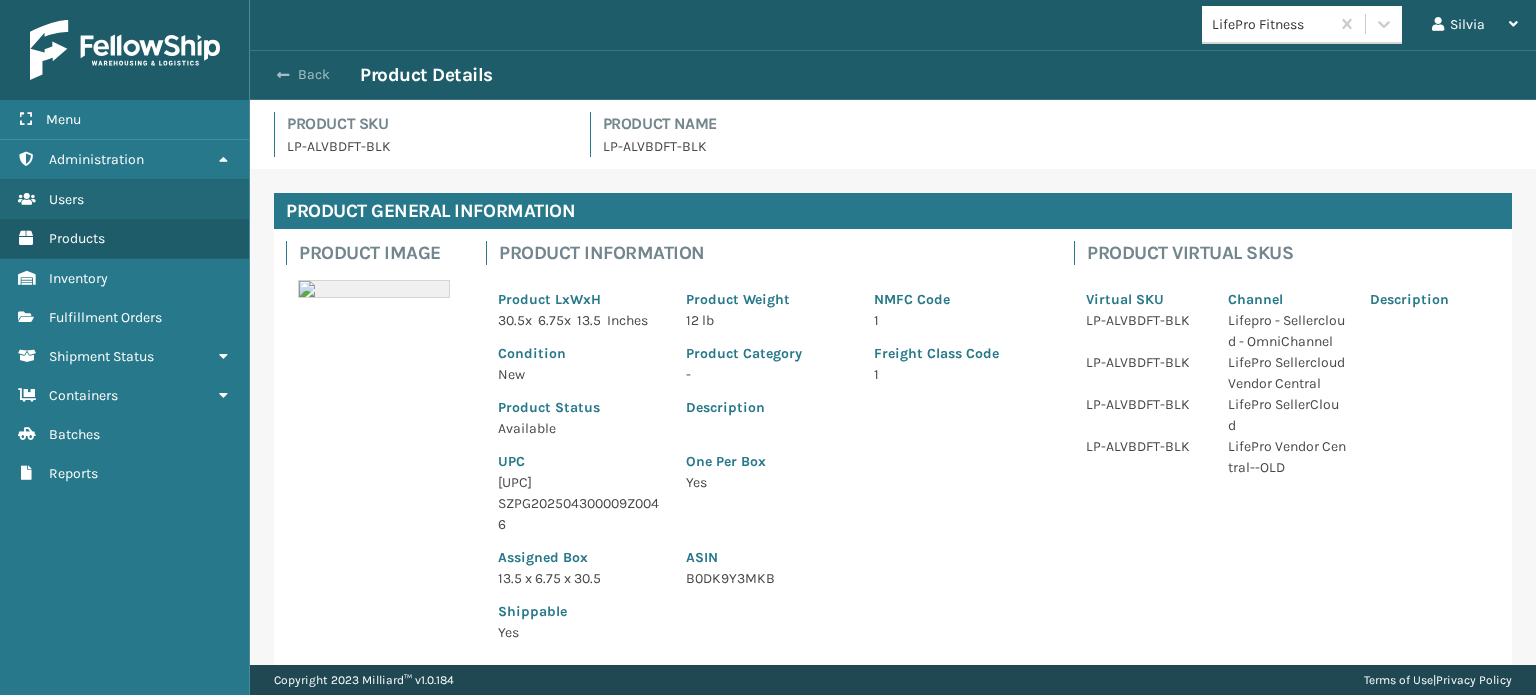 click on "Back" at bounding box center (314, 75) 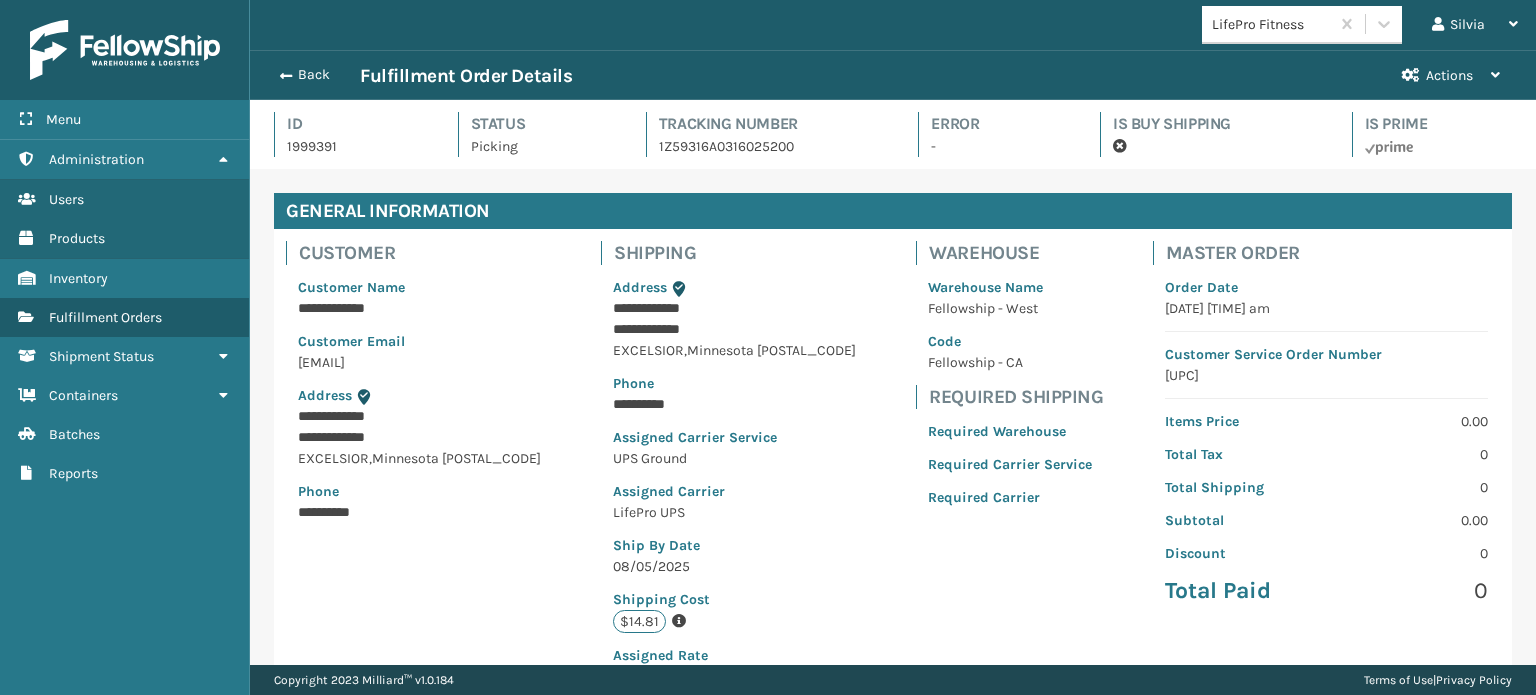 scroll, scrollTop: 99951, scrollLeft: 98713, axis: both 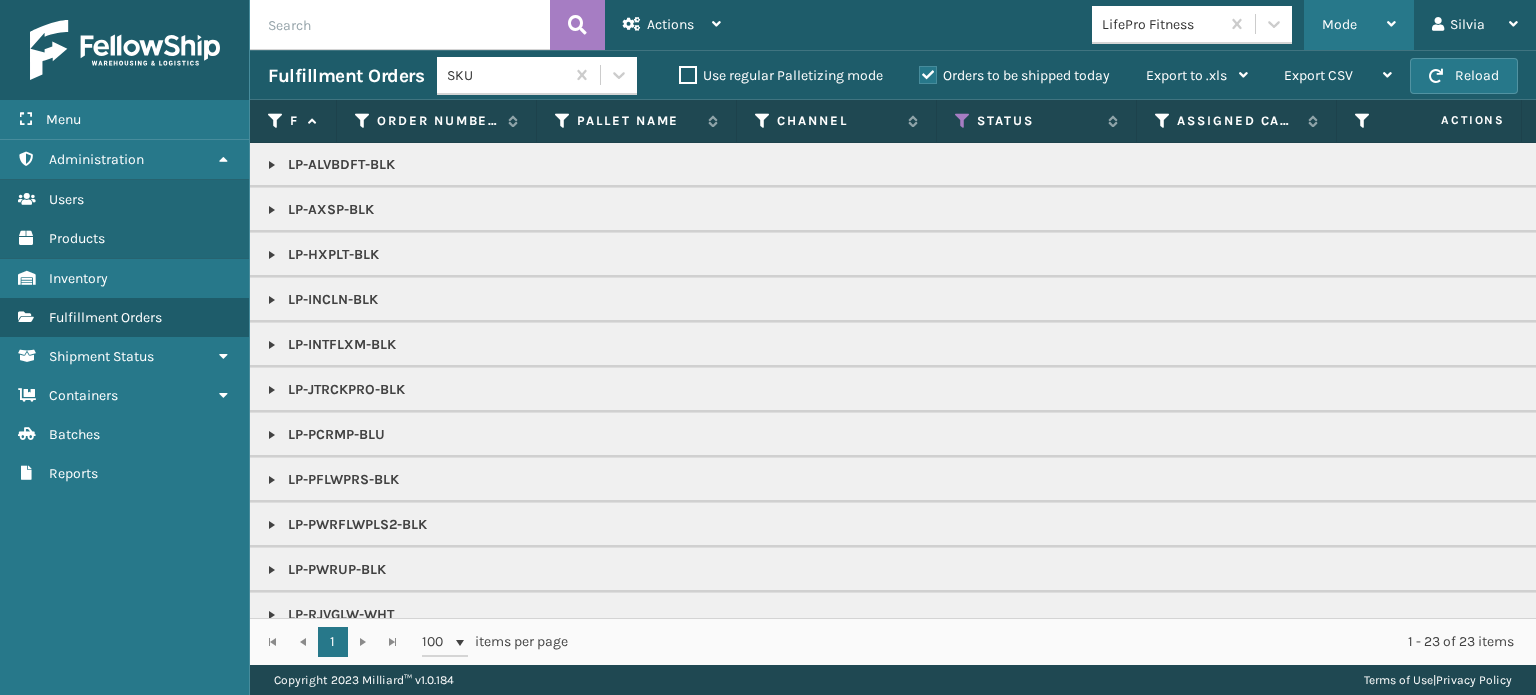 click on "Mode" at bounding box center [1359, 25] 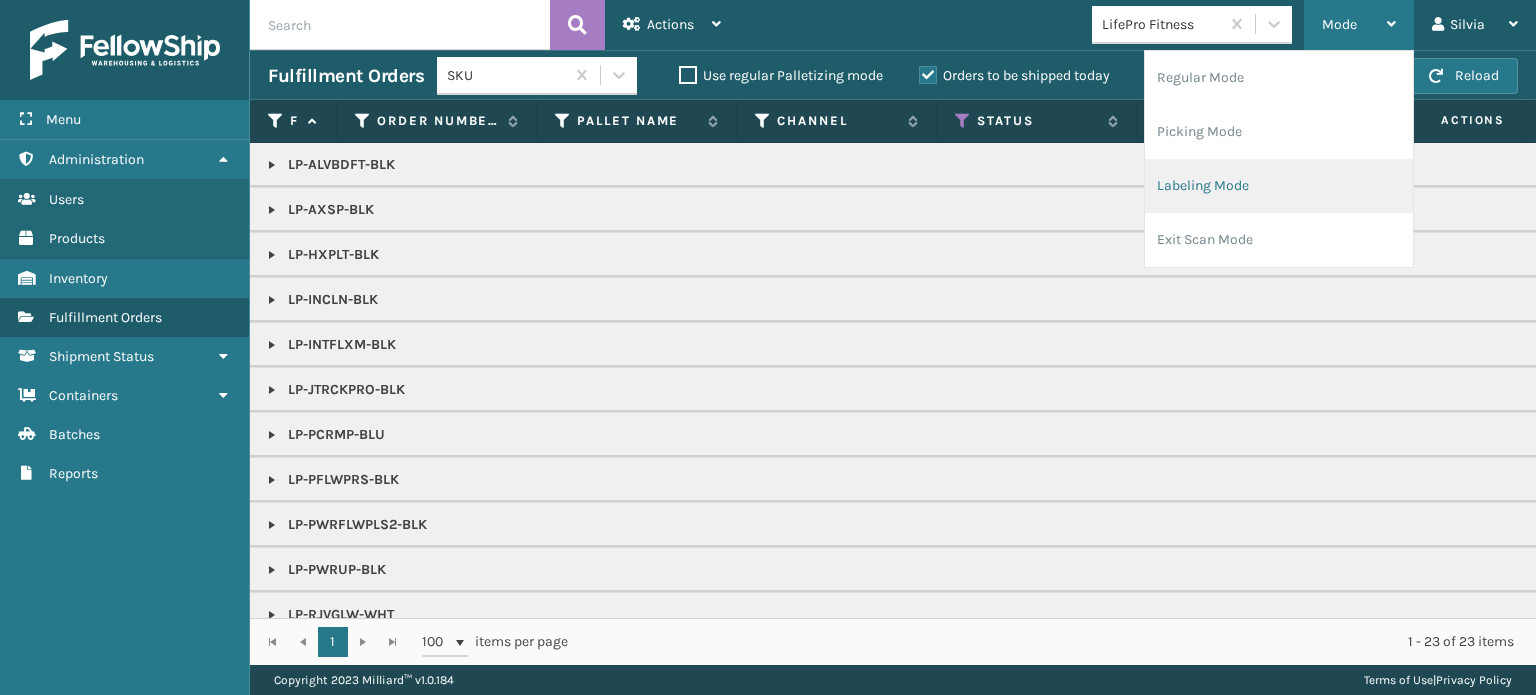 click on "Labeling Mode" at bounding box center (1279, 186) 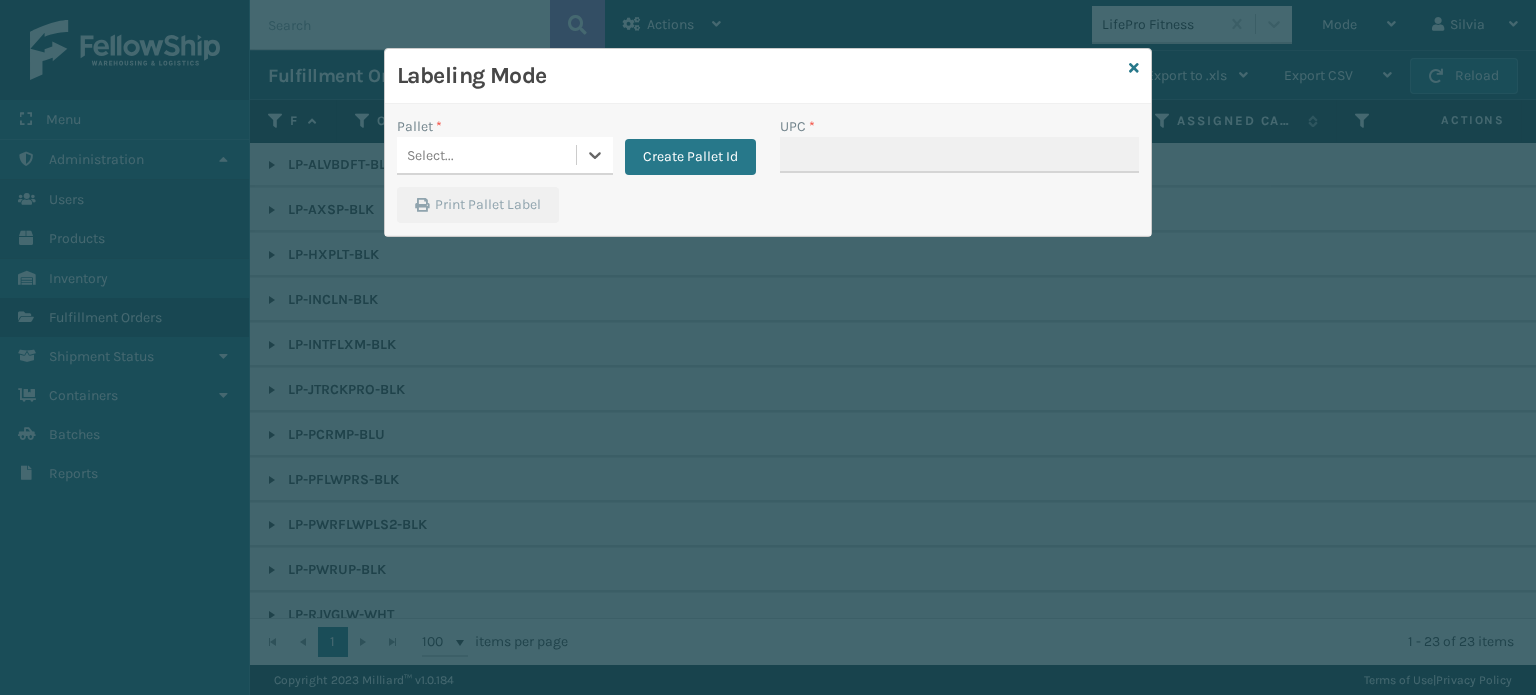 click on "Select..." at bounding box center [486, 155] 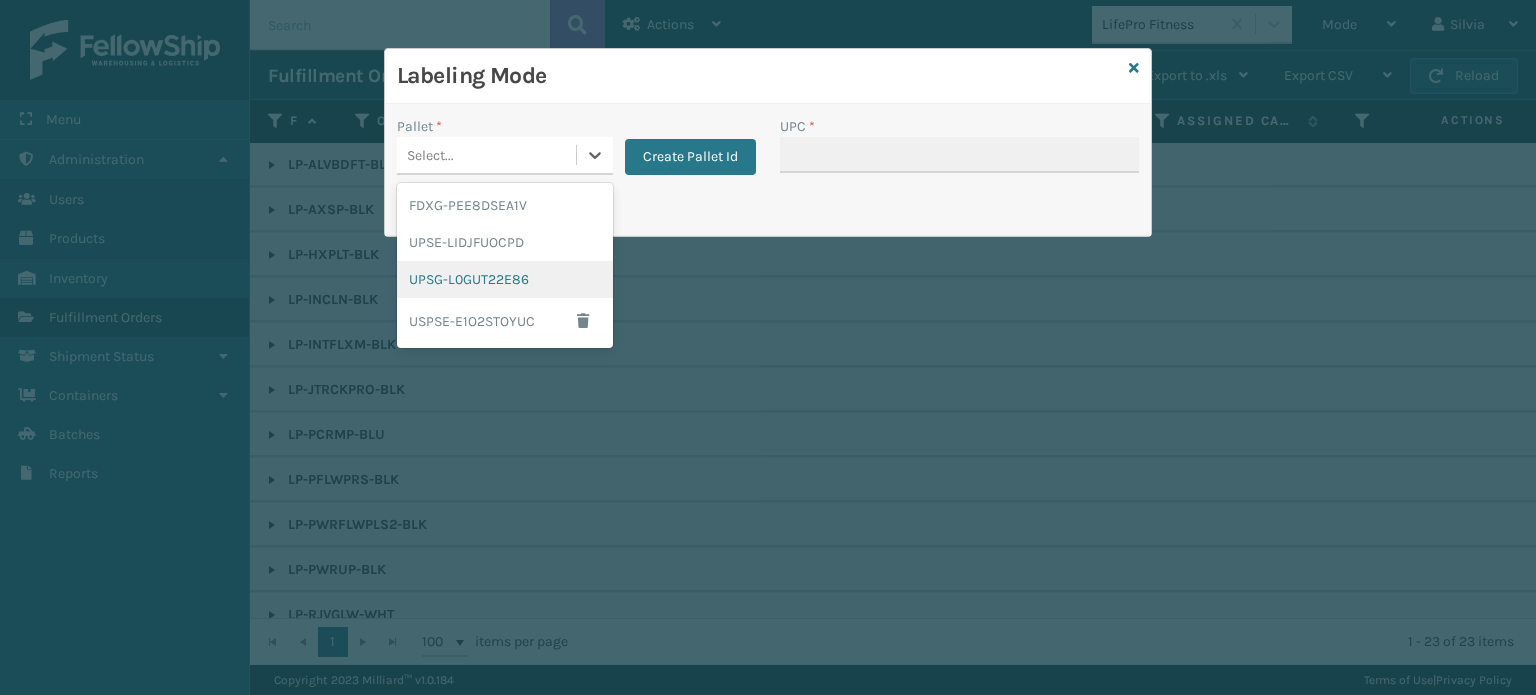 click on "UPSG-L0GUT22E86" at bounding box center [505, 279] 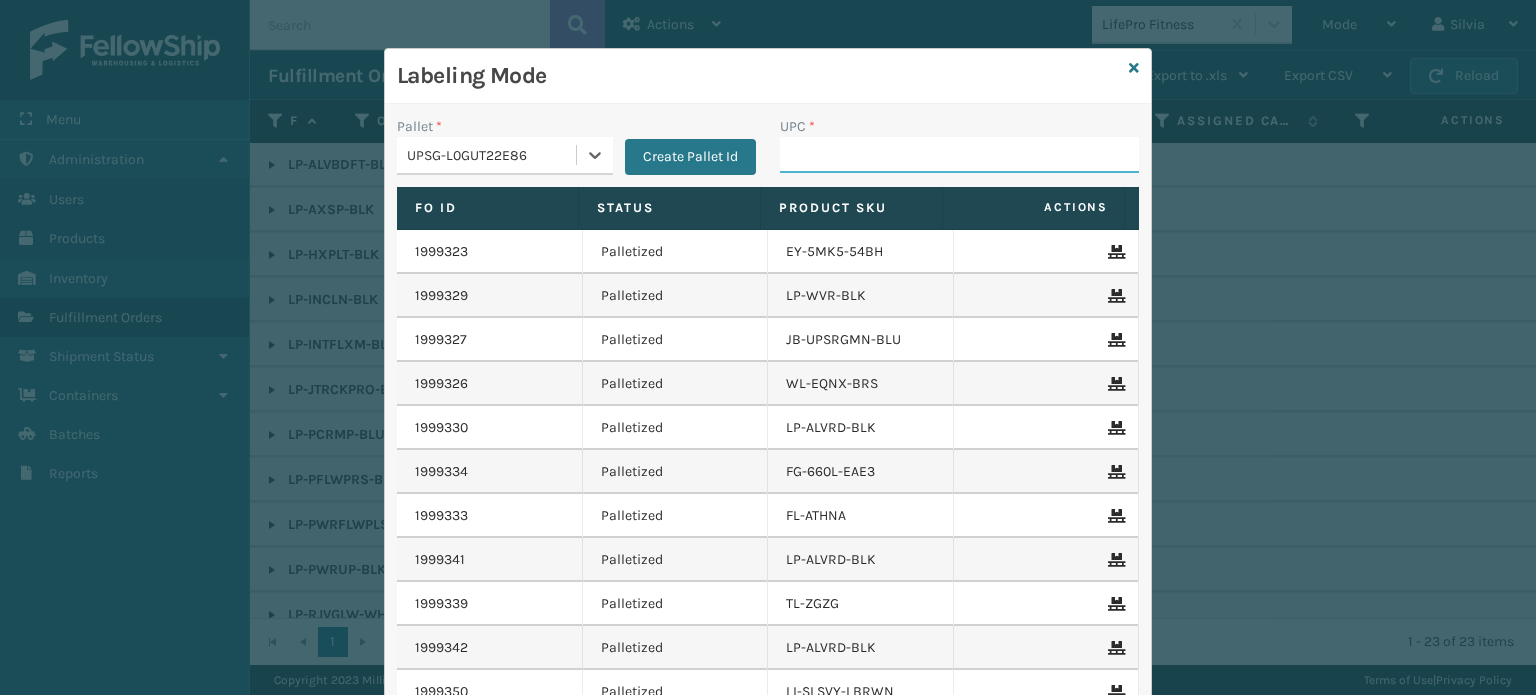 click on "UPC   *" at bounding box center (959, 155) 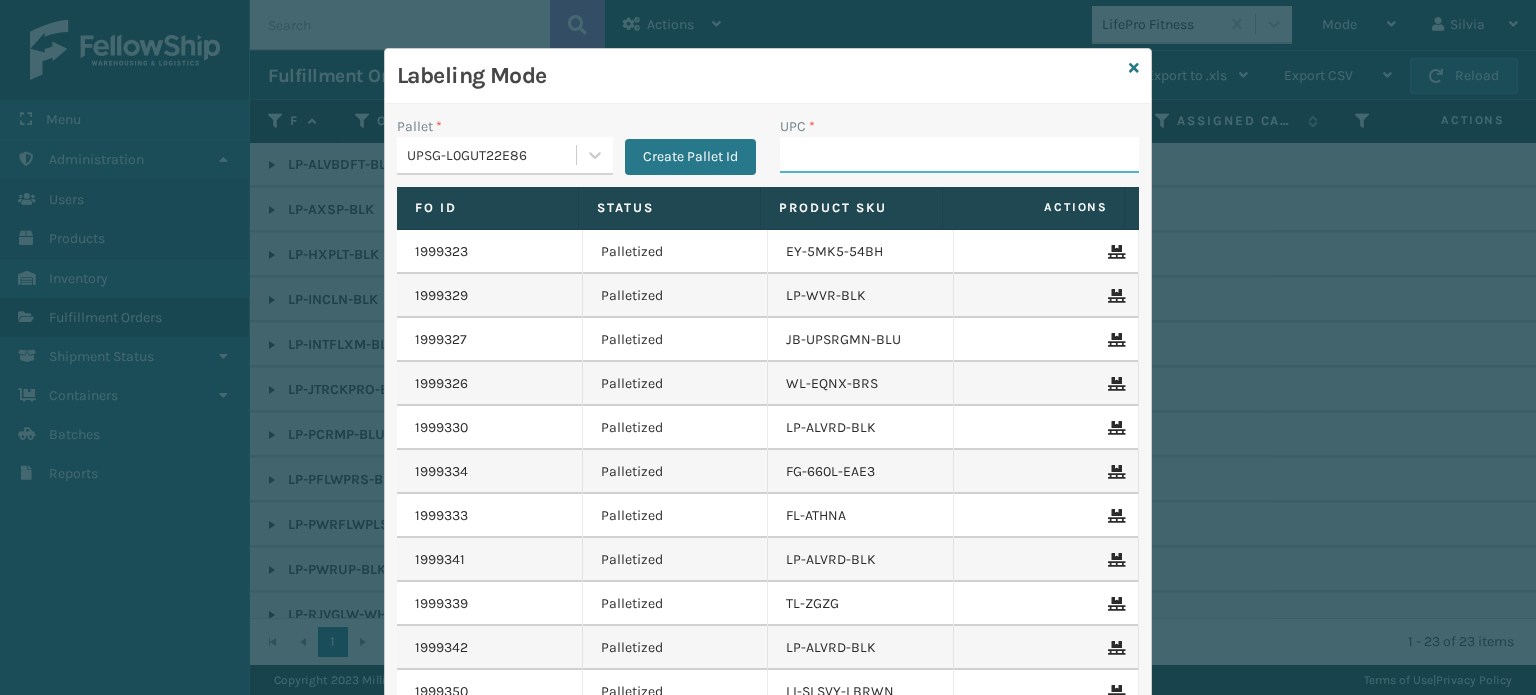 paste on "[UPC]" 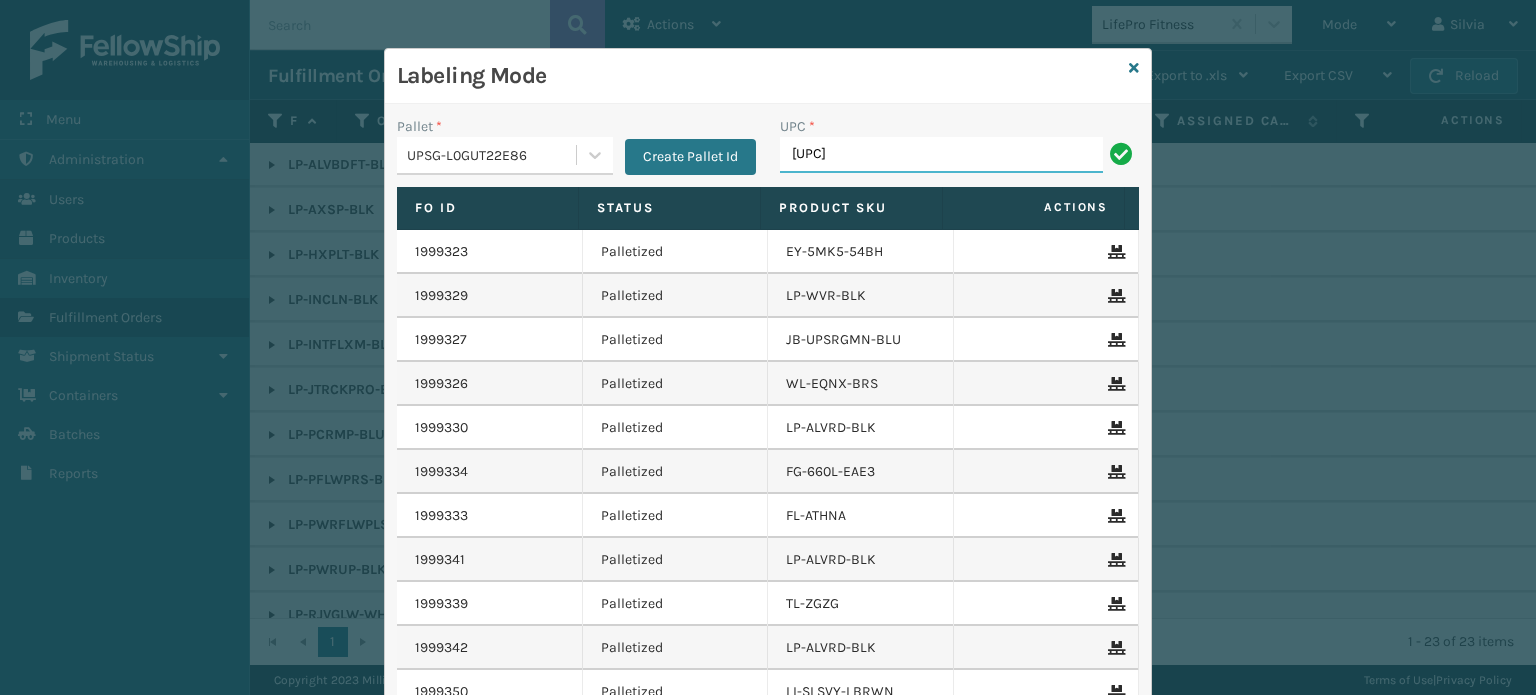 type on "[UPC]" 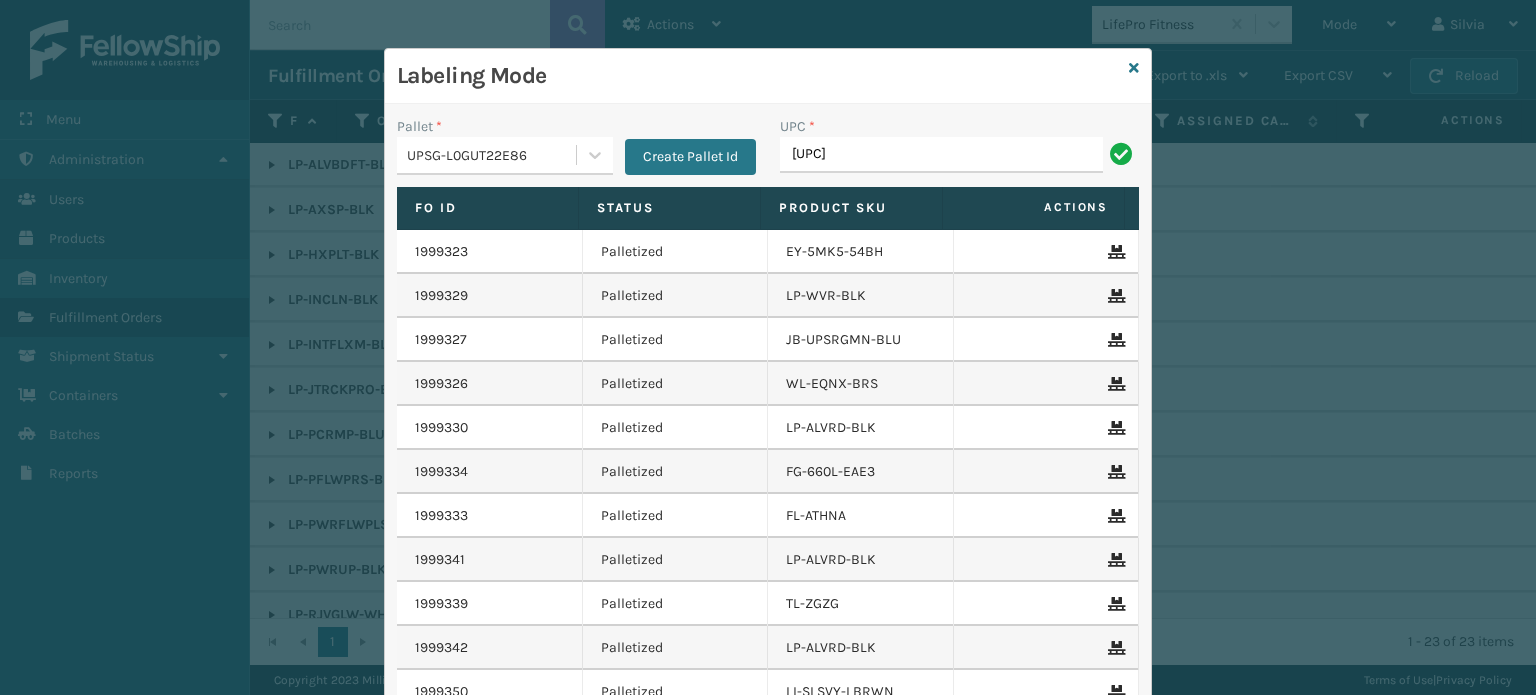 type on "[UPC]" 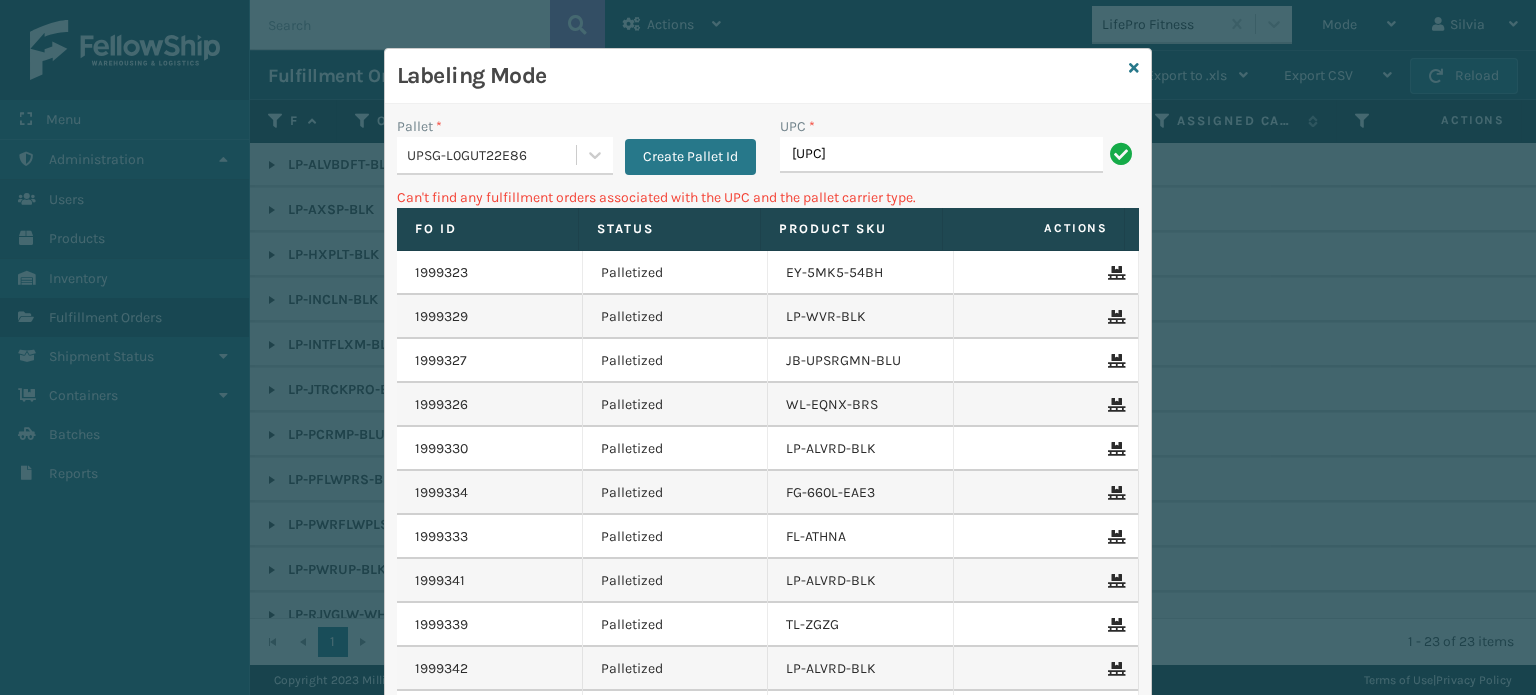 click on "UPSG-L0GUT22E86" at bounding box center [492, 155] 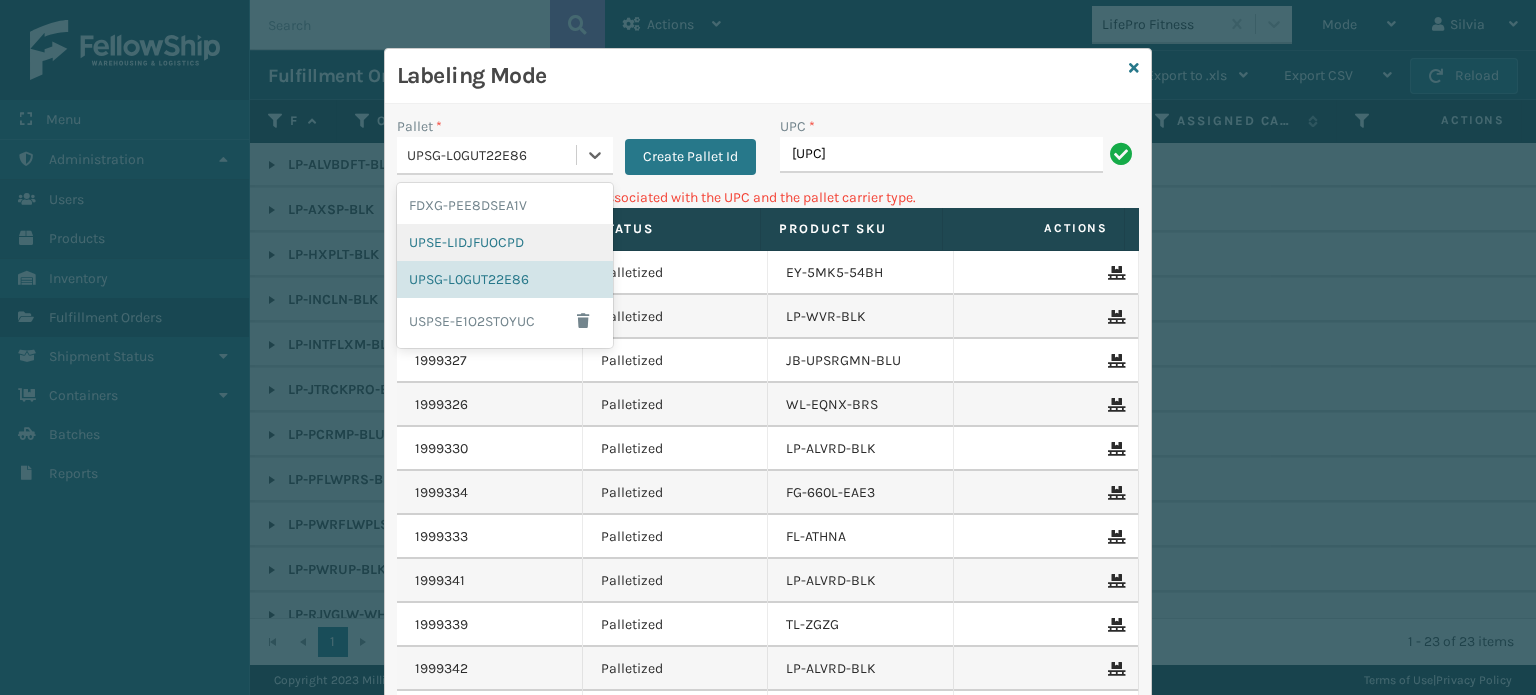 click on "UPSE-LIDJFUOCPD" at bounding box center [505, 242] 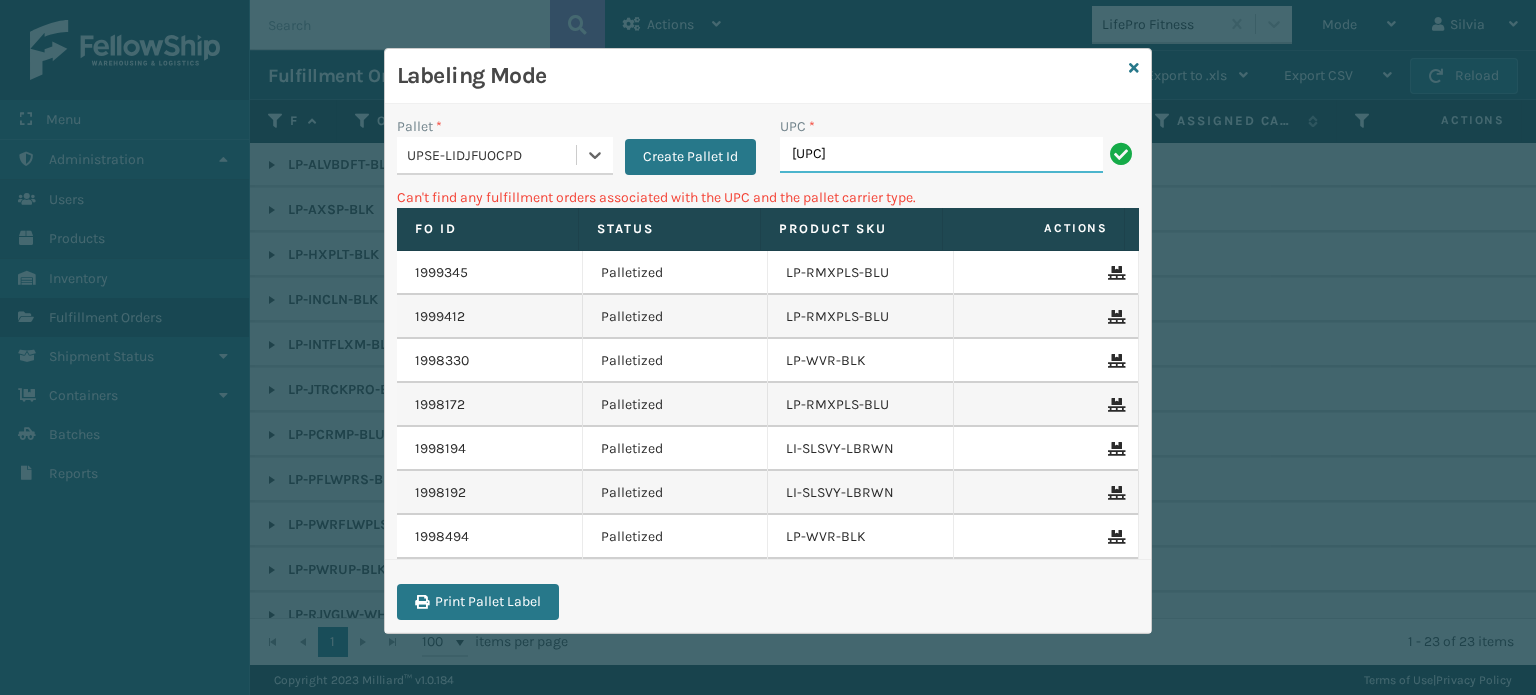click on "[UPC]" at bounding box center [941, 155] 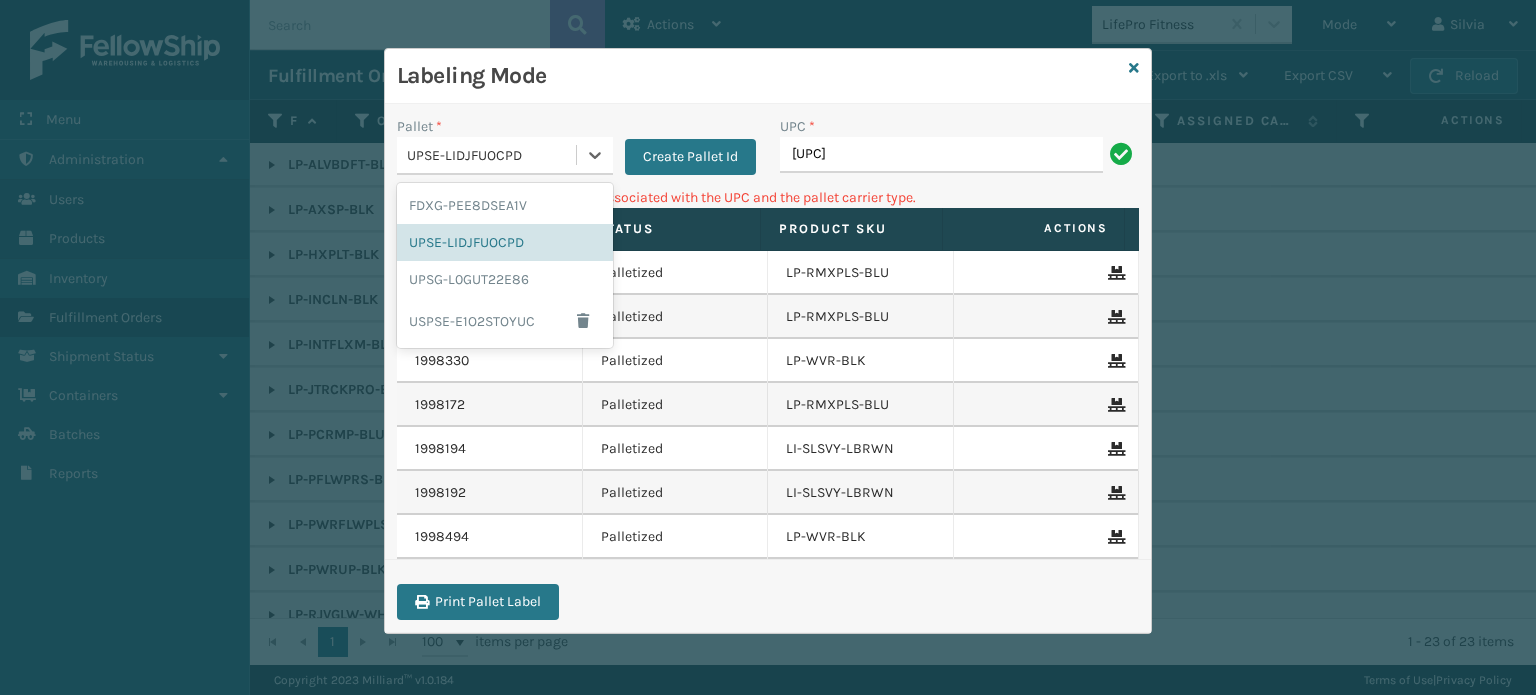 drag, startPoint x: 401, startPoint y: 157, endPoint x: 418, endPoint y: 165, distance: 18.788294 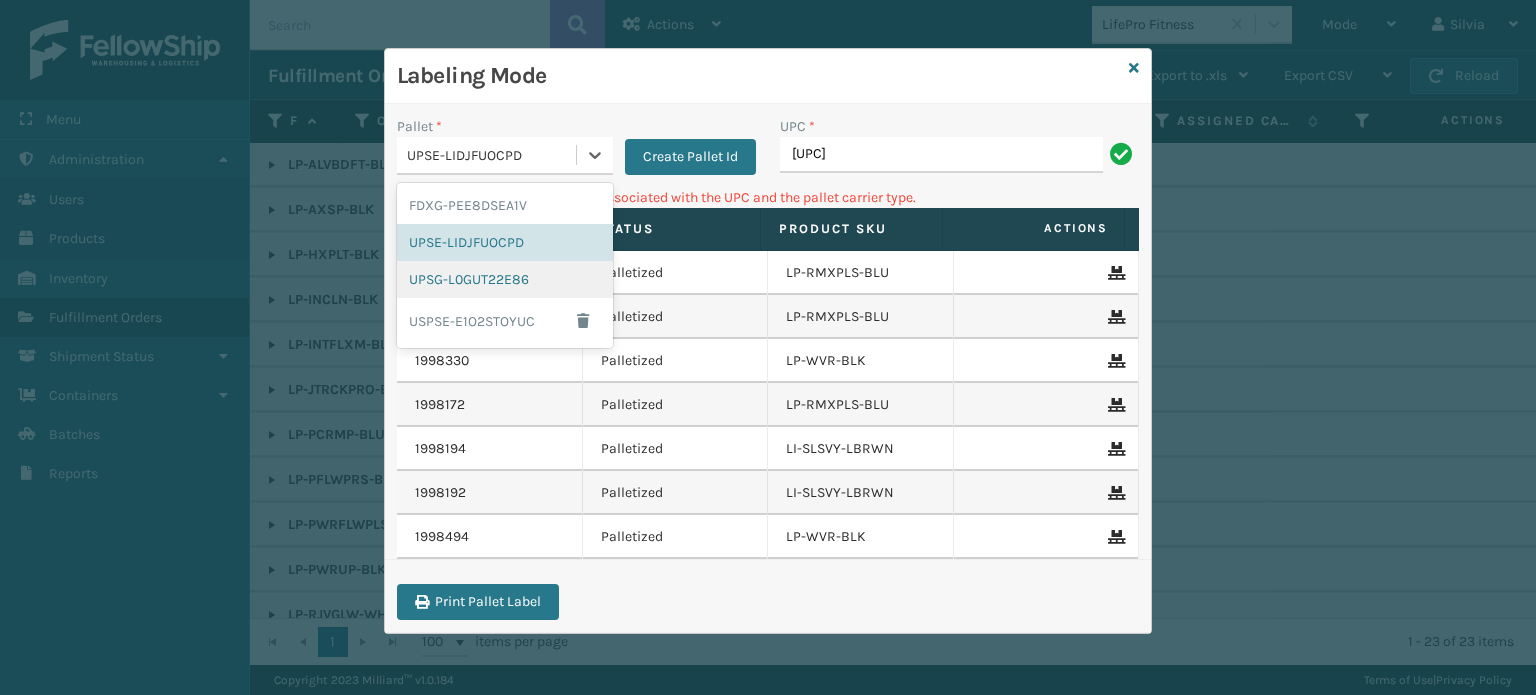 click on "UPSG-L0GUT22E86" at bounding box center (505, 279) 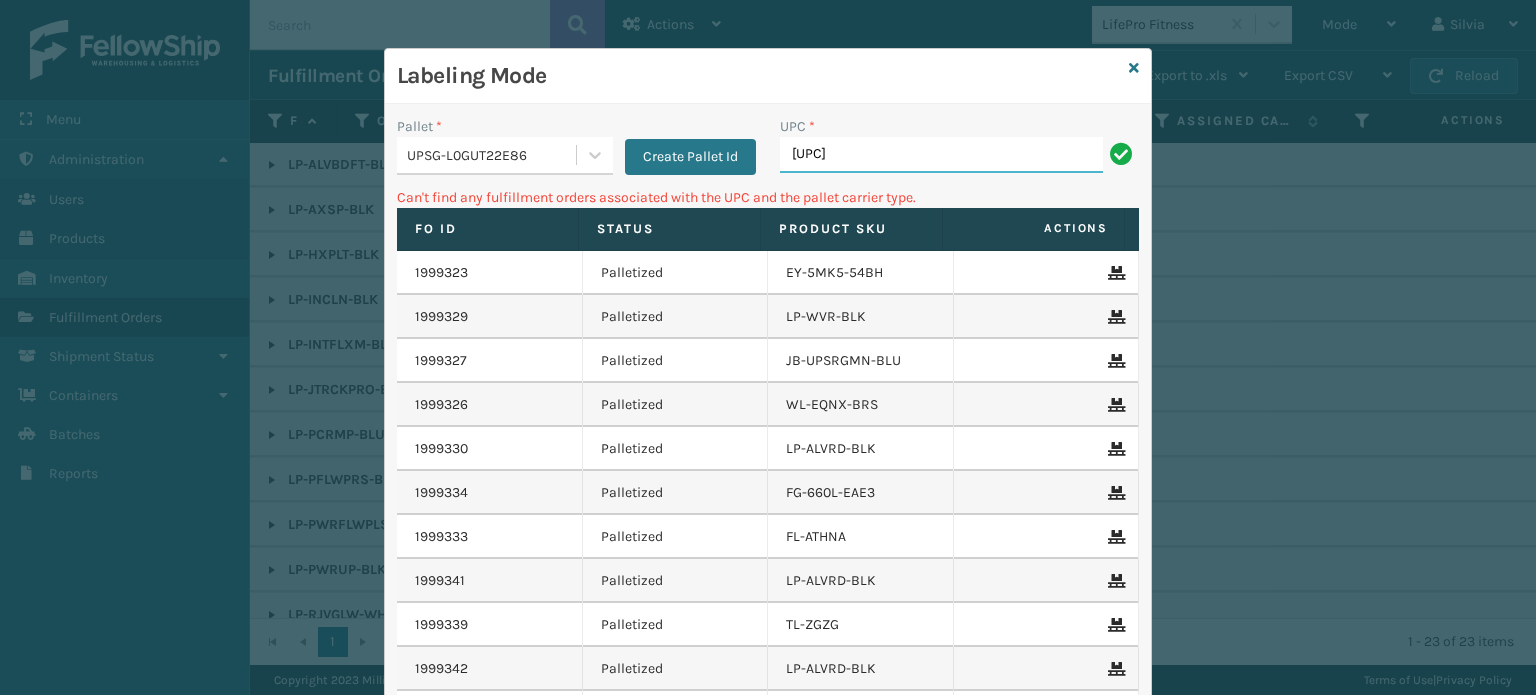click on "[UPC]" at bounding box center [941, 155] 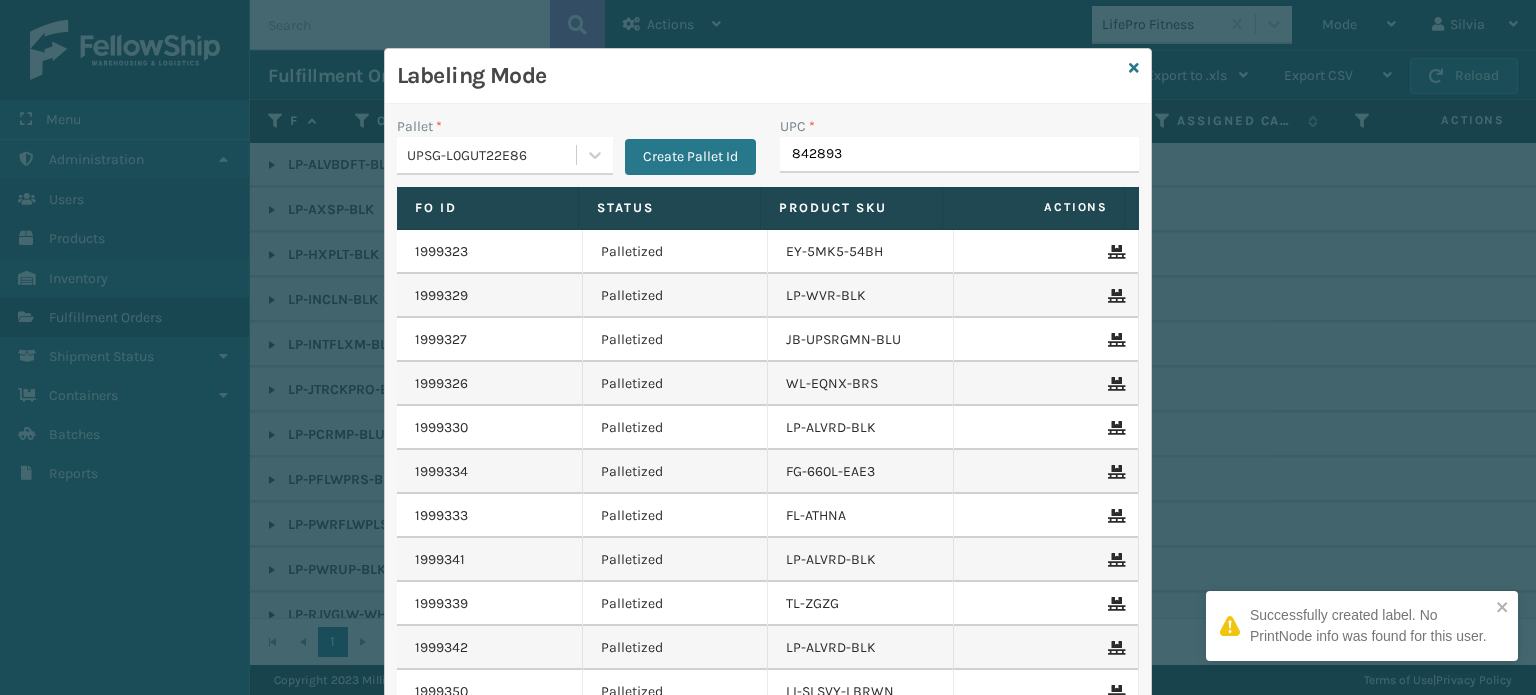 type on "8428931" 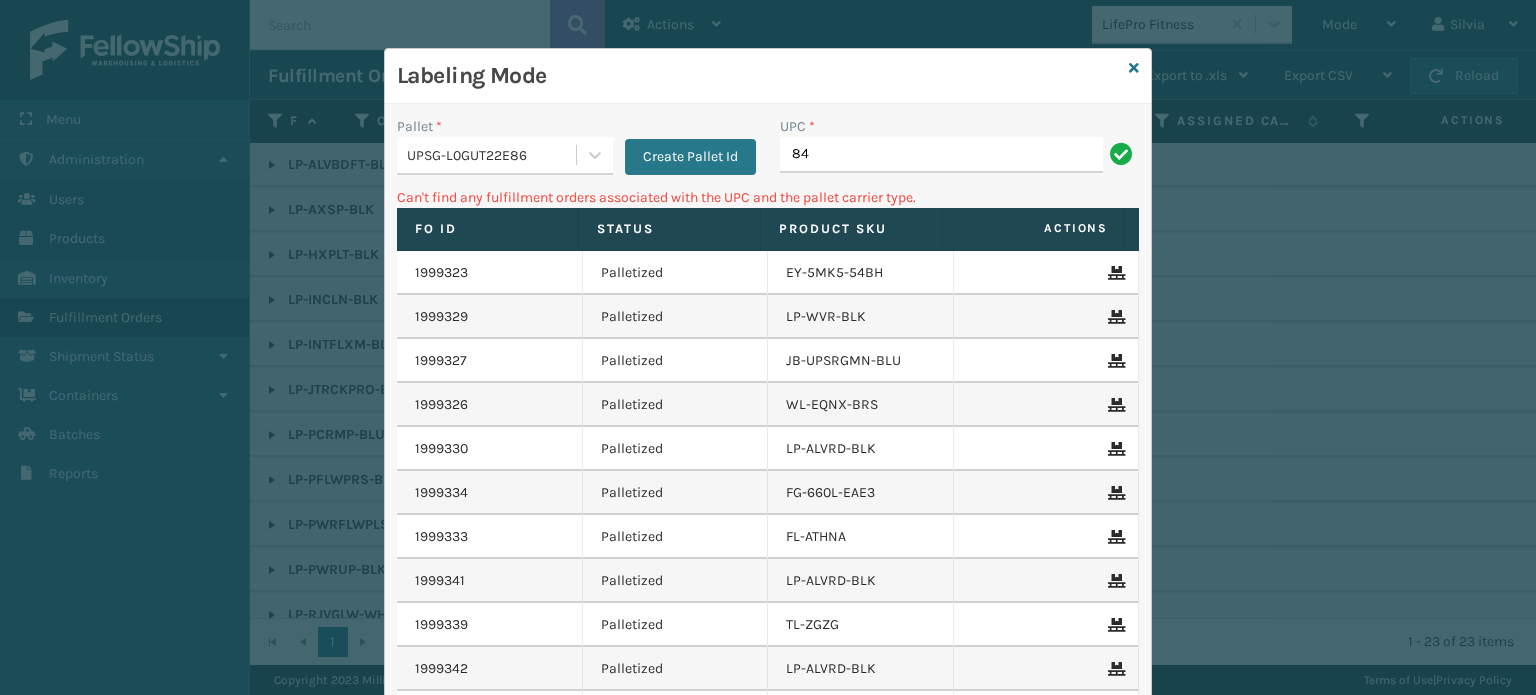 type on "8" 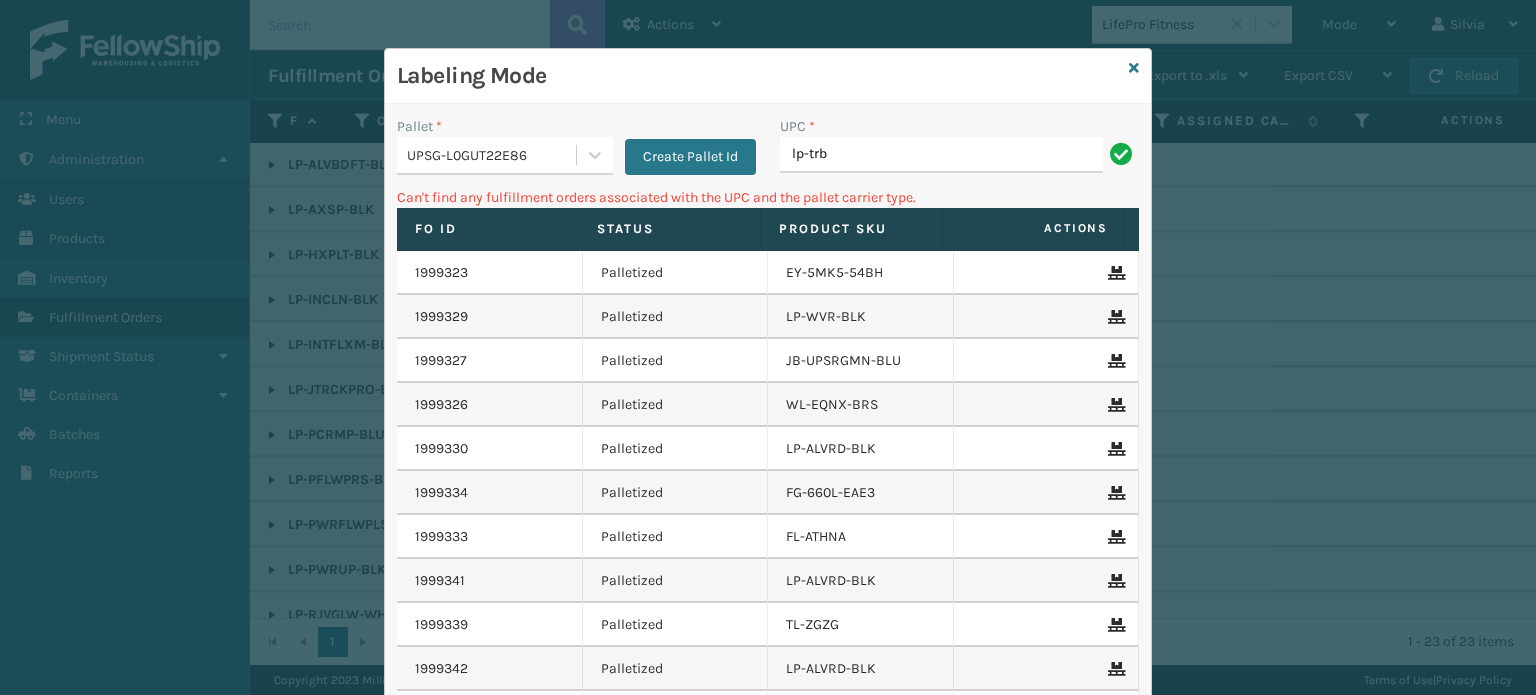type on "LP-TRB-BLK" 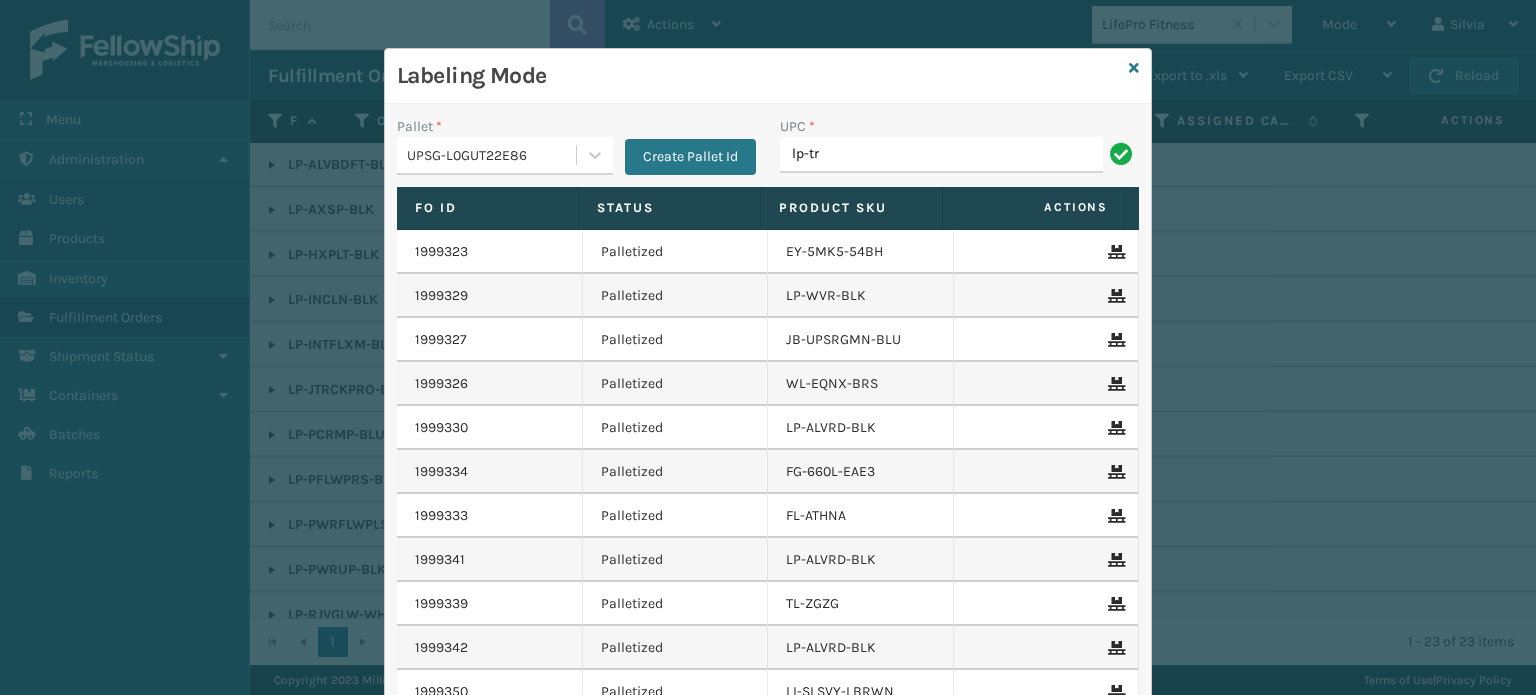 type on "LP-TRB-BLK" 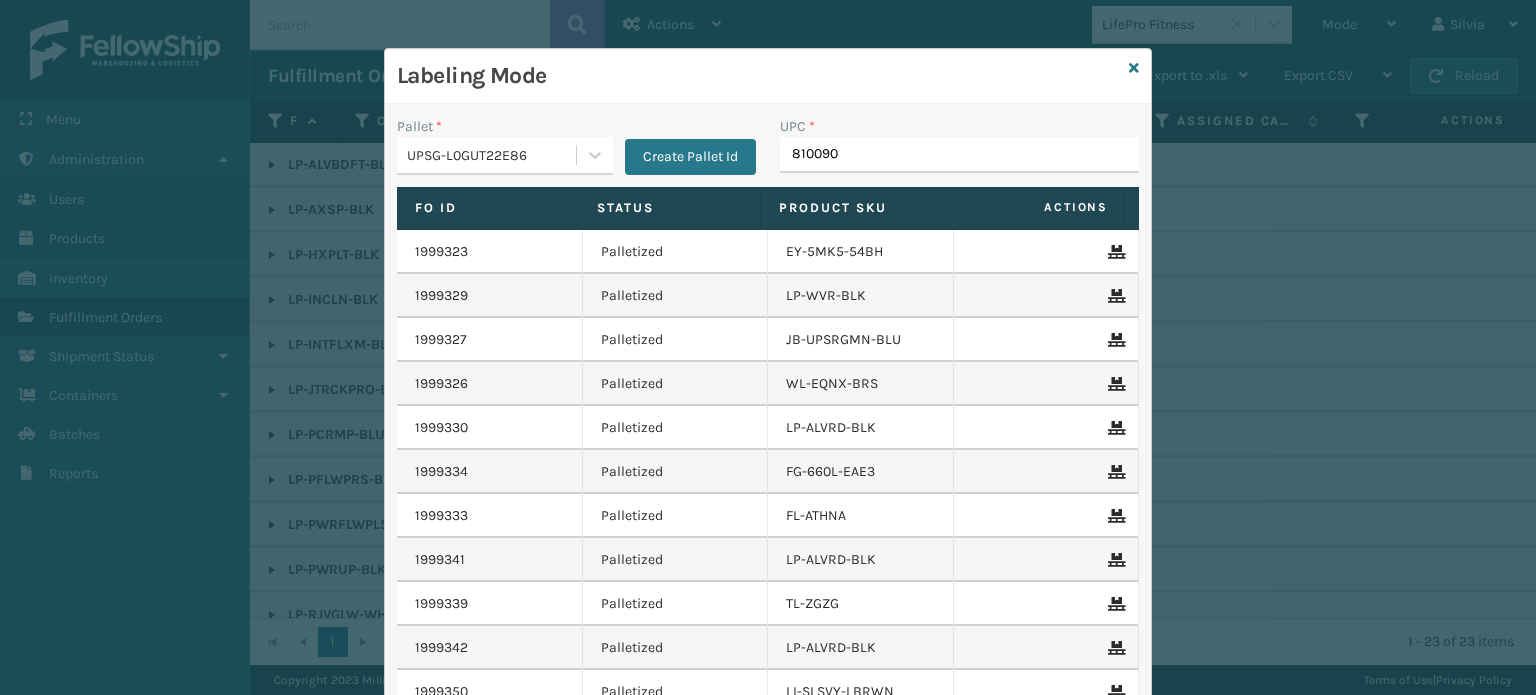 type on "8100909" 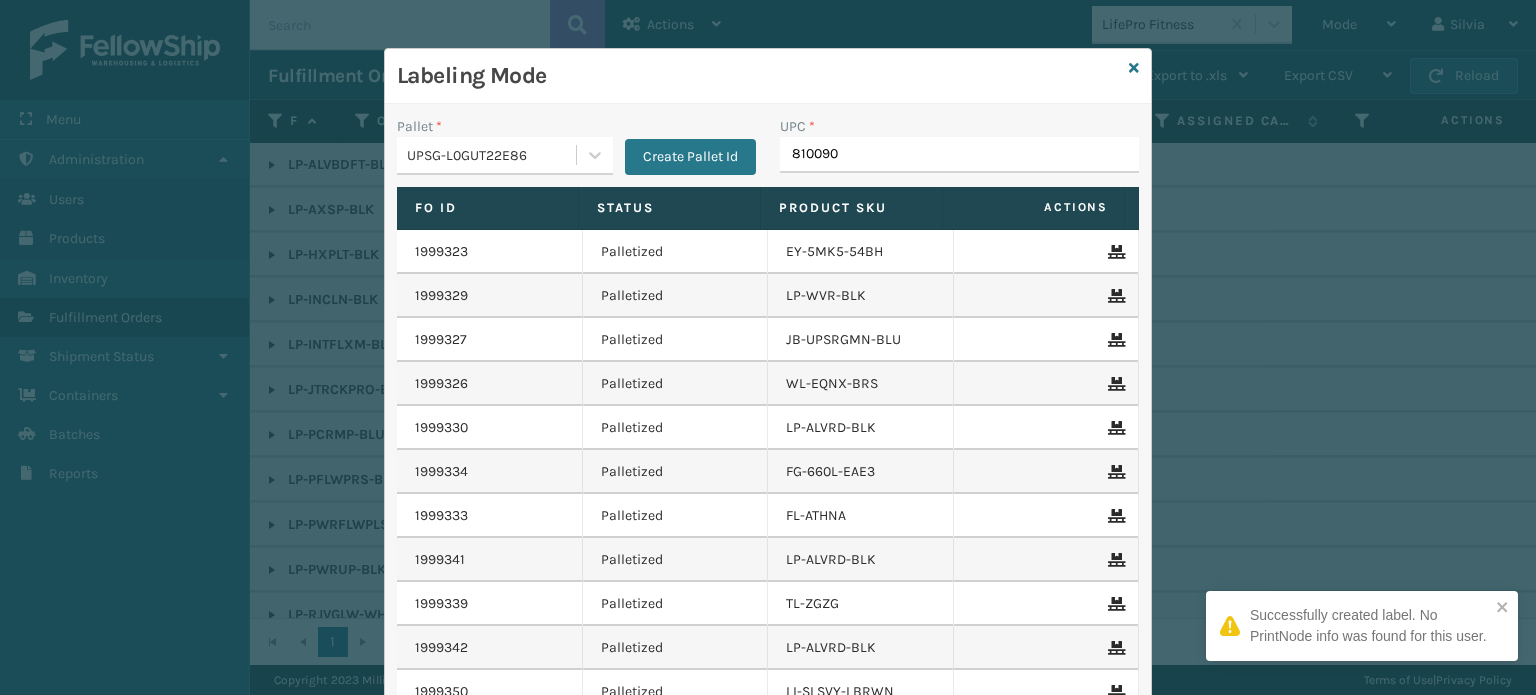 type on "8100909" 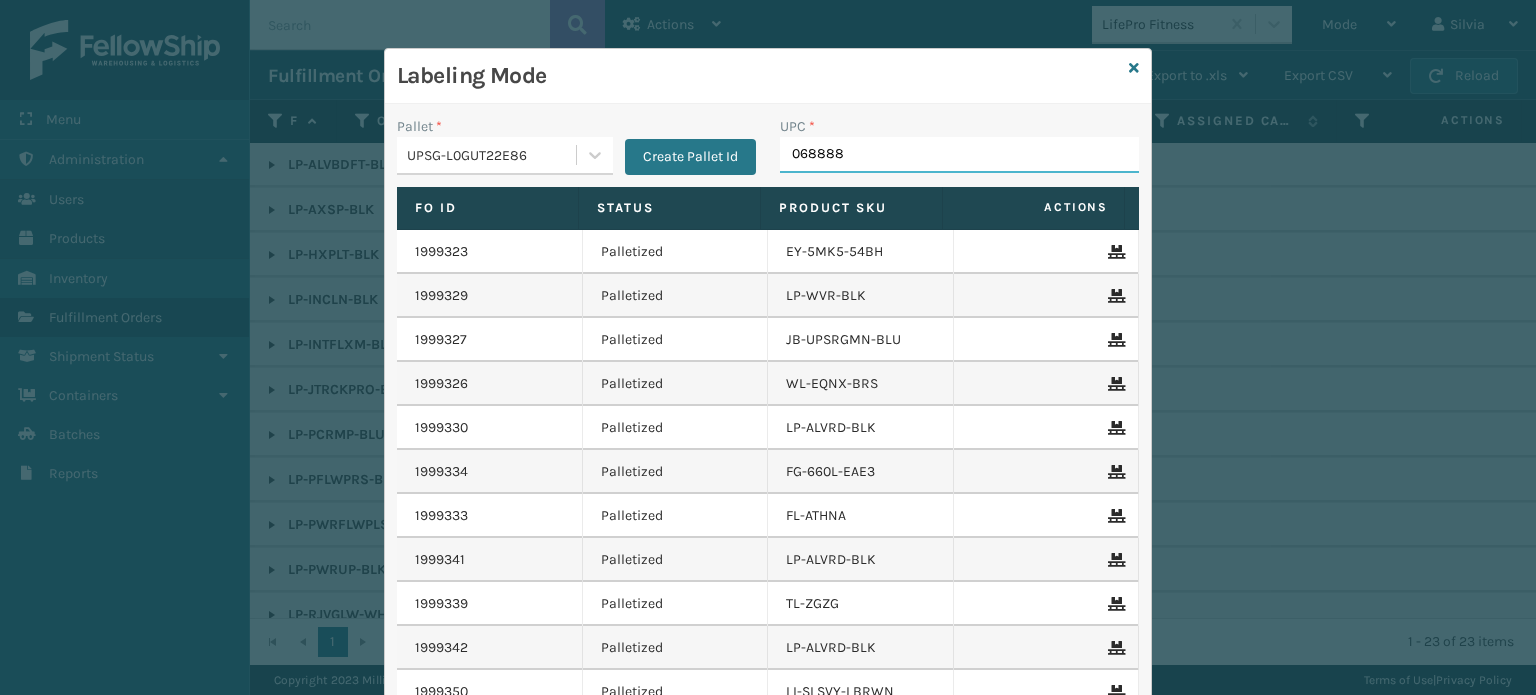 type on "0688880" 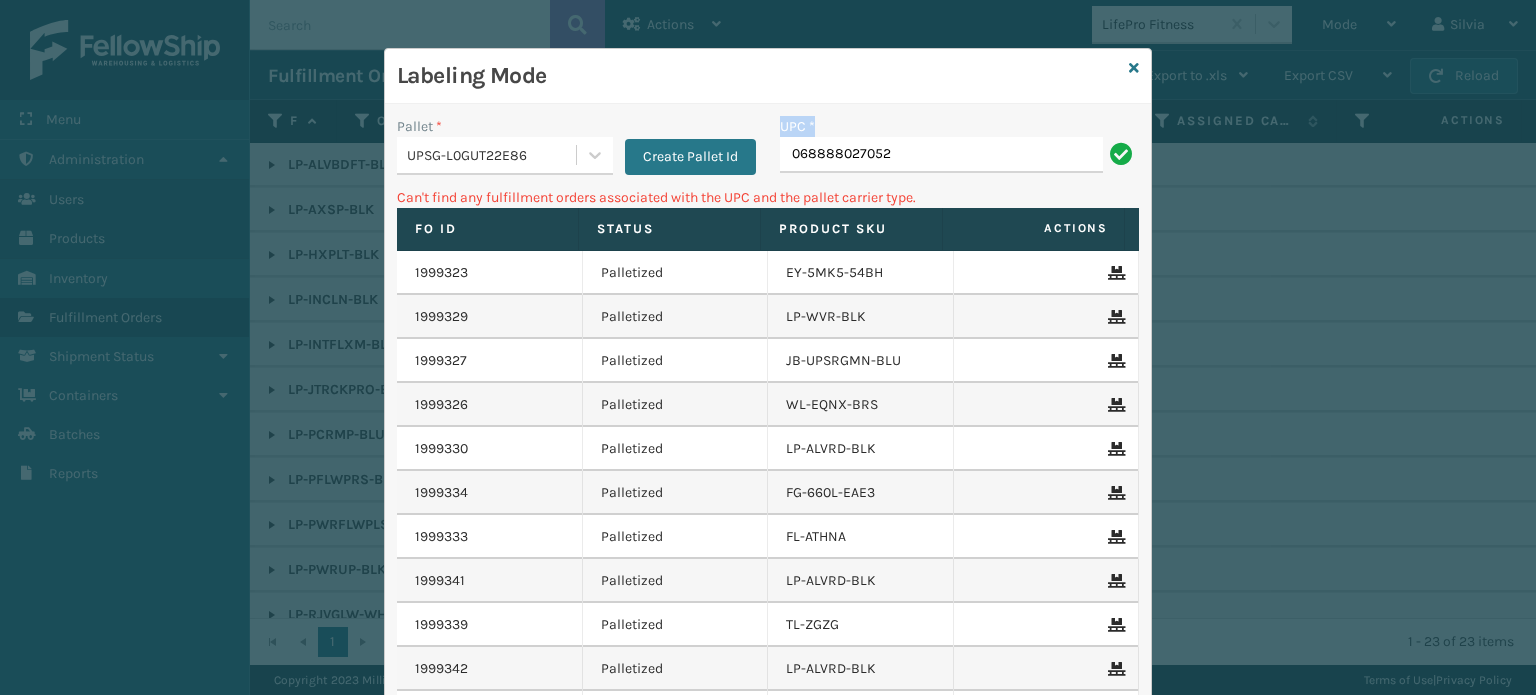 drag, startPoint x: 945, startPoint y: 126, endPoint x: 420, endPoint y: 173, distance: 527.0996 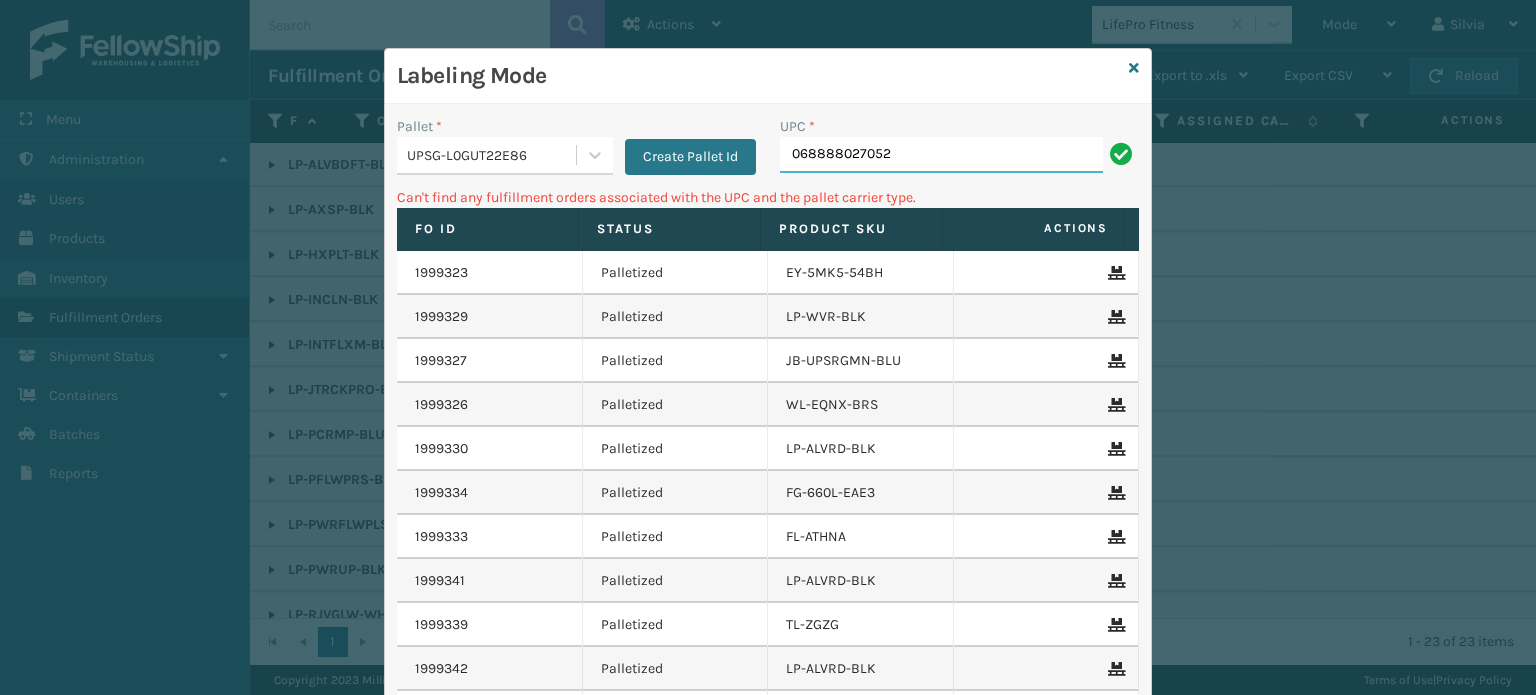 click on "068888027052" at bounding box center (941, 155) 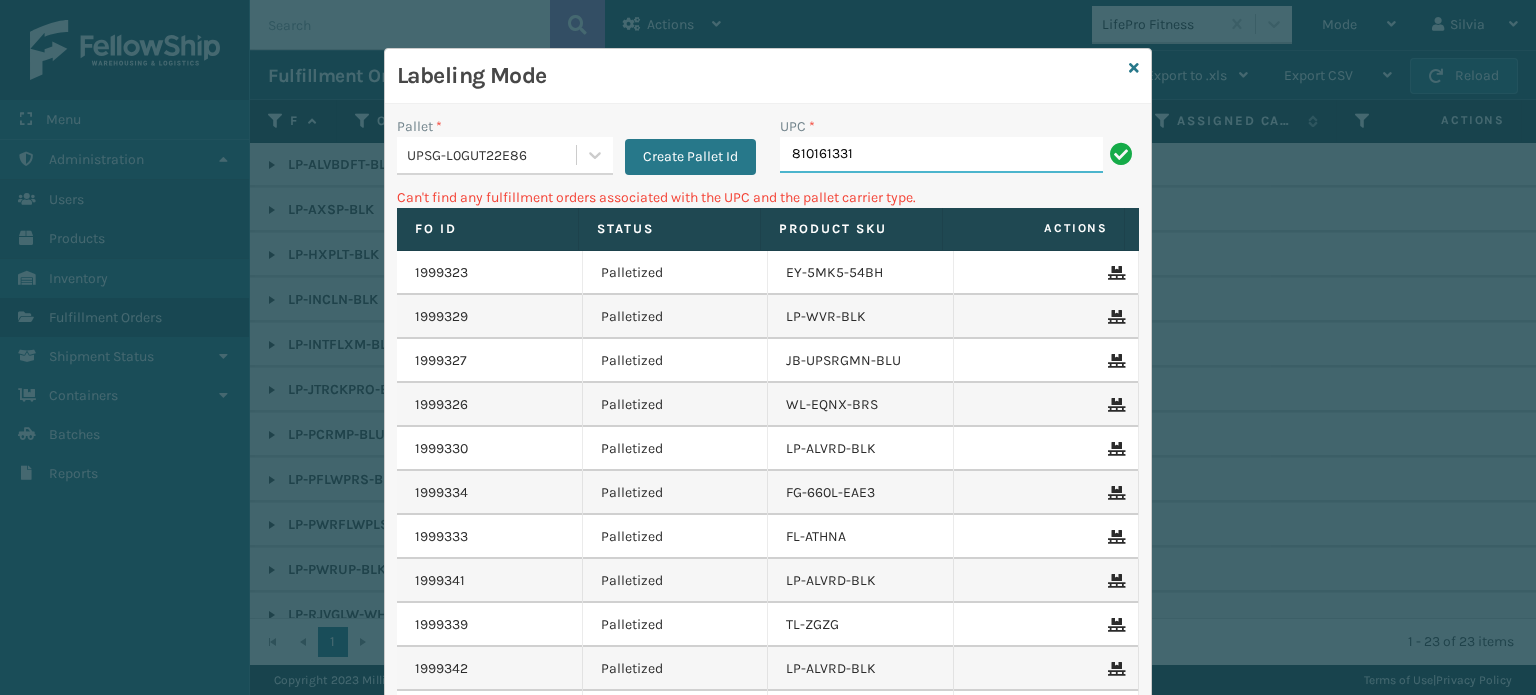 type on "8101613311" 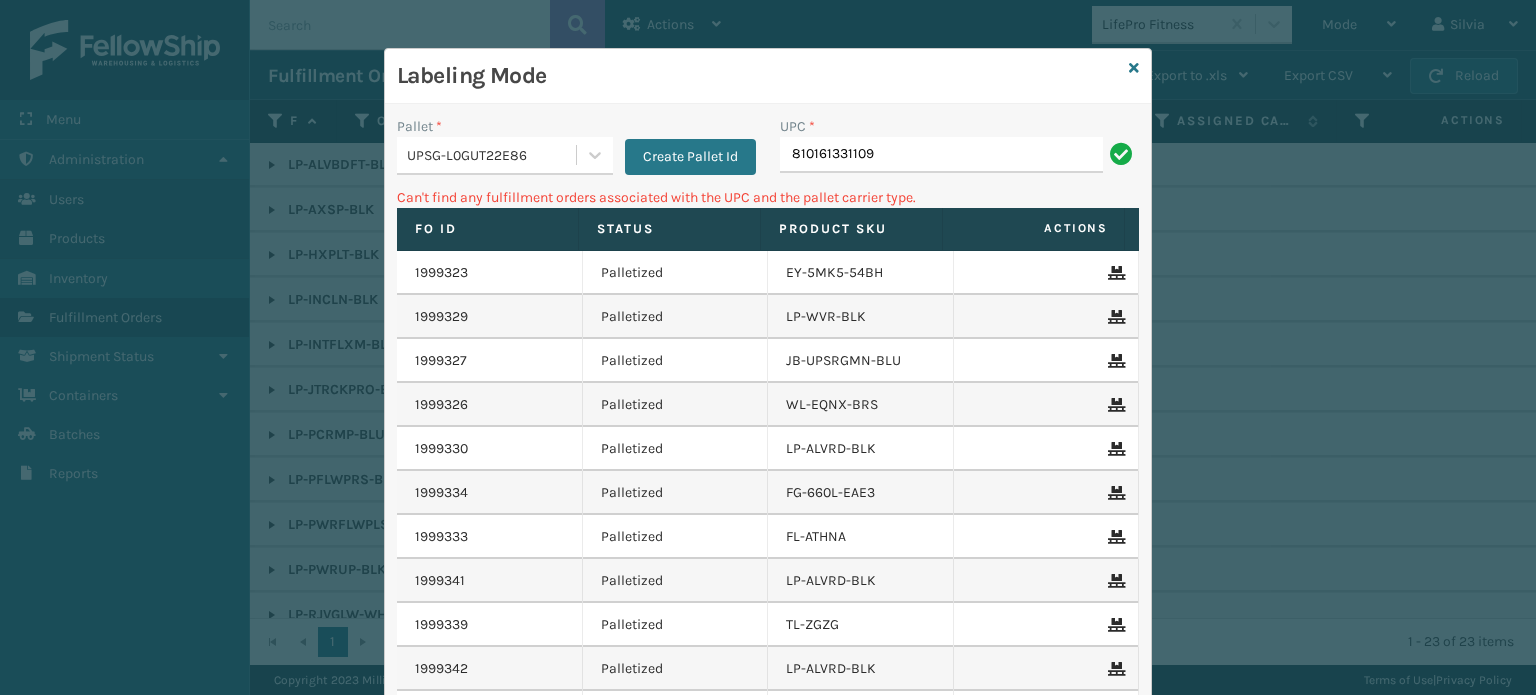 drag, startPoint x: 875, startPoint y: 156, endPoint x: 240, endPoint y: 267, distance: 644.6286 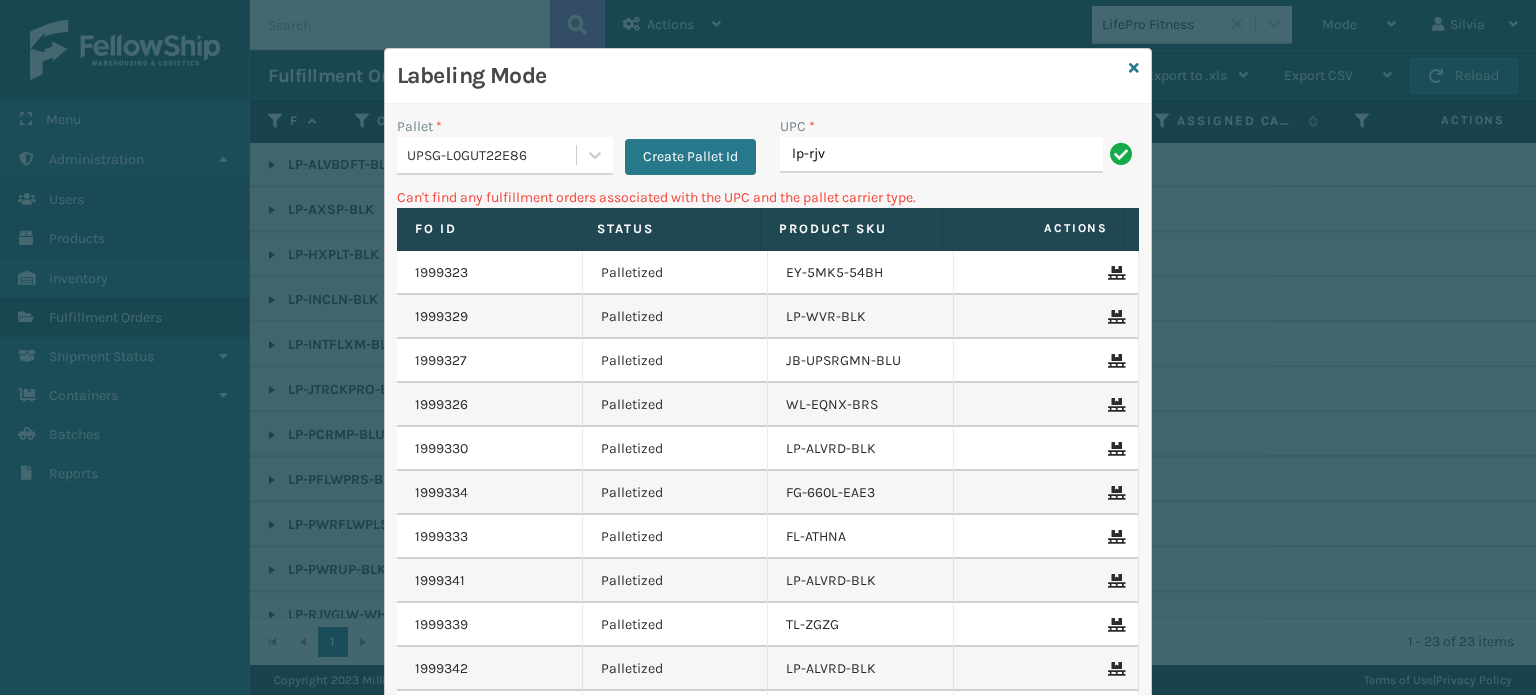 type on "LP-RJVGLW-WHT" 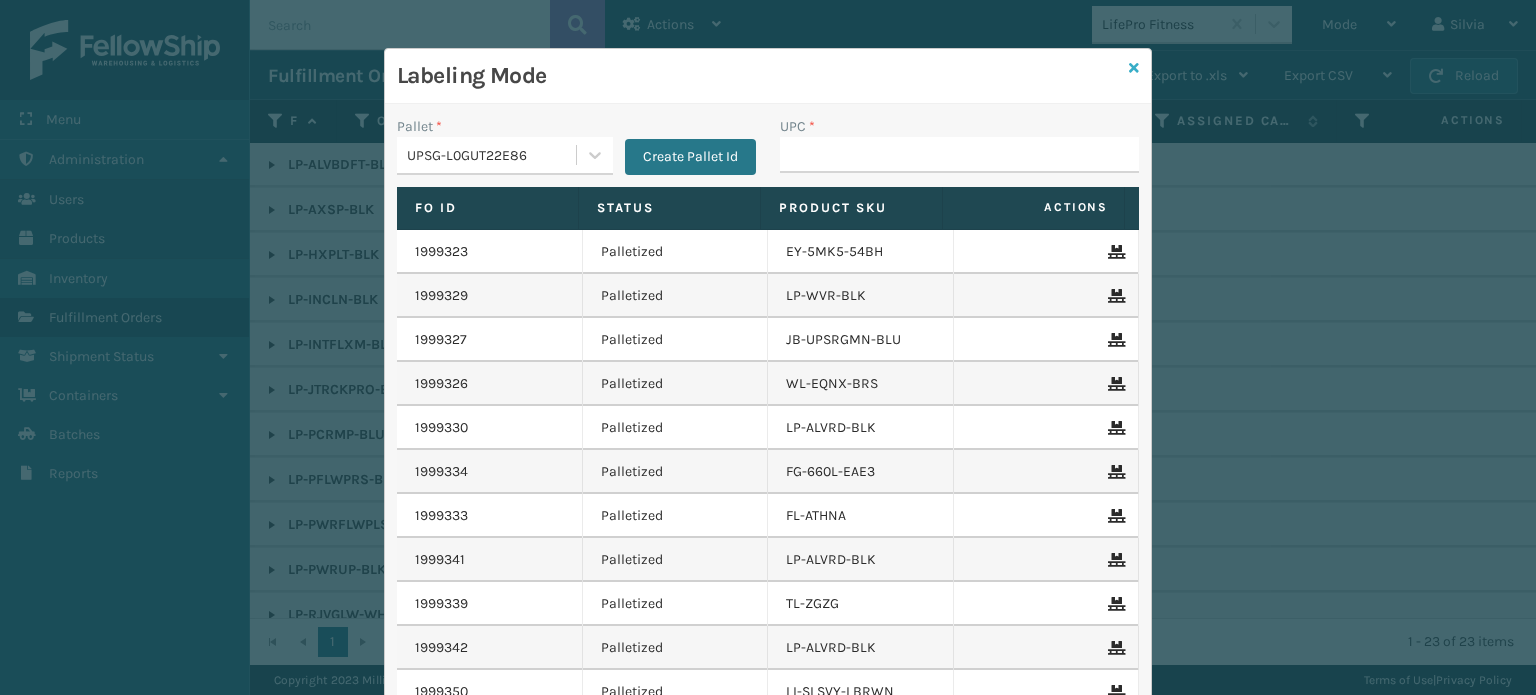 click at bounding box center (1134, 68) 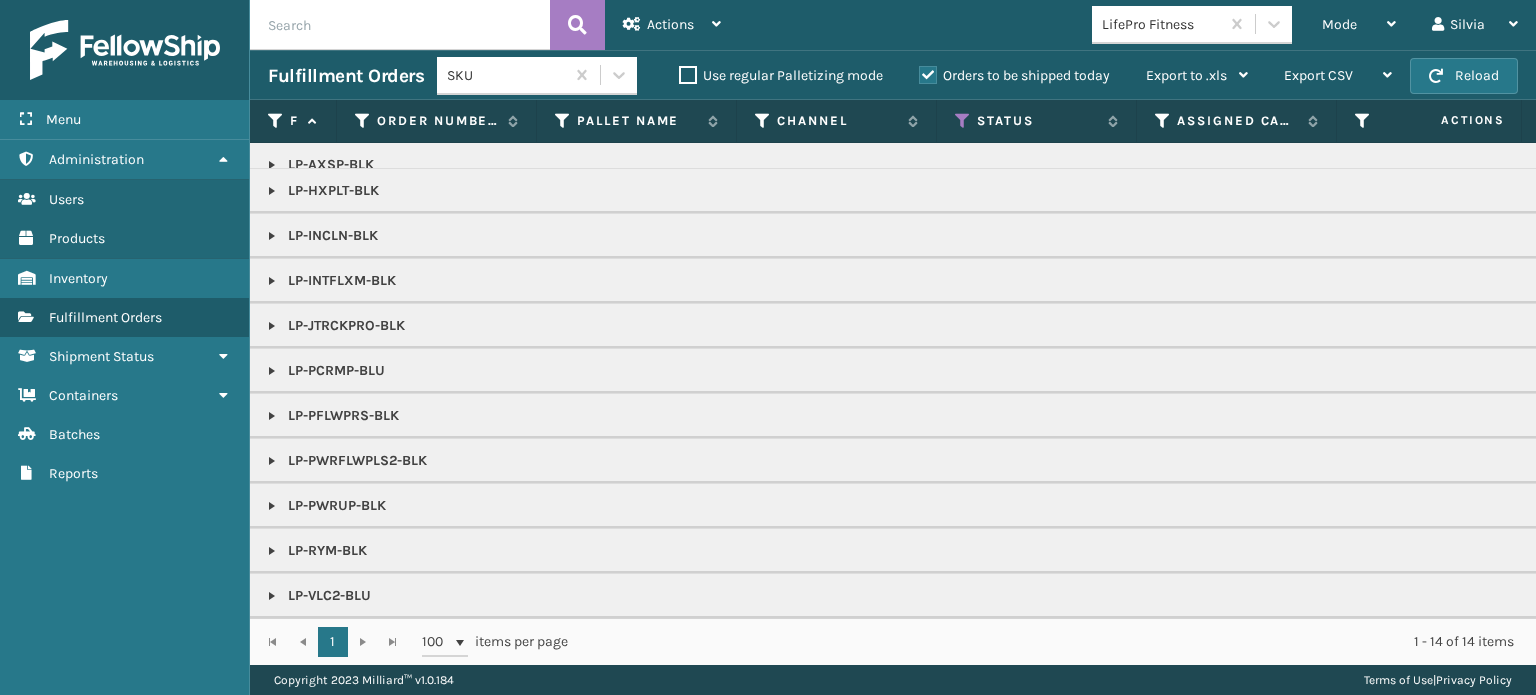 scroll, scrollTop: 31, scrollLeft: 0, axis: vertical 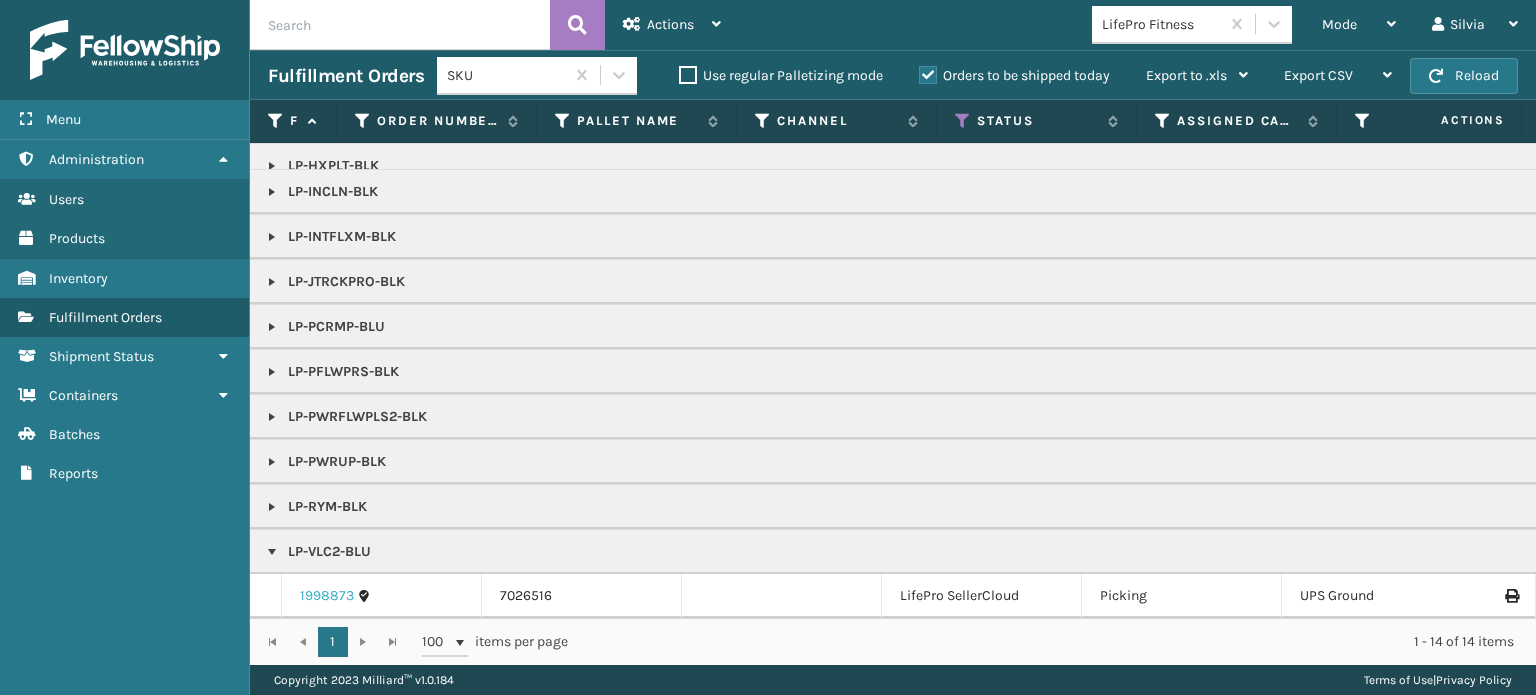 click on "1998873" at bounding box center (327, 596) 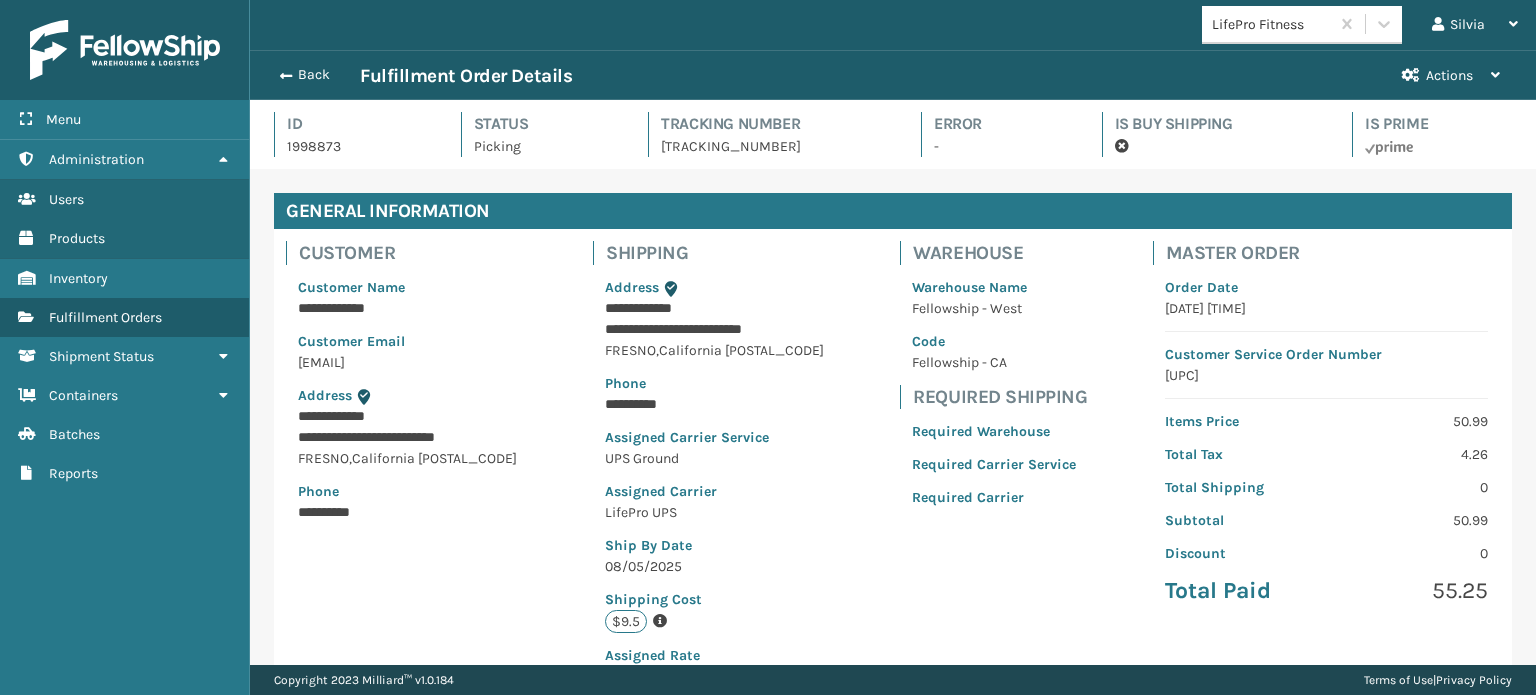scroll, scrollTop: 99951, scrollLeft: 98713, axis: both 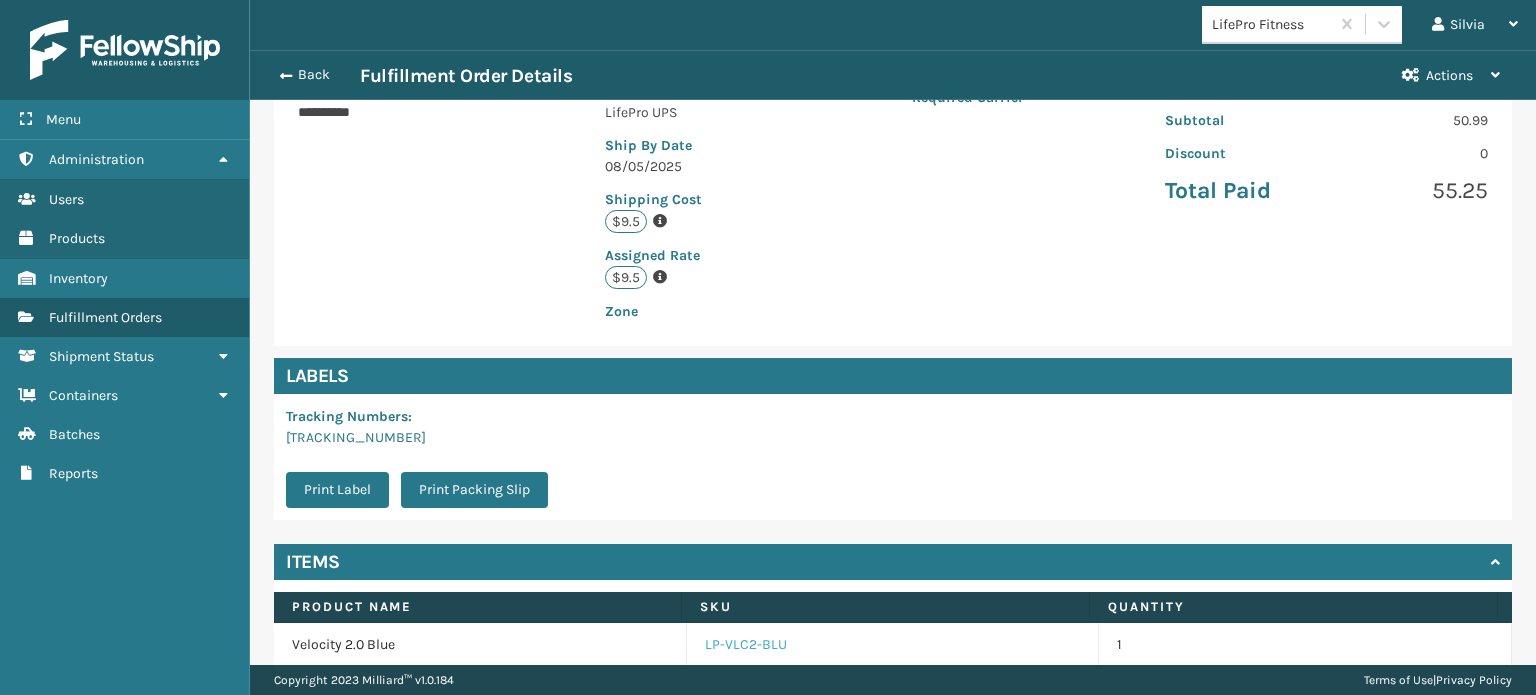 click on "LP-VLC2-BLU" at bounding box center (746, 645) 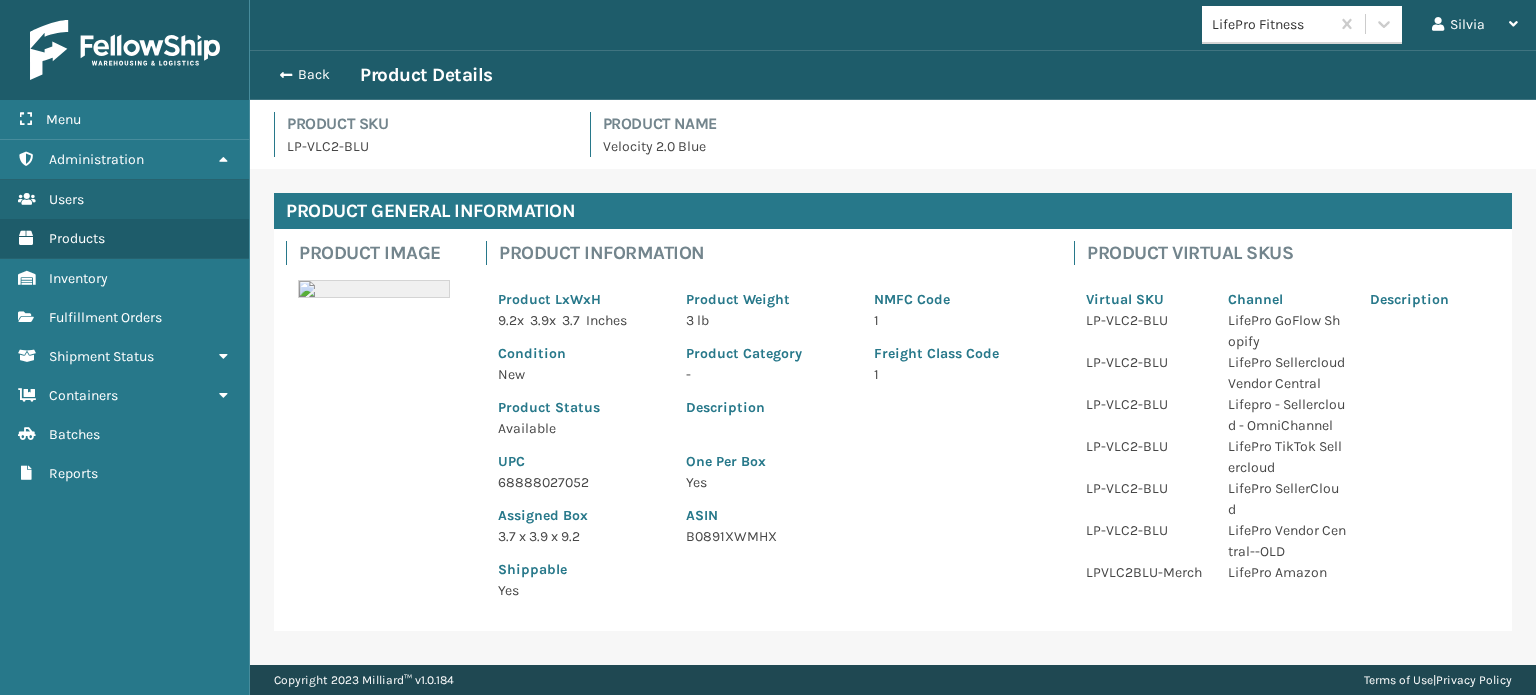 click on "68888027052" at bounding box center (580, 482) 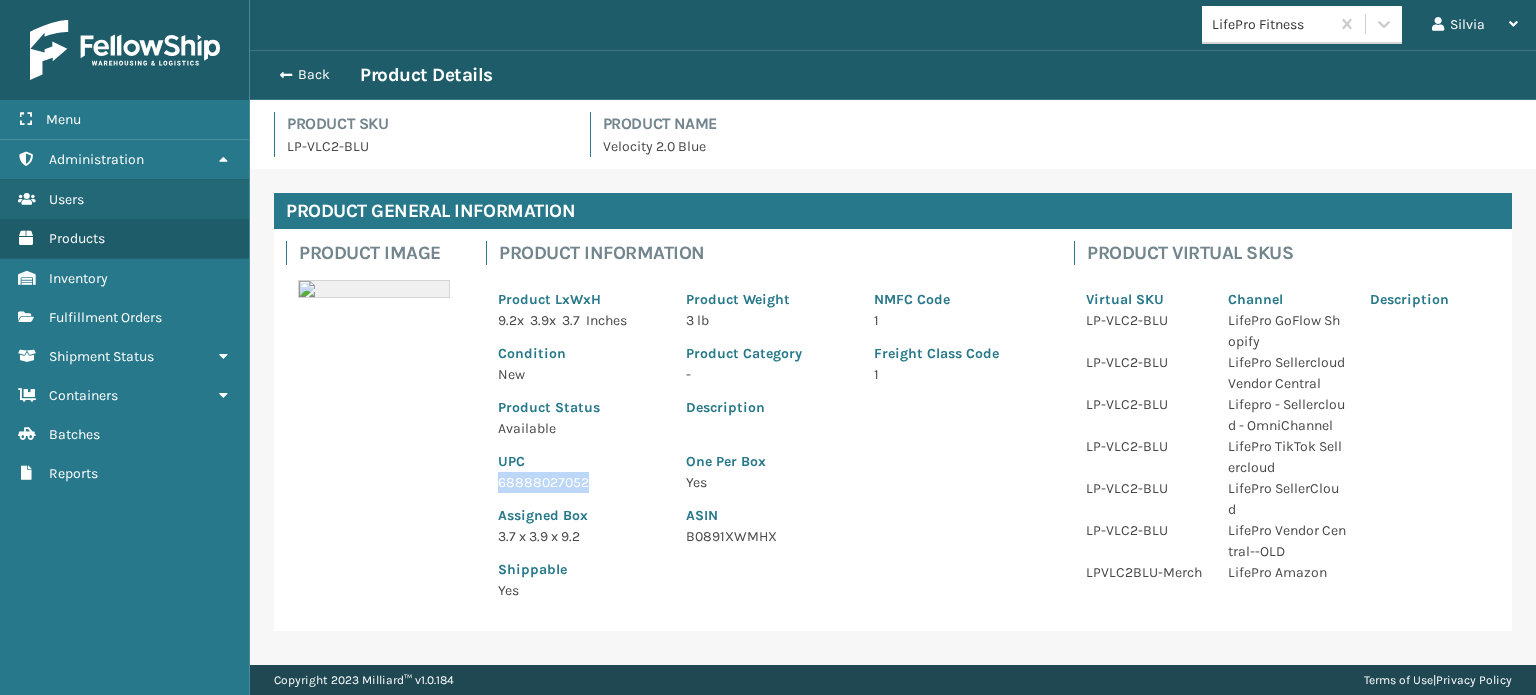 click on "68888027052" at bounding box center (580, 482) 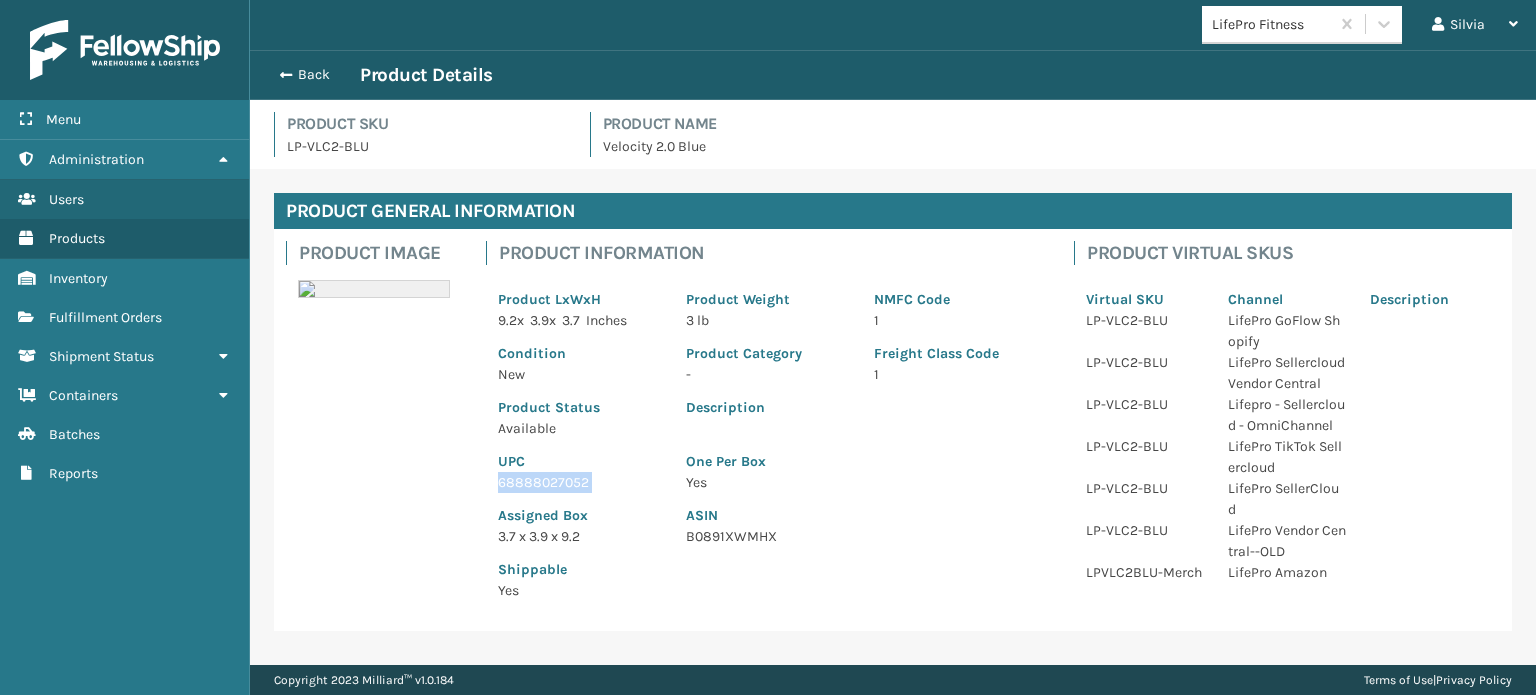 click on "68888027052" at bounding box center [580, 482] 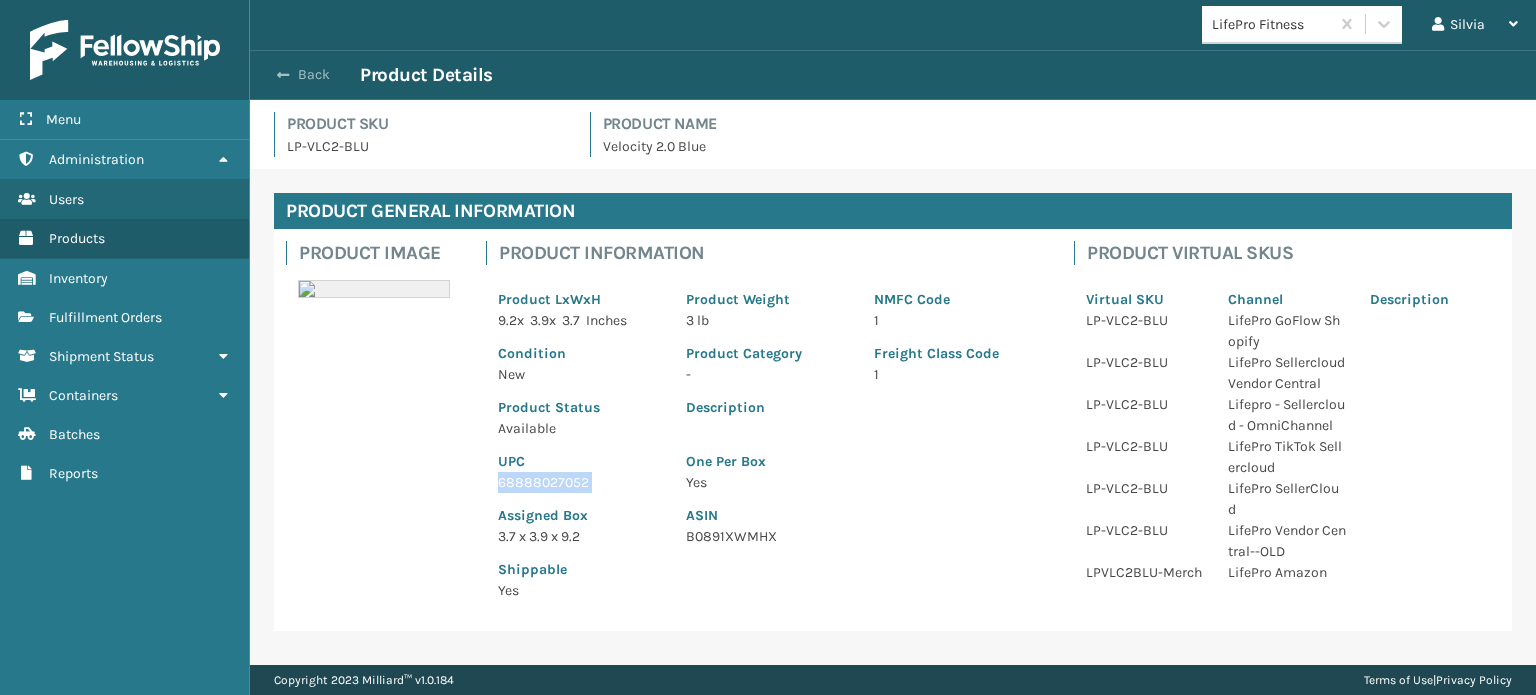 click on "Back" at bounding box center (314, 75) 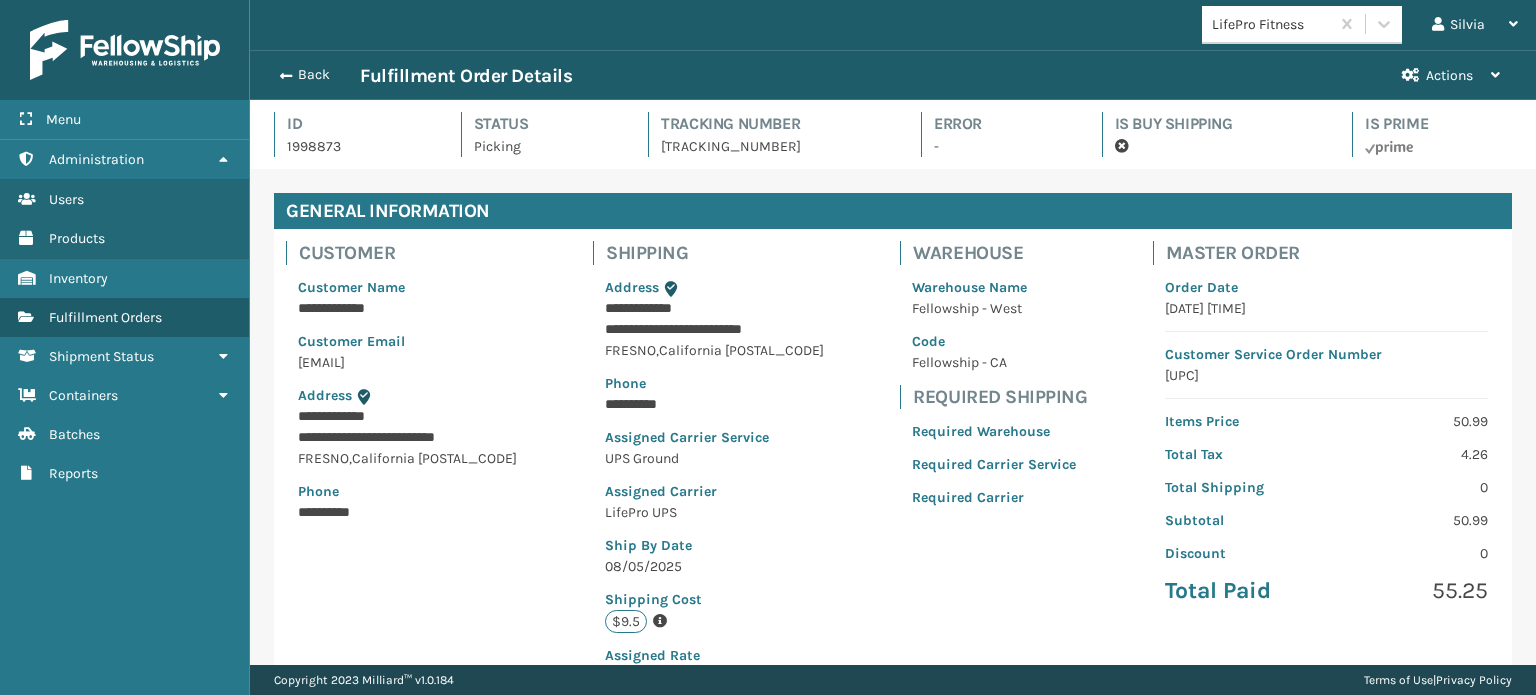 scroll, scrollTop: 99951, scrollLeft: 98713, axis: both 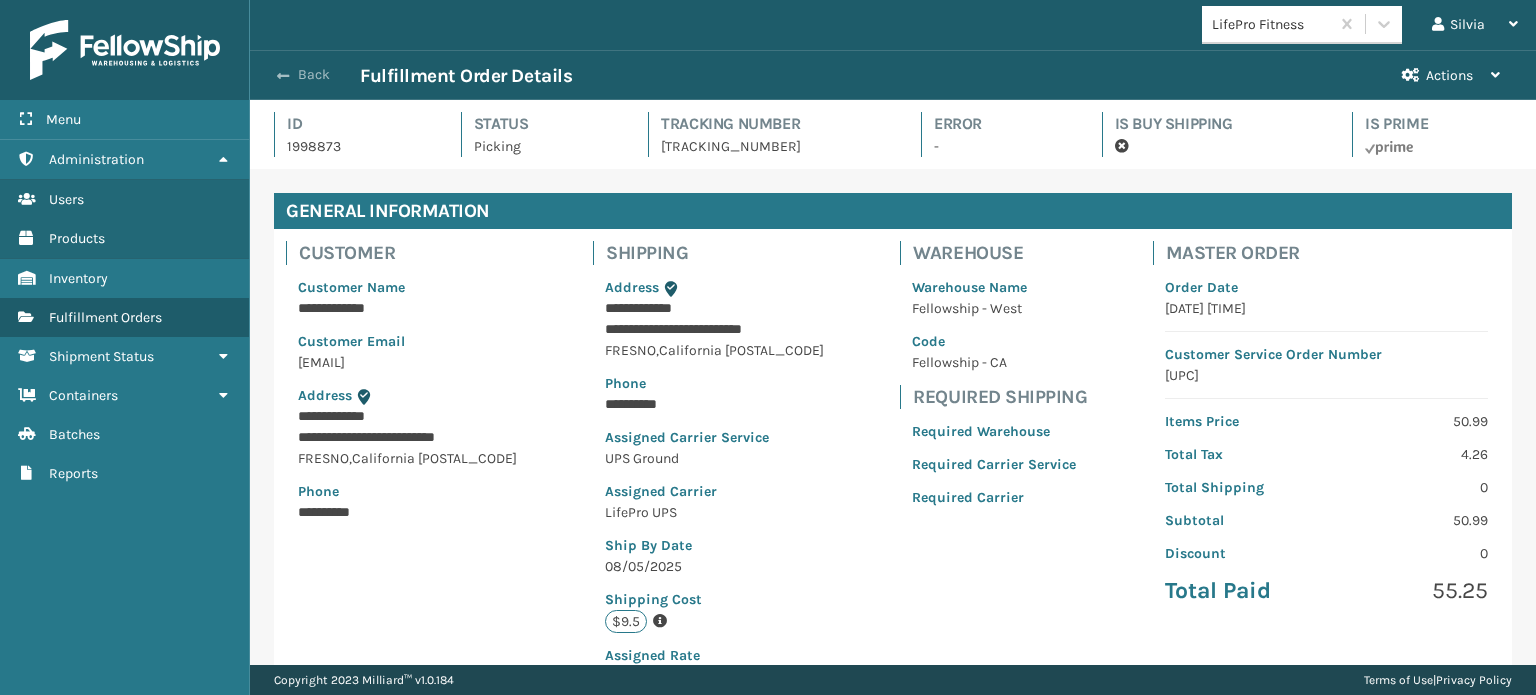 click on "Back" at bounding box center (314, 75) 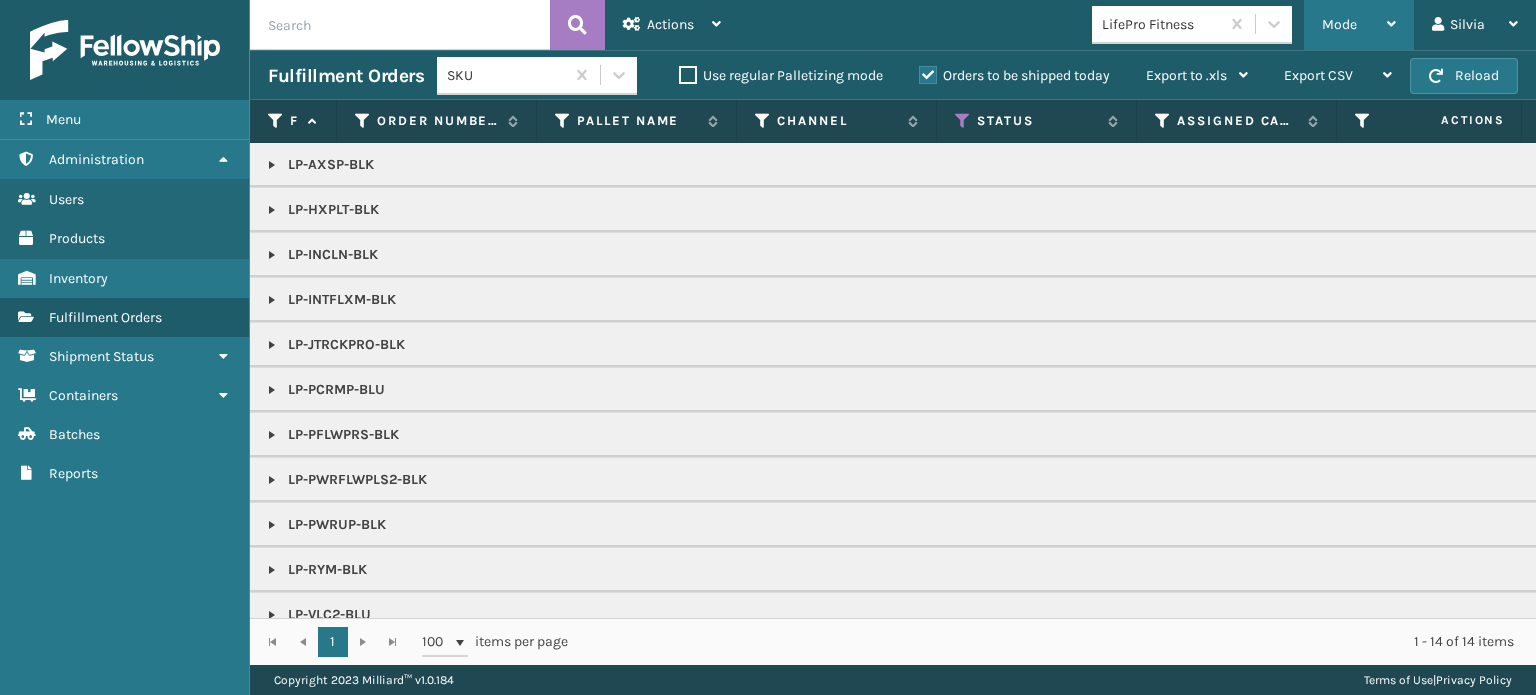click on "Mode Regular Mode Picking Mode Labeling Mode Exit Scan Mode" at bounding box center [1359, 25] 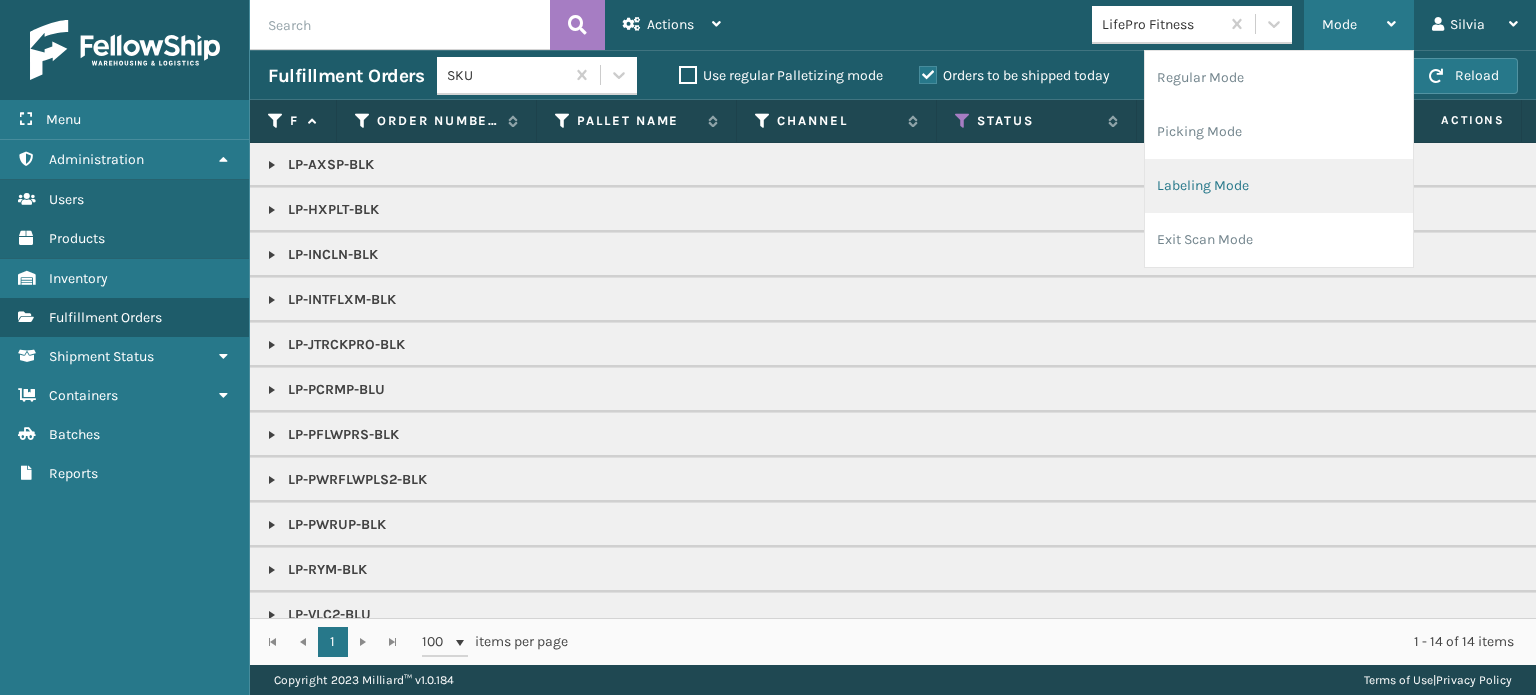 click on "Labeling Mode" at bounding box center [1279, 186] 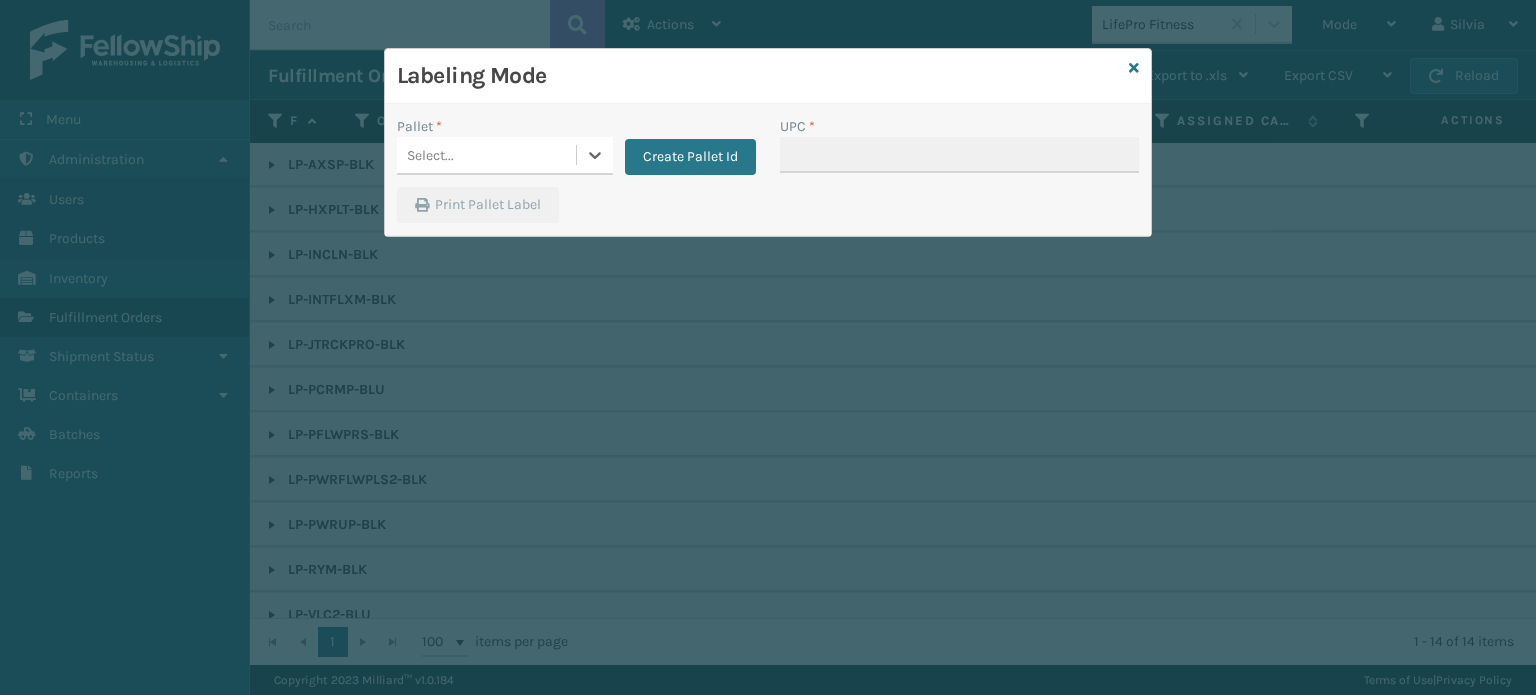 click on "Select..." at bounding box center (486, 155) 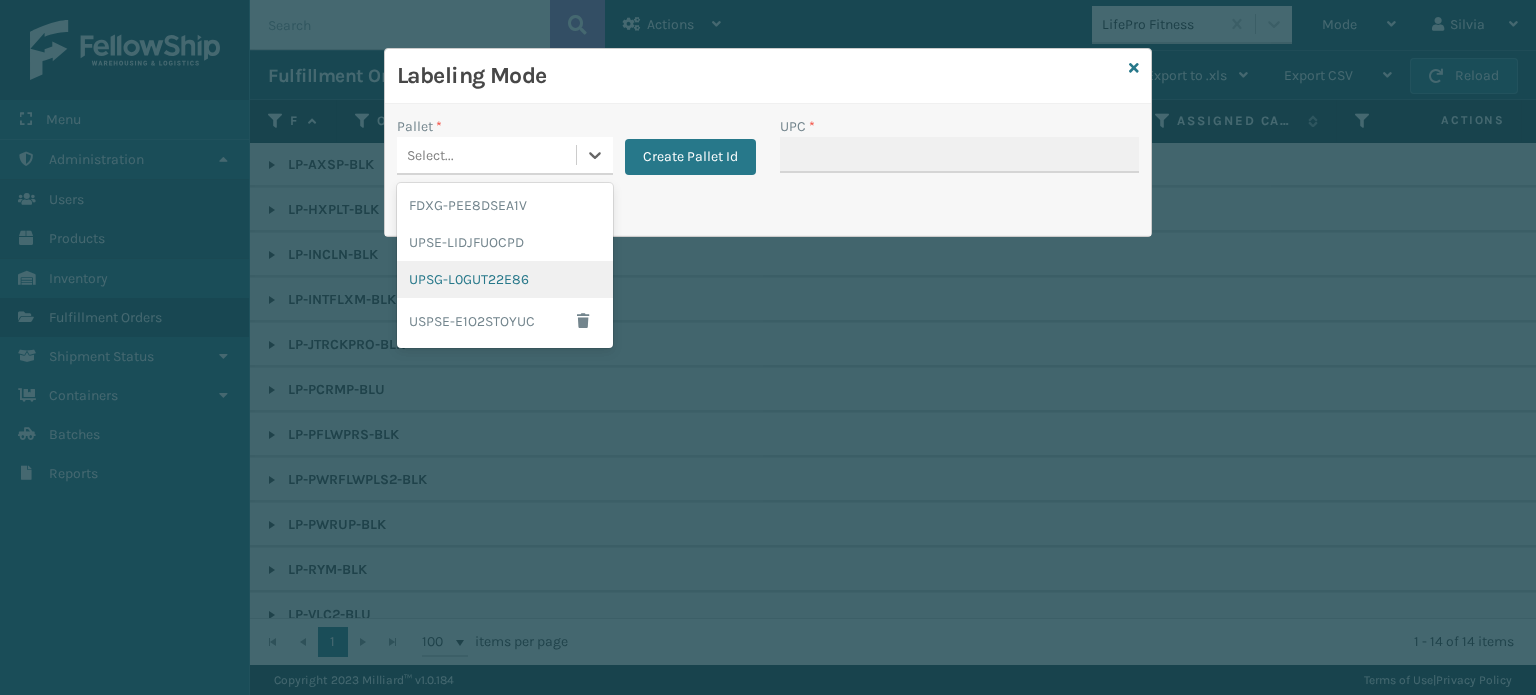 click on "UPSG-L0GUT22E86" at bounding box center [505, 279] 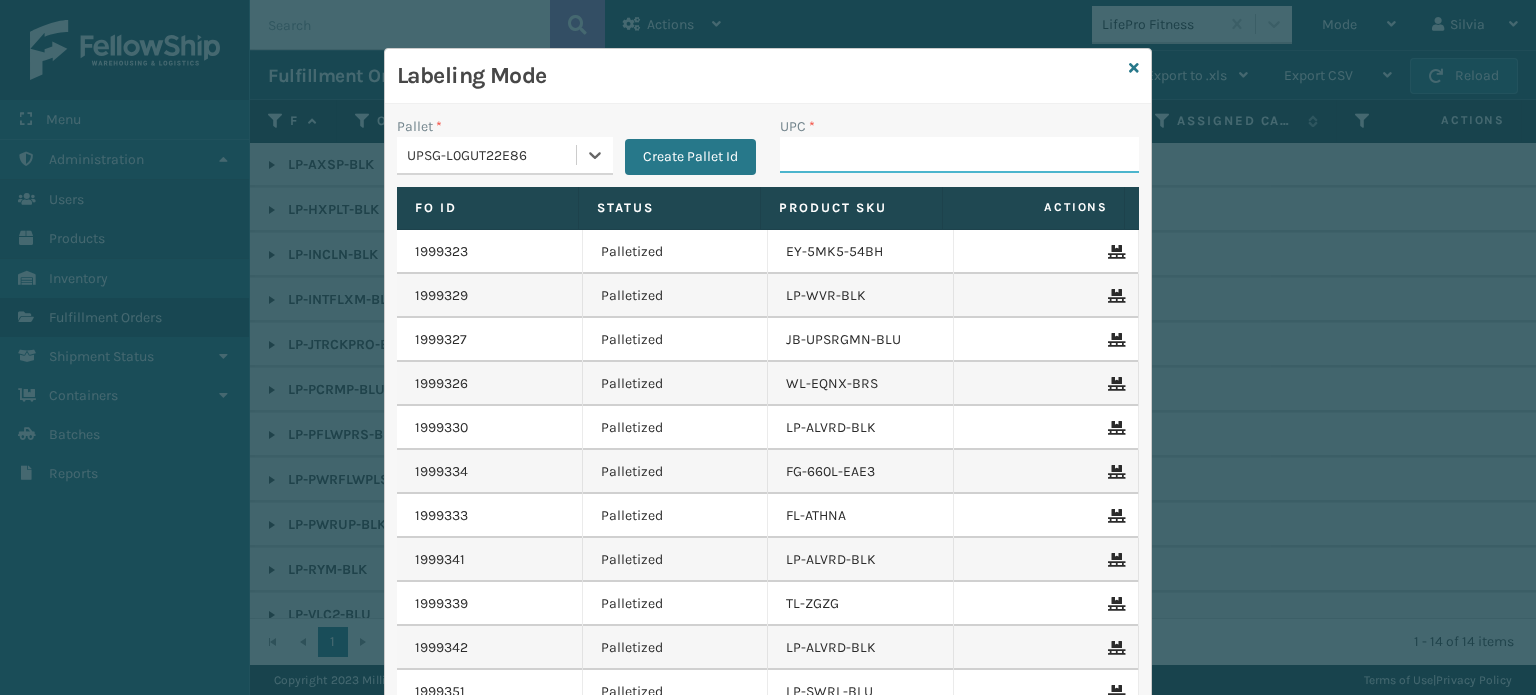 click on "UPC   *" at bounding box center (959, 155) 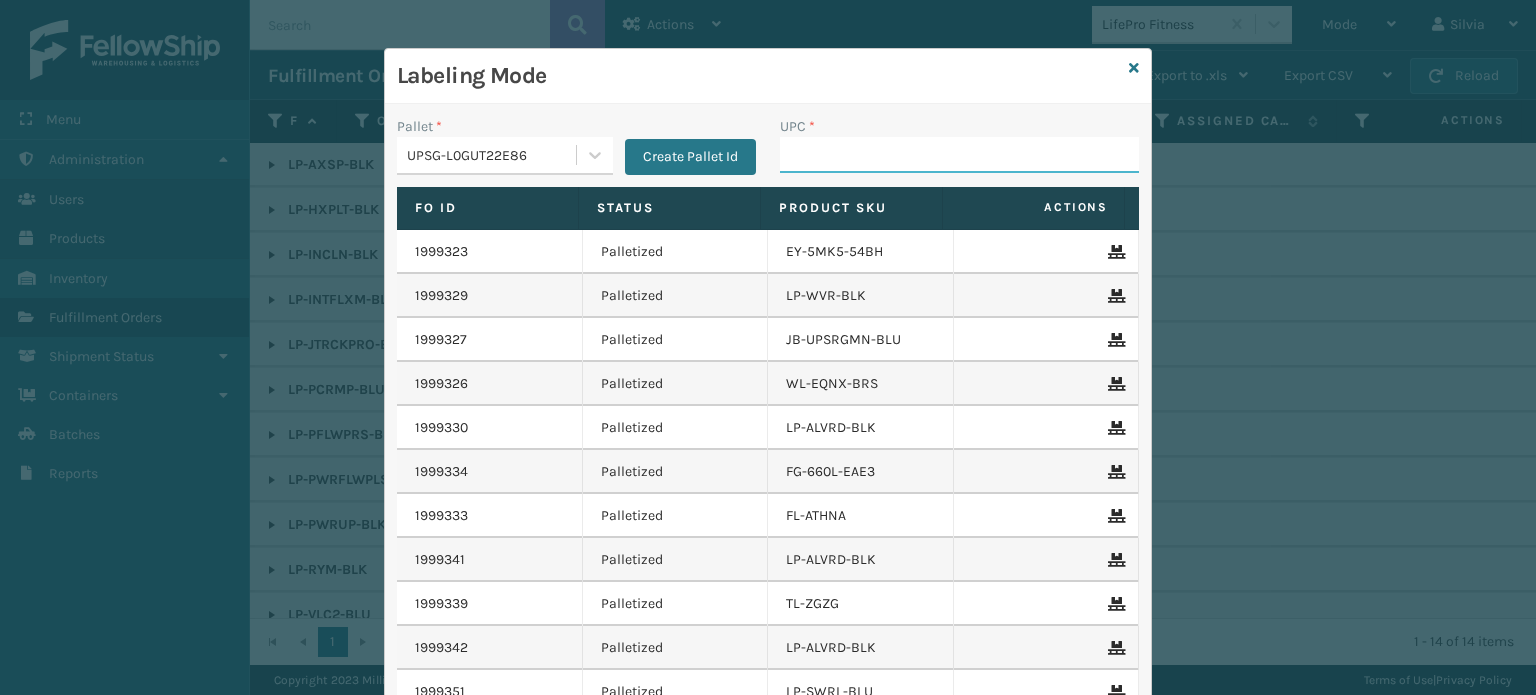 paste on "68888027052" 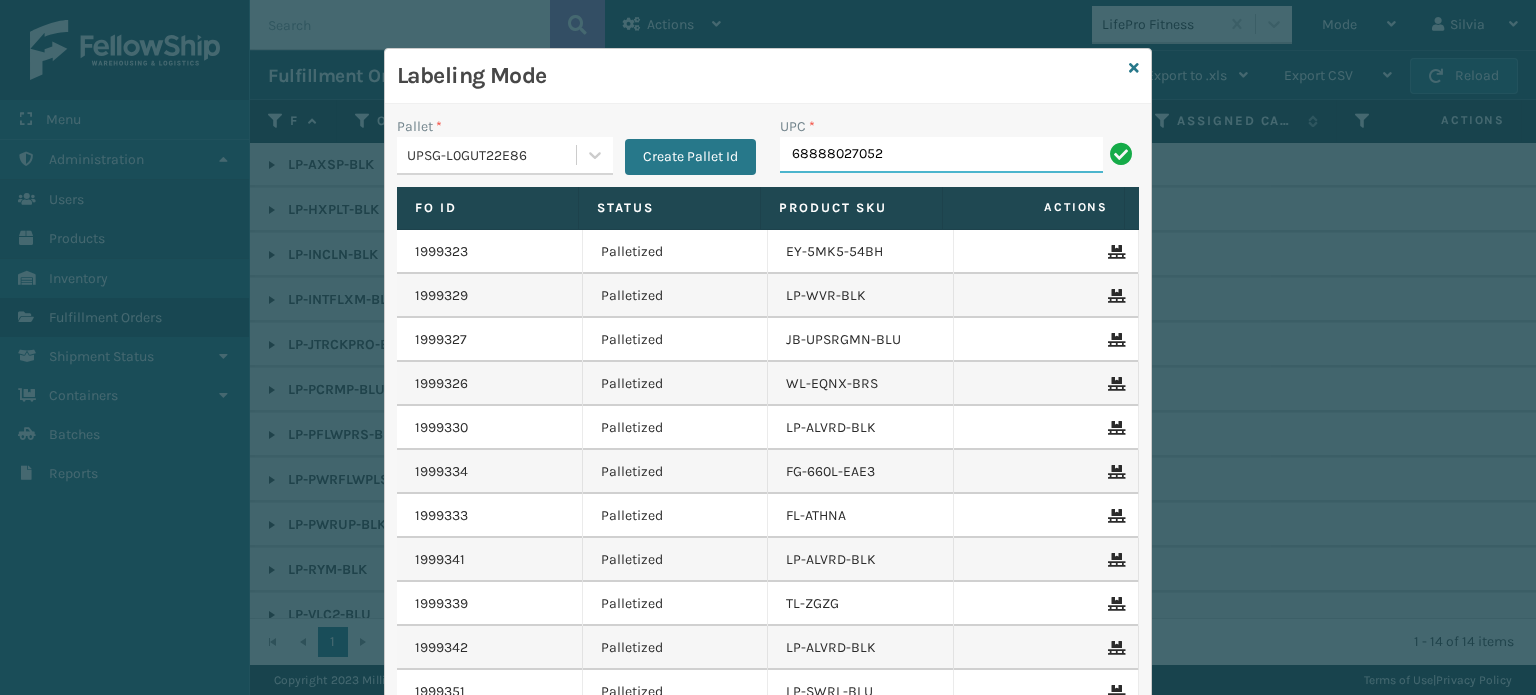 type on "68888027052" 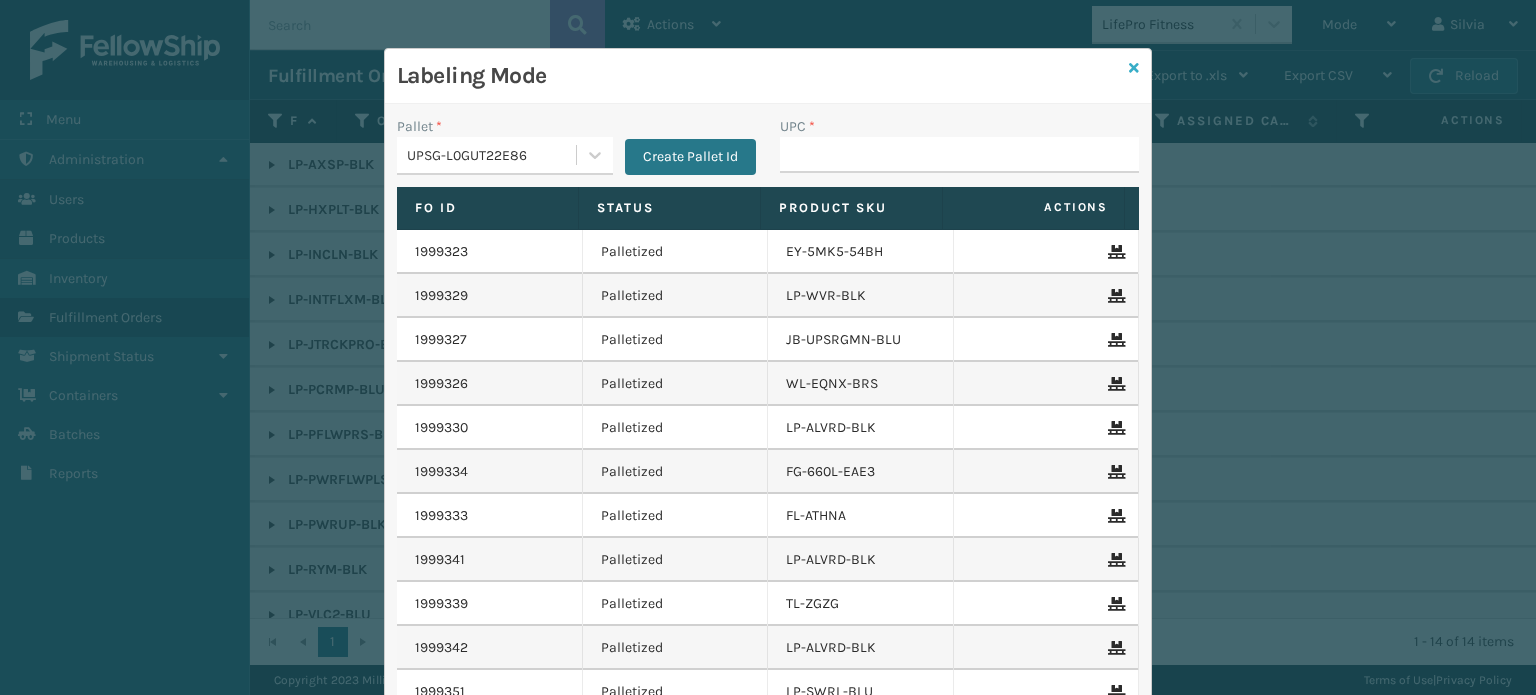 click at bounding box center [1134, 68] 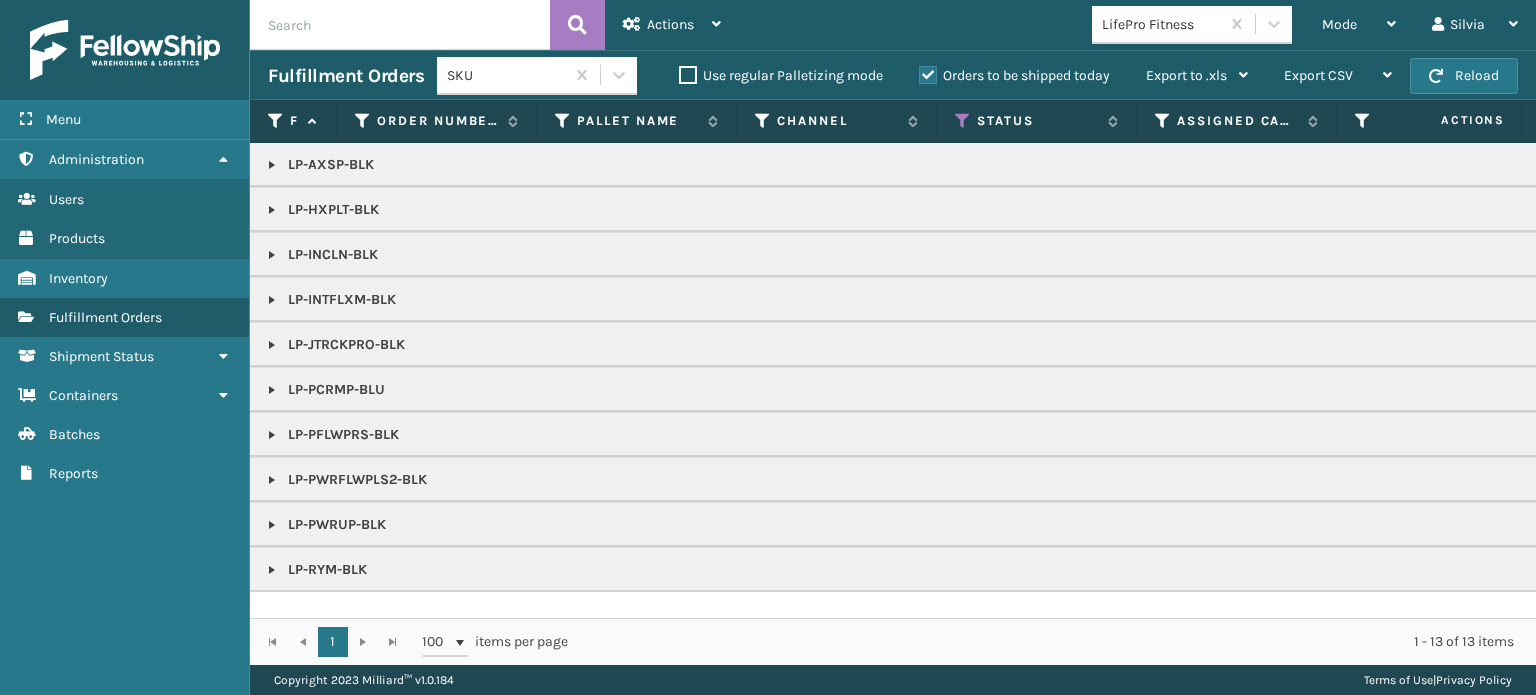 click at bounding box center [272, 165] 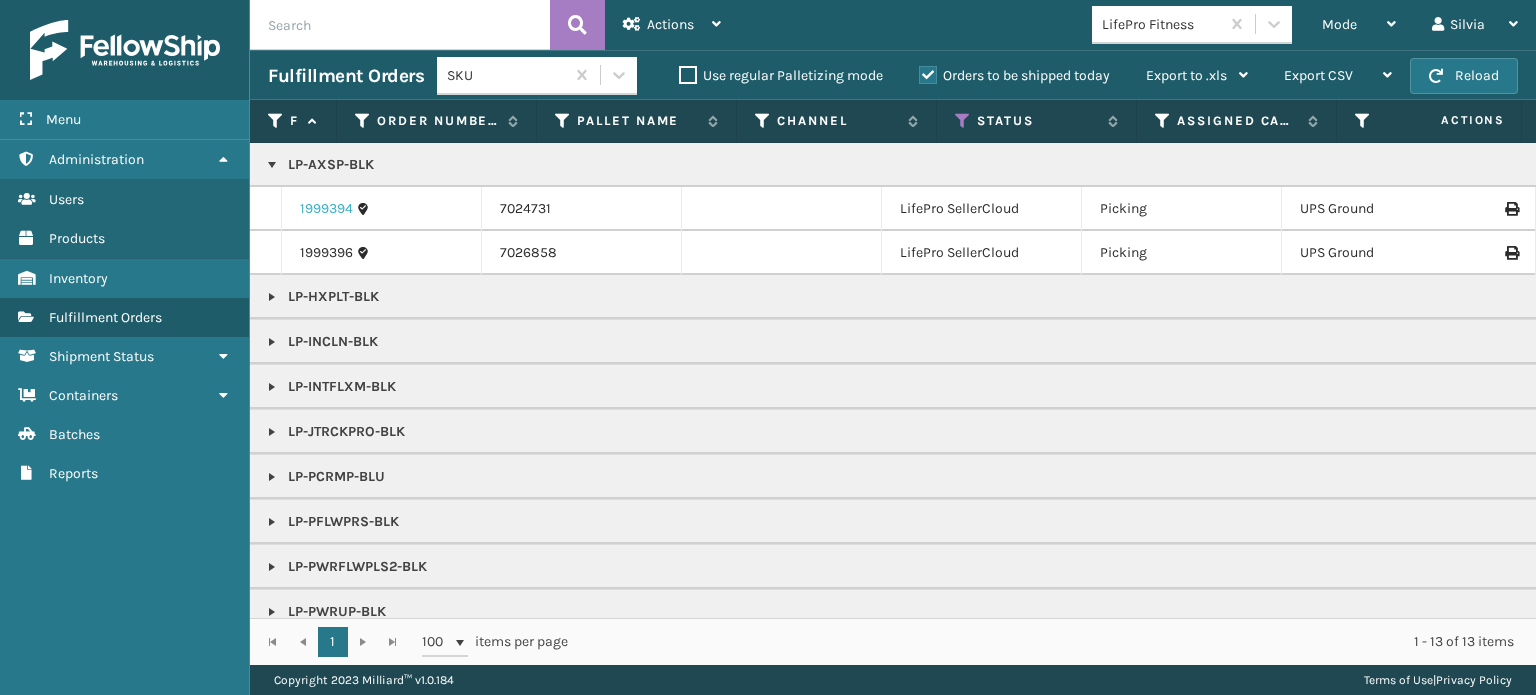 click on "1999394" at bounding box center [326, 209] 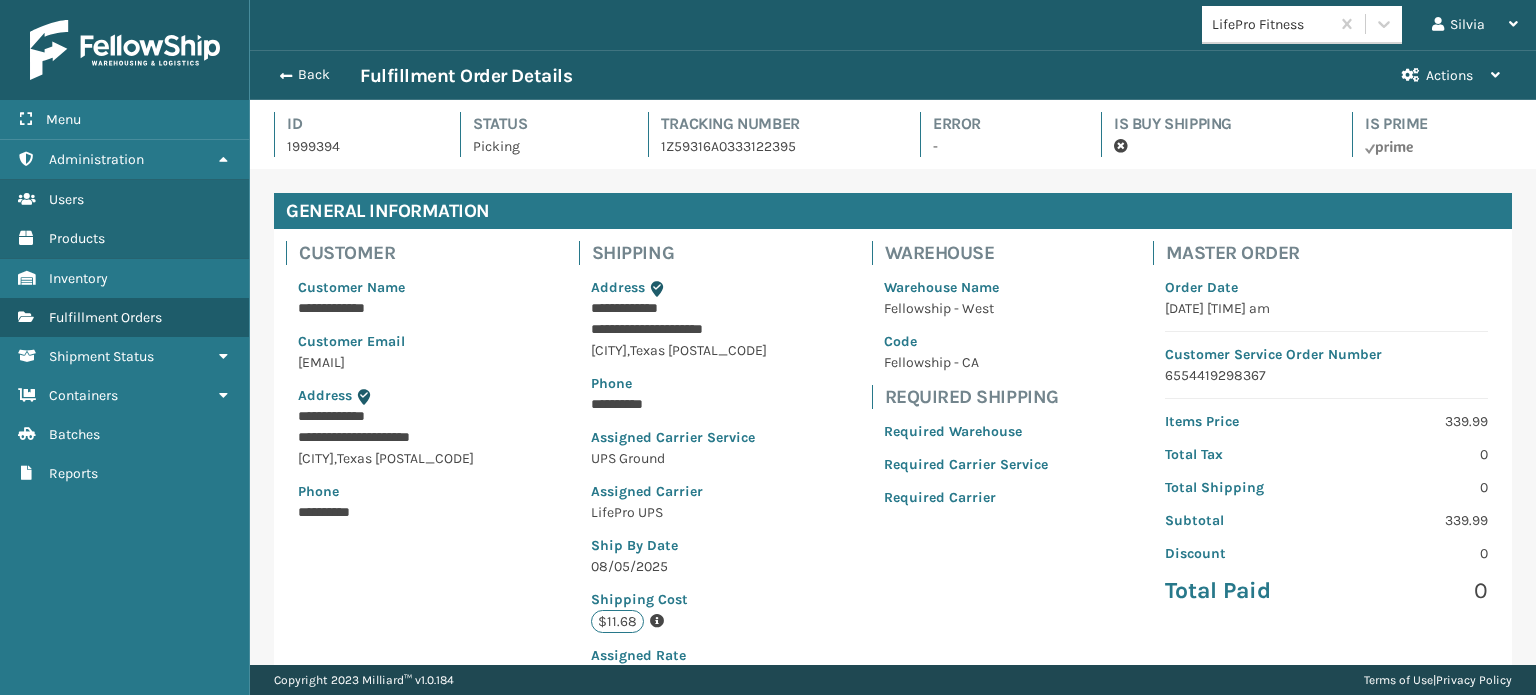 scroll, scrollTop: 99951, scrollLeft: 98713, axis: both 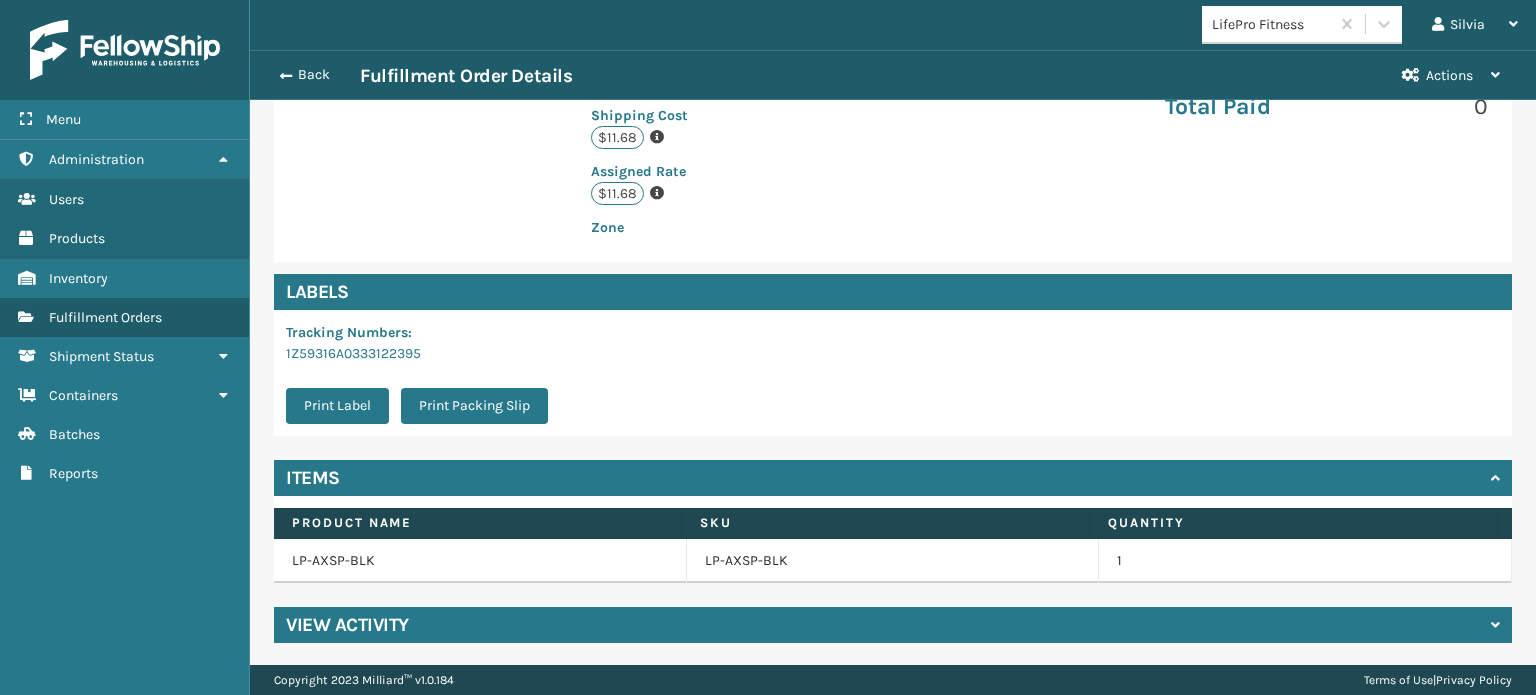 click on "LP-AXSP-BLK" at bounding box center [893, 561] 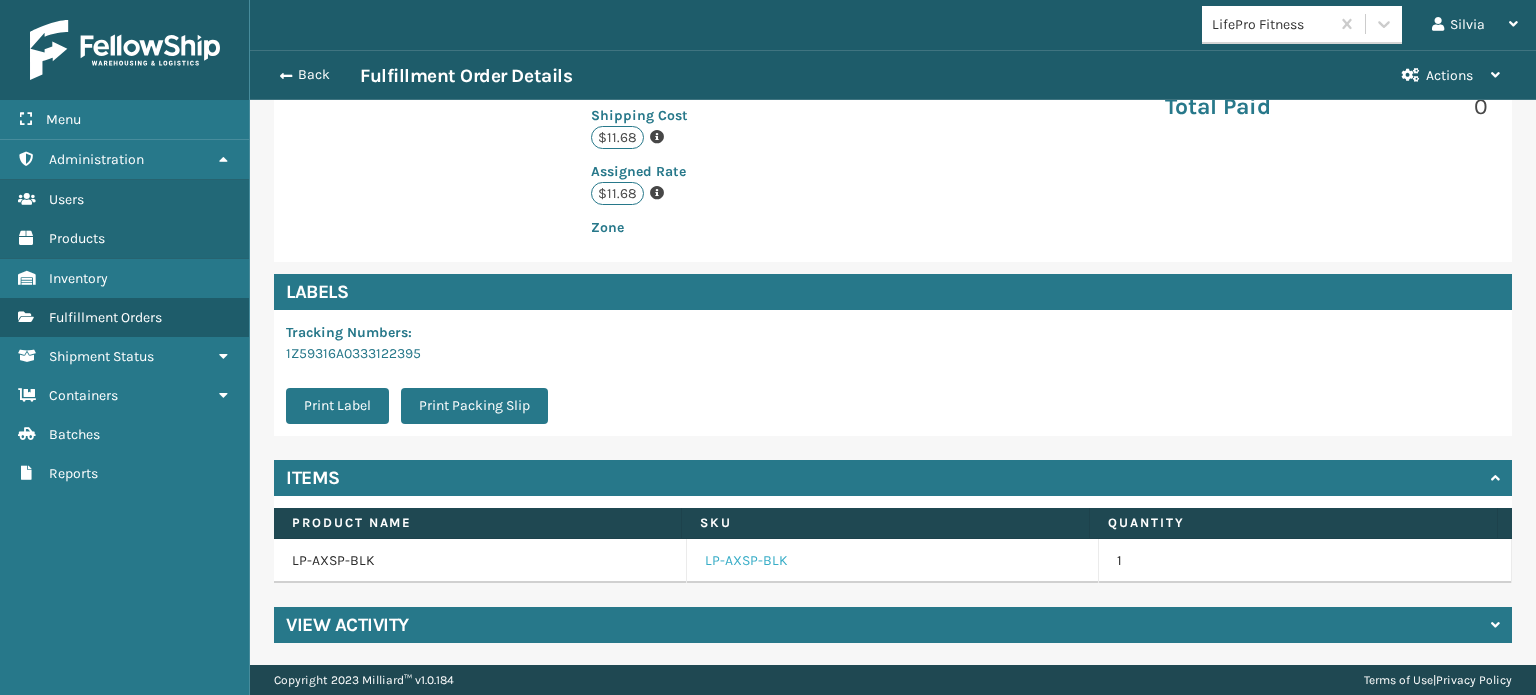 drag, startPoint x: 736, startPoint y: 558, endPoint x: 744, endPoint y: 550, distance: 11.313708 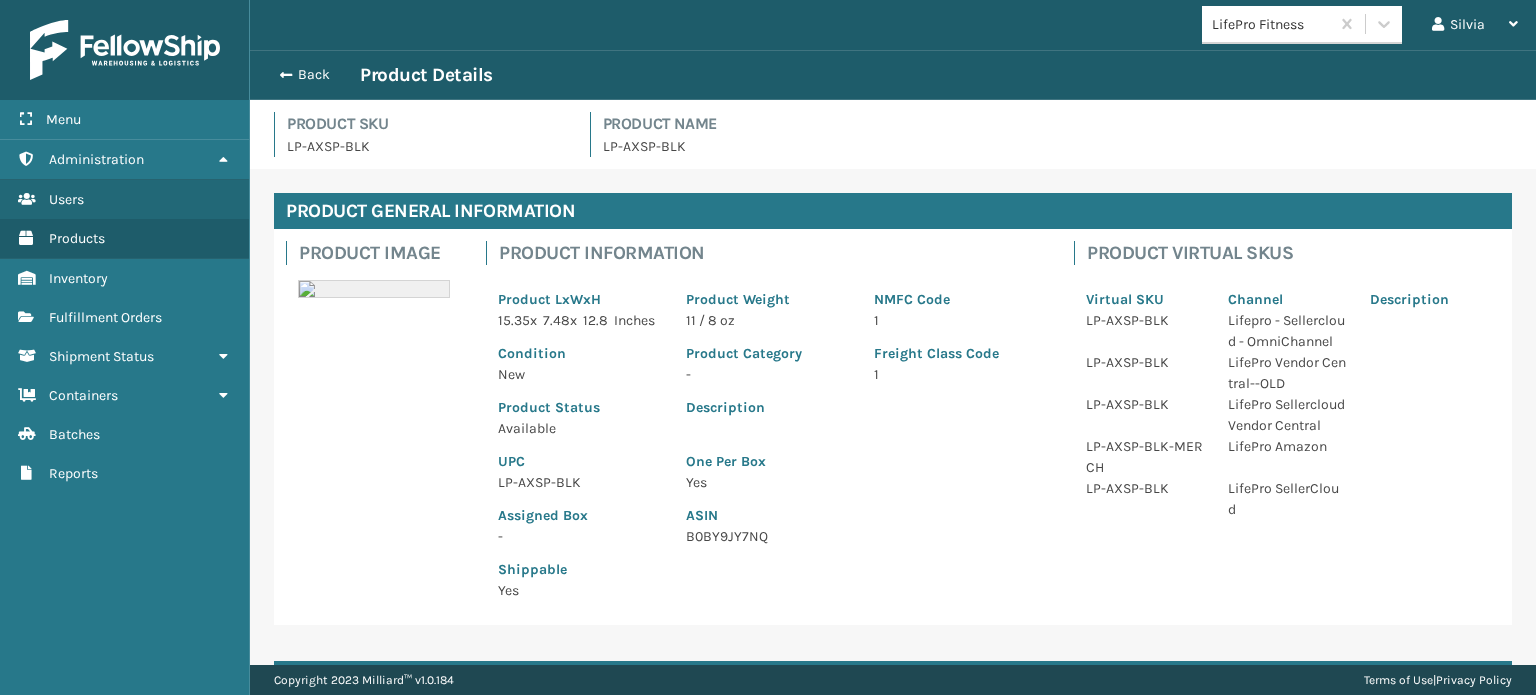 click on "Product Information Product LxWxH 15.35  x 7.48  x 12.8 Inches Product Weight 11 / 8 oz NMFC Code 1 Condition New Product Category - Freight Class Code 1 Product Status Available Description UPC LP-AXSP-BLK One Per Box Yes Assigned Box - ASIN B0BY9JY7NQ Shippable Yes" at bounding box center [768, 427] 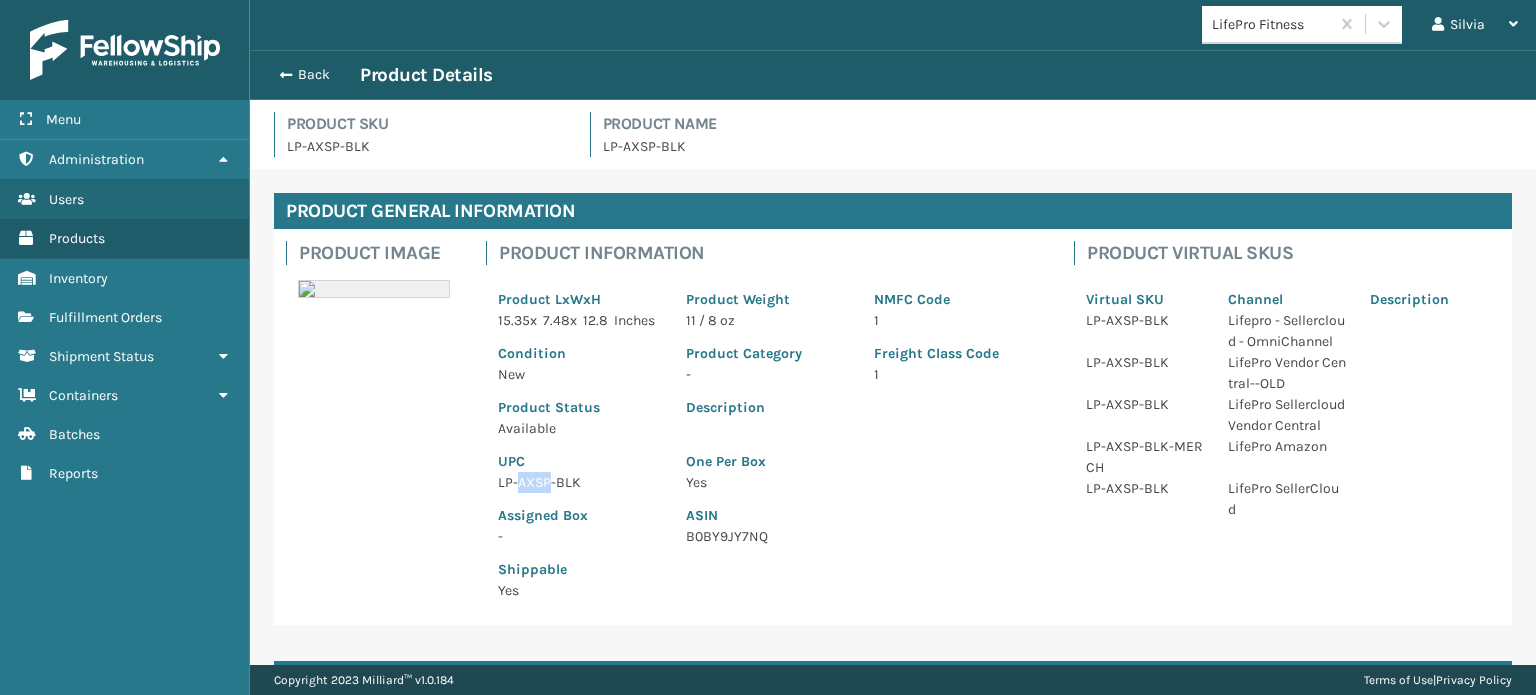 click on "LP-AXSP-BLK" at bounding box center [580, 482] 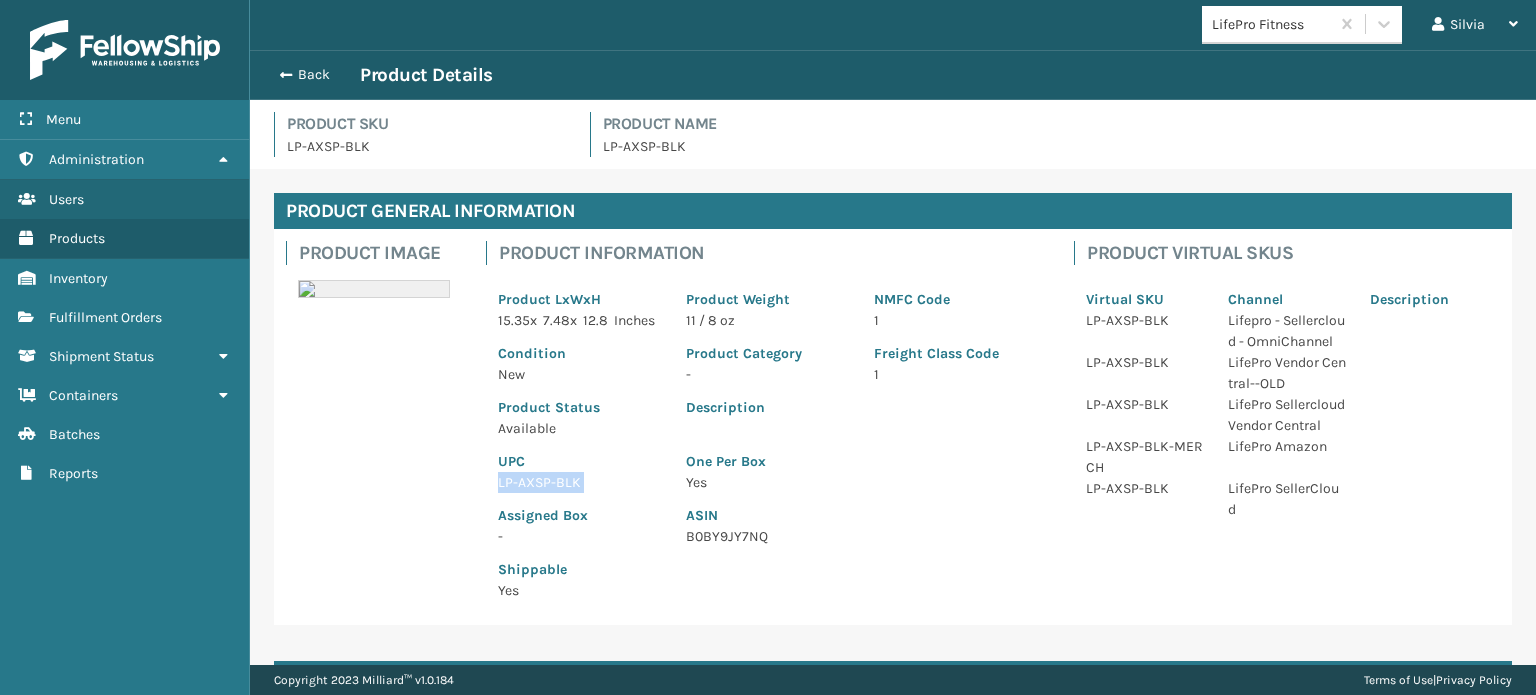 click on "LP-AXSP-BLK" at bounding box center [580, 482] 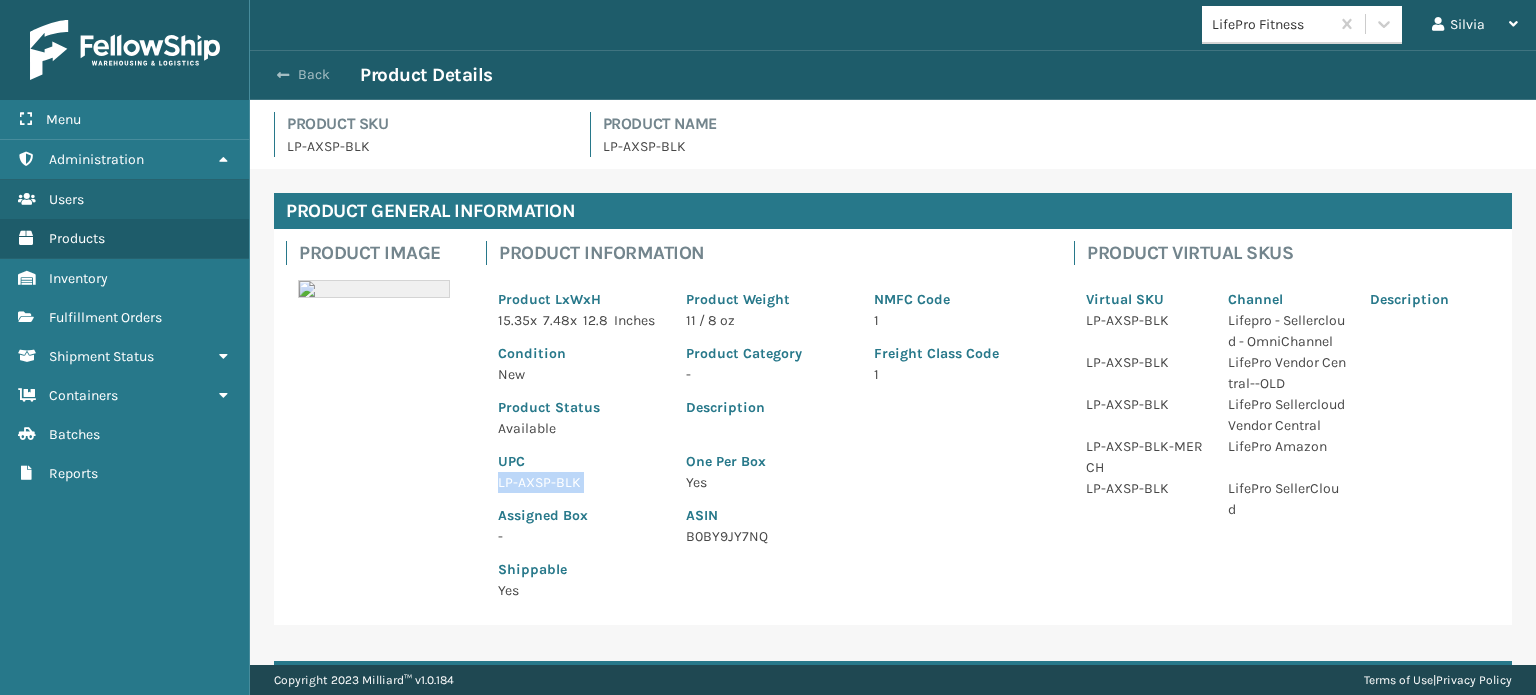 click on "Back" at bounding box center [314, 75] 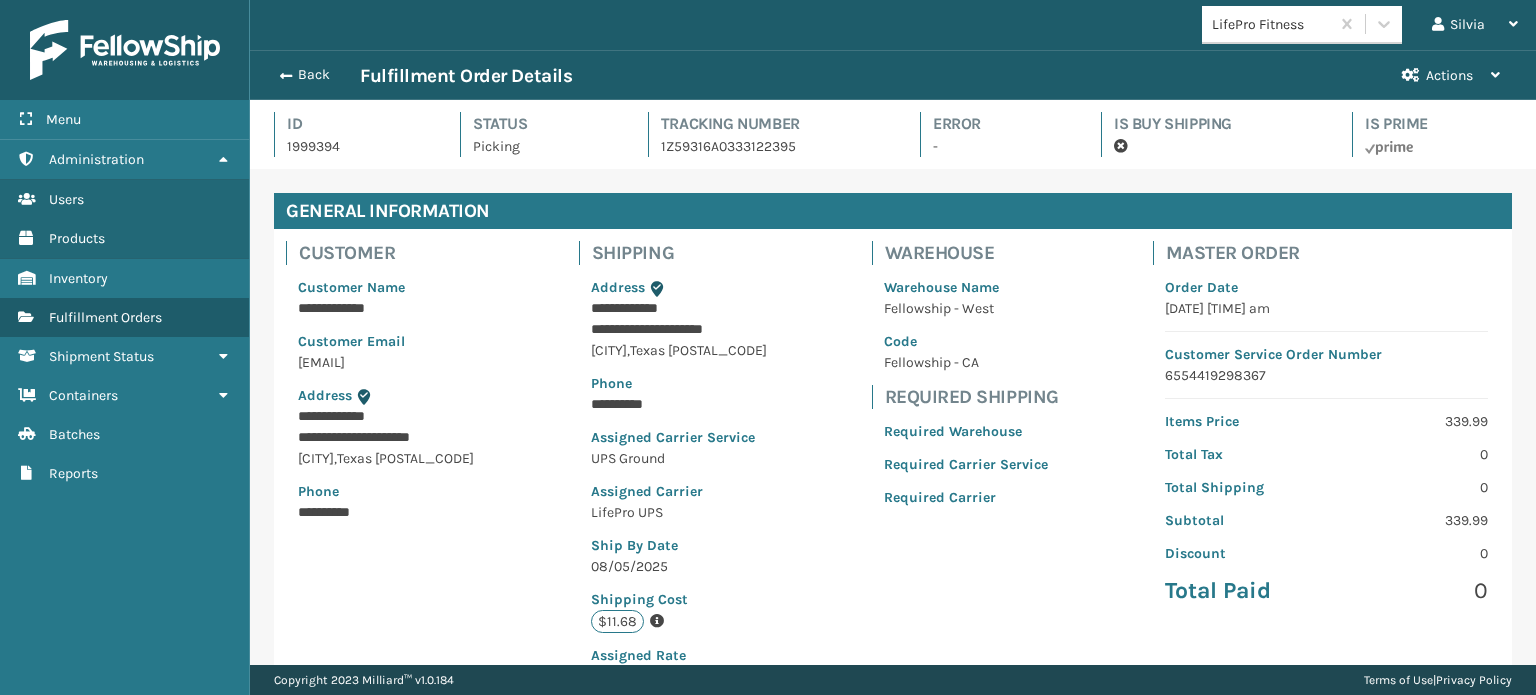 scroll, scrollTop: 99951, scrollLeft: 98713, axis: both 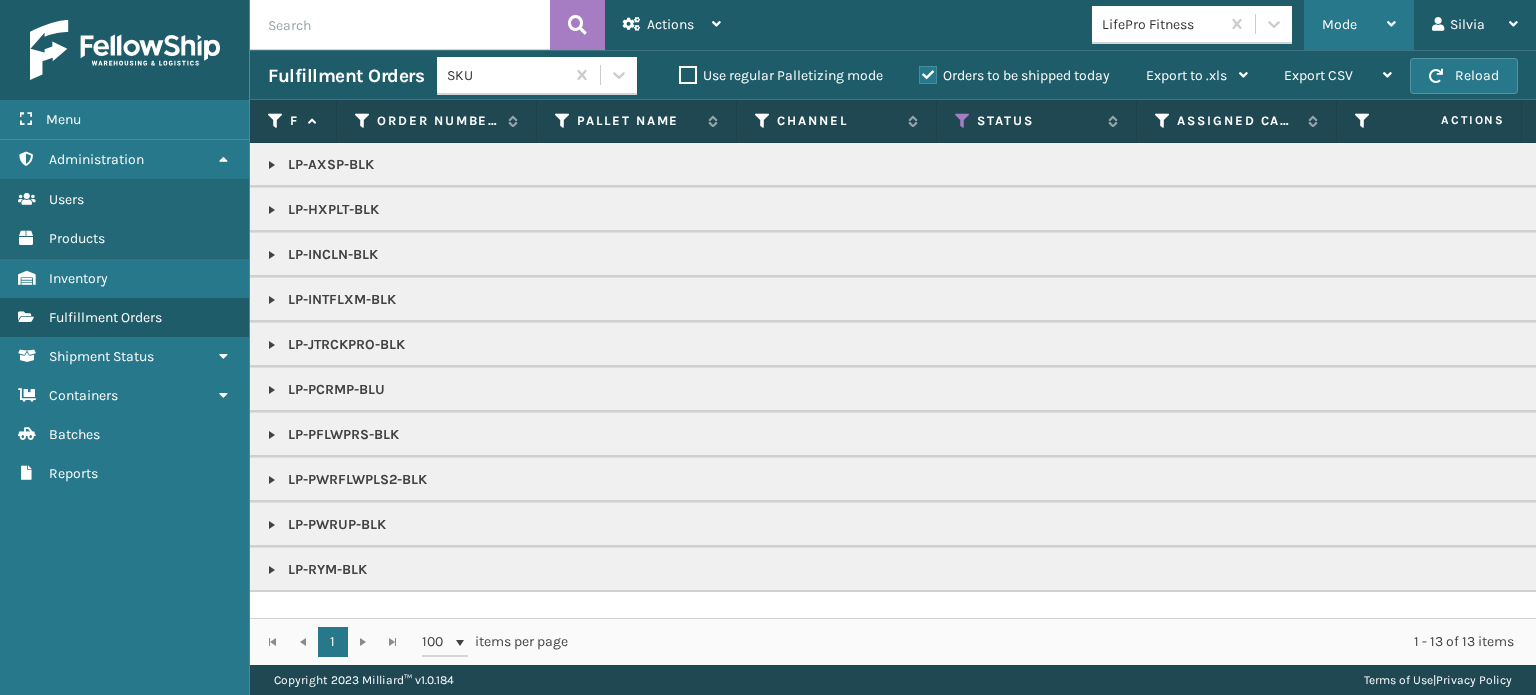 click on "Mode Regular Mode Picking Mode Labeling Mode Exit Scan Mode" at bounding box center (1359, 25) 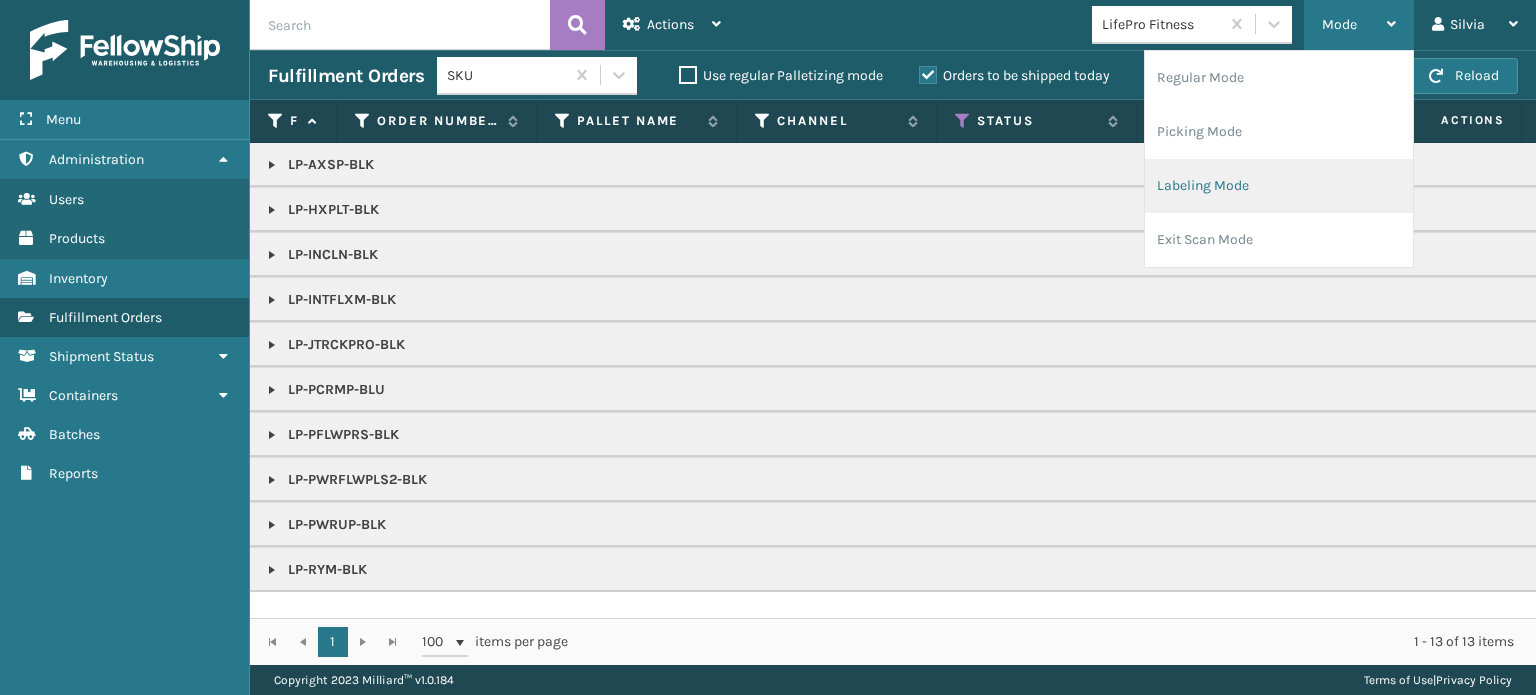 click on "Labeling Mode" at bounding box center (1279, 186) 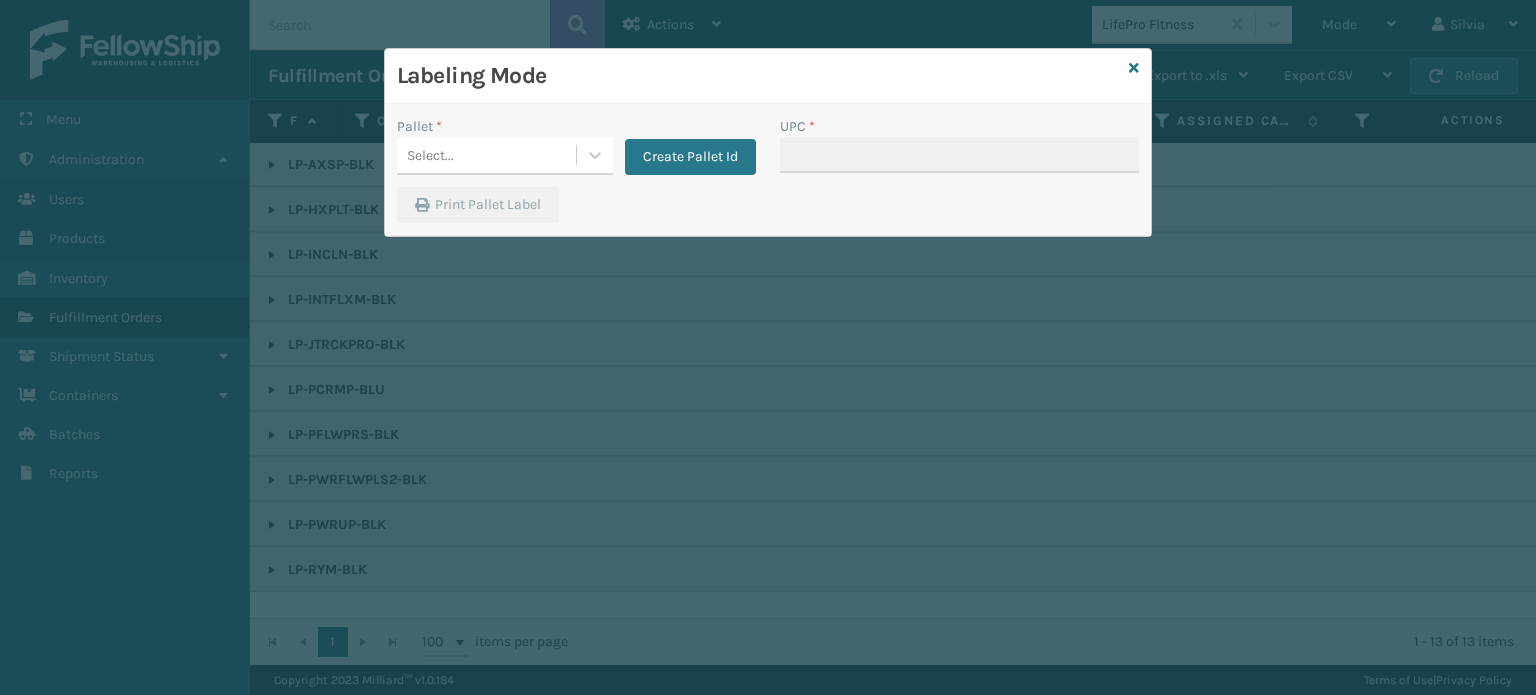click on "Select..." at bounding box center [486, 155] 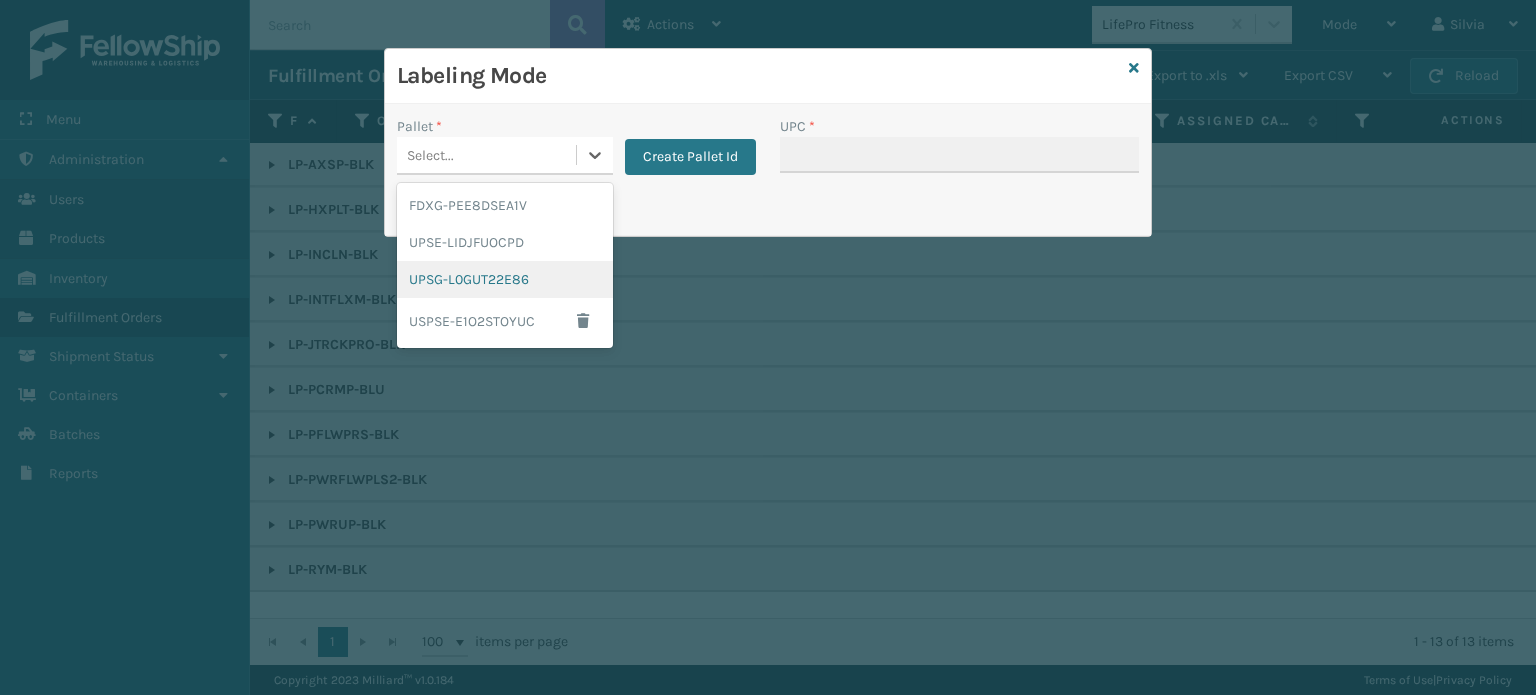 click on "UPSG-L0GUT22E86" at bounding box center [505, 279] 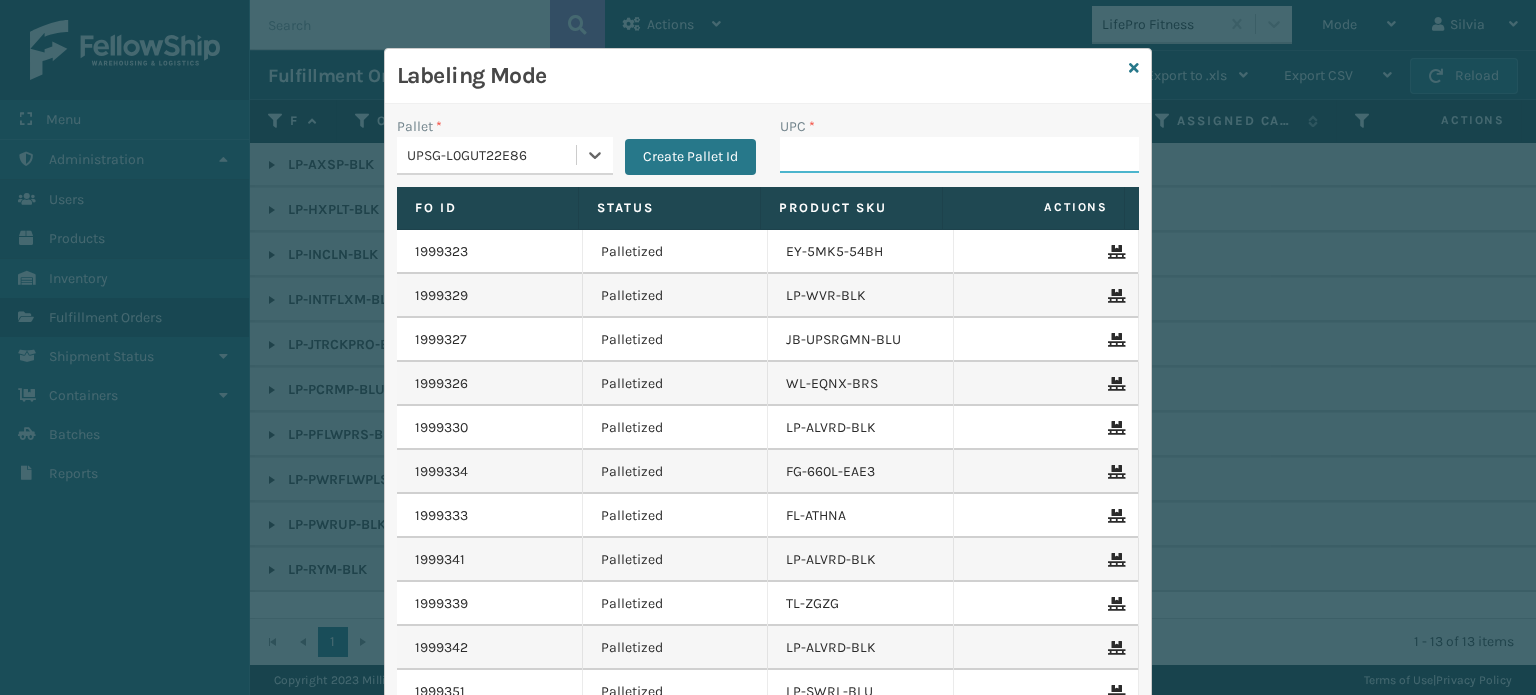 click on "UPC   *" at bounding box center (959, 155) 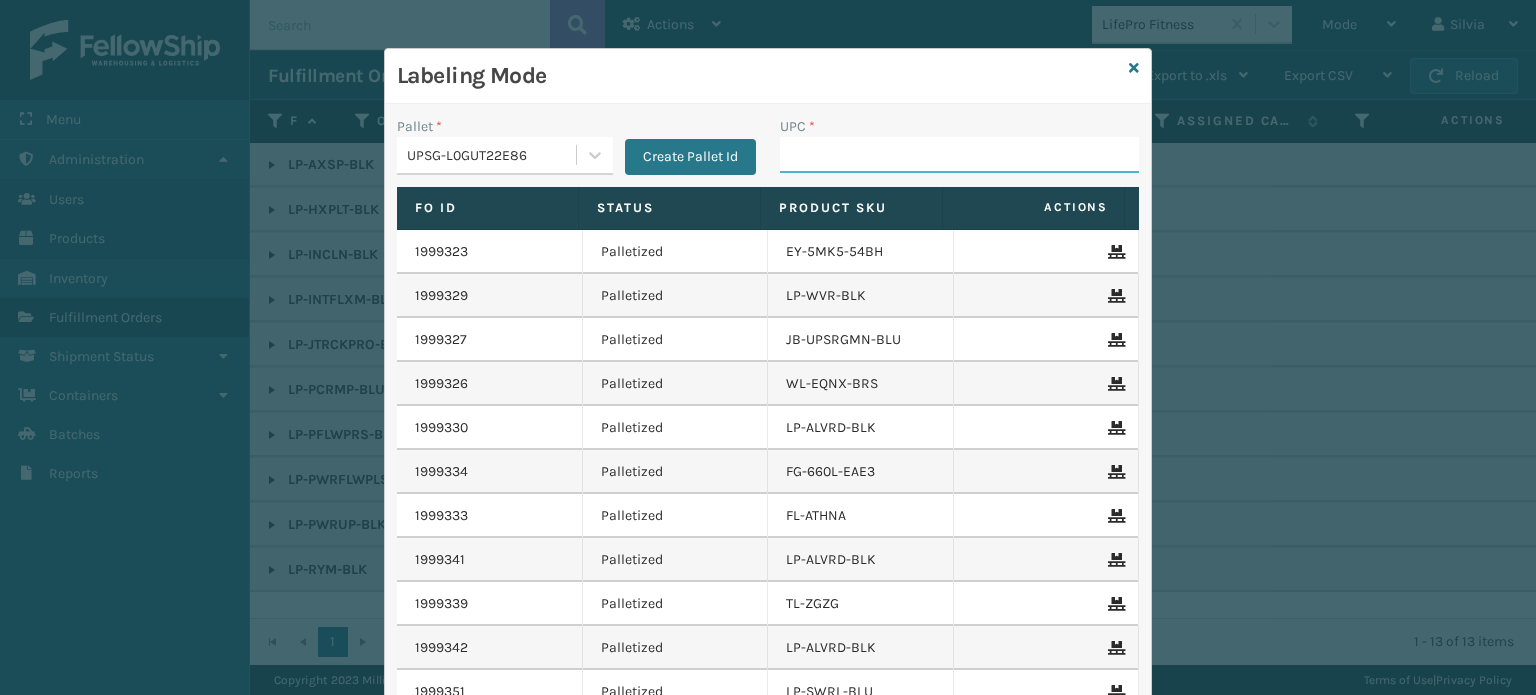 paste on "LP-AXSP-BLK" 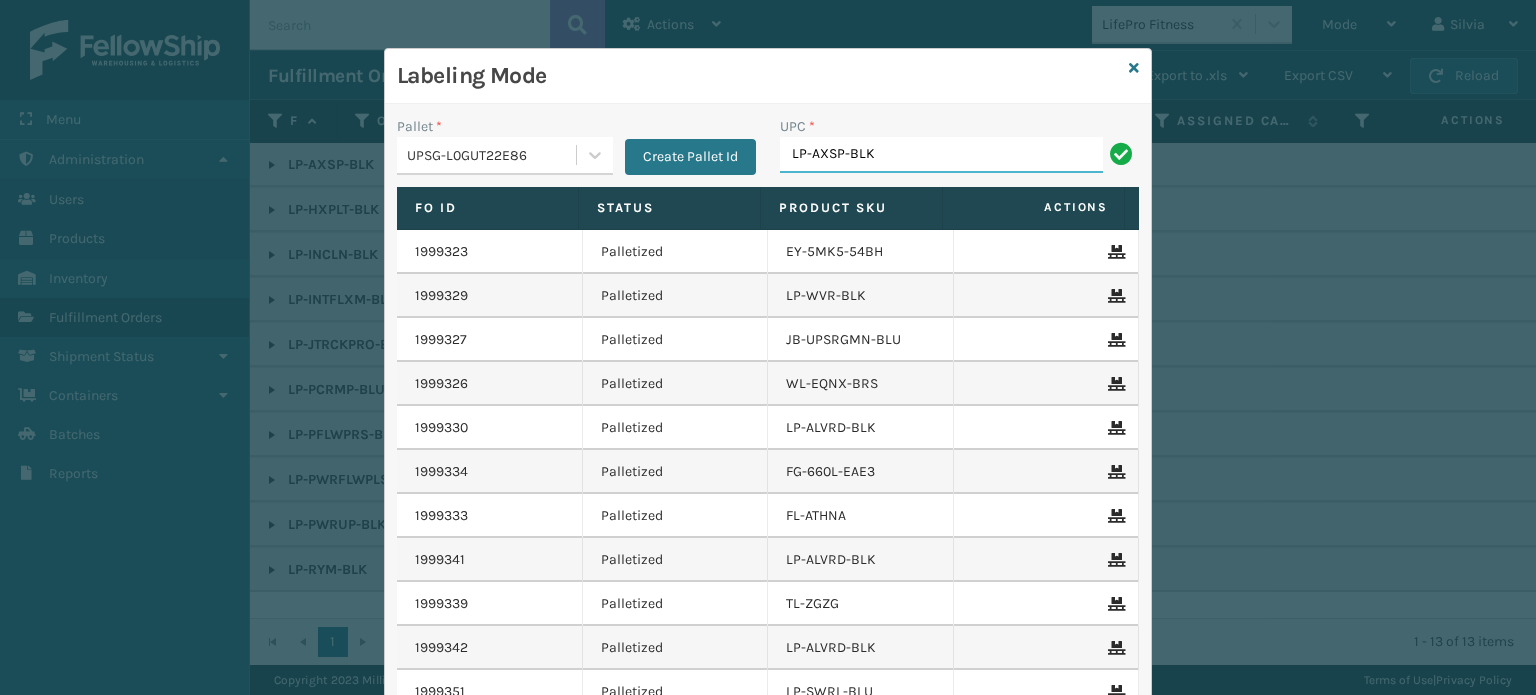 type on "LP-AXSP-BLK" 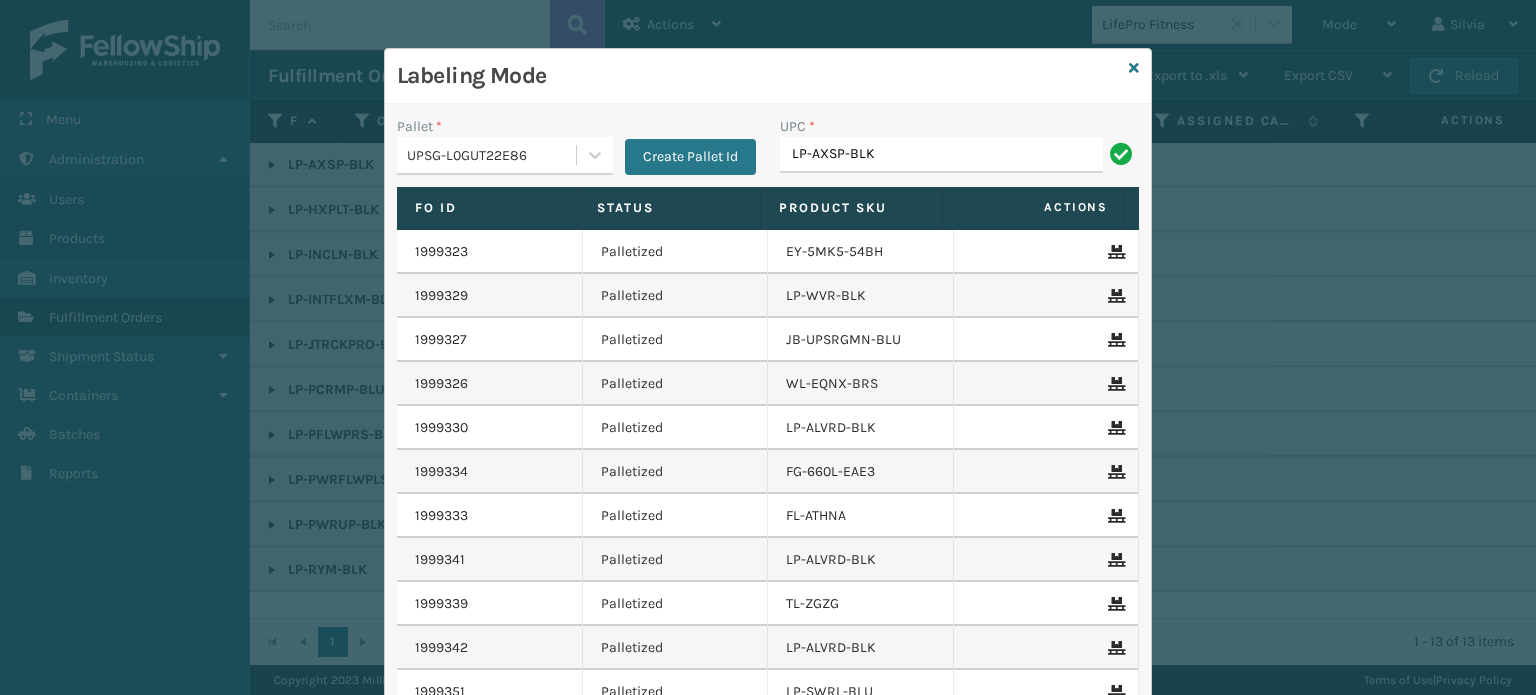 type on "LP-AXSP-BLK" 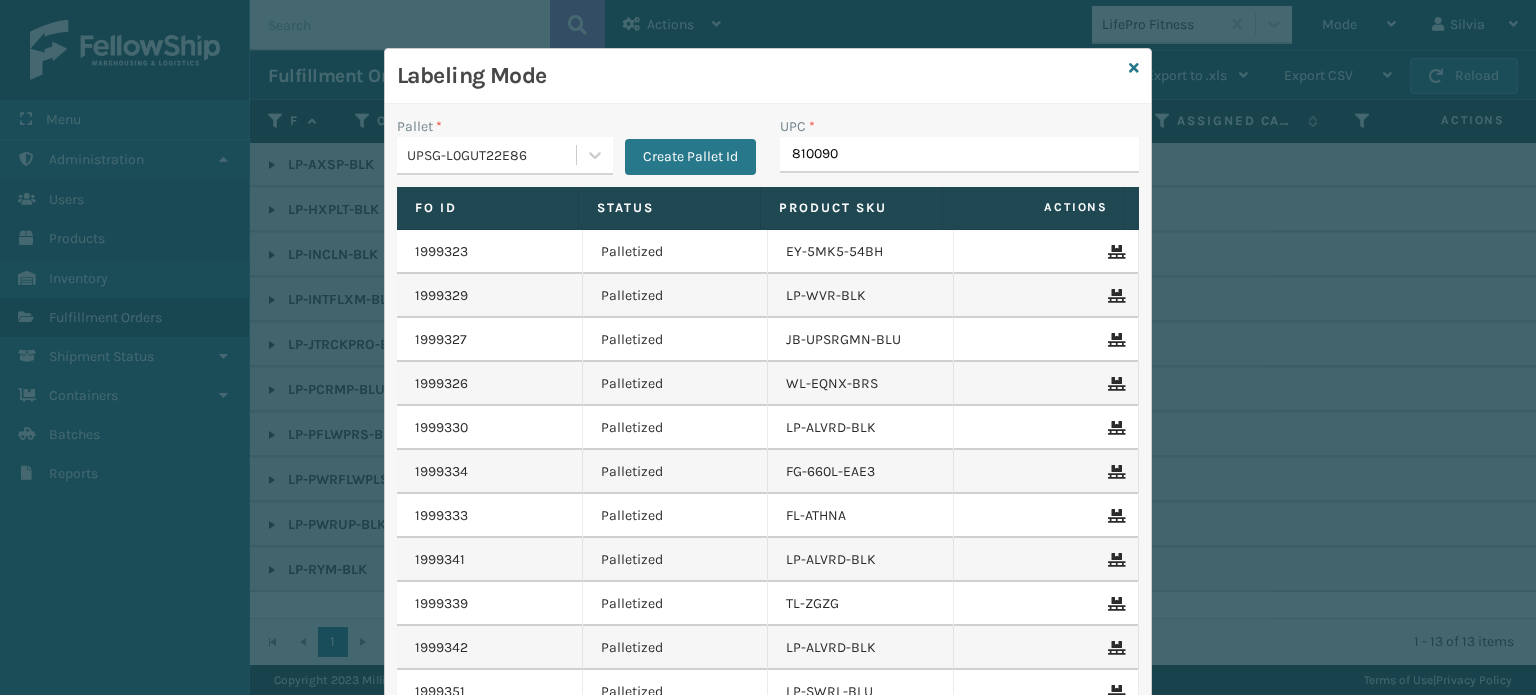 type on "8100909" 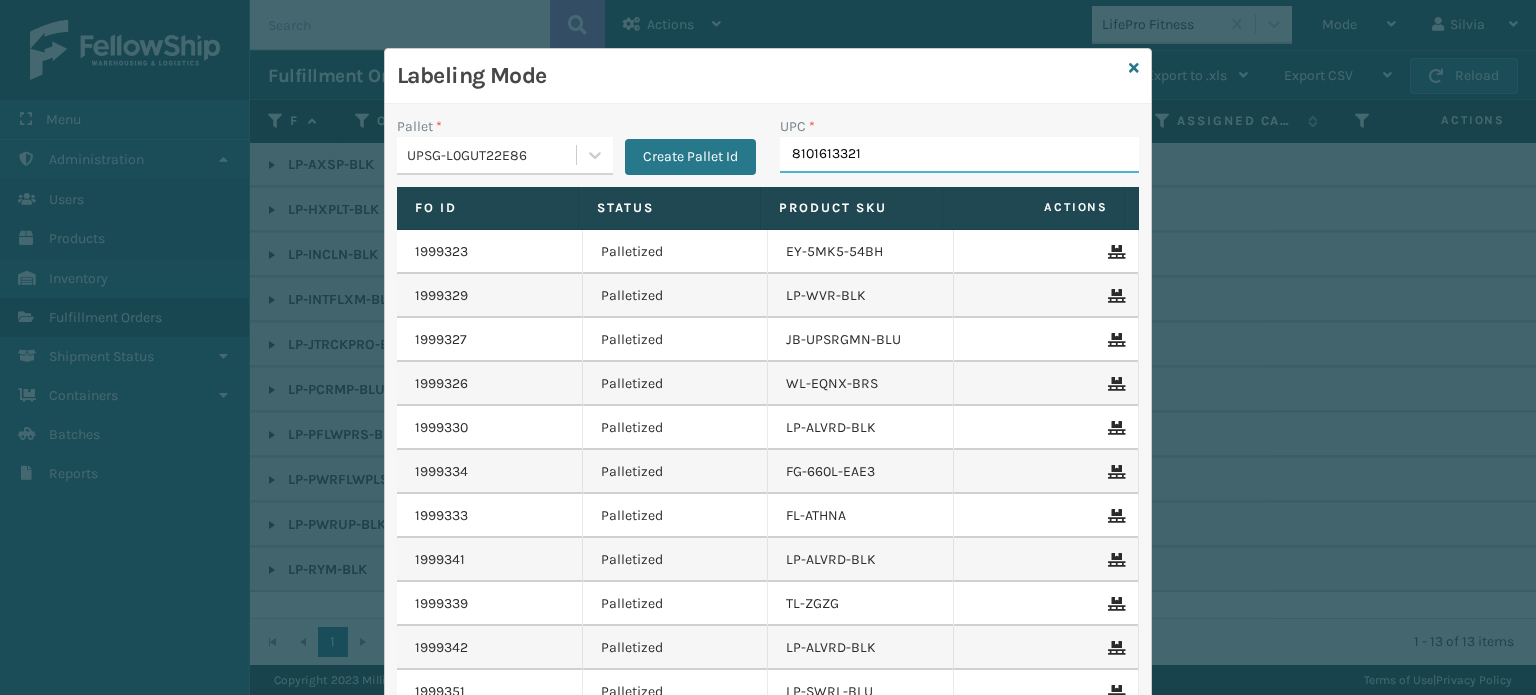 type on "81016133218" 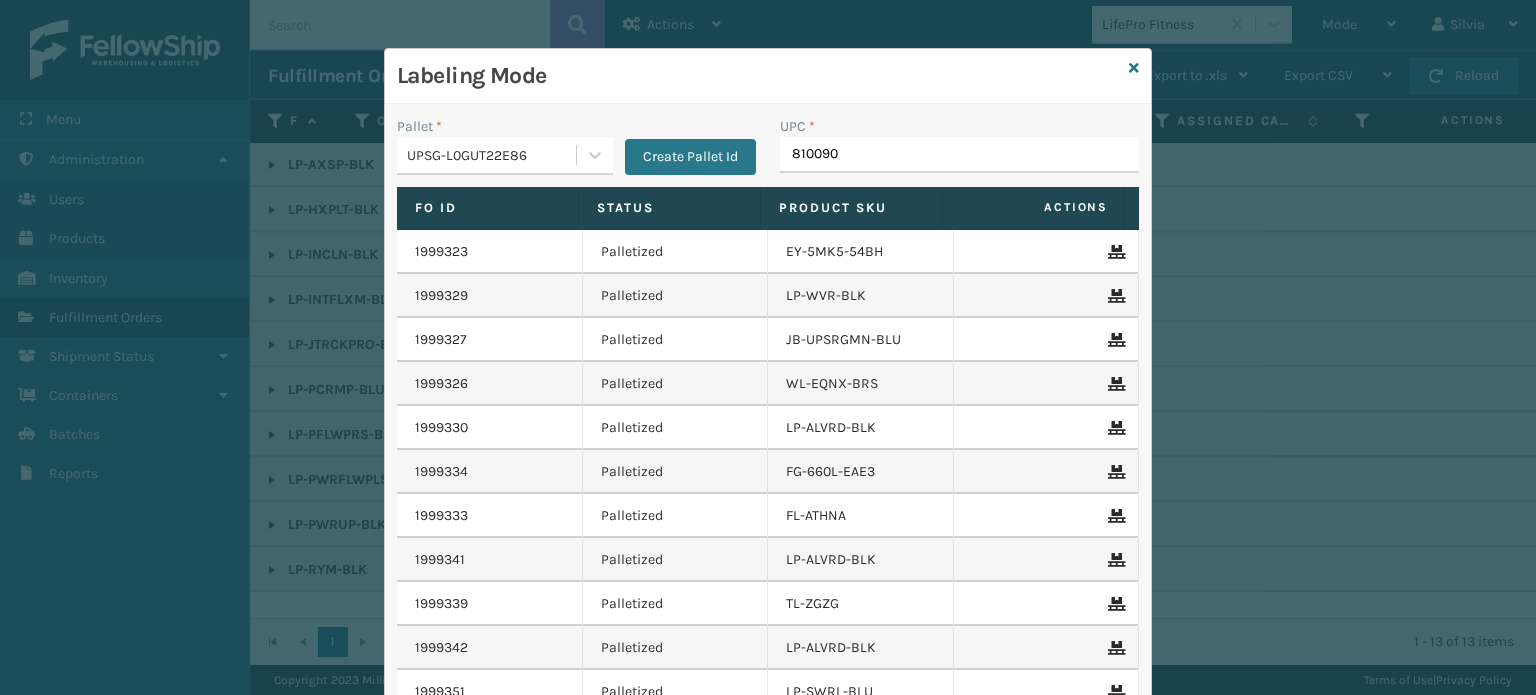type on "8100909" 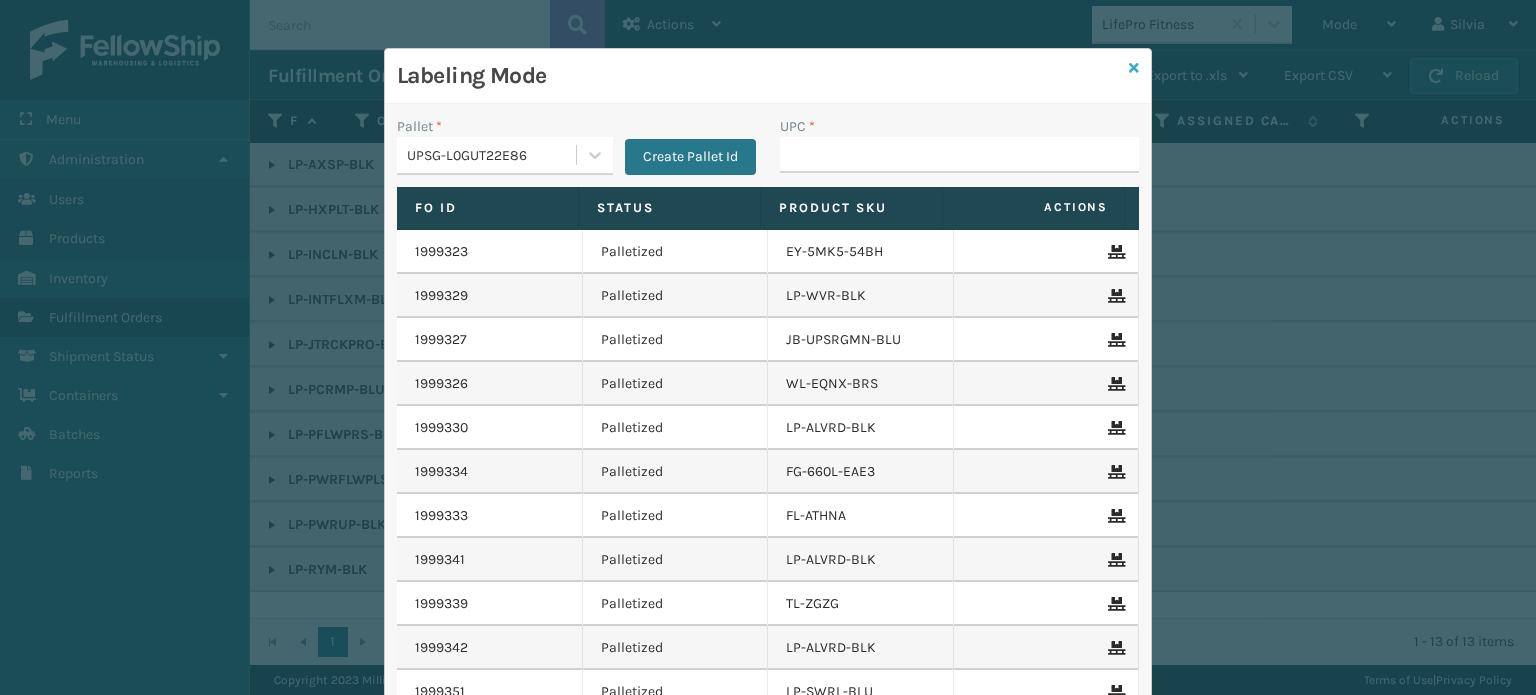 click at bounding box center (1134, 68) 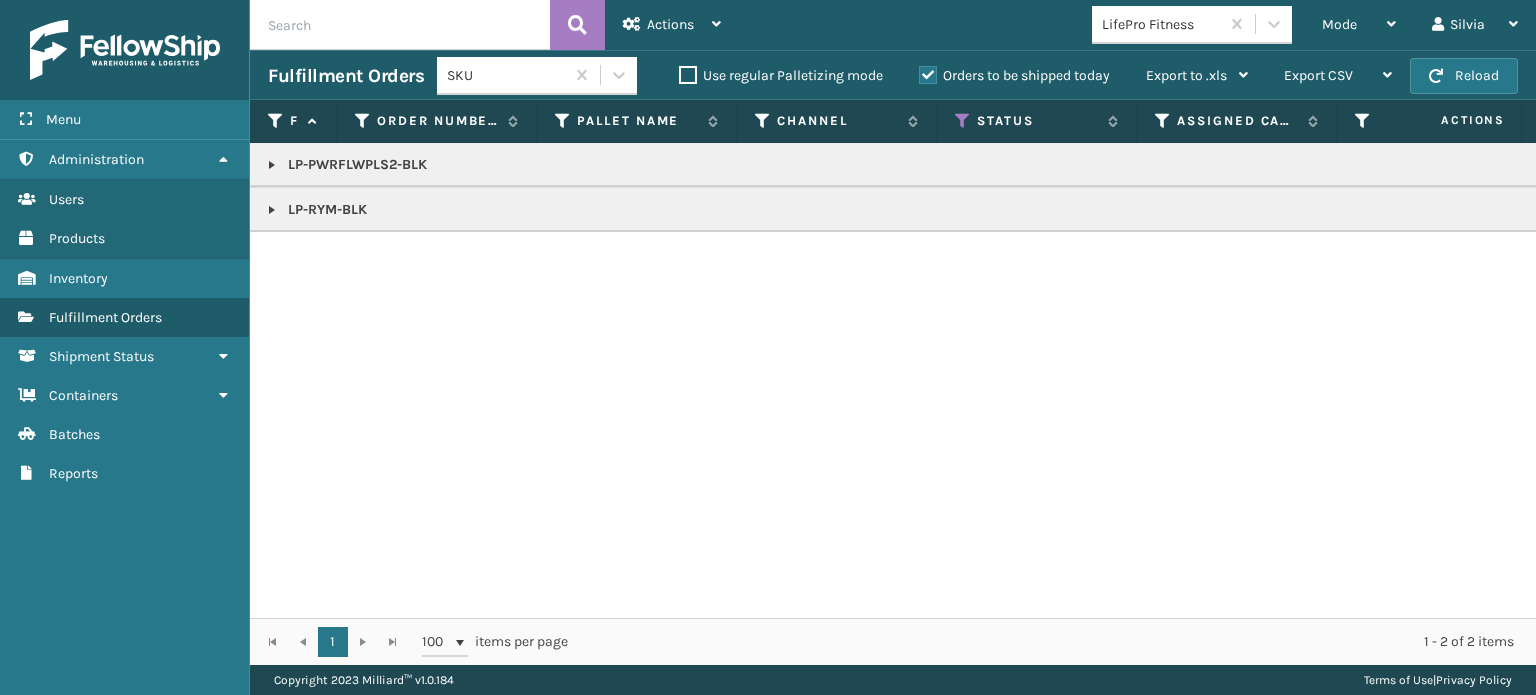 click on "Orders to be shipped today" at bounding box center [1014, 76] 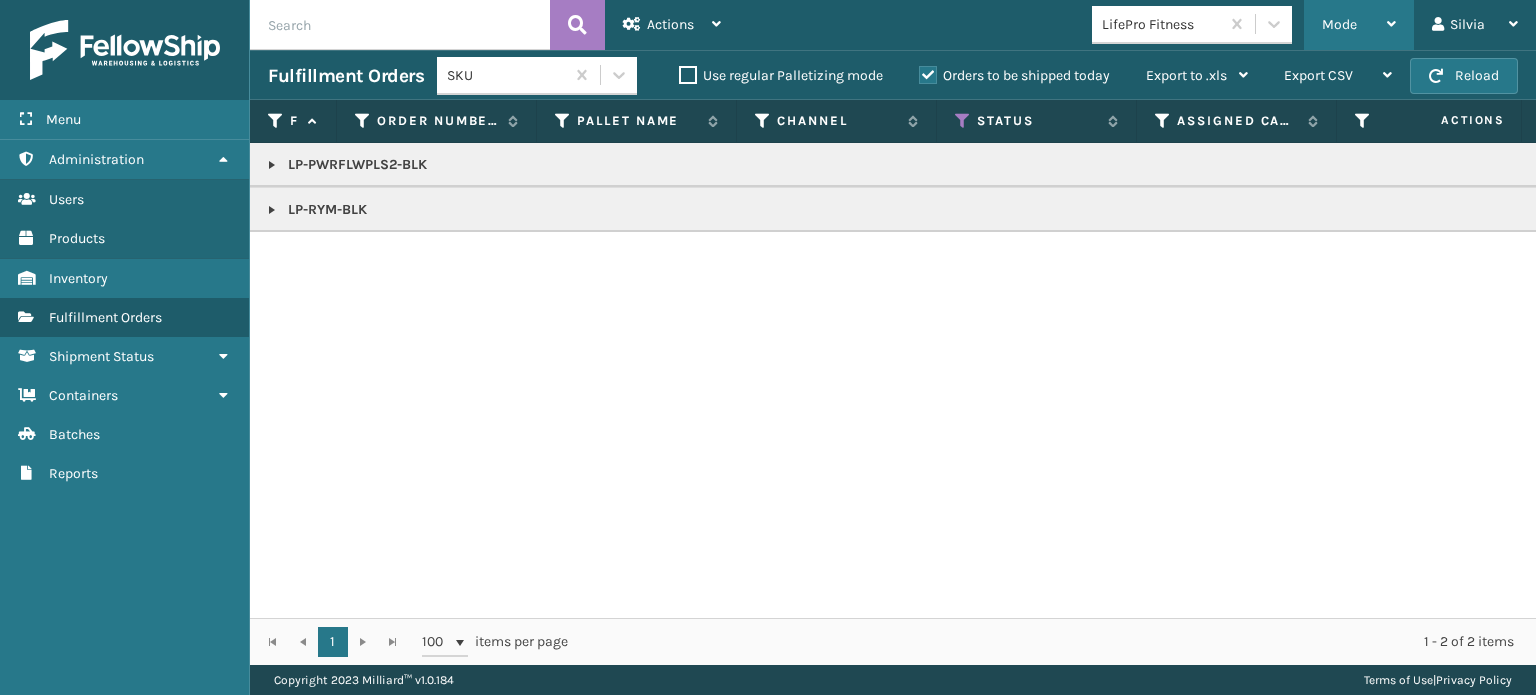click on "Mode" at bounding box center (1339, 24) 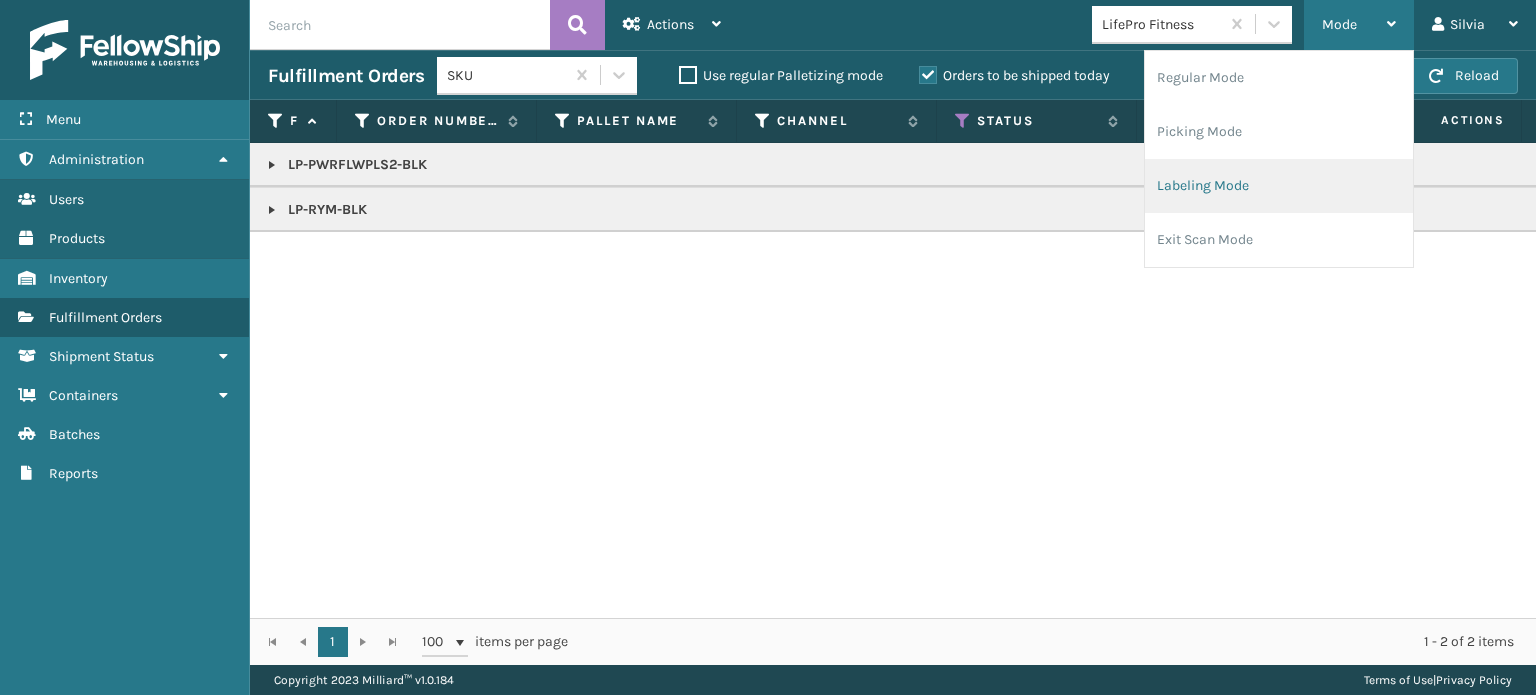 click on "Labeling Mode" at bounding box center [1279, 186] 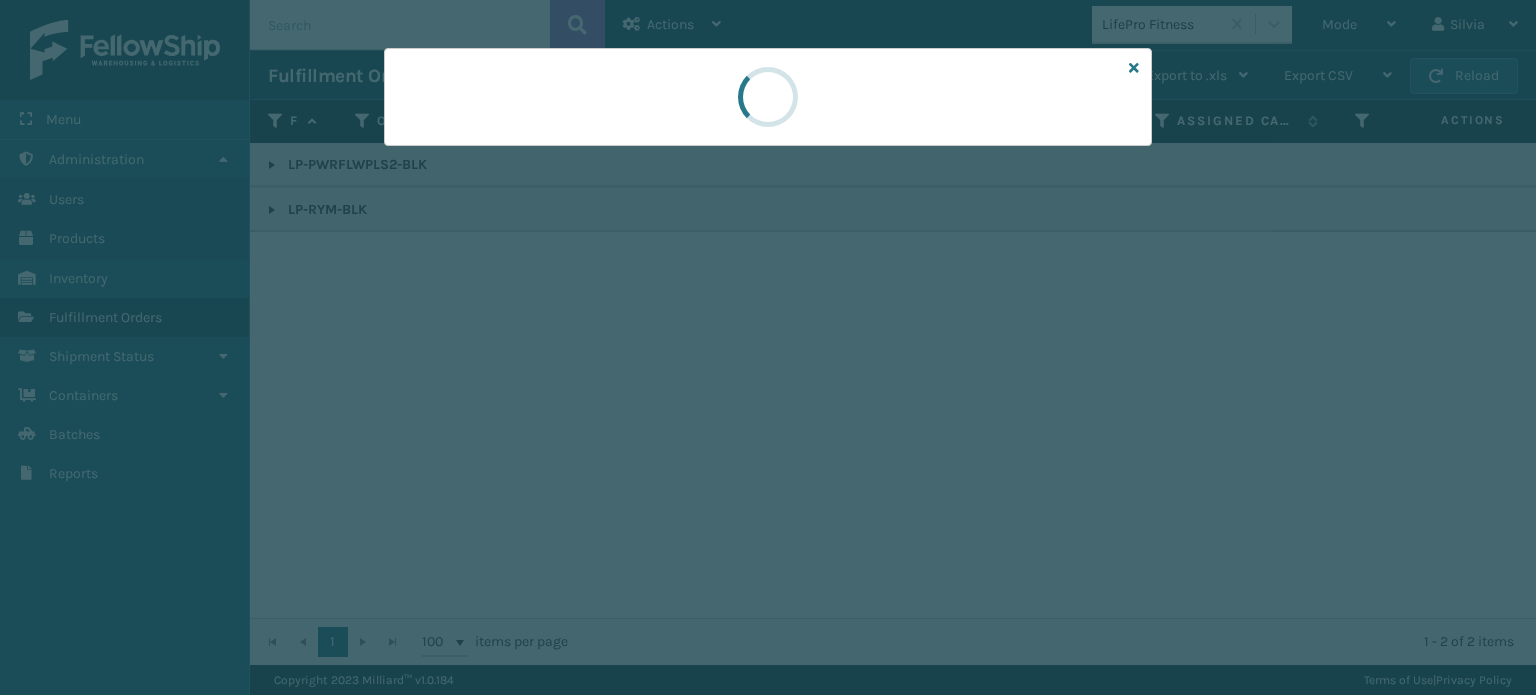 click at bounding box center (768, 347) 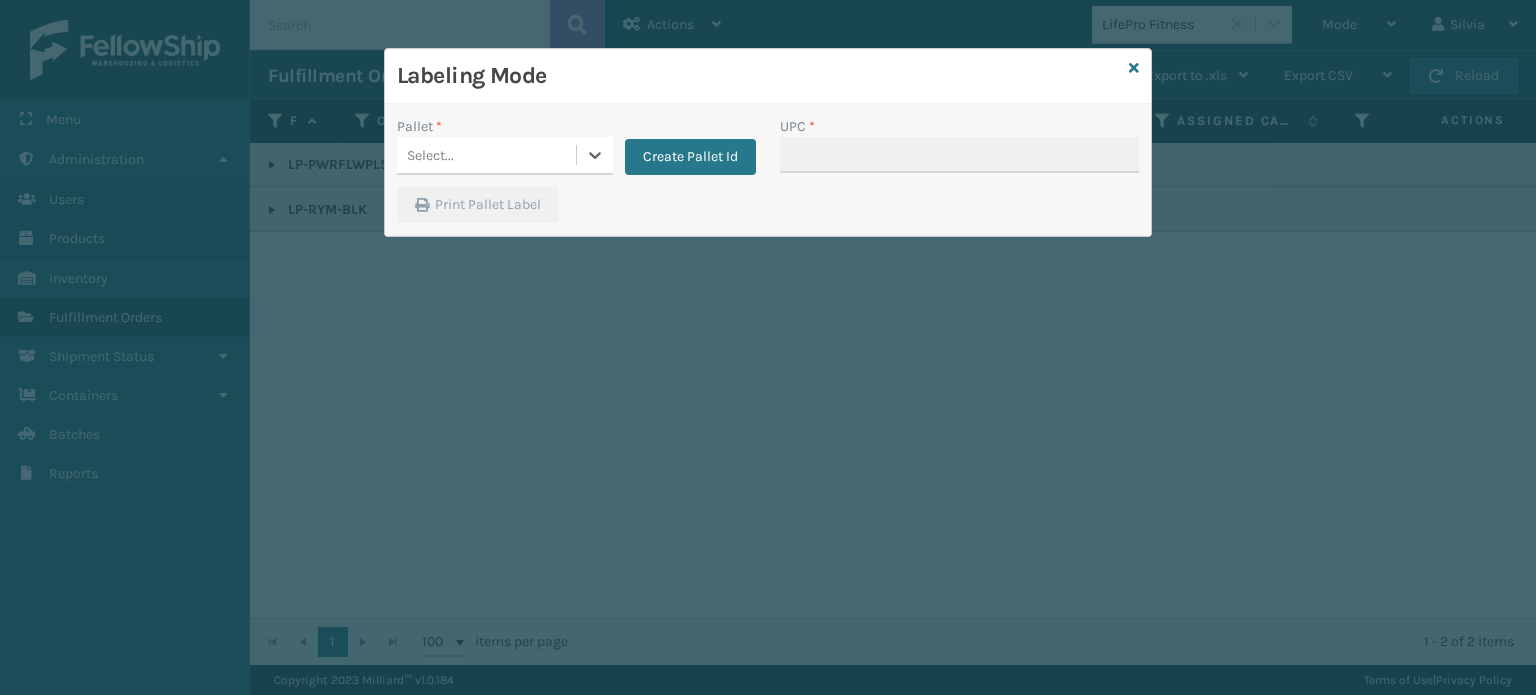 click on "Select..." at bounding box center [486, 155] 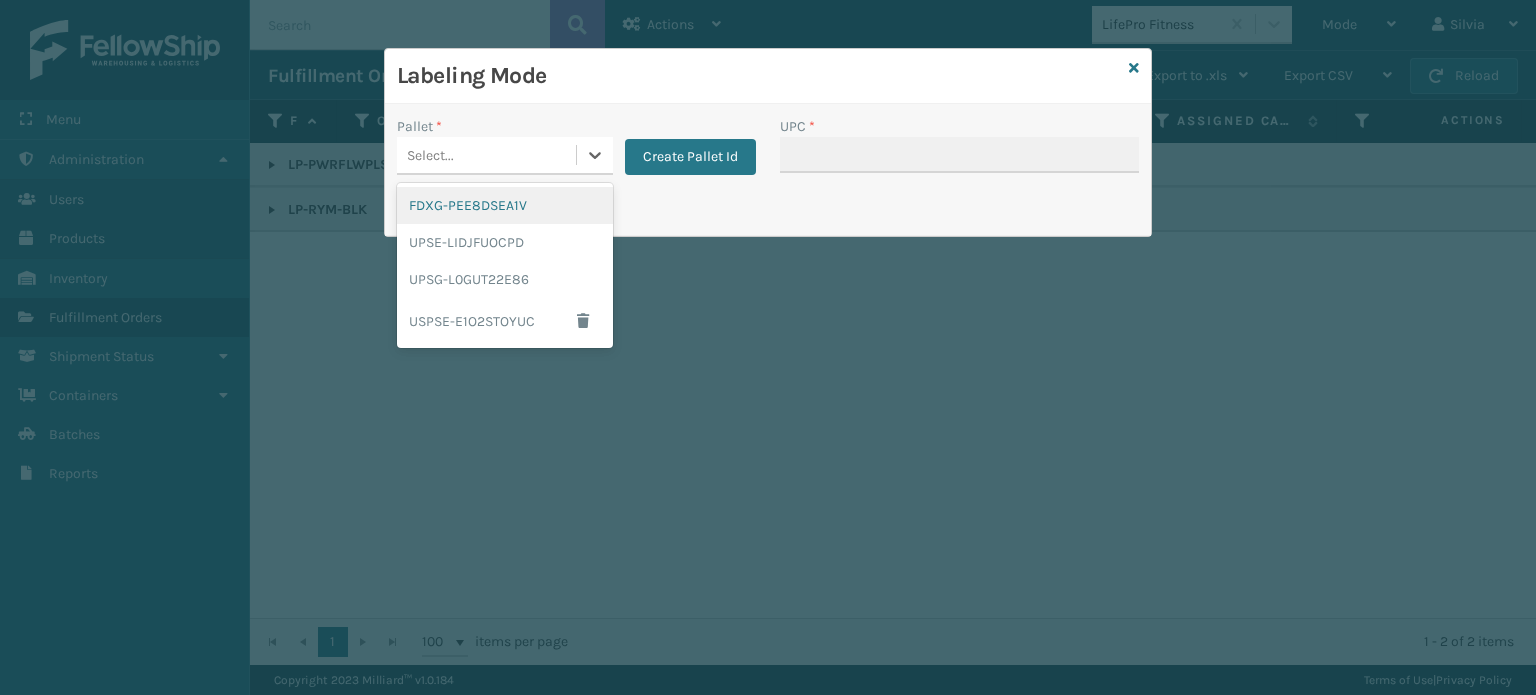 click on "FDXG-PEE8DSEA1V" at bounding box center (505, 205) 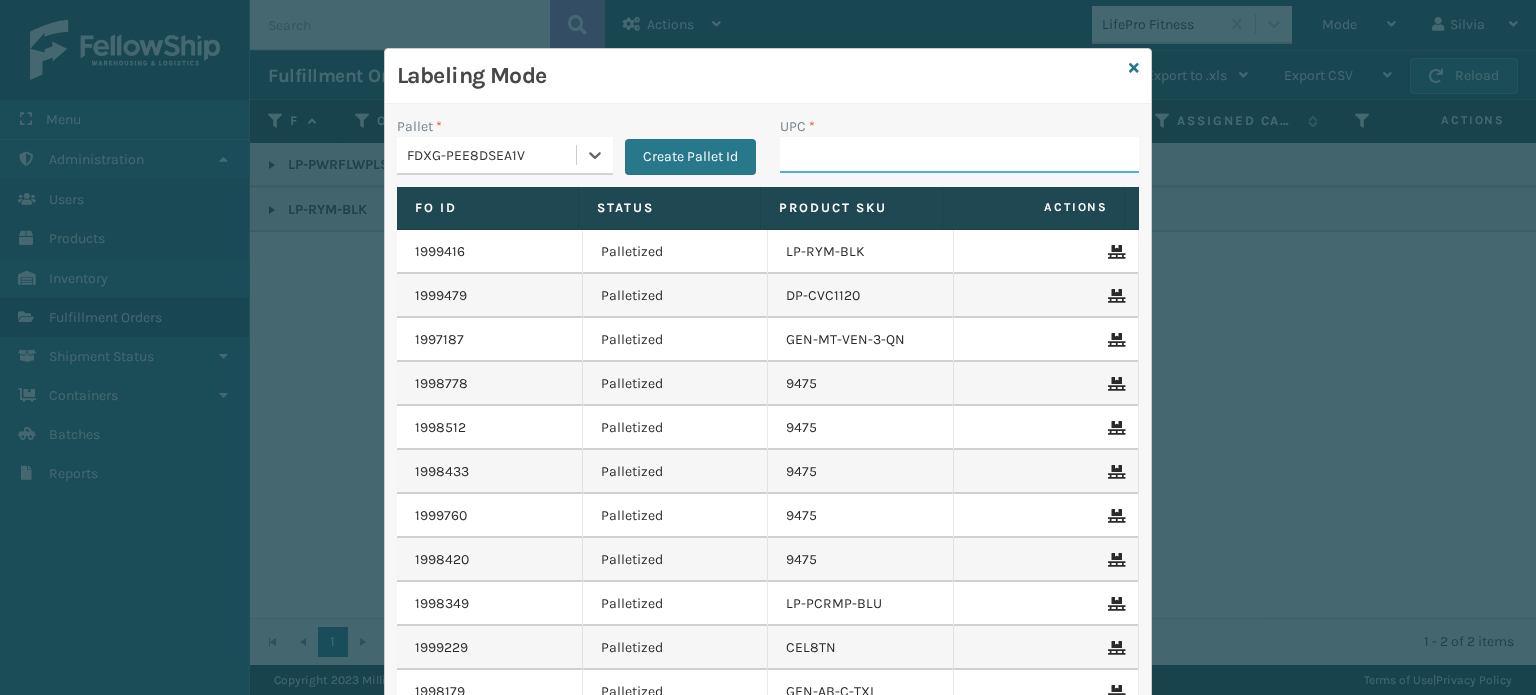 click on "UPC   *" at bounding box center [959, 155] 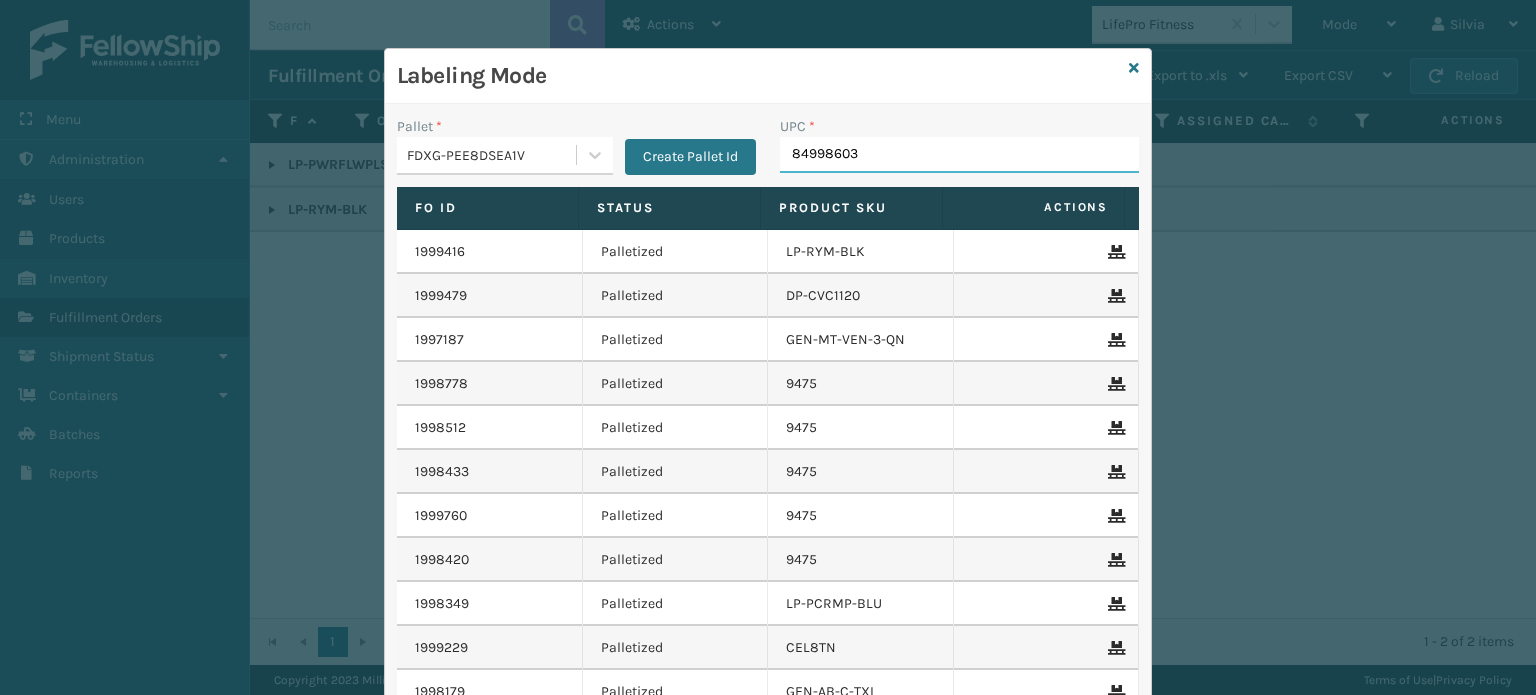 type on "849986033" 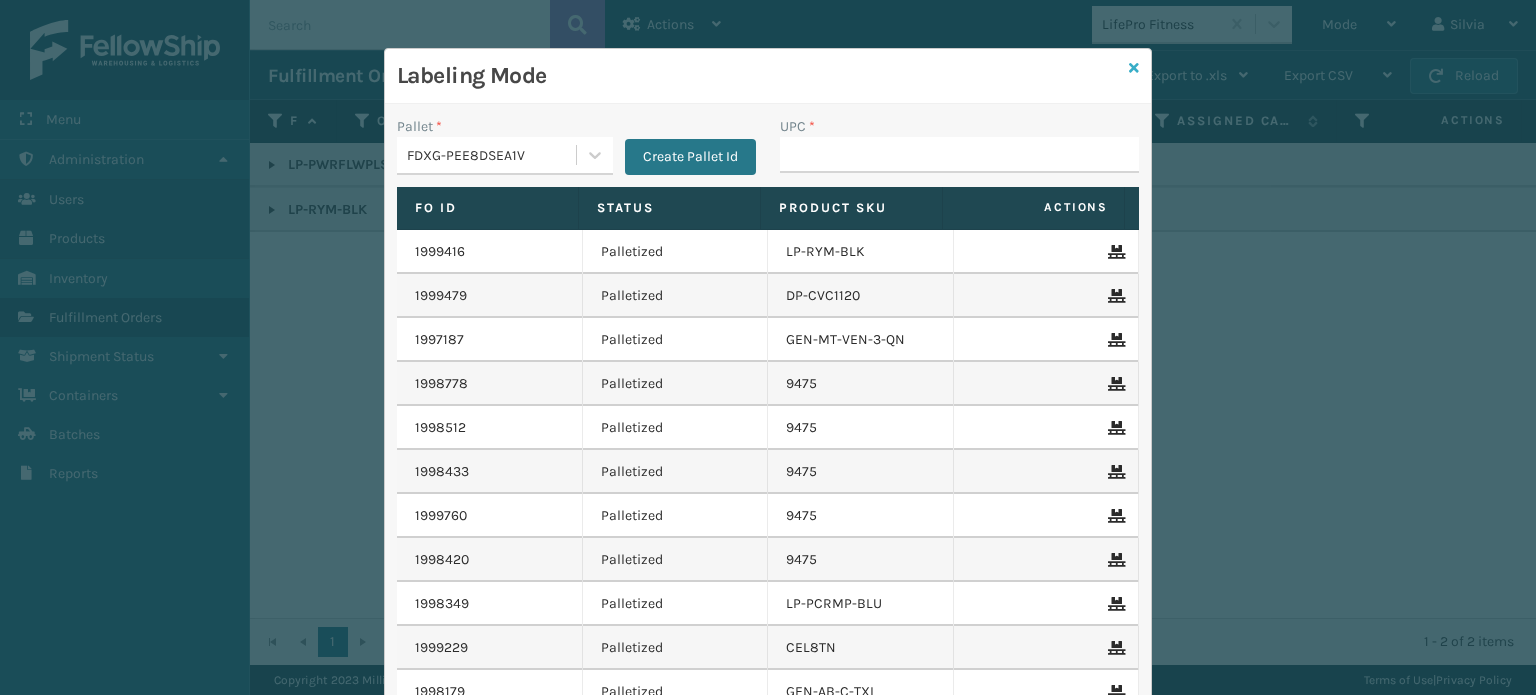 click on "Labeling Mode" at bounding box center [768, 76] 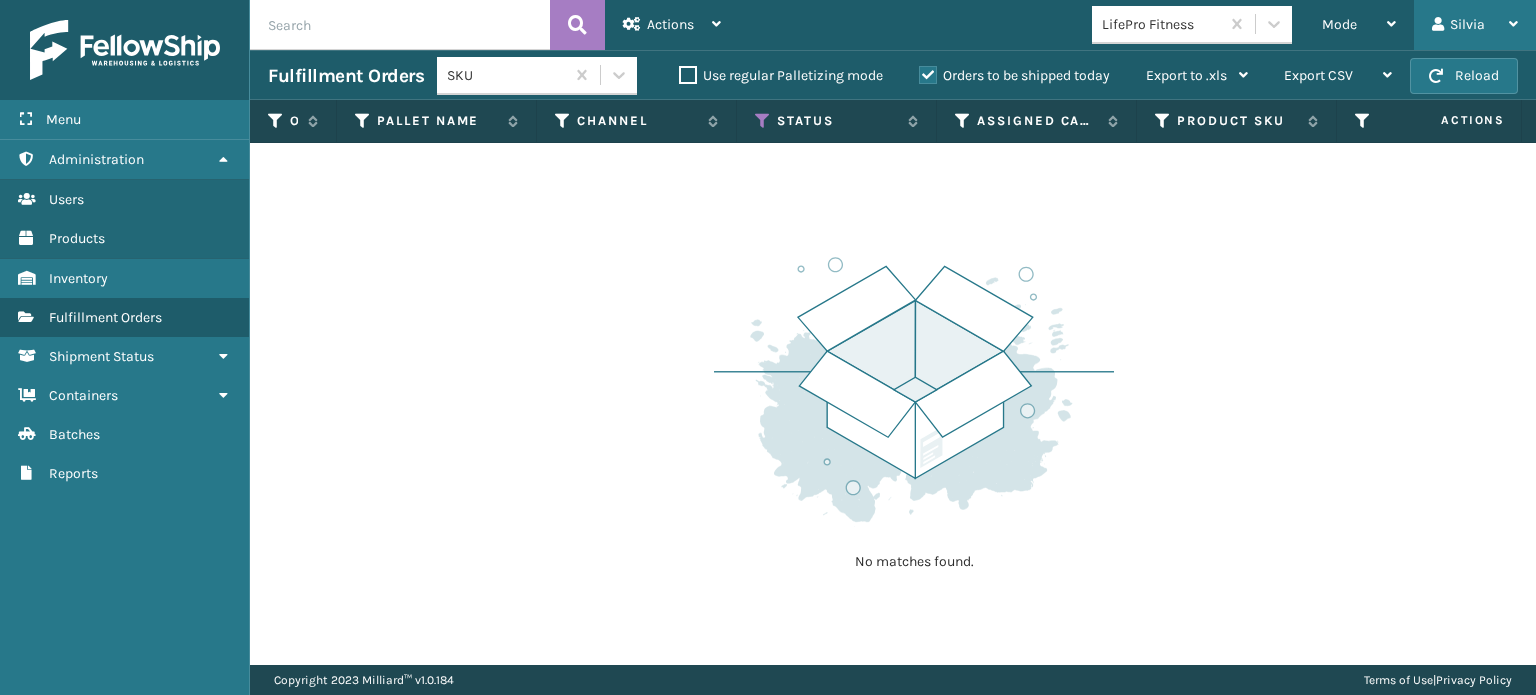 click on "[NAME] Log Out" at bounding box center (1475, 25) 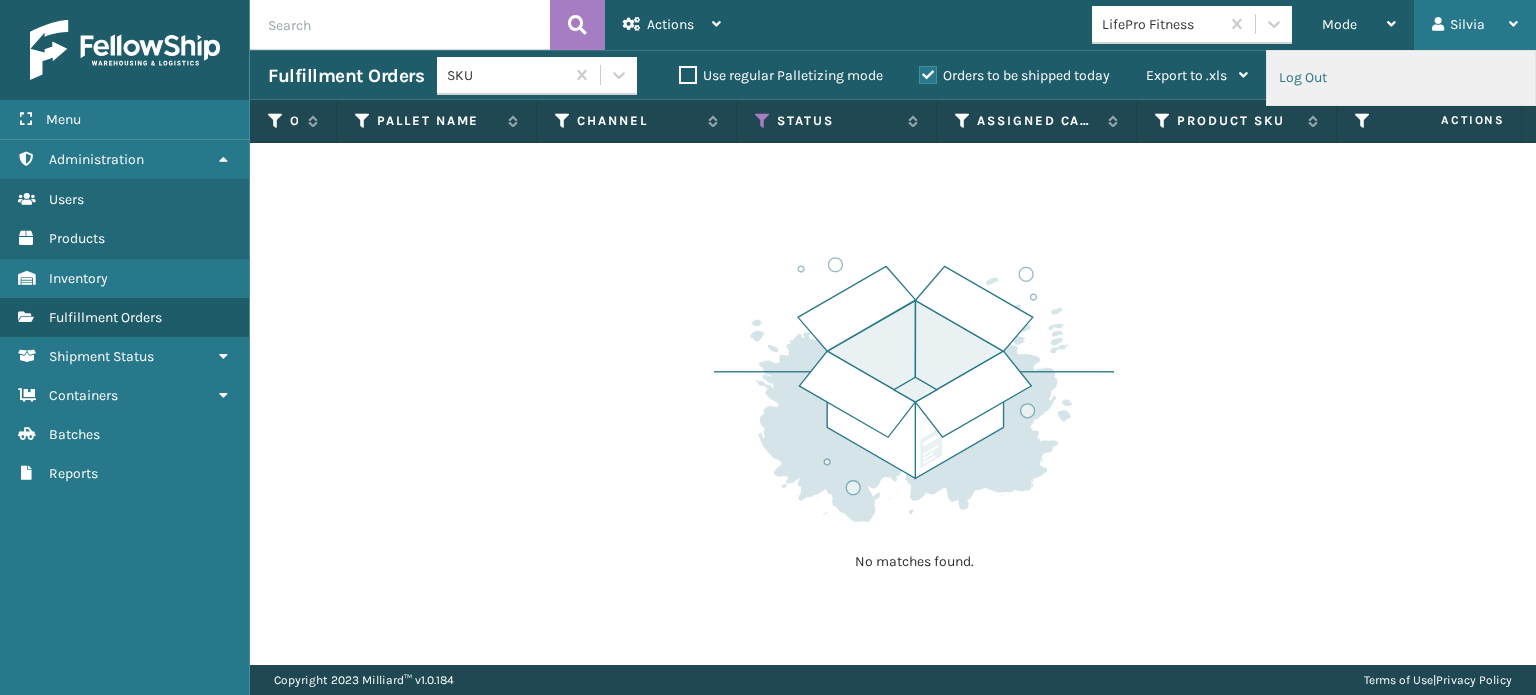 click on "Log Out" at bounding box center [1401, 78] 